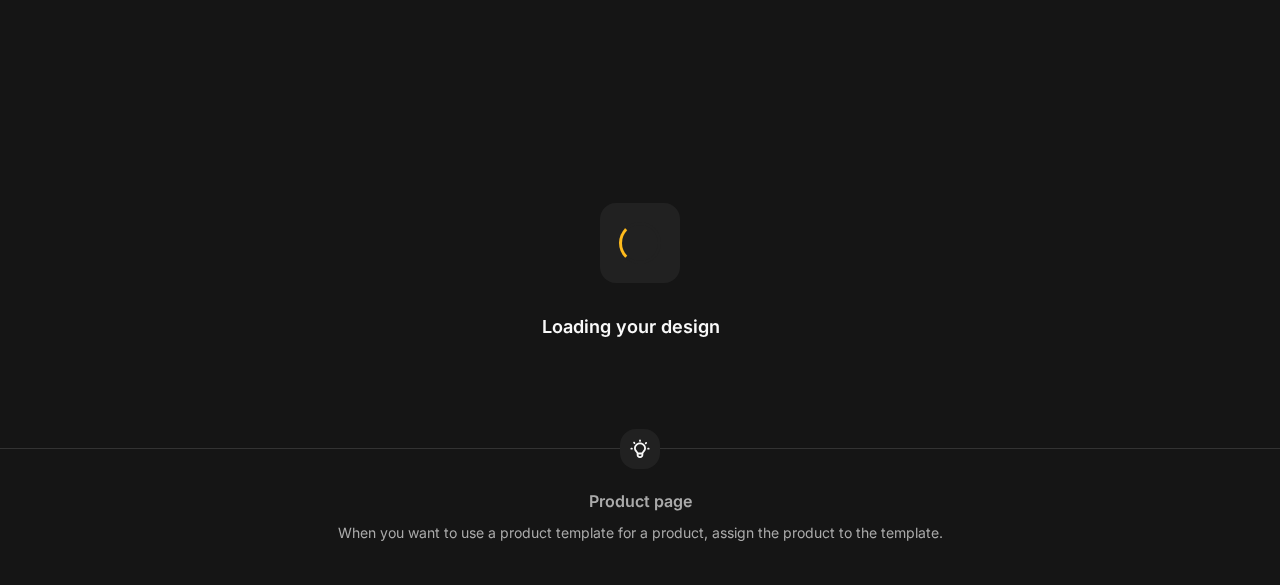 scroll, scrollTop: 0, scrollLeft: 0, axis: both 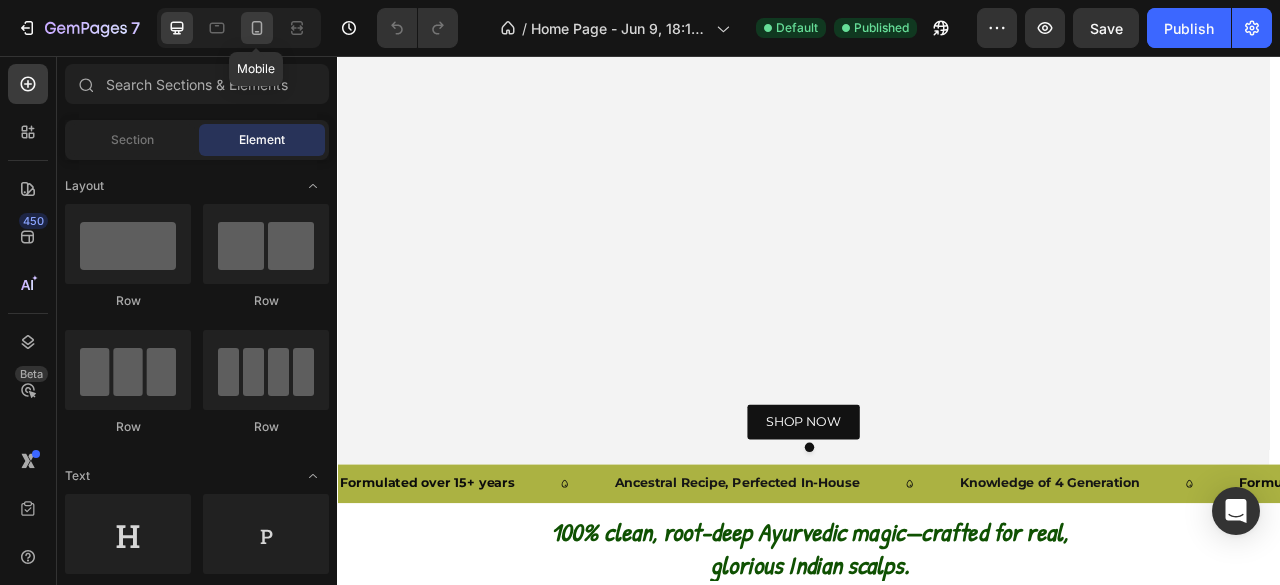 click 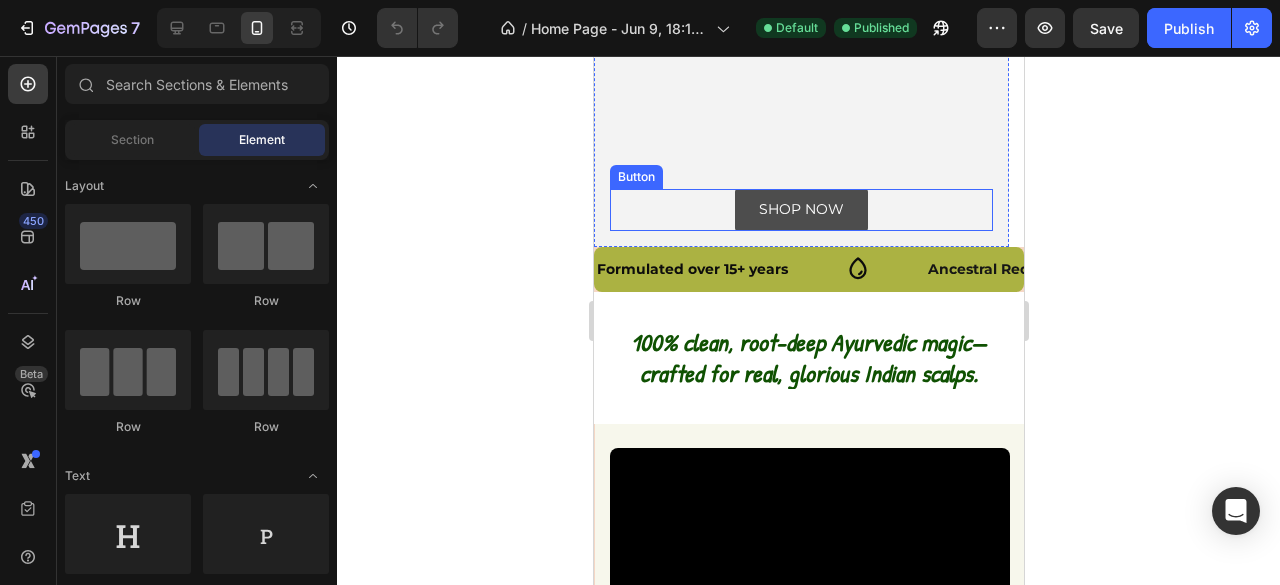 scroll, scrollTop: 398, scrollLeft: 0, axis: vertical 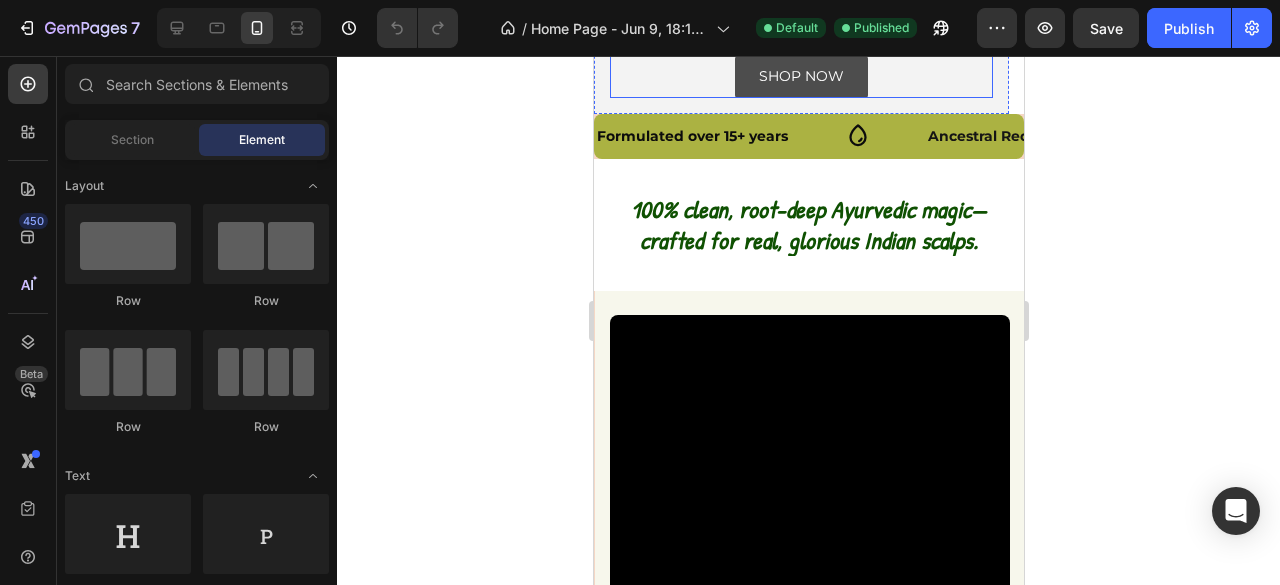 click on "100% clean, root-deep Ayurvedic magic—crafted for real, glorious Indian scalps. Heading Row Section 3" at bounding box center (808, 225) 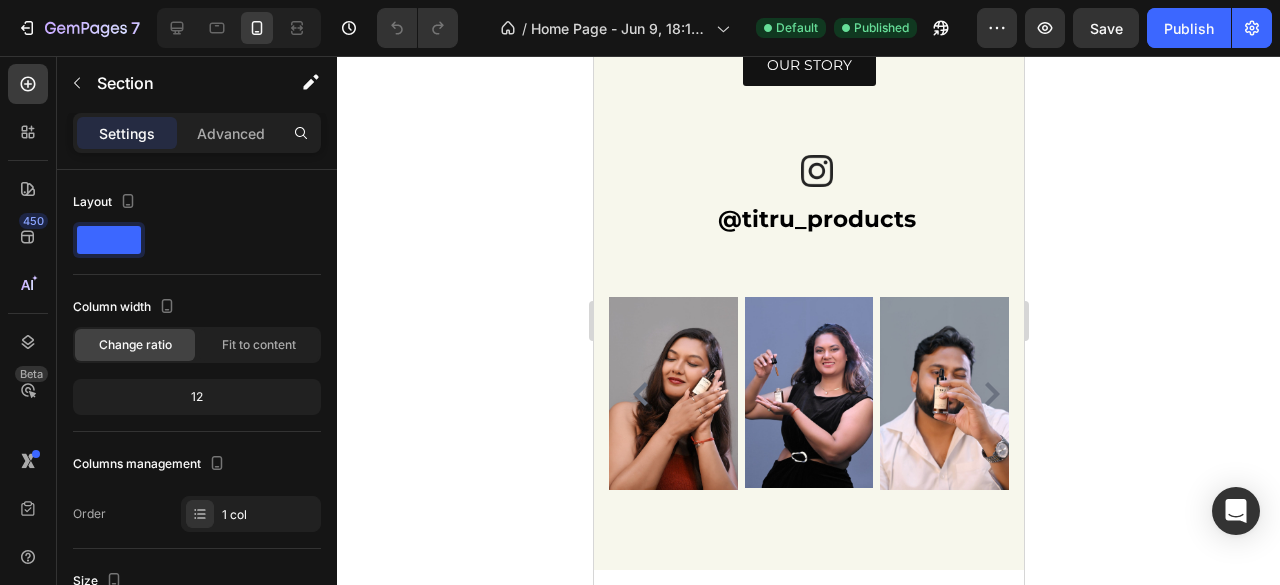 scroll, scrollTop: 1916, scrollLeft: 0, axis: vertical 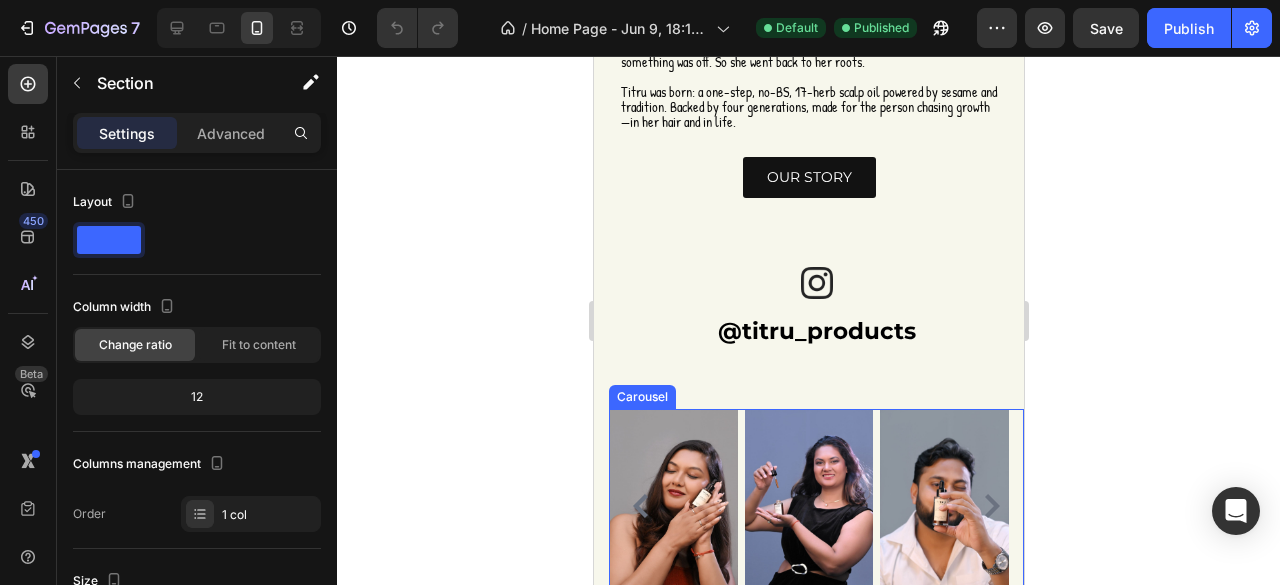 click 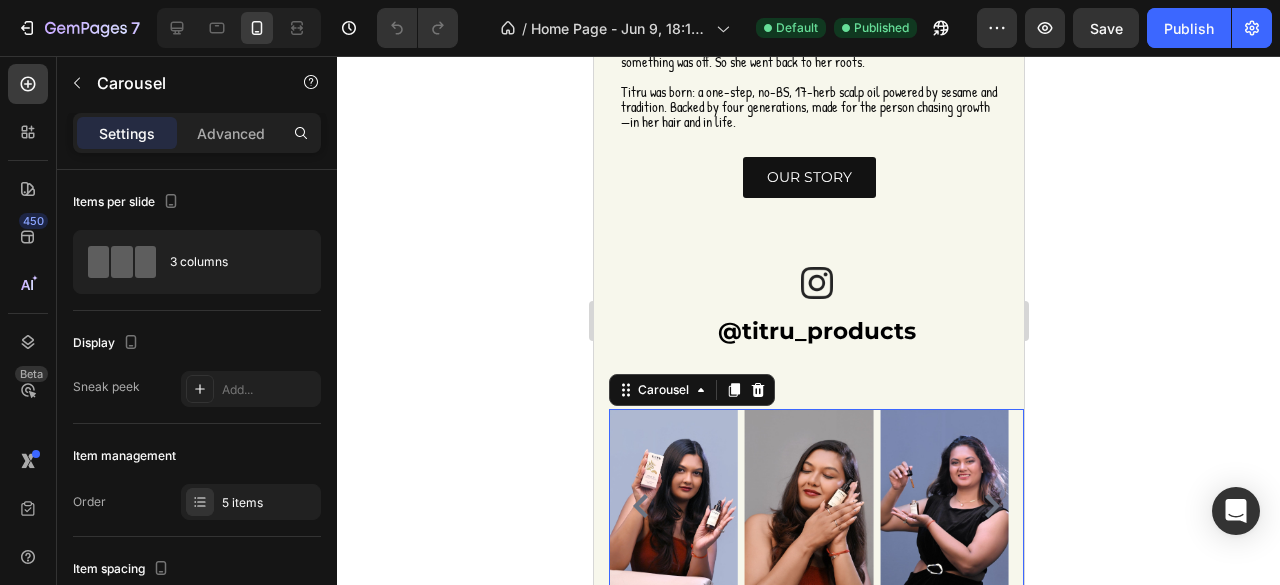 click 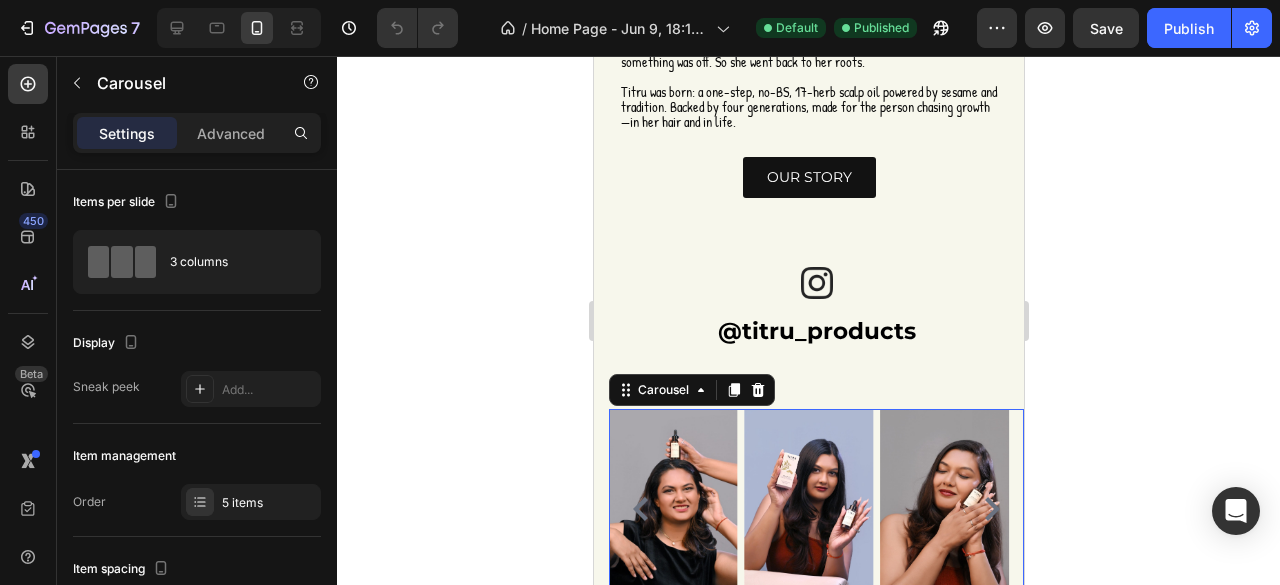 click 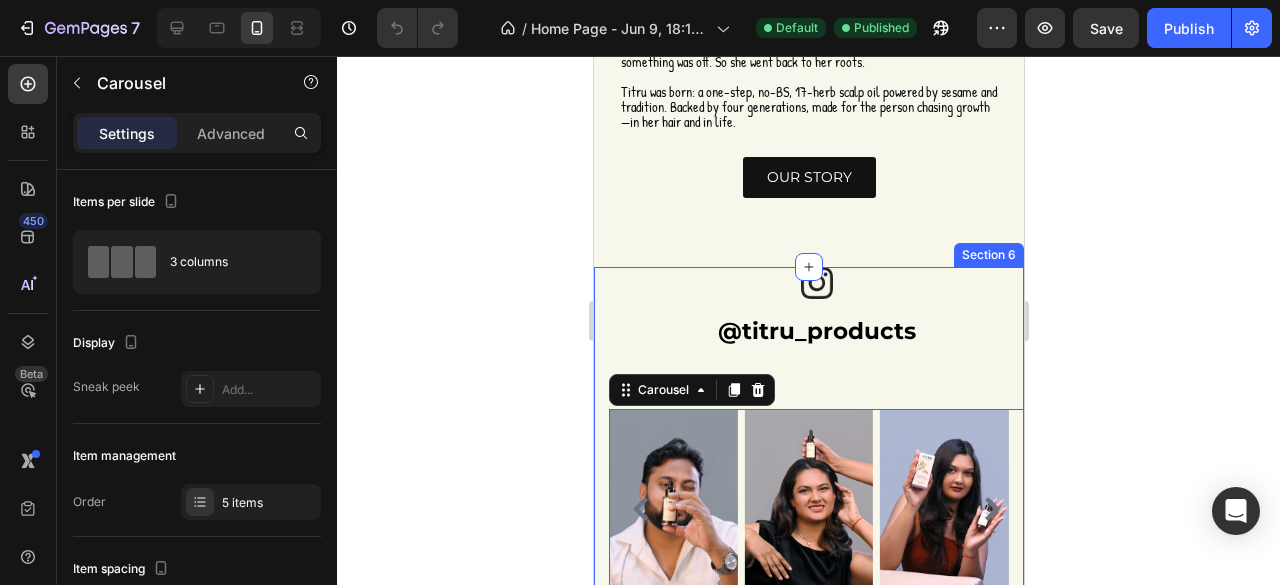 scroll, scrollTop: 1880, scrollLeft: 0, axis: vertical 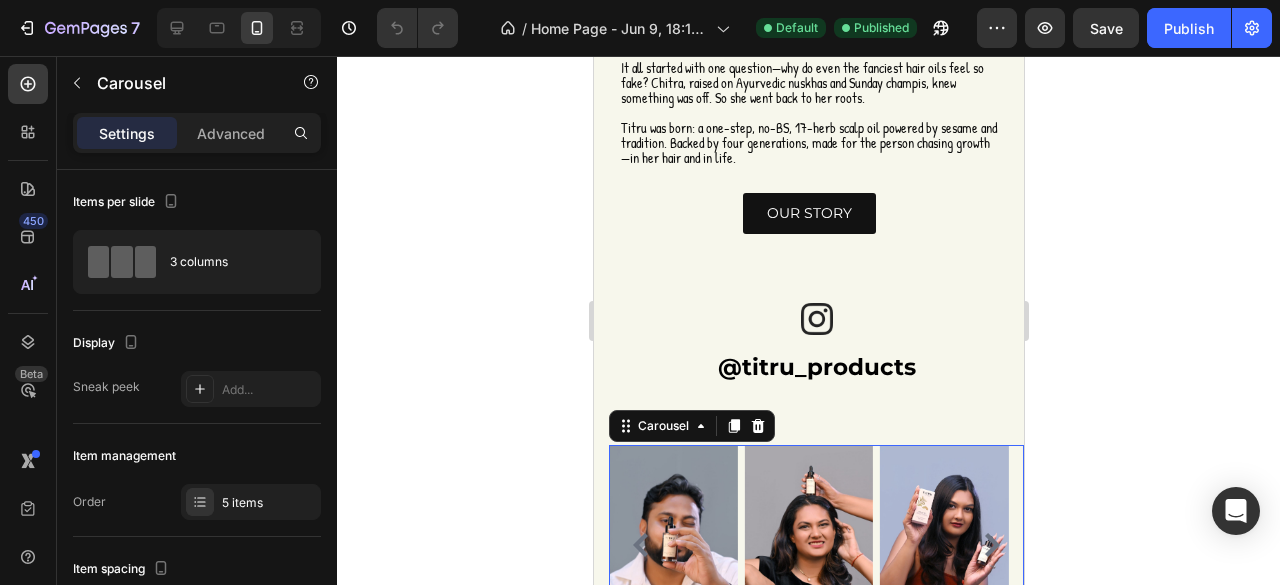 click 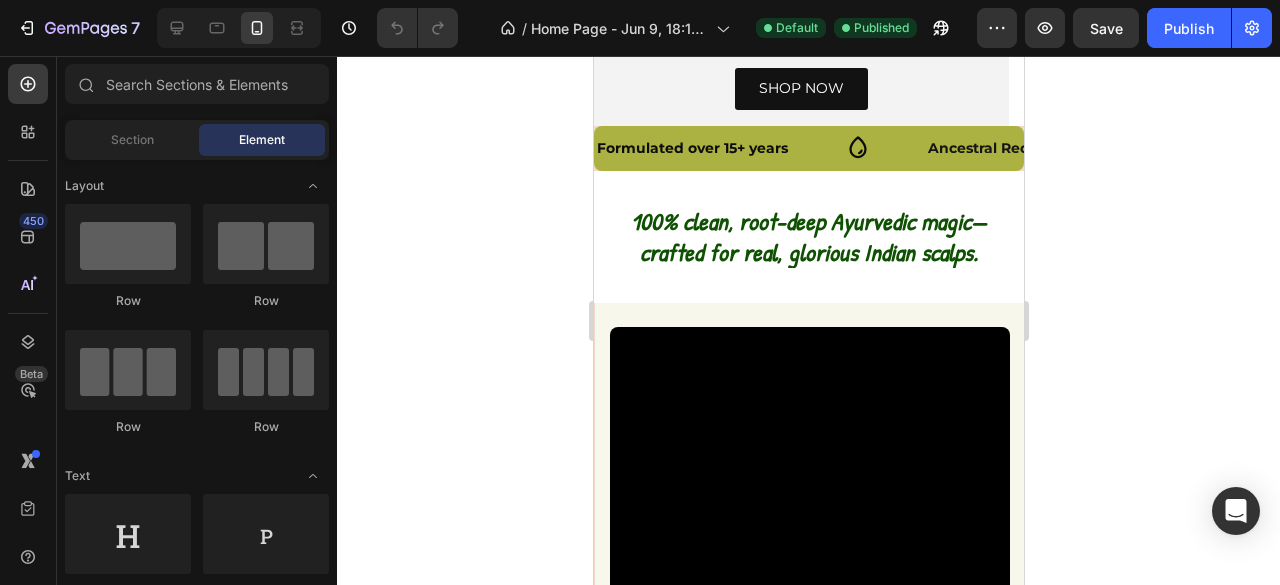 scroll, scrollTop: 0, scrollLeft: 0, axis: both 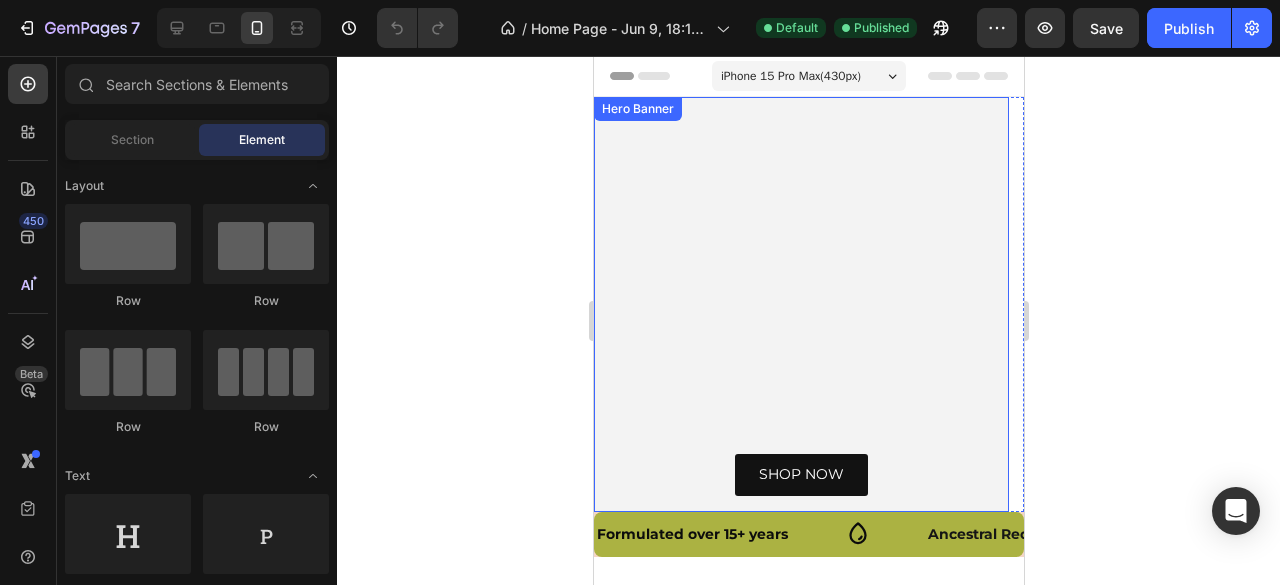 click at bounding box center (800, 304) 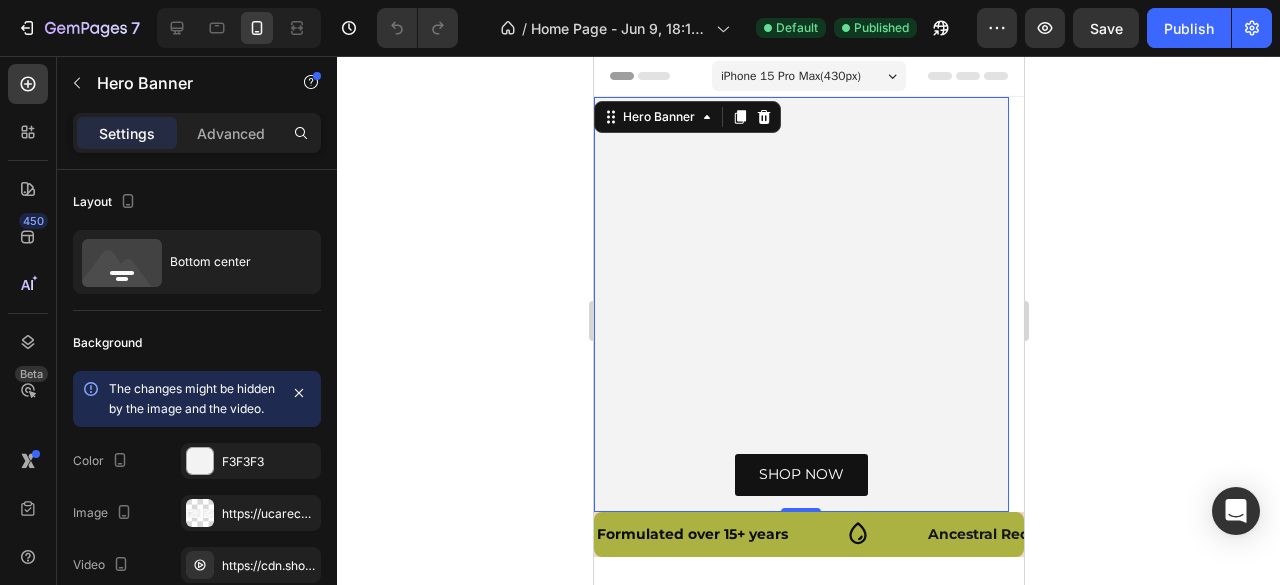 click at bounding box center (800, 304) 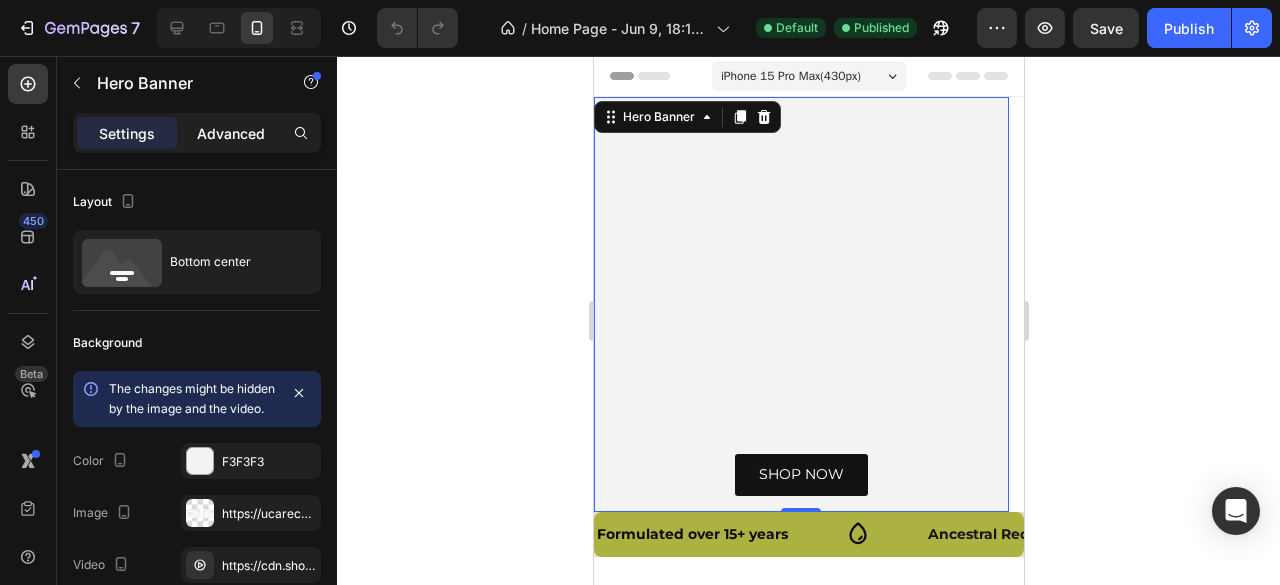 click on "Advanced" at bounding box center [231, 133] 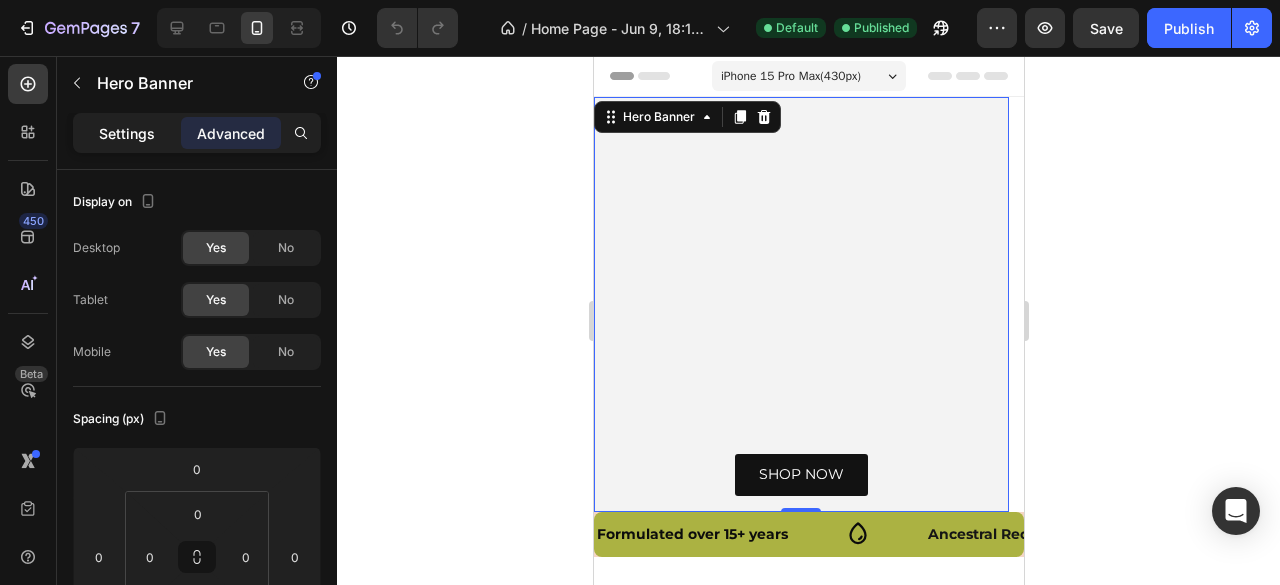 click on "Settings" 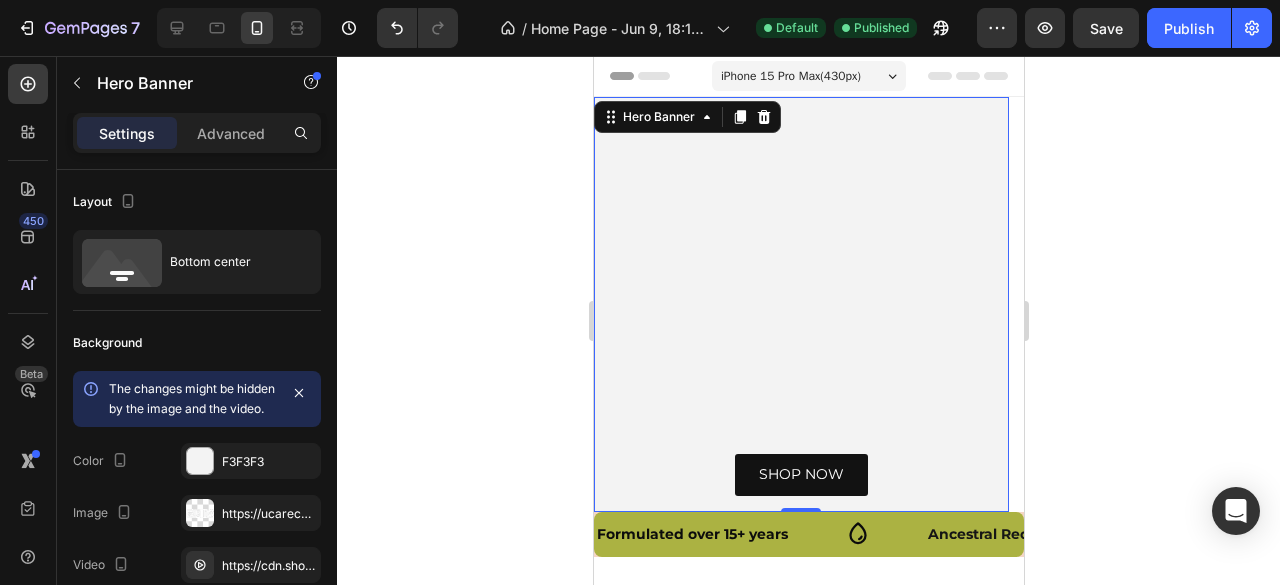 click on "Settings" at bounding box center (127, 133) 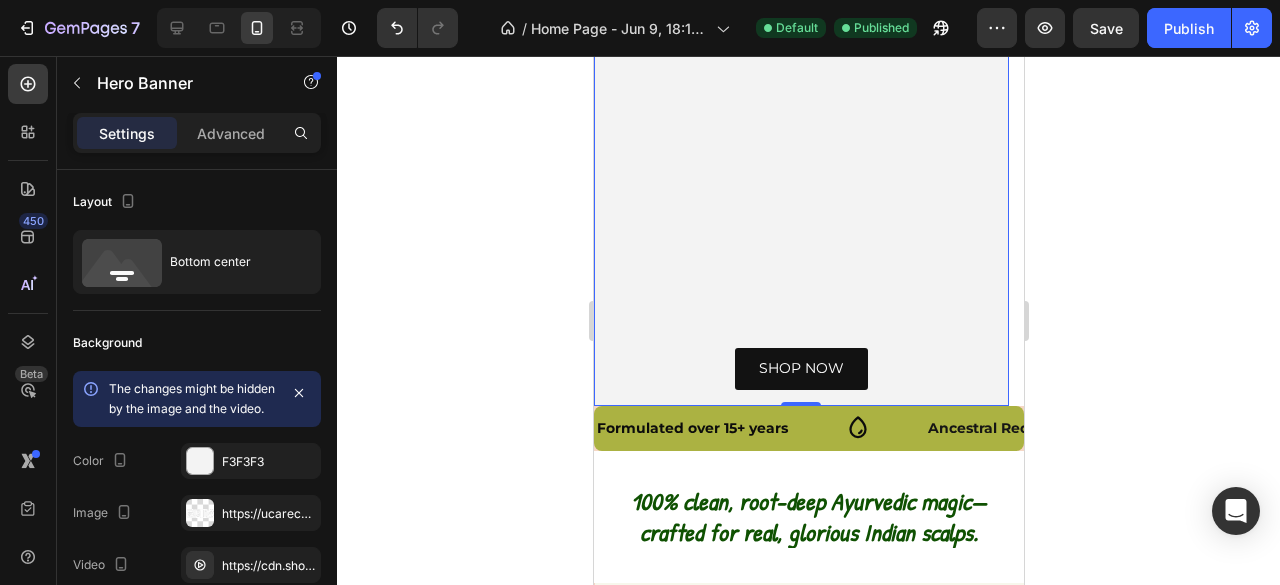 scroll, scrollTop: 182, scrollLeft: 0, axis: vertical 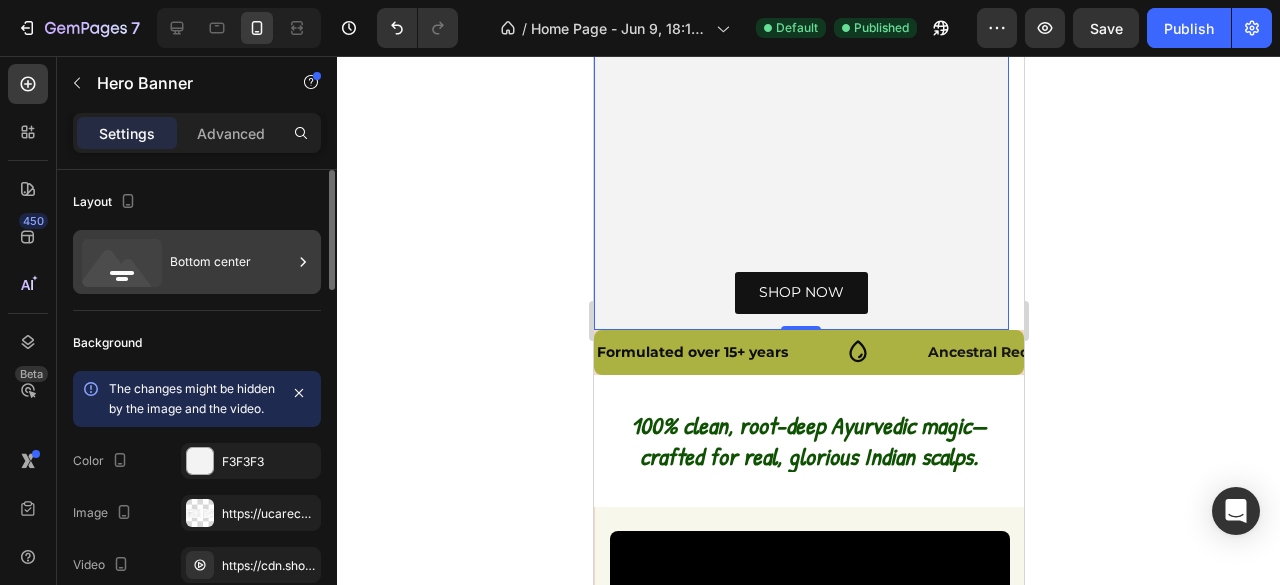 drag, startPoint x: 257, startPoint y: 281, endPoint x: 215, endPoint y: 267, distance: 44.27189 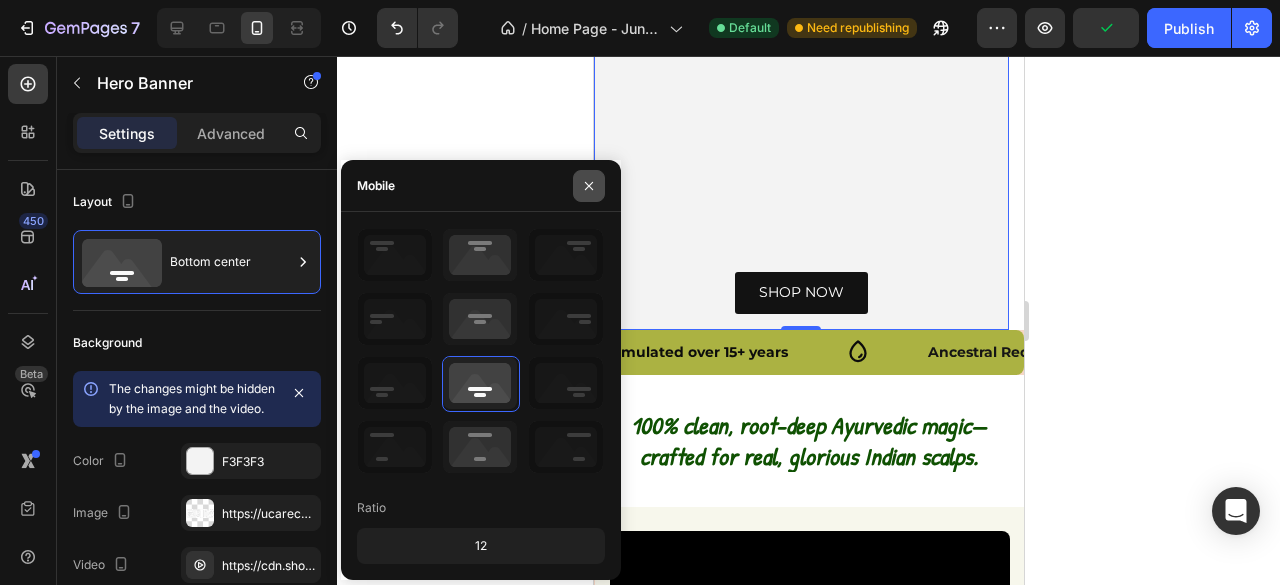 click 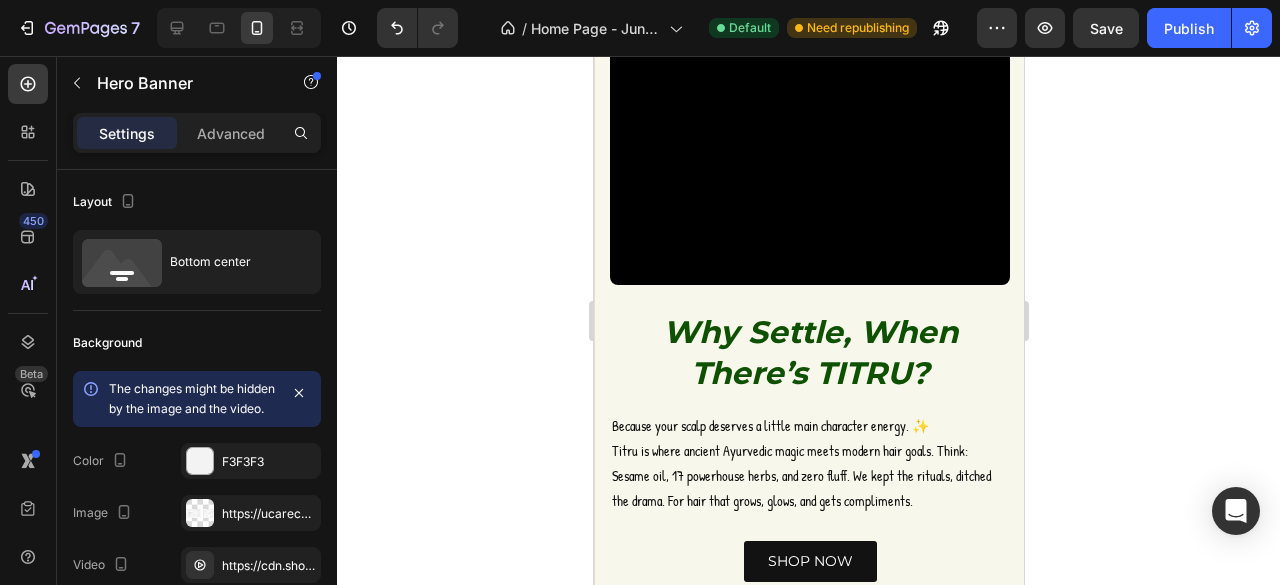 scroll, scrollTop: 826, scrollLeft: 0, axis: vertical 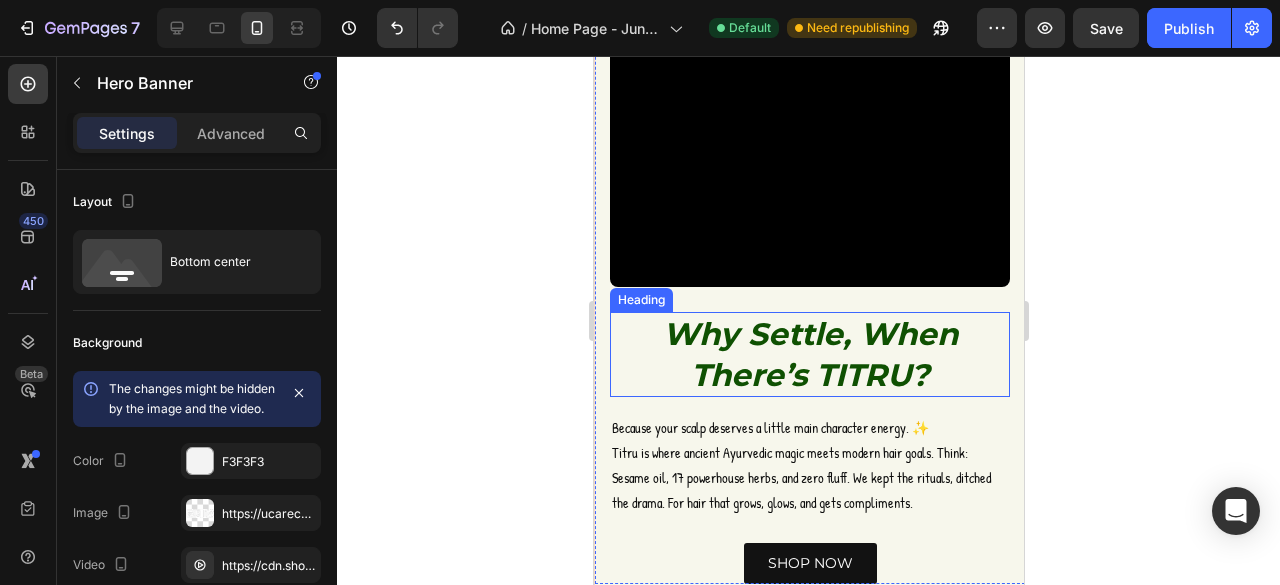 click on "Why Settle, When There’s TITRU?" at bounding box center [809, 354] 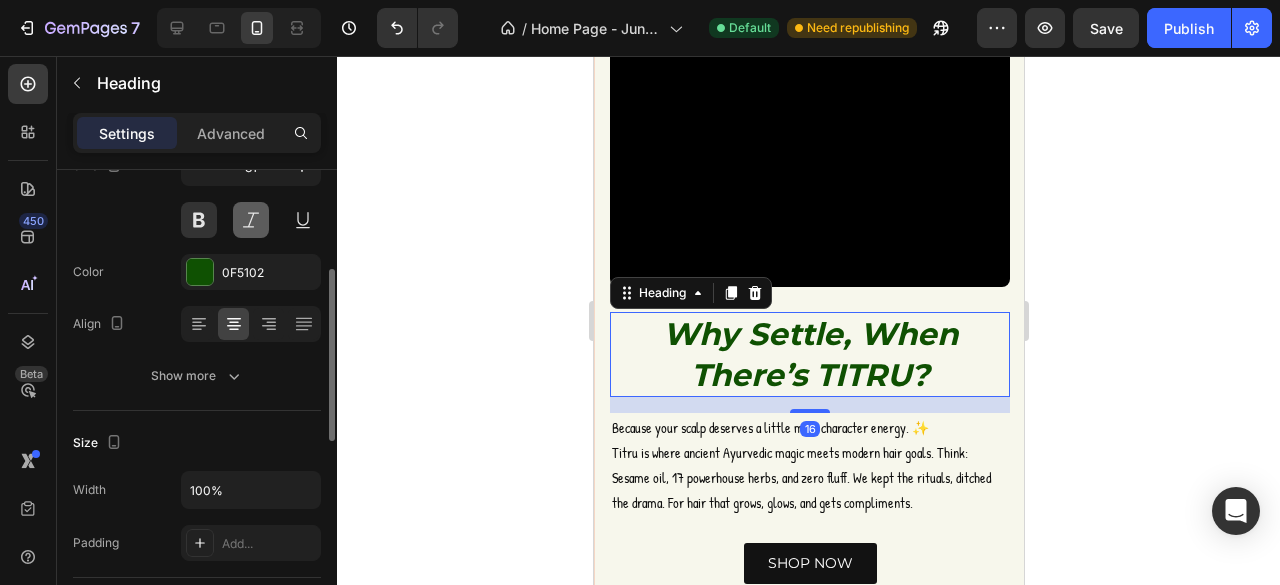 scroll, scrollTop: 211, scrollLeft: 0, axis: vertical 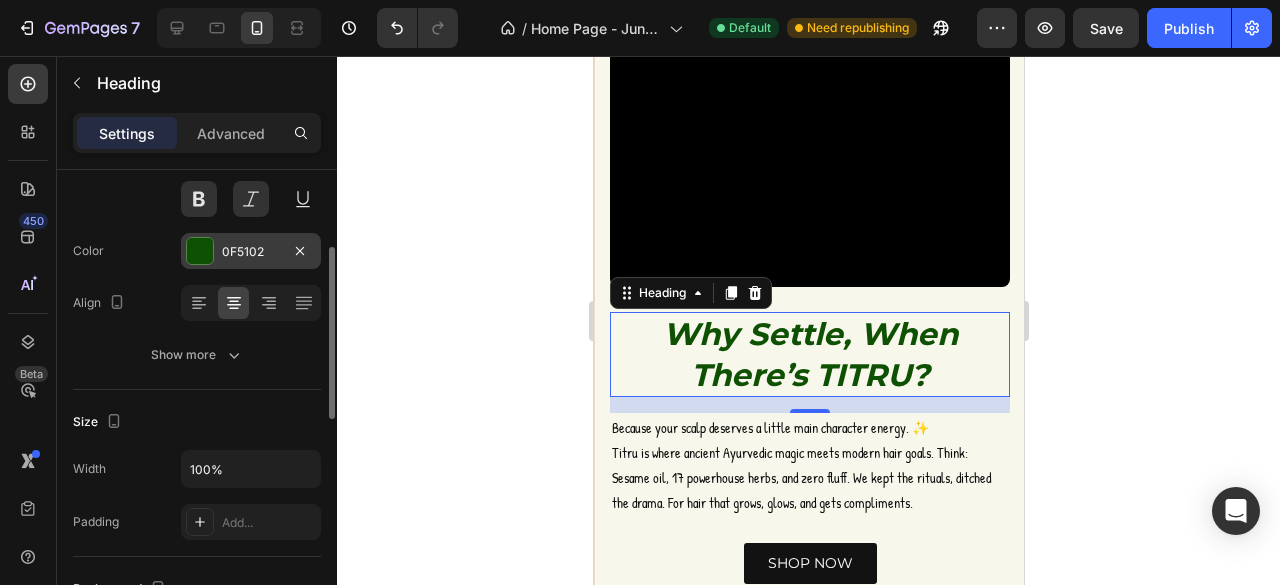 click on "0F5102" at bounding box center (251, 252) 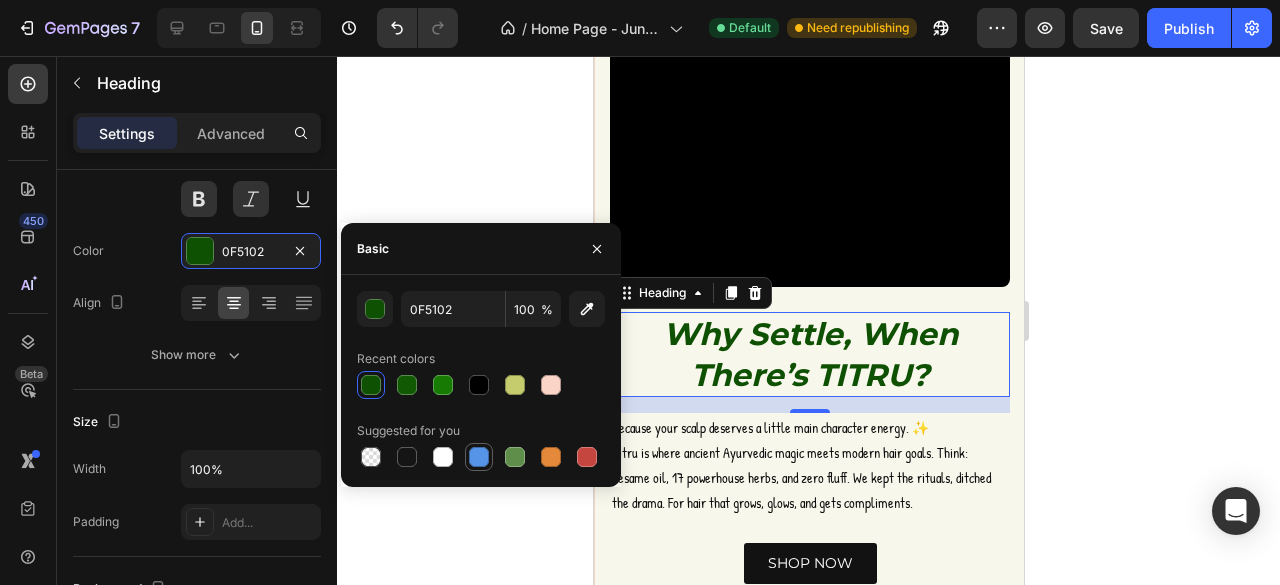 click at bounding box center [479, 457] 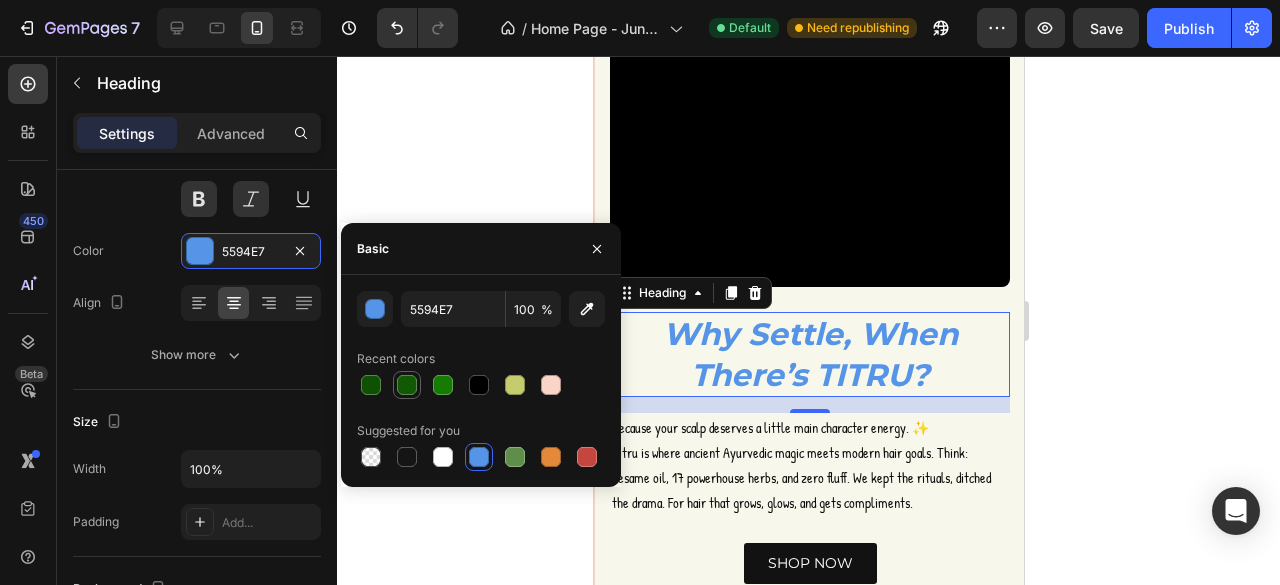 click at bounding box center [407, 385] 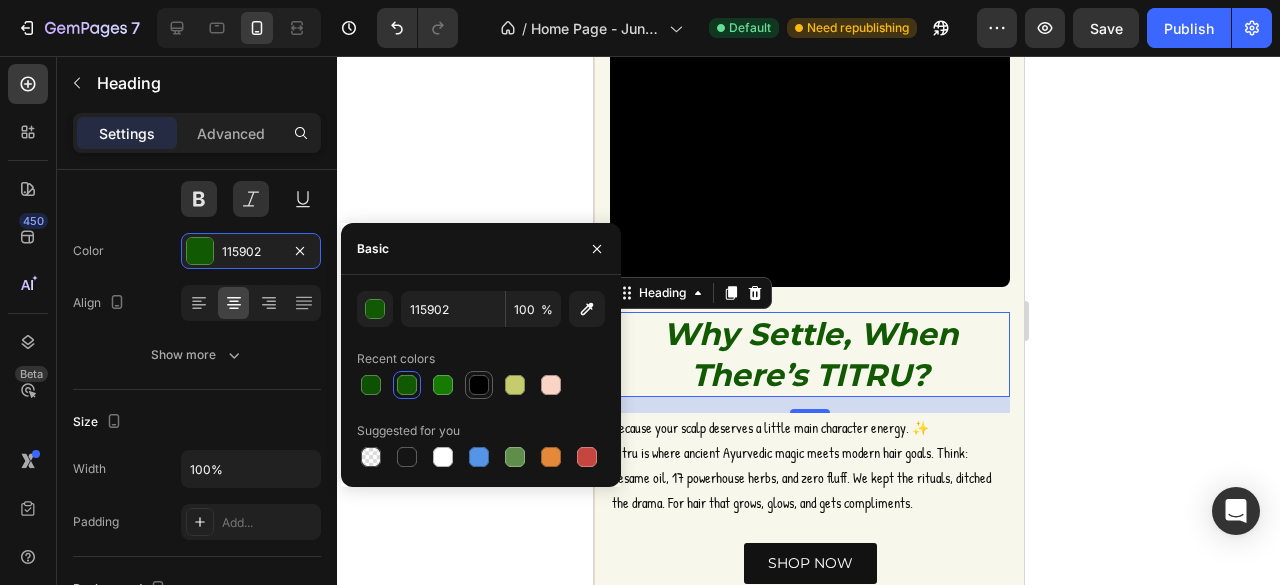 click at bounding box center [479, 385] 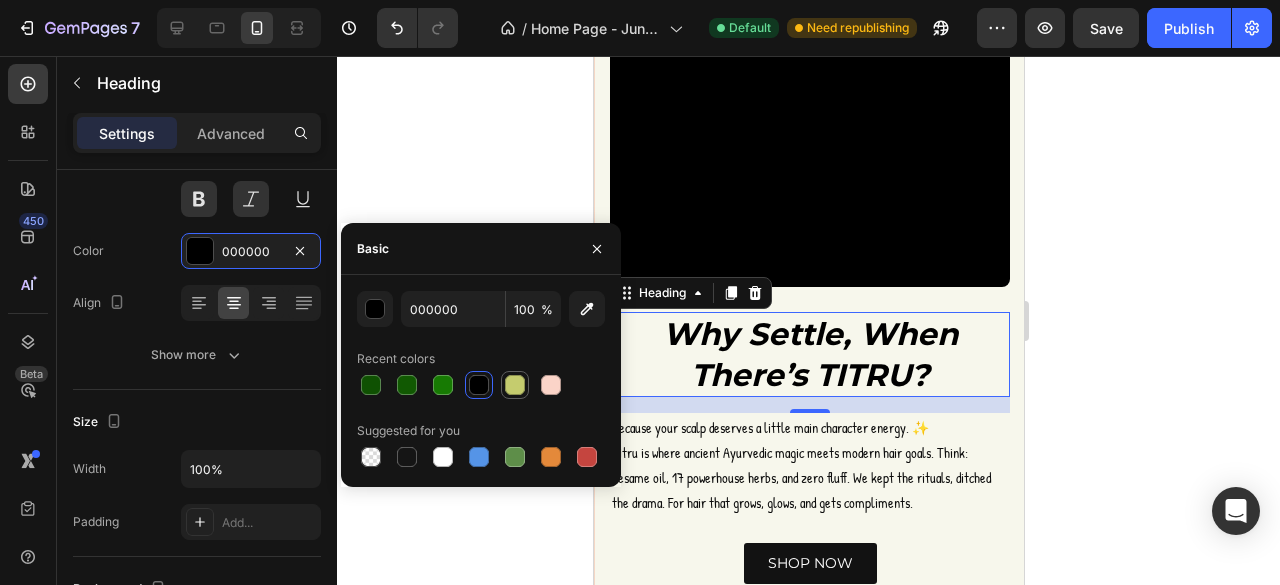 click at bounding box center [515, 385] 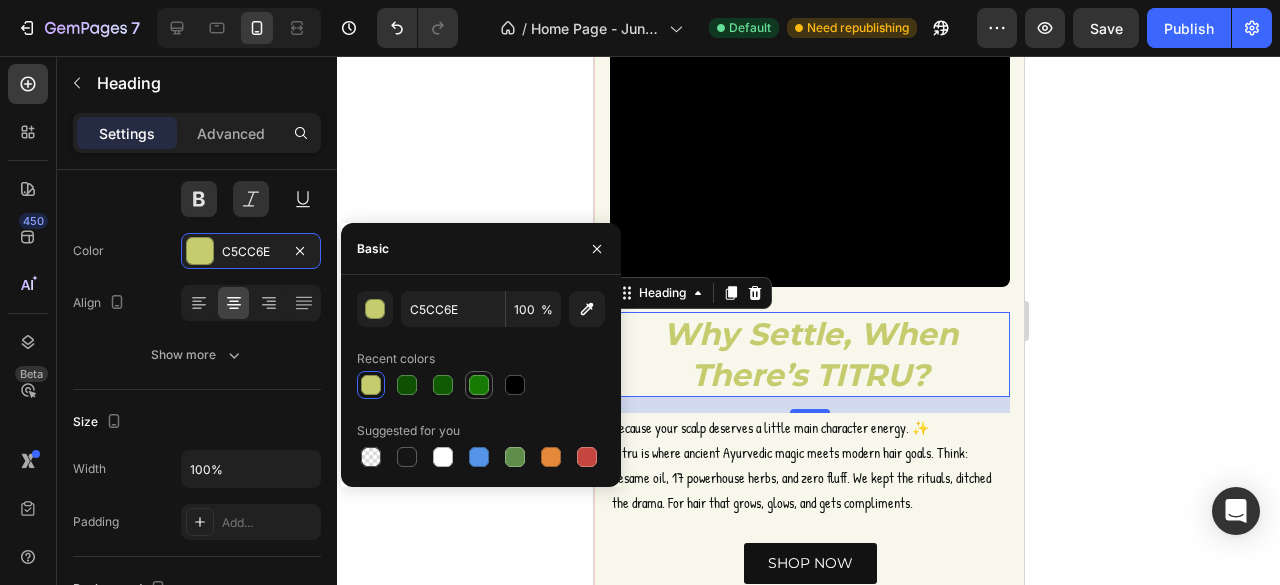 click at bounding box center (479, 385) 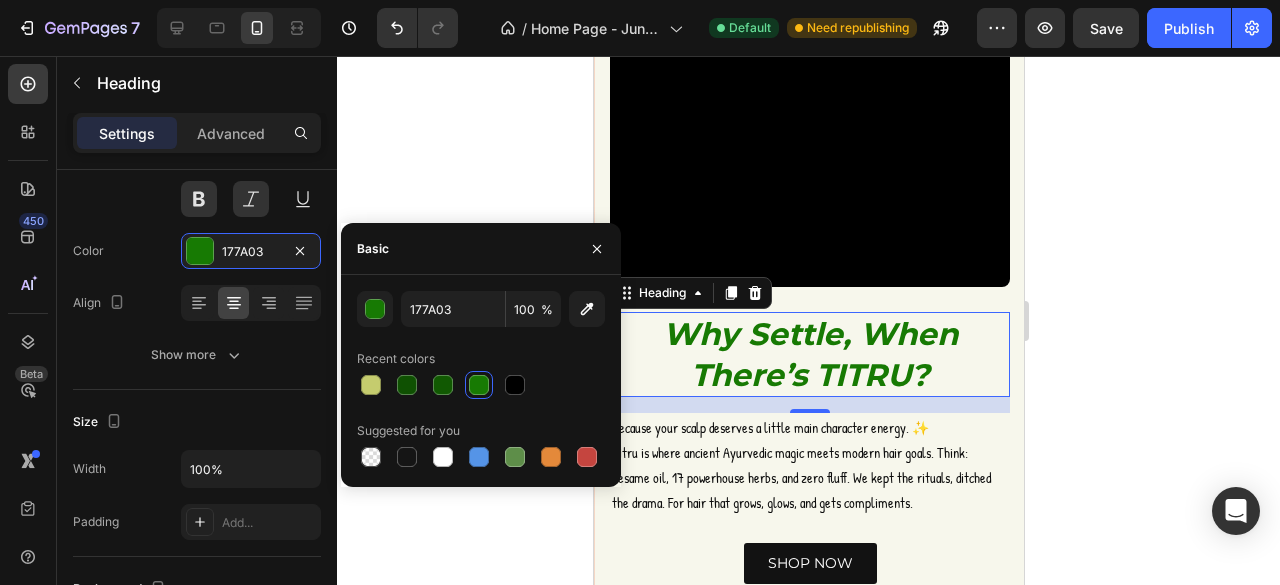 click 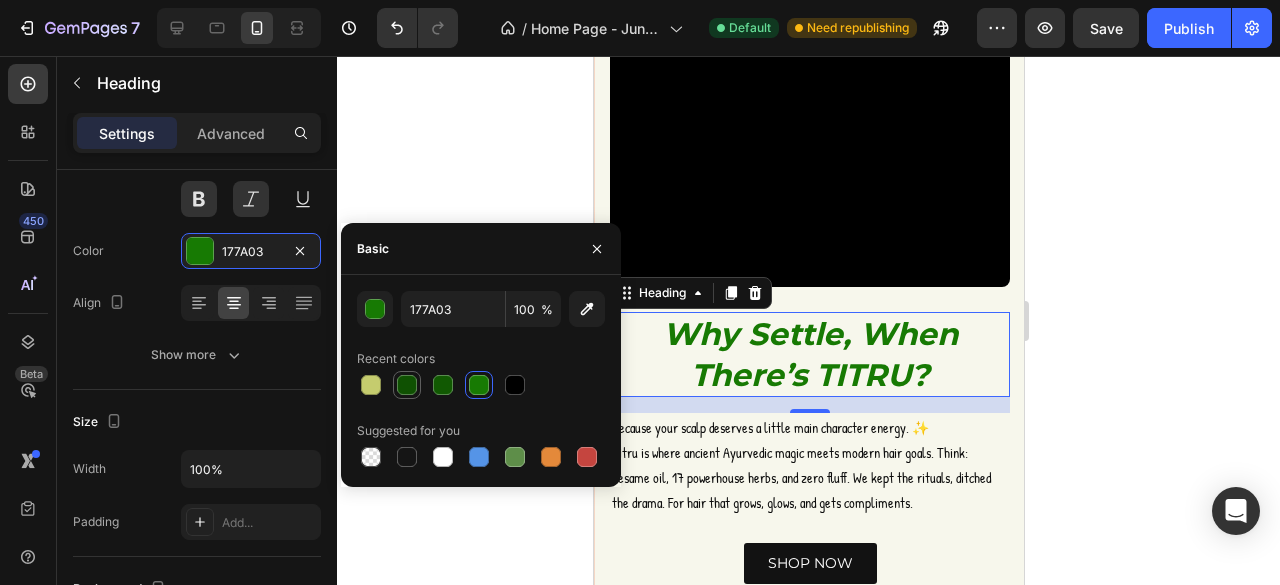 click at bounding box center (407, 385) 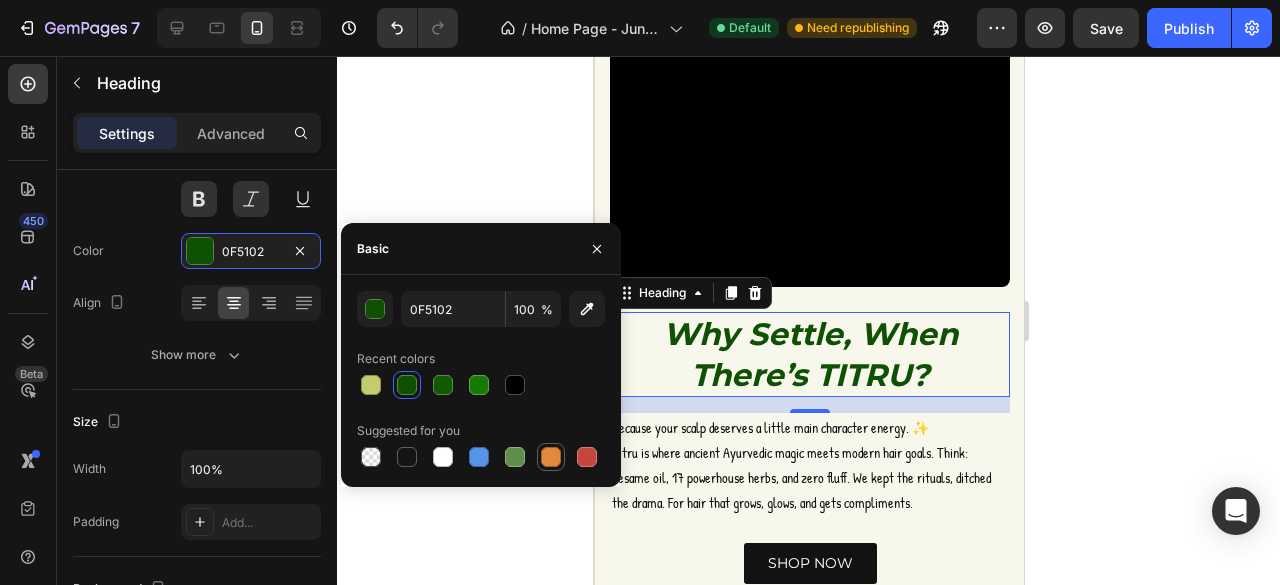 click at bounding box center (551, 457) 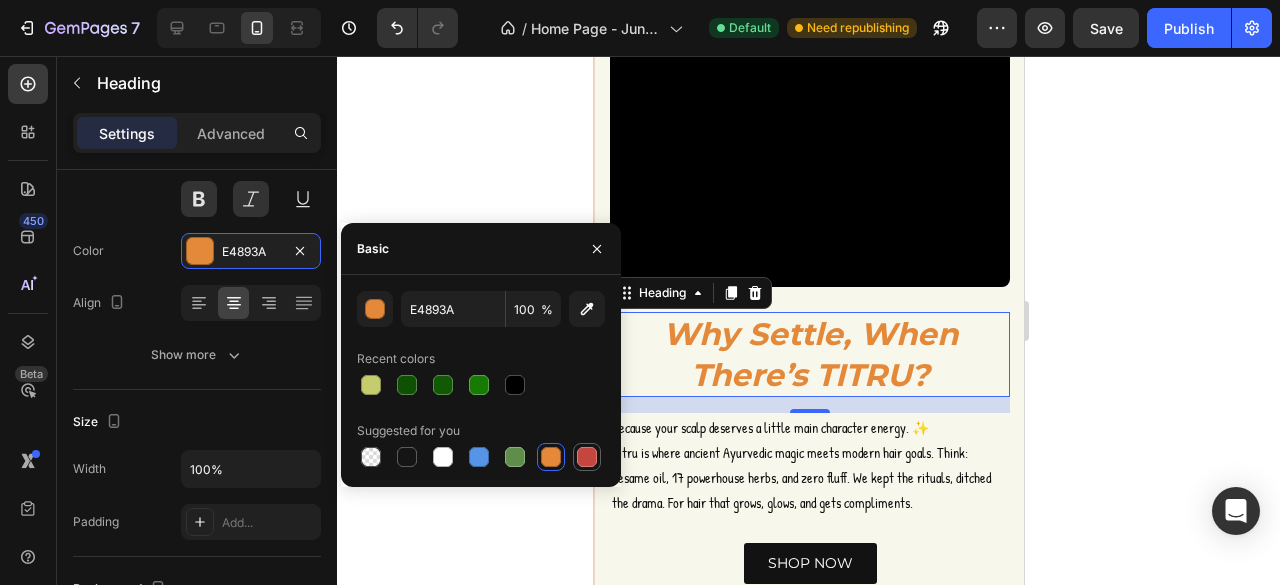click at bounding box center (587, 457) 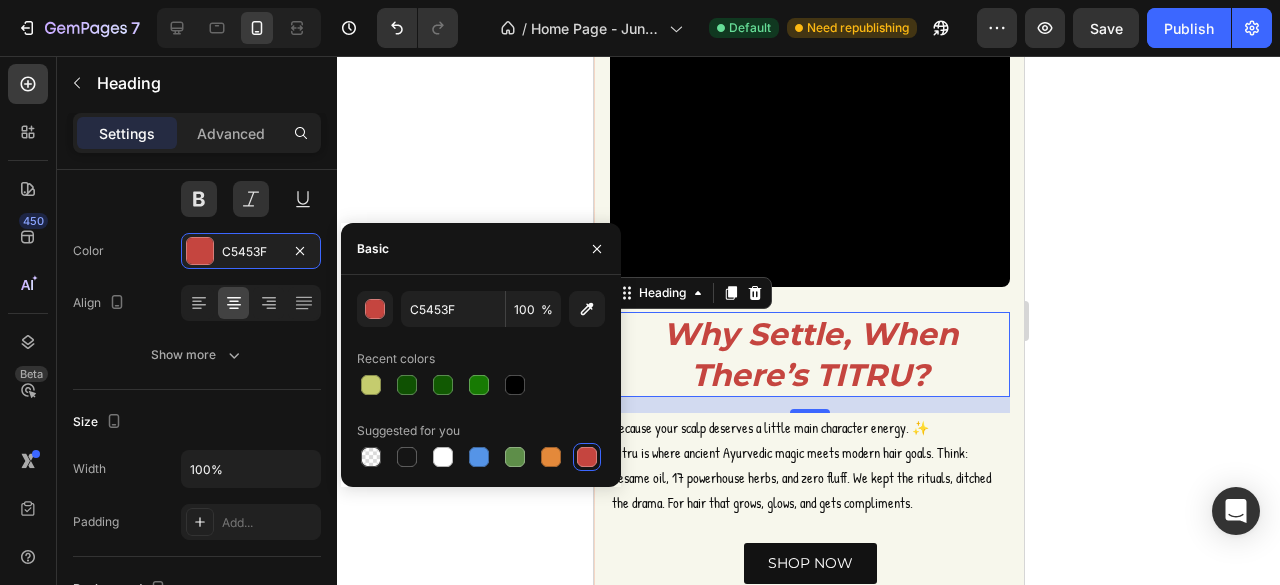 click 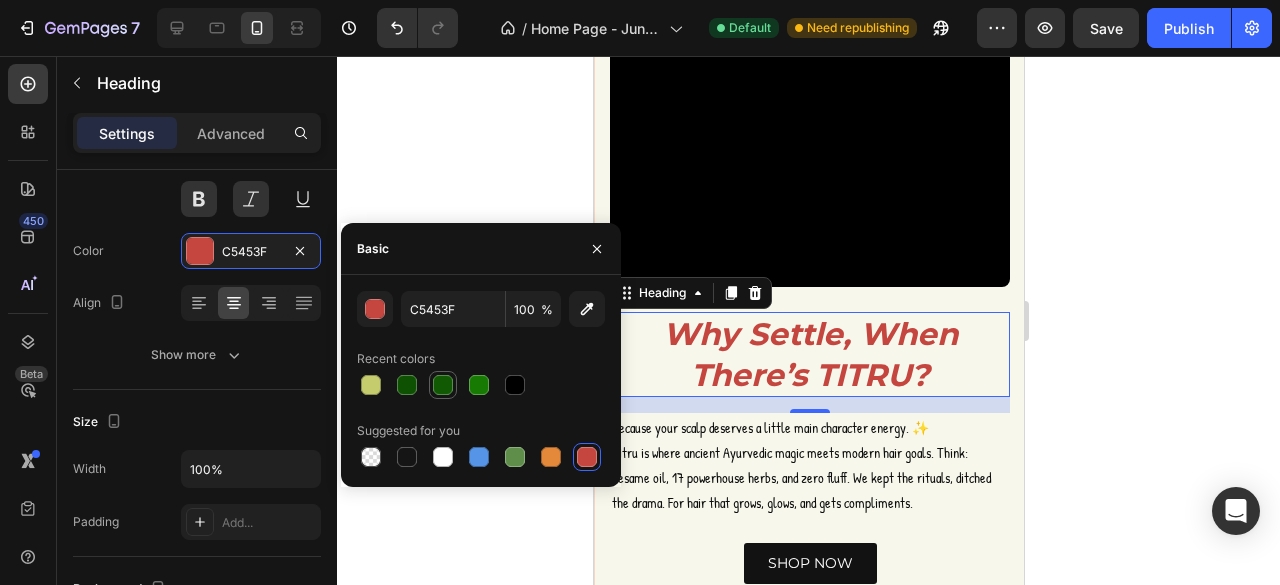 click at bounding box center (443, 385) 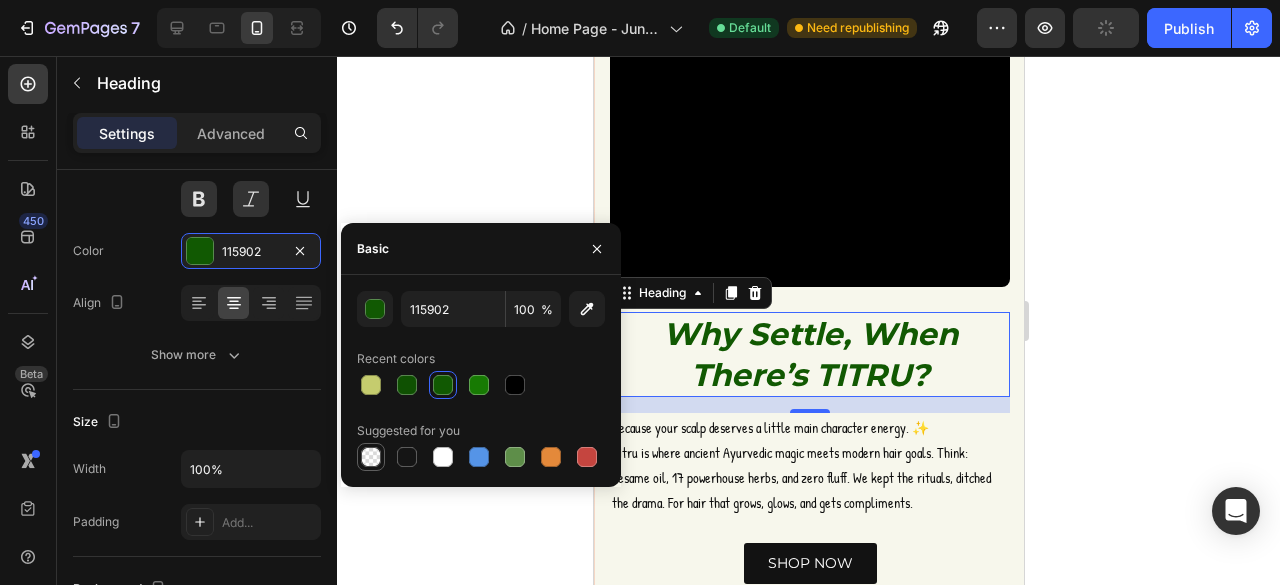 click at bounding box center (371, 457) 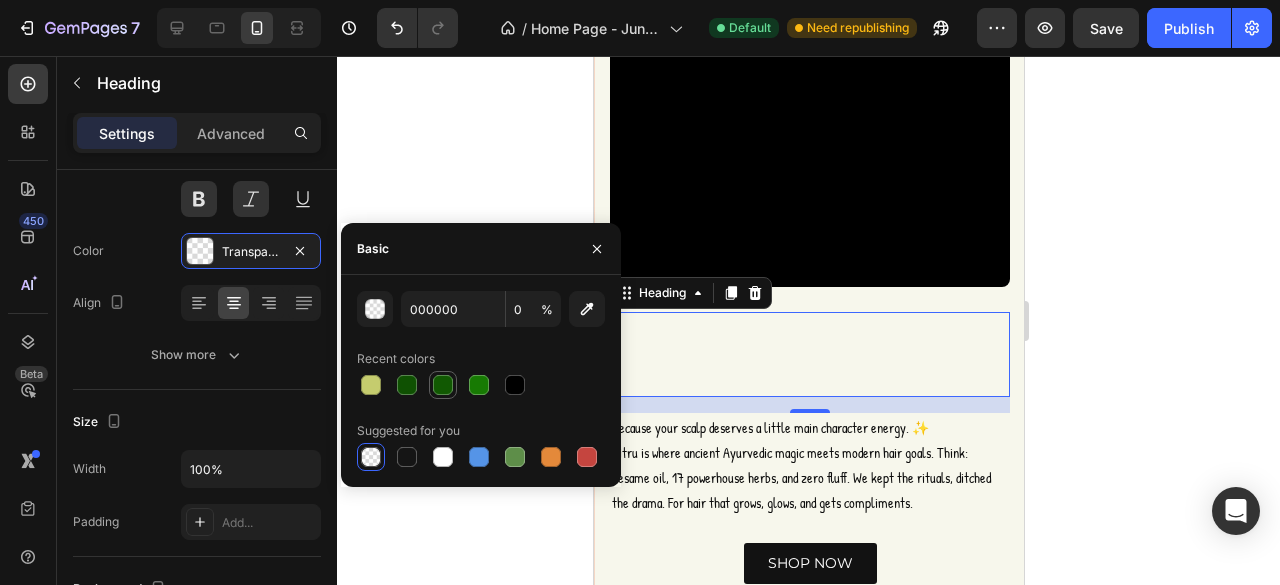 click at bounding box center (443, 385) 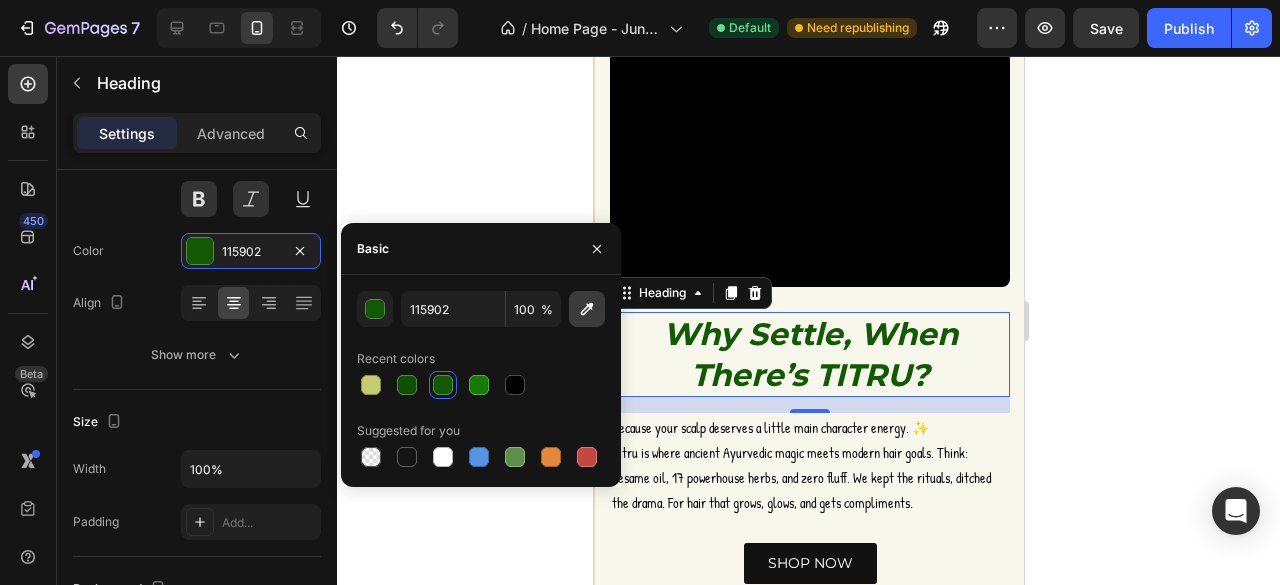 click at bounding box center (587, 309) 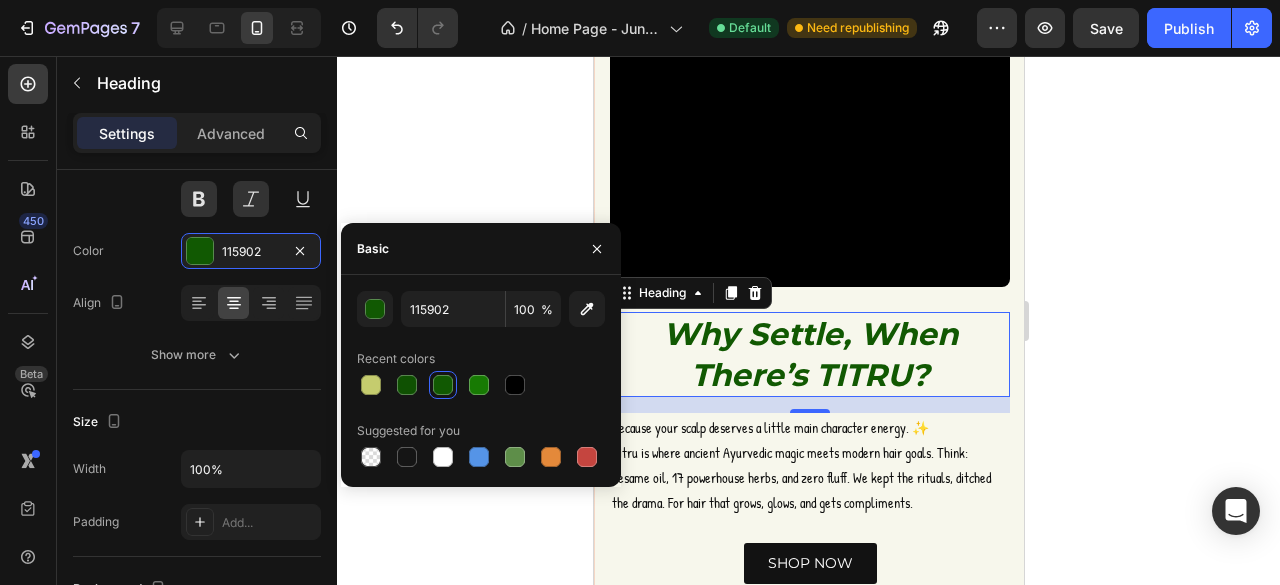 type on "511C05" 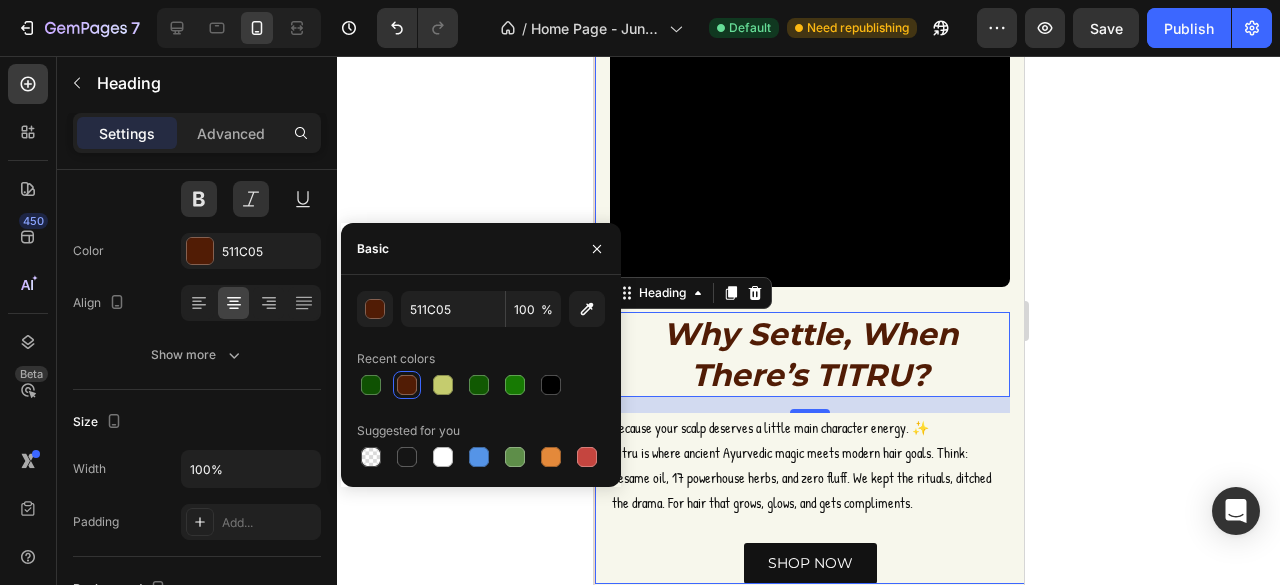 click 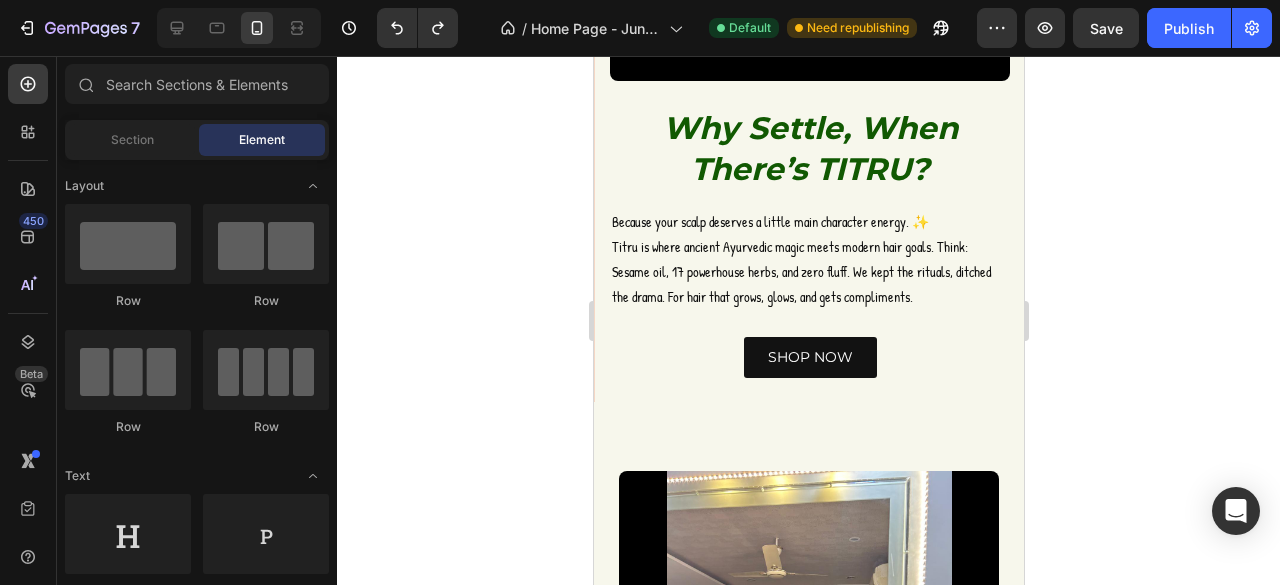 scroll, scrollTop: 1023, scrollLeft: 0, axis: vertical 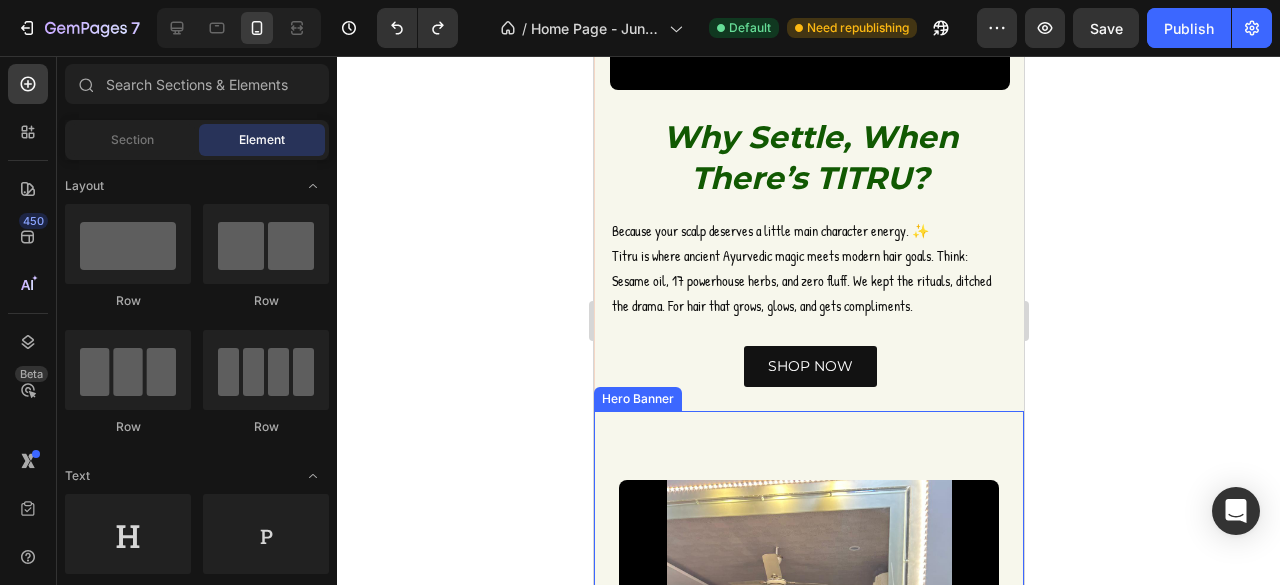 click on "#TitruTales Heading It all started with one question—why do even the fanciest hair oils feel so fake? Chitra, raised on Ayurvedic nuskhas and Sunday champis, knew something was off. So she went back to her roots.   Titru was born: a one-step, no-BS, 17-herb scalp oil powered by sesame and tradition. Backed by four generations, made for the person chasing growth—in her hair and in life. Text Block OUR STORY   Button Video" at bounding box center [808, 793] 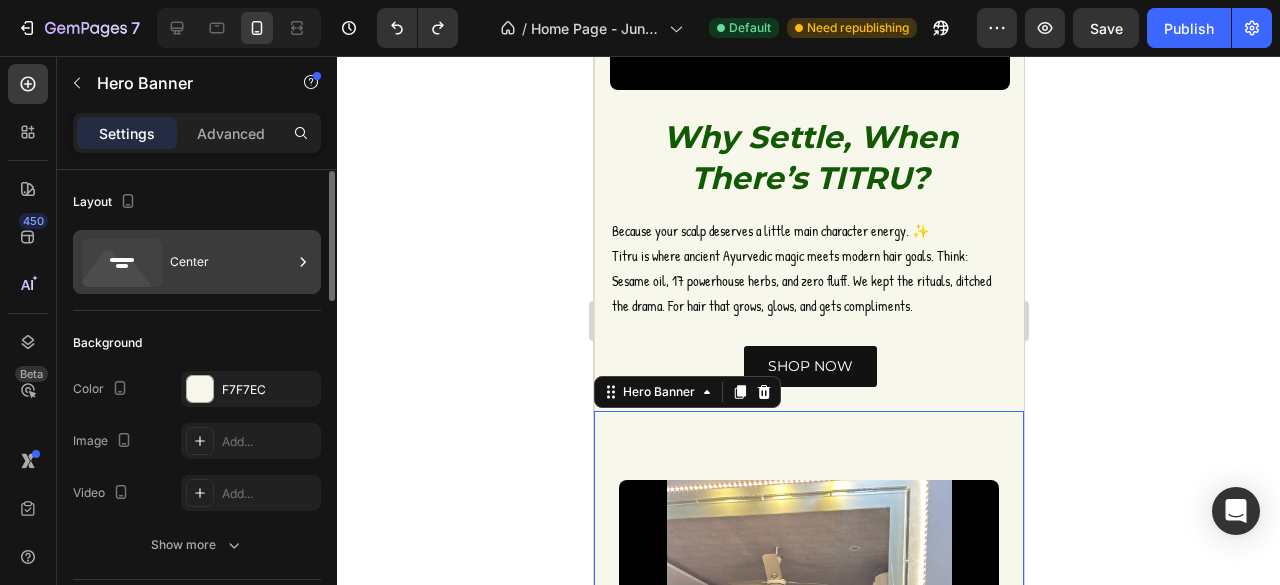 scroll, scrollTop: 1, scrollLeft: 0, axis: vertical 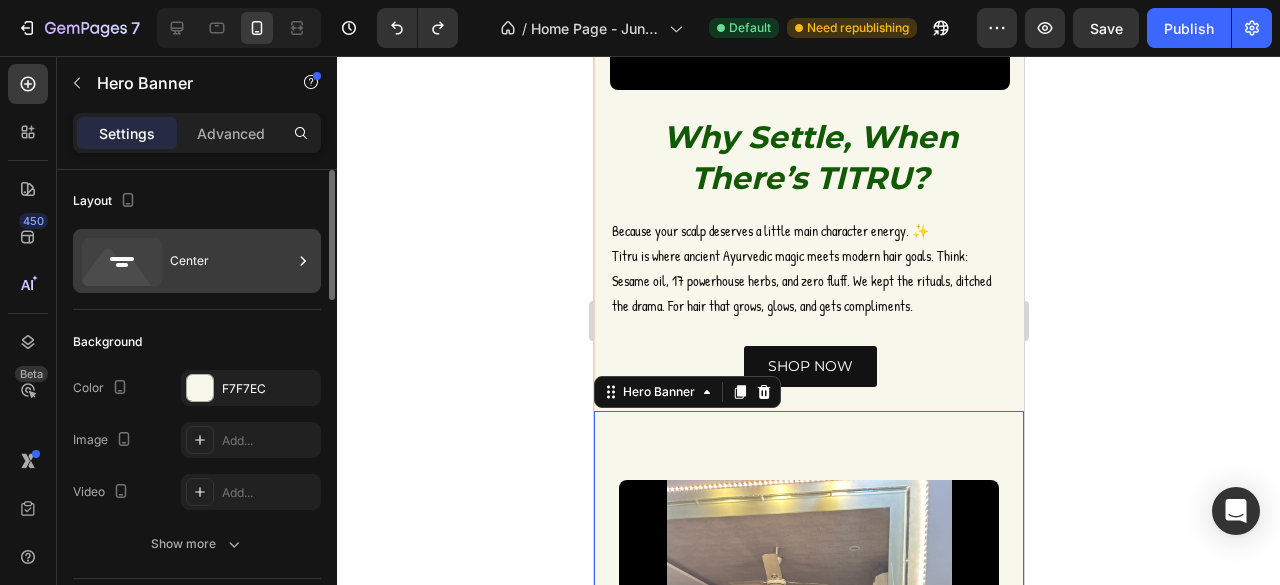 click on "Center" at bounding box center [231, 261] 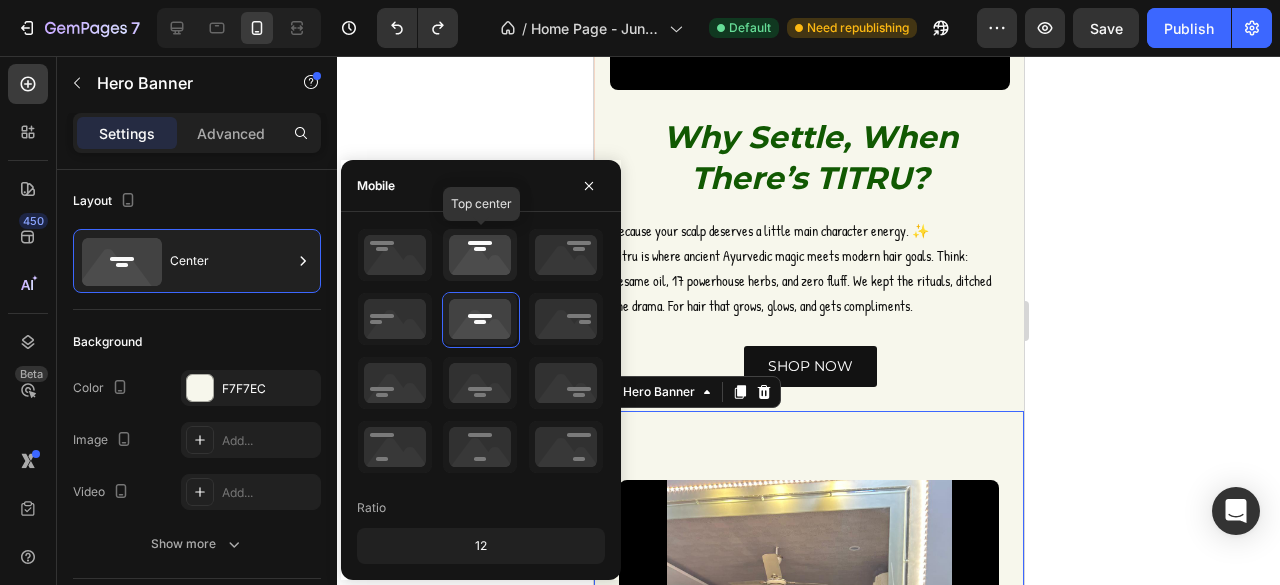 click 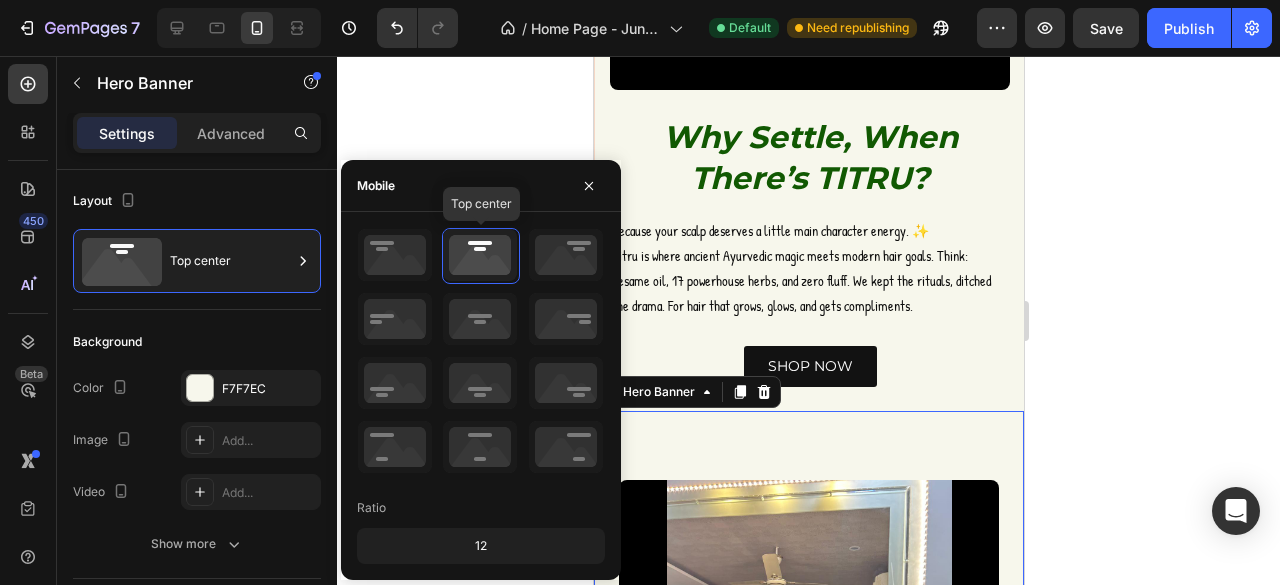 click 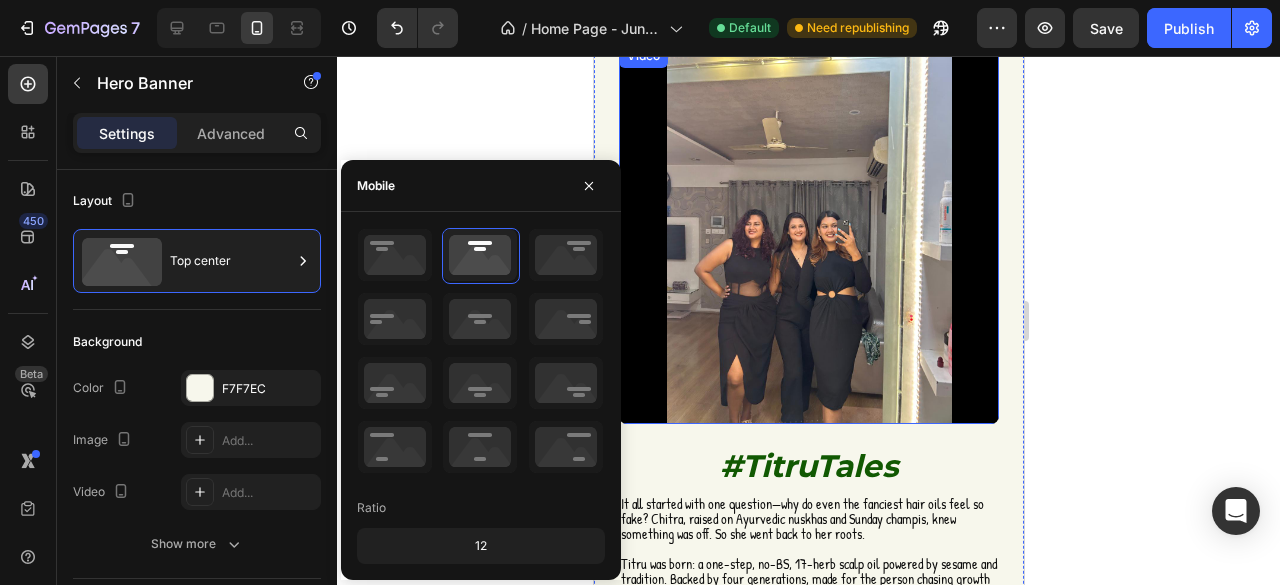 scroll, scrollTop: 1465, scrollLeft: 0, axis: vertical 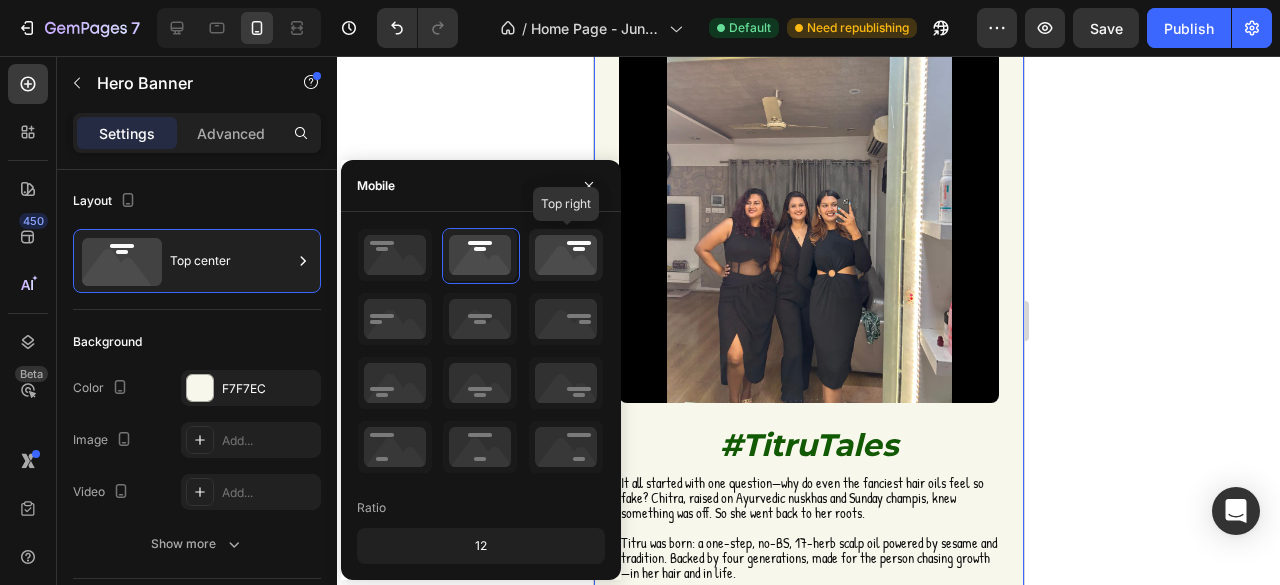 click 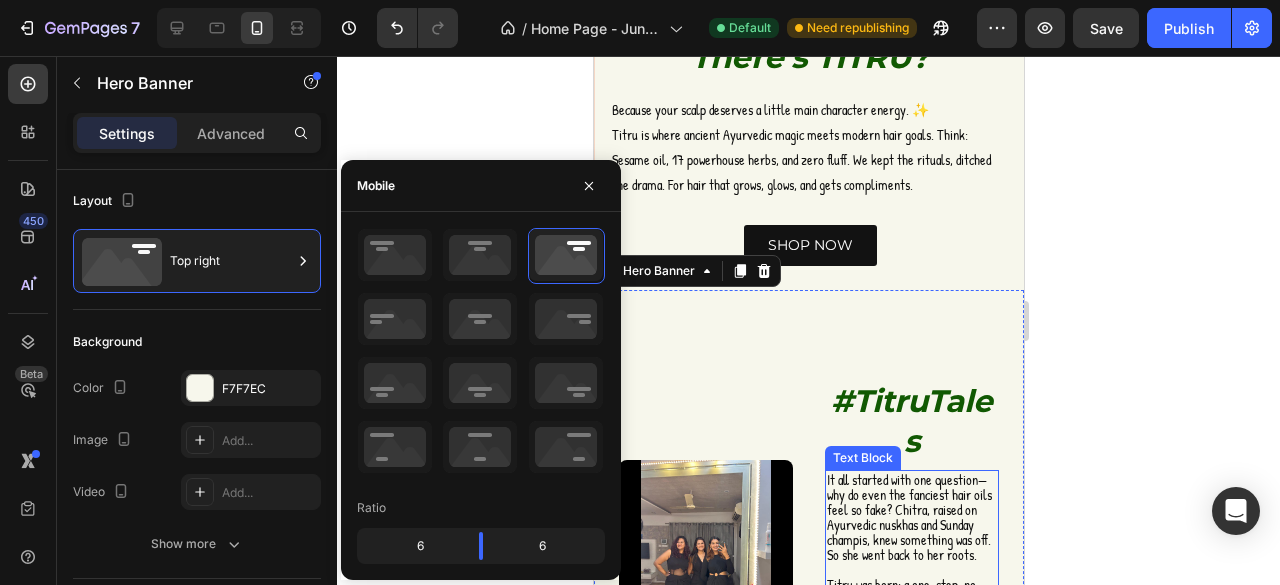 scroll, scrollTop: 1141, scrollLeft: 0, axis: vertical 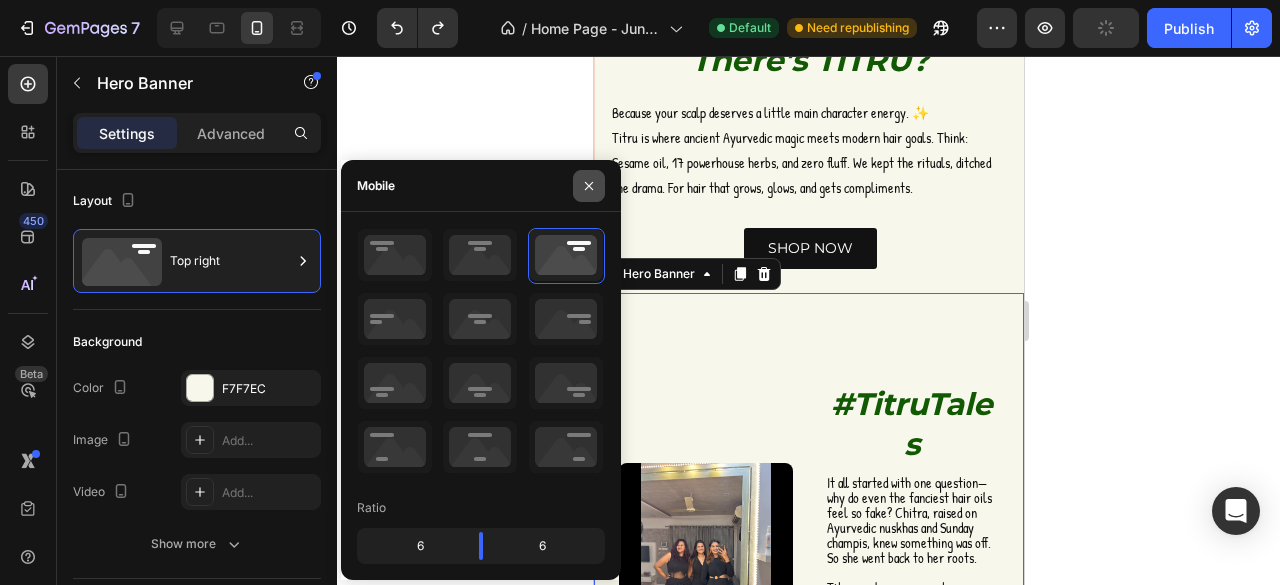 click 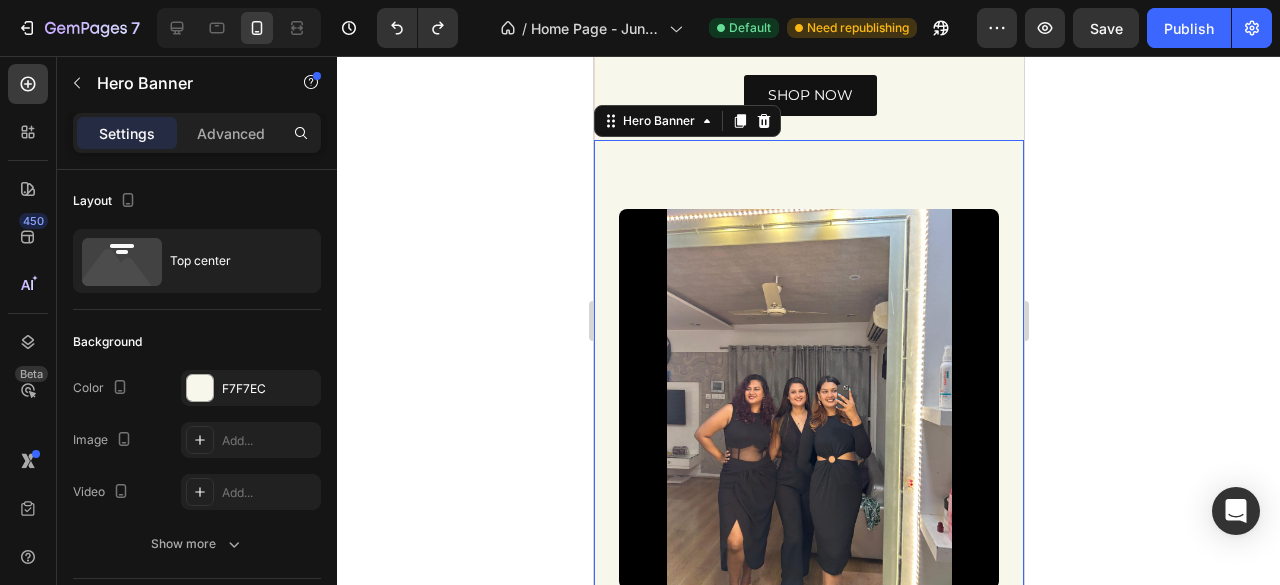 scroll, scrollTop: 1378, scrollLeft: 0, axis: vertical 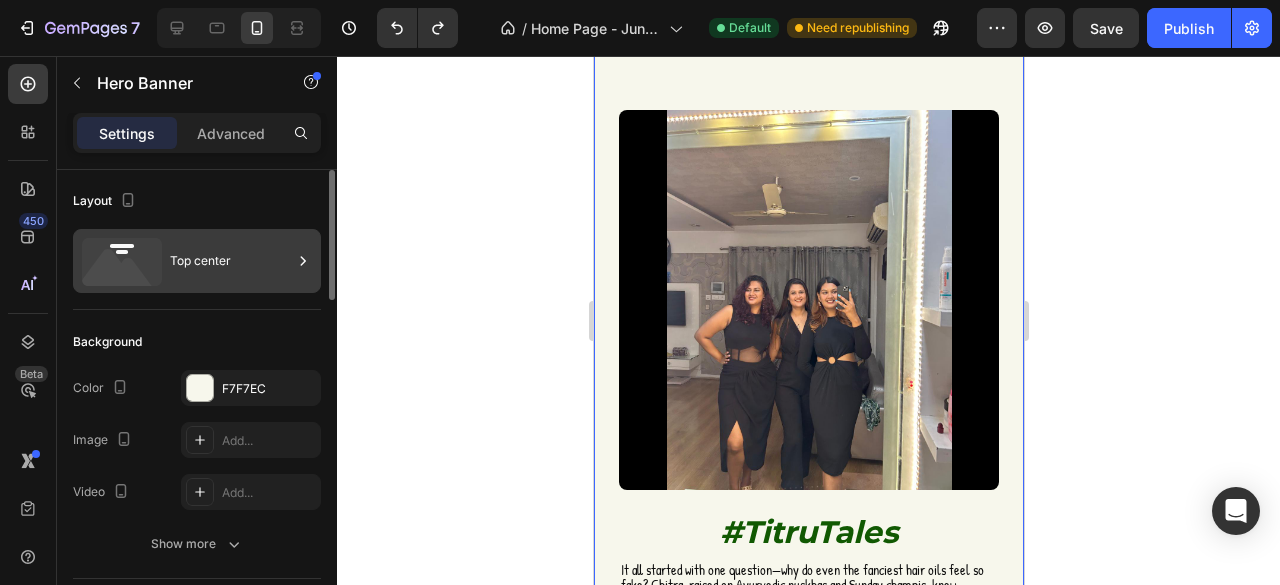 click on "Top center" at bounding box center [231, 261] 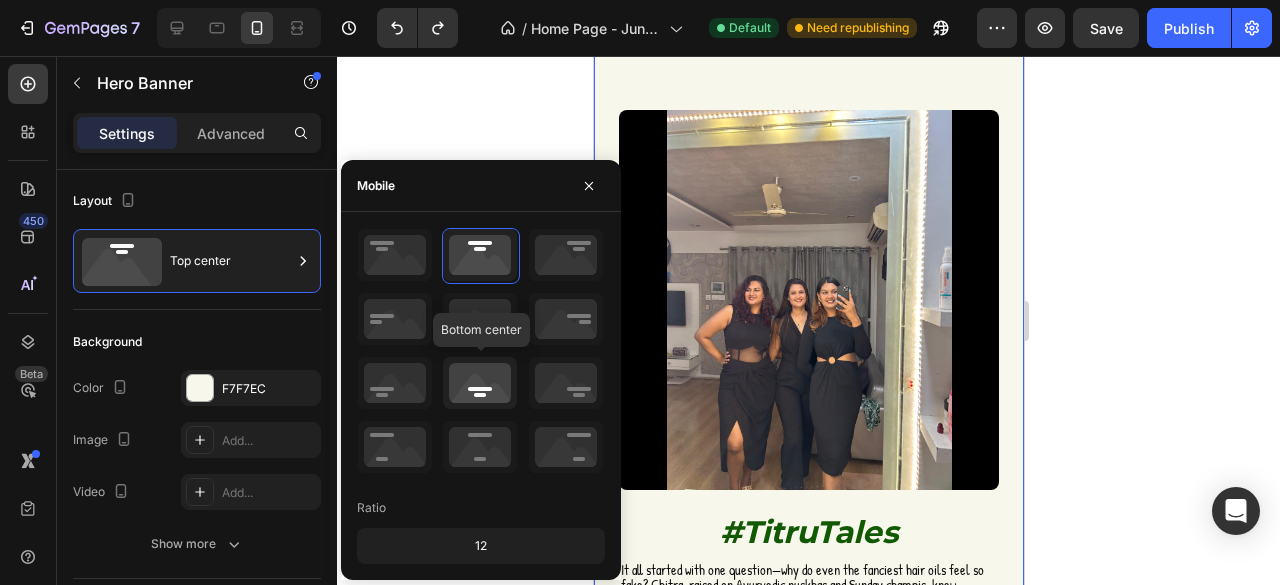 click 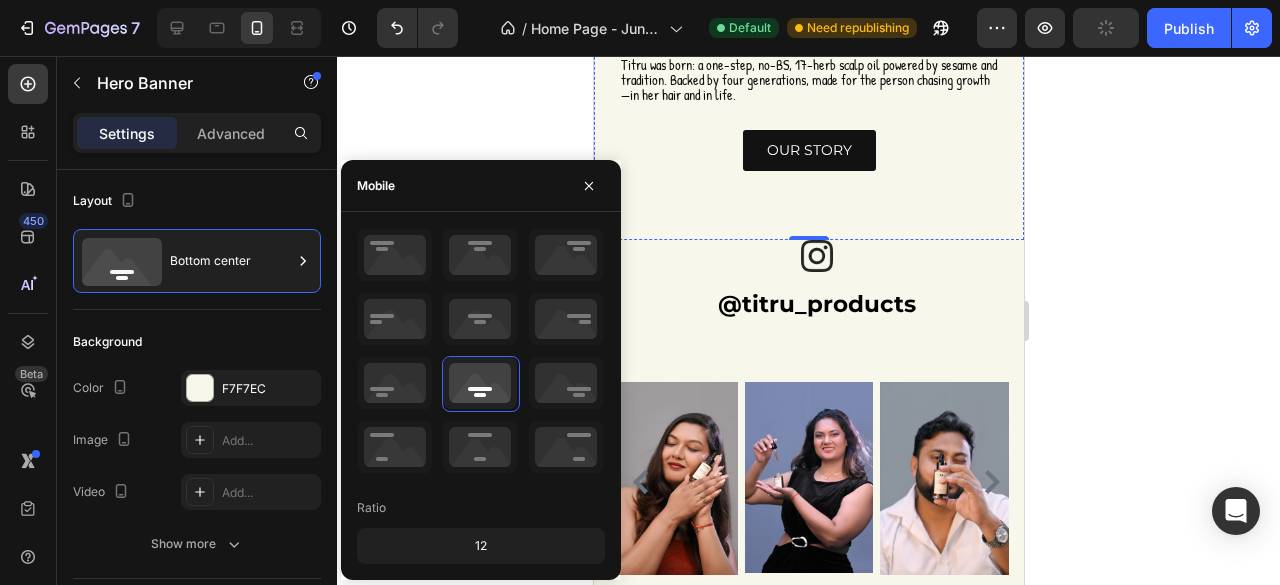 scroll, scrollTop: 1944, scrollLeft: 0, axis: vertical 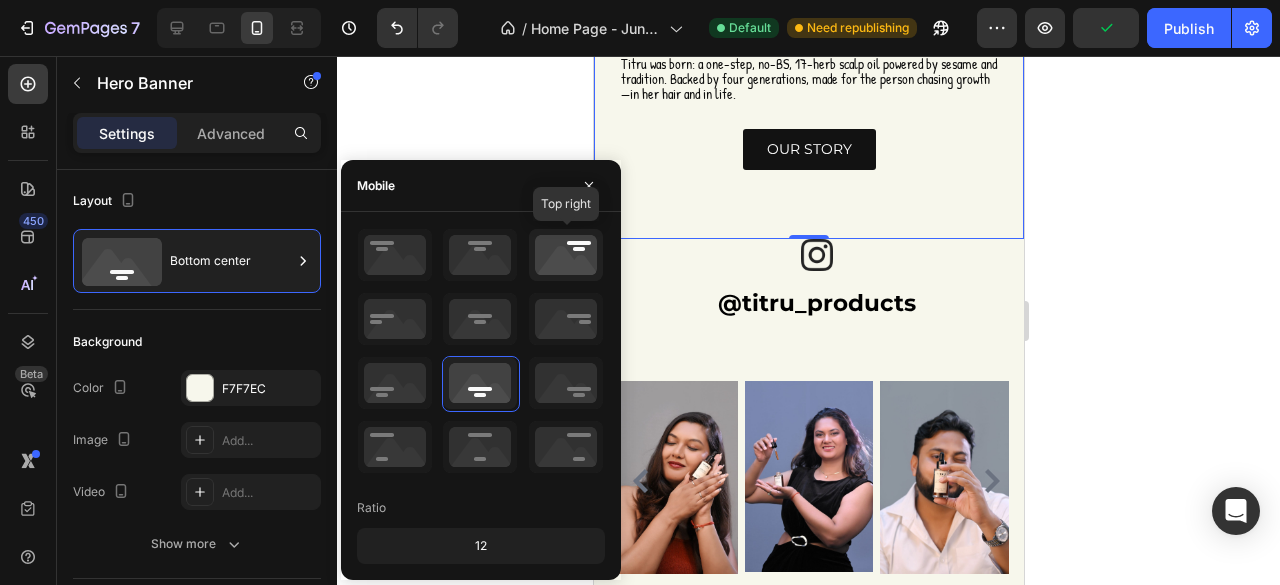 click 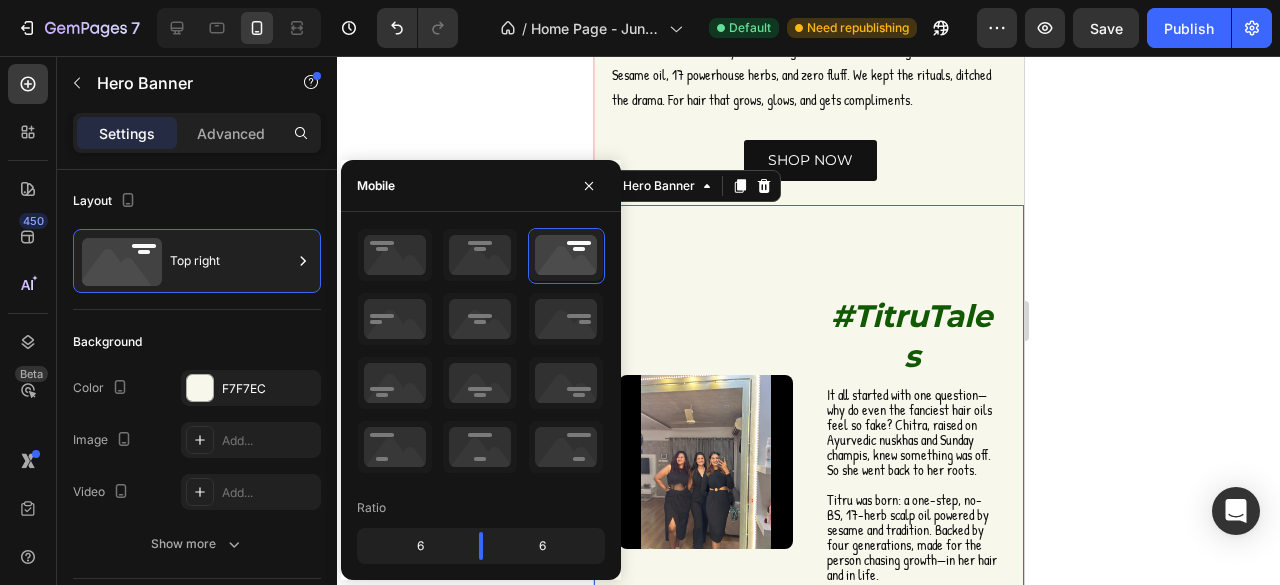 scroll, scrollTop: 1230, scrollLeft: 0, axis: vertical 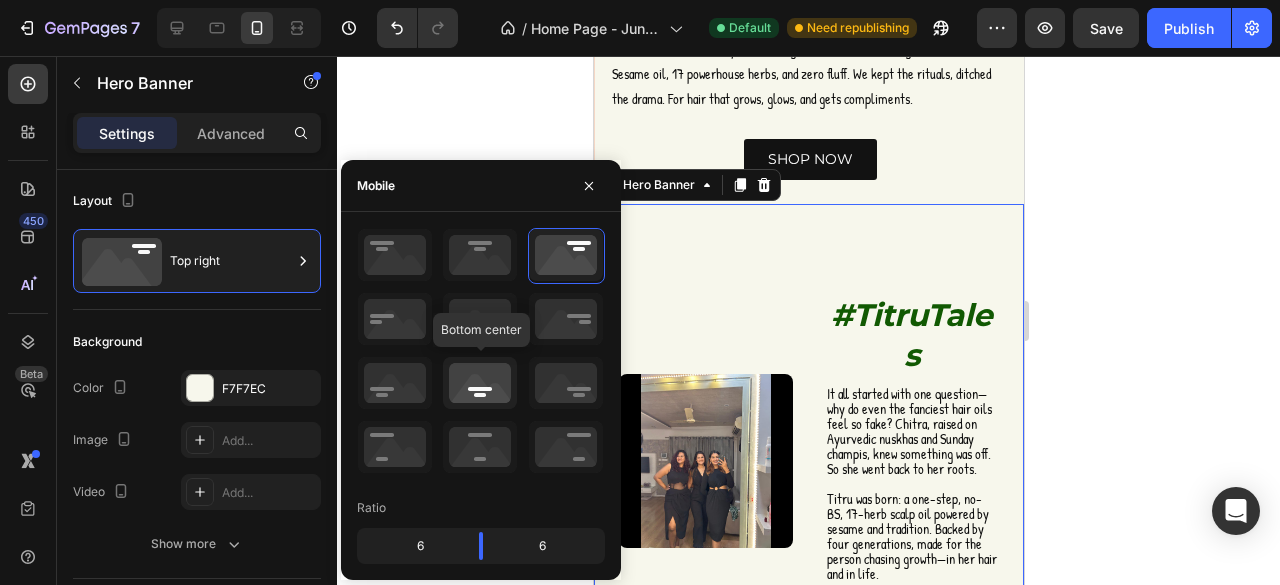 click 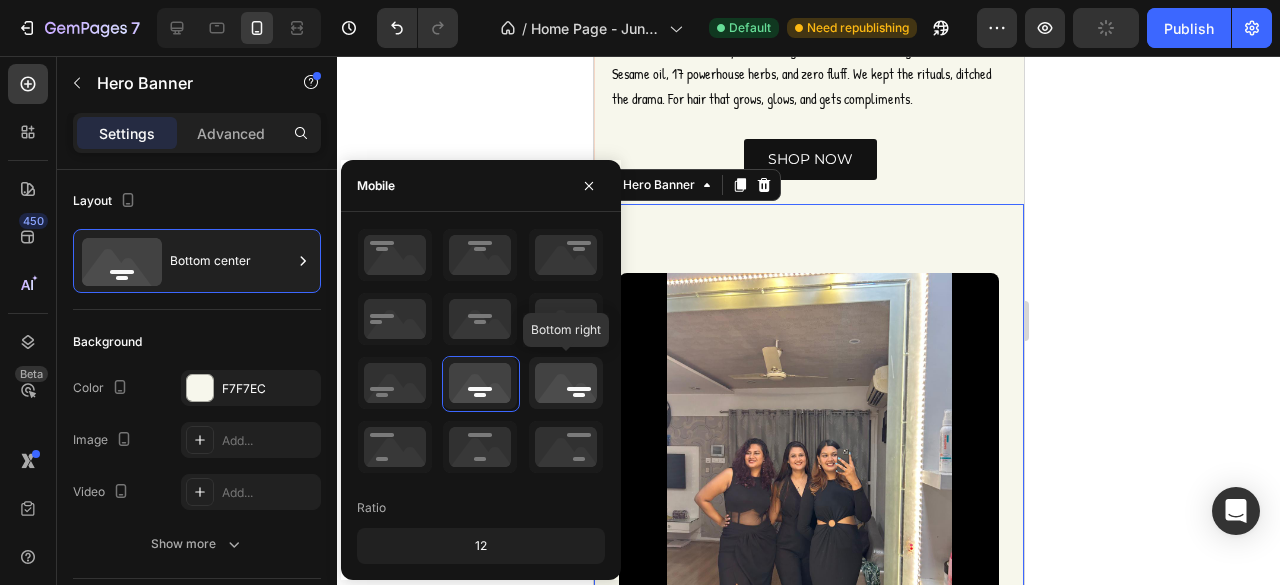 click 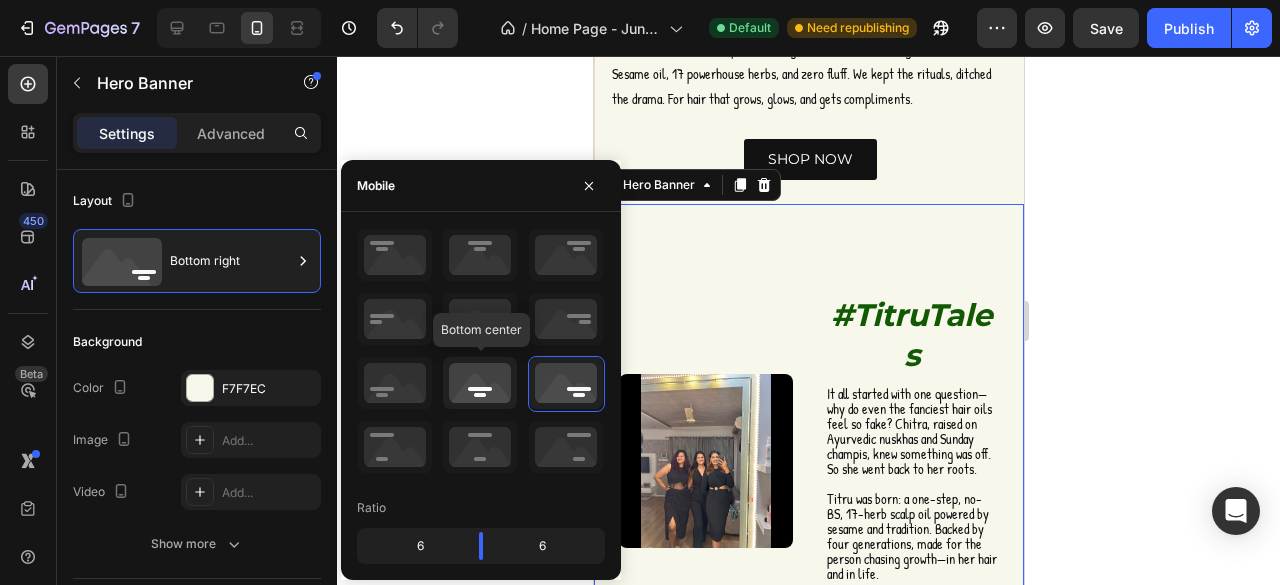 click 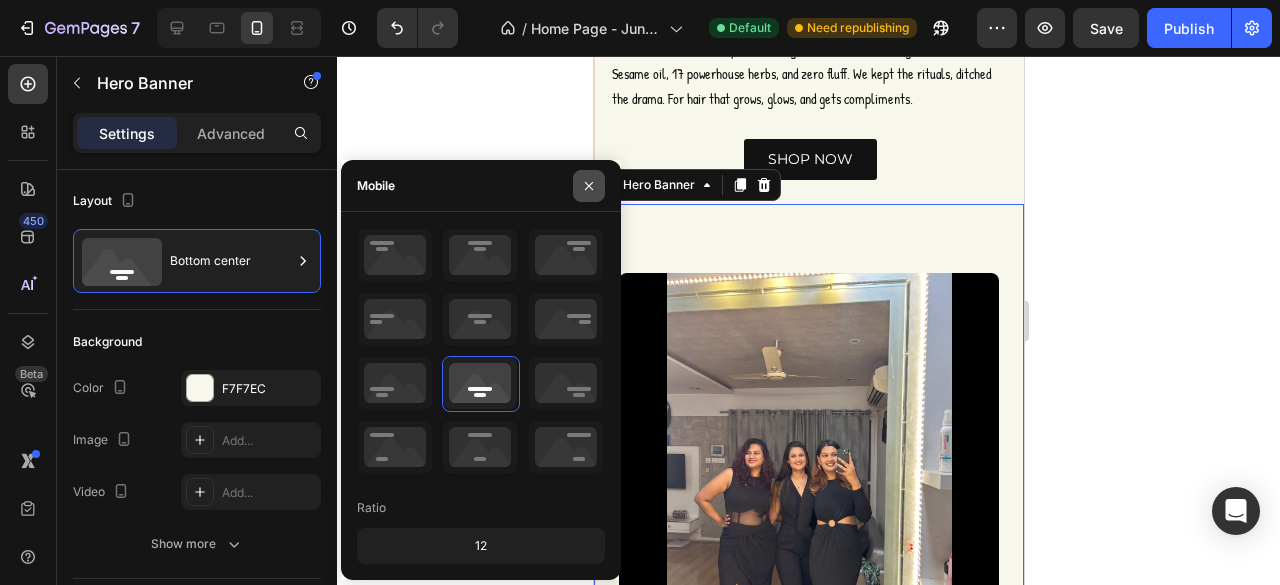 click at bounding box center [589, 186] 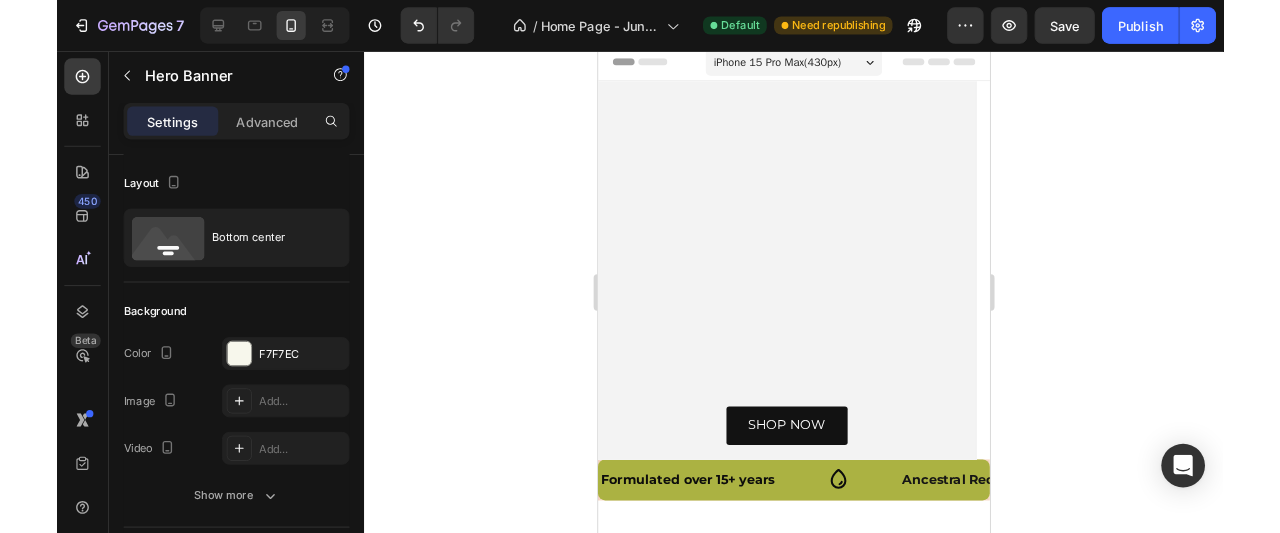 scroll, scrollTop: 0, scrollLeft: 0, axis: both 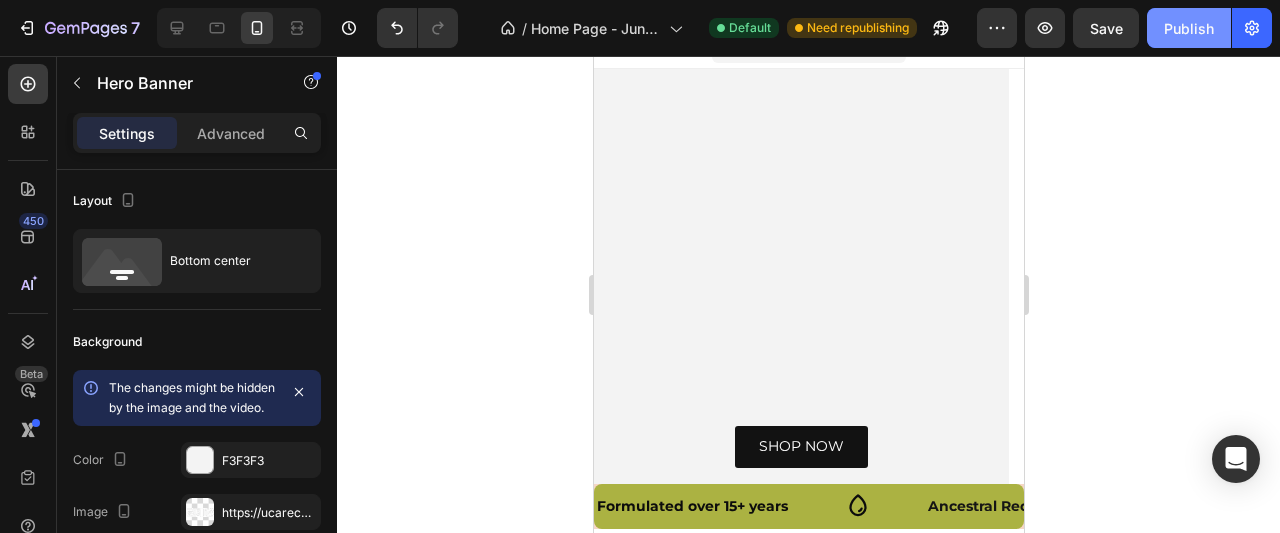 click on "Publish" at bounding box center [1189, 28] 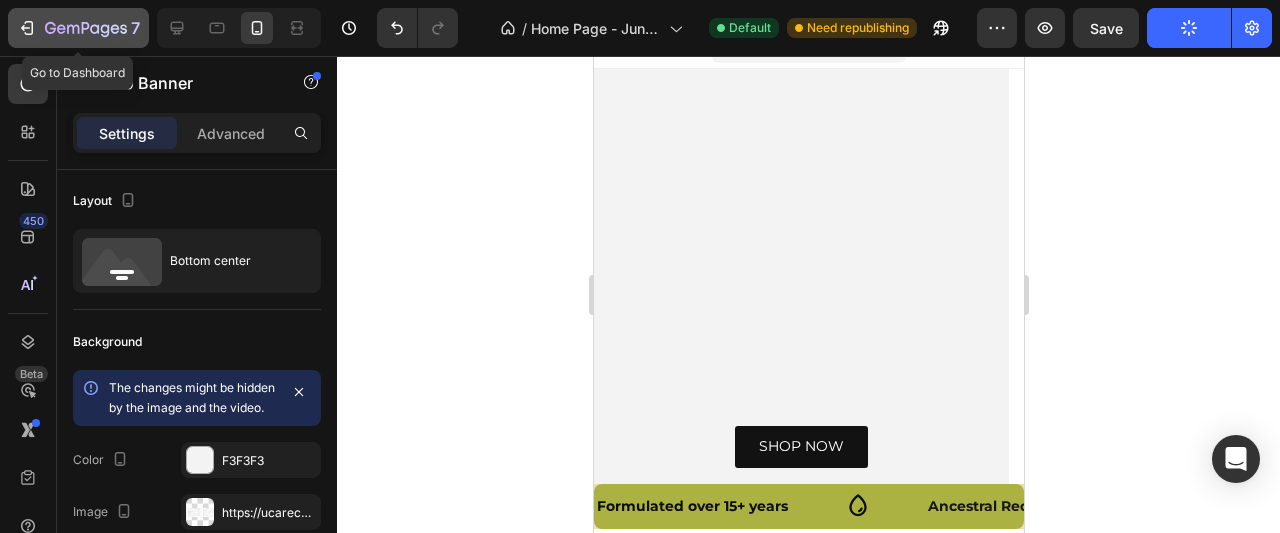 click 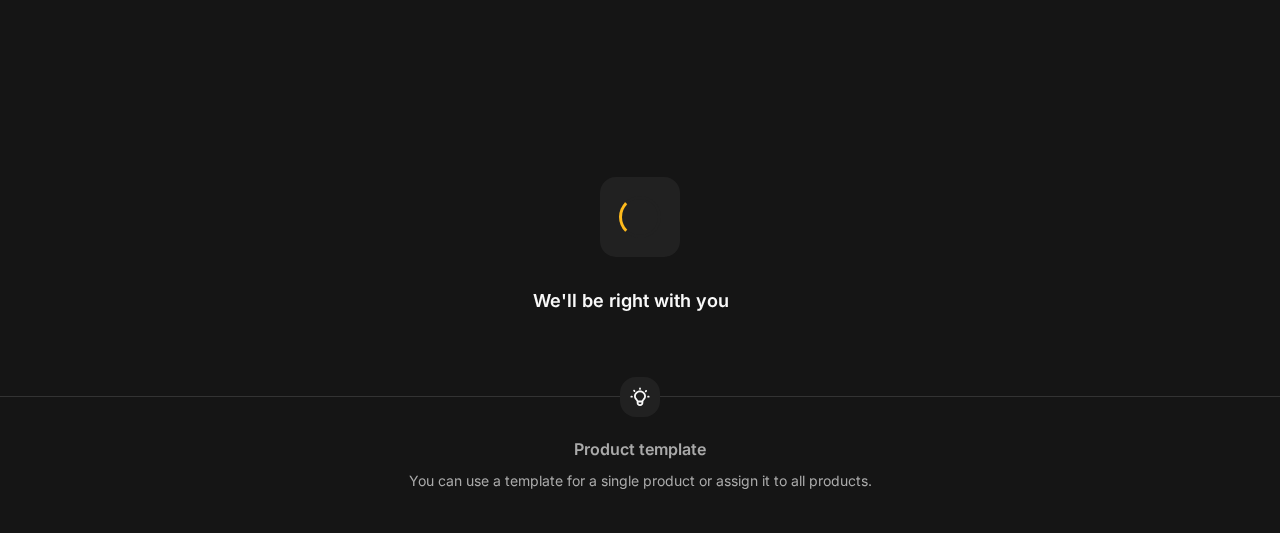 scroll, scrollTop: 0, scrollLeft: 0, axis: both 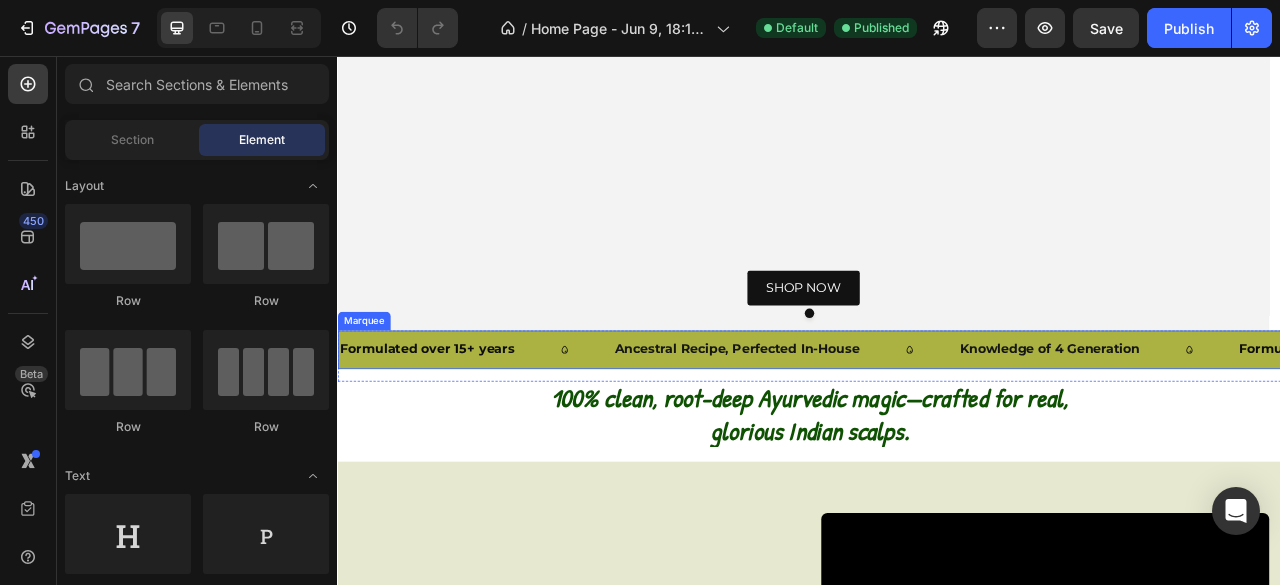 click on "Formulated over 15+ years  Text" at bounding box center (512, 429) 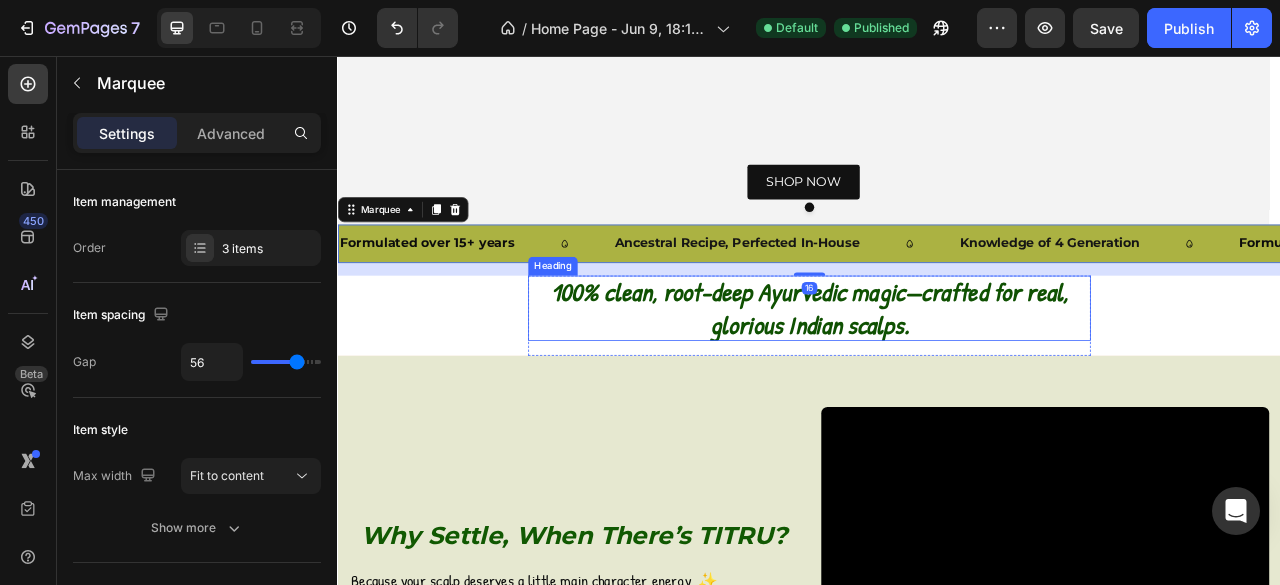 scroll, scrollTop: 492, scrollLeft: 0, axis: vertical 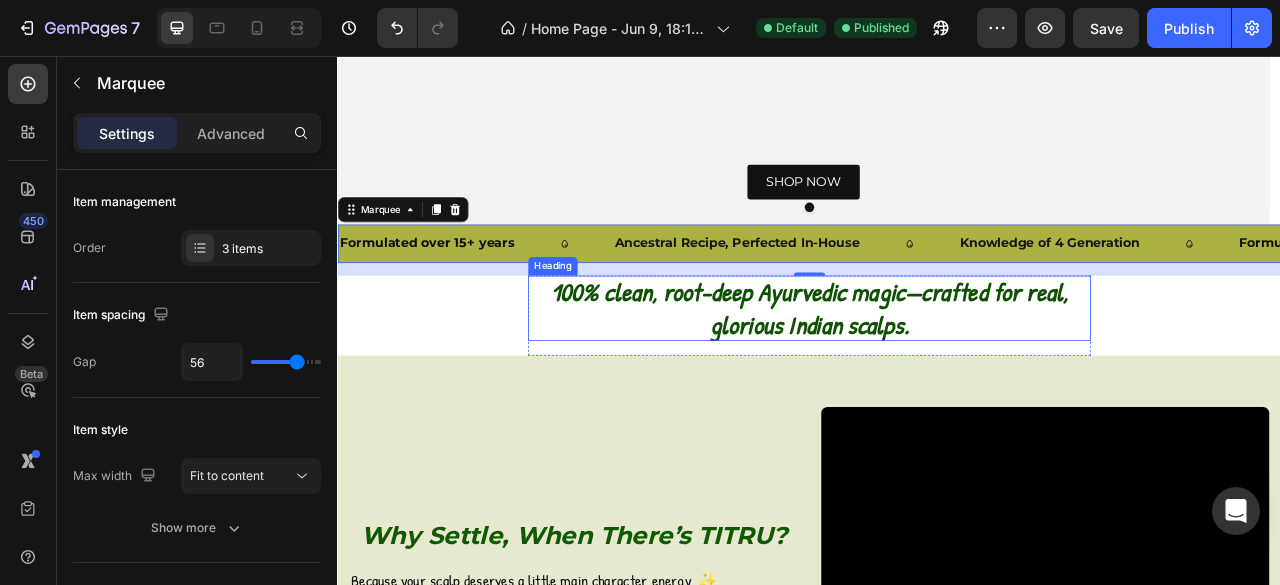 click on "100% clean, root-deep Ayurvedic magic—crafted for real, glorious Indian scalps." at bounding box center (937, 377) 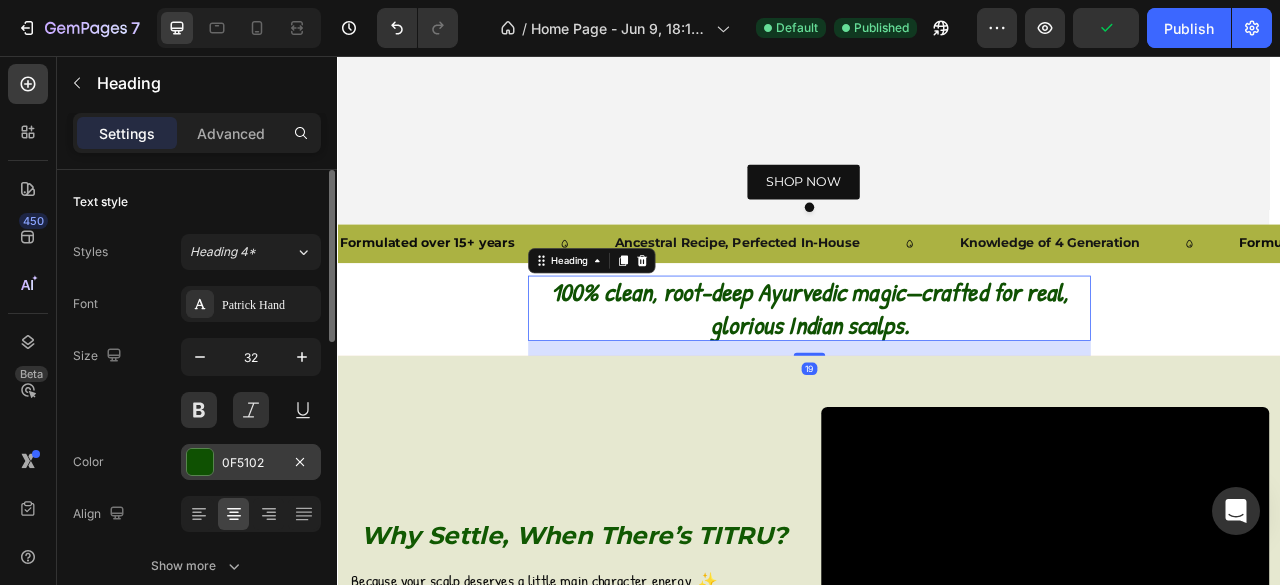 click on "0F5102" at bounding box center (251, 463) 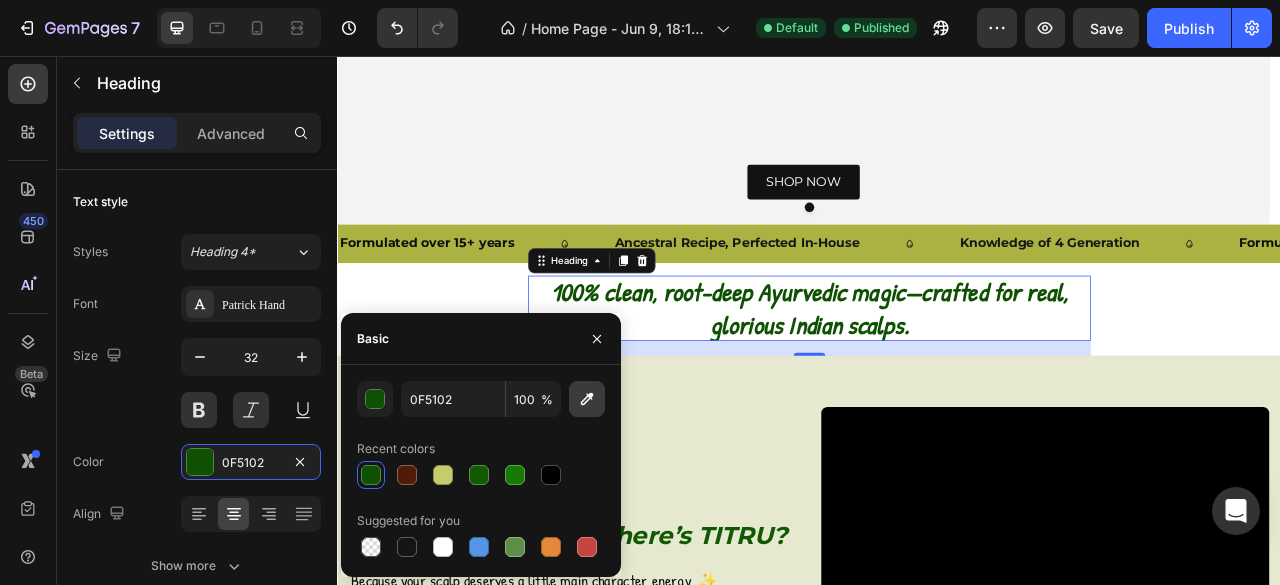 click at bounding box center [587, 399] 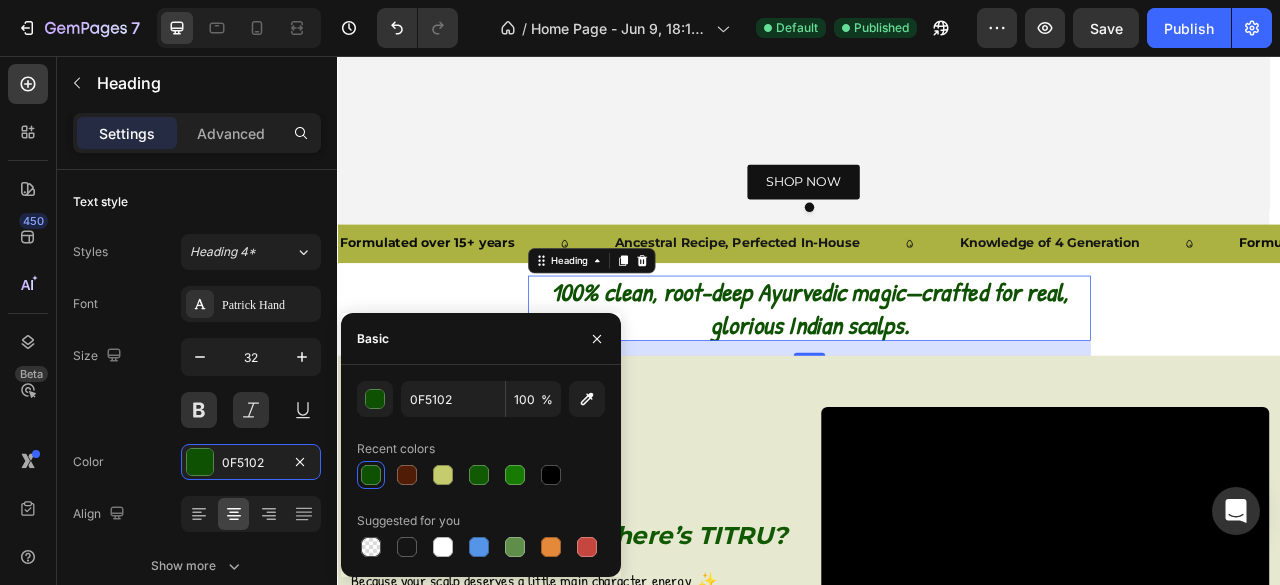 type on "ABB242" 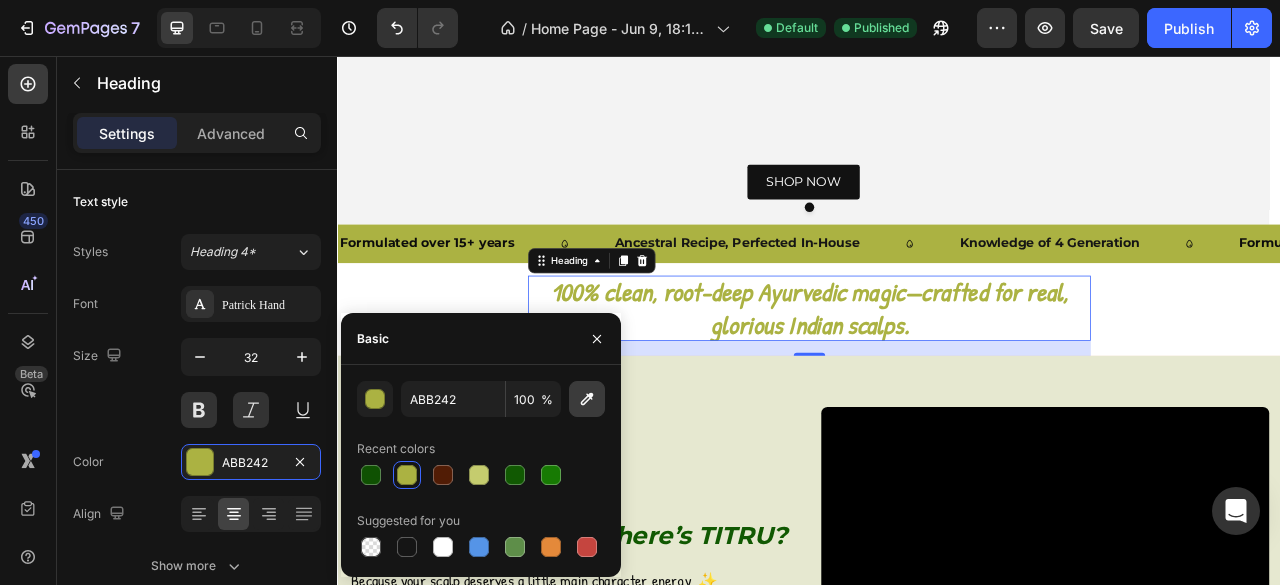 click 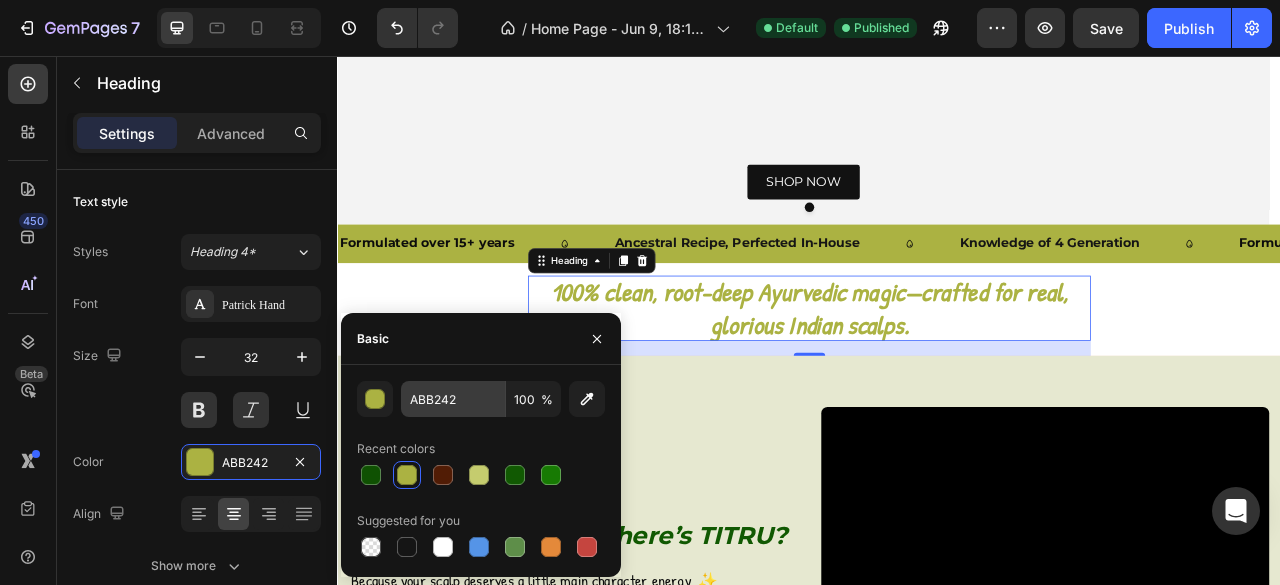 type 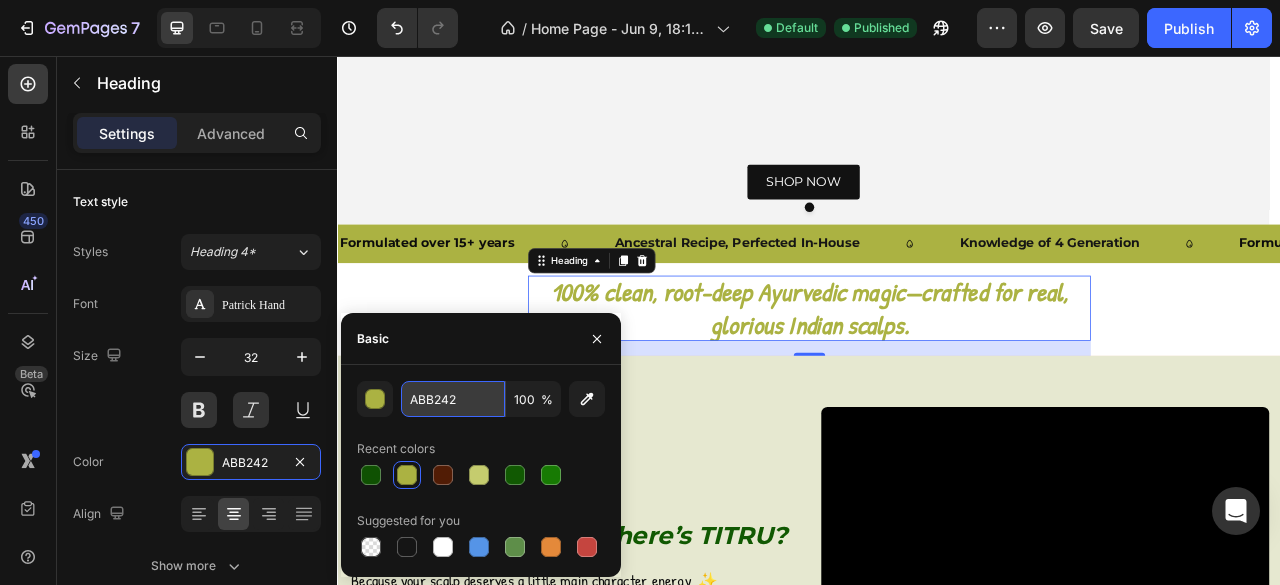 click on "ABB242" at bounding box center (453, 399) 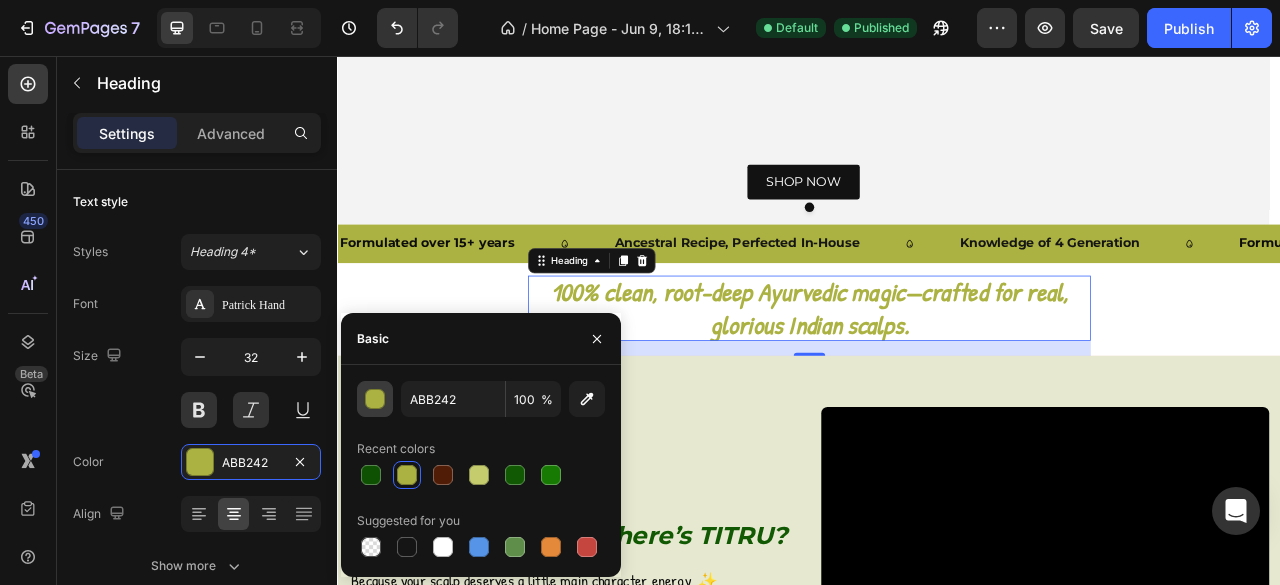 click at bounding box center (376, 400) 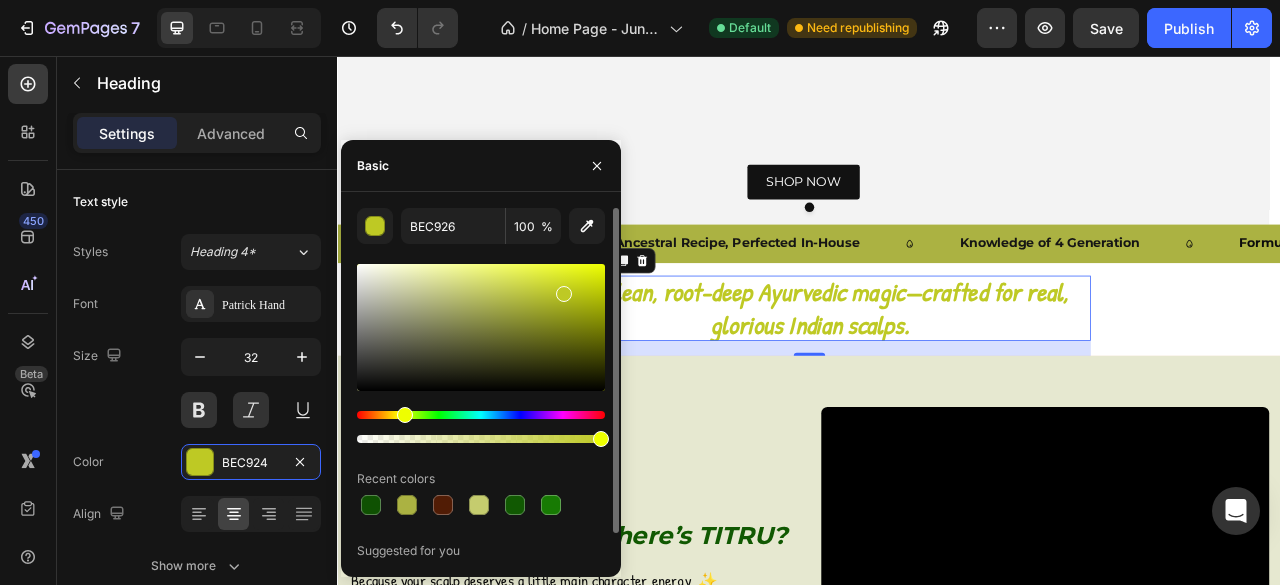 drag, startPoint x: 514, startPoint y: 309, endPoint x: 545, endPoint y: 290, distance: 36.359318 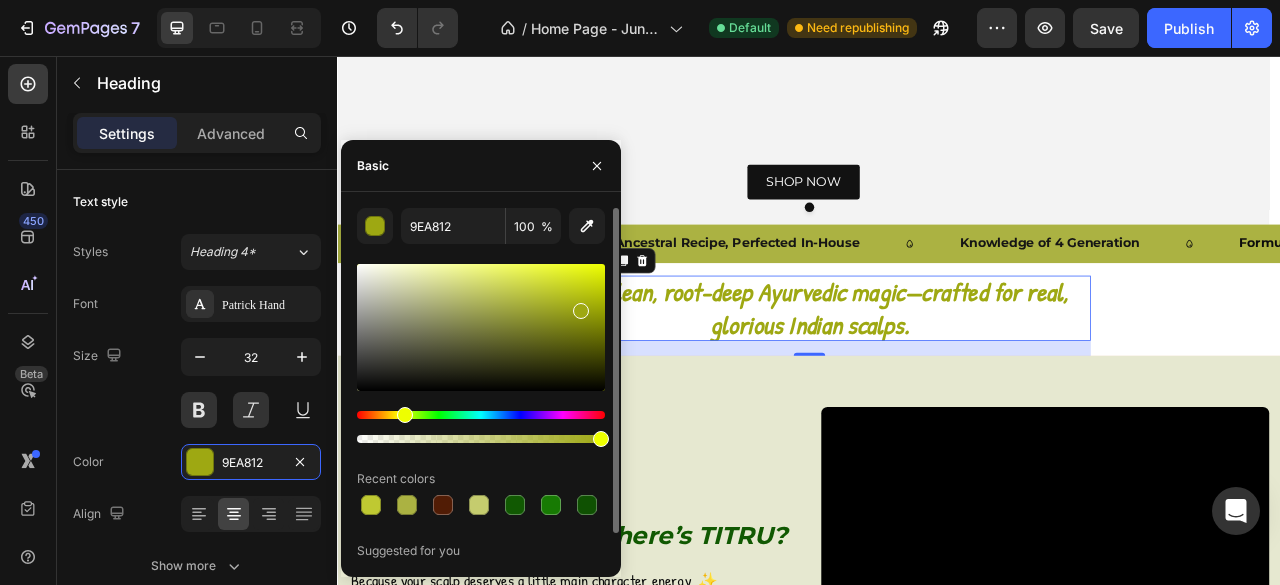 type on "A5AF13" 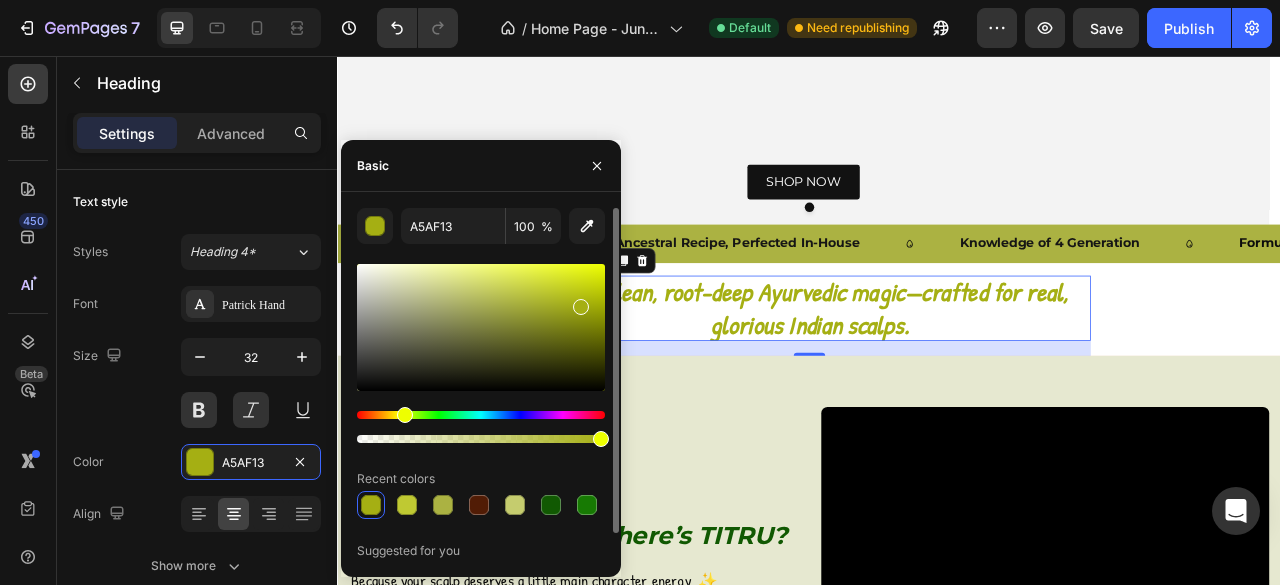 drag, startPoint x: 545, startPoint y: 290, endPoint x: 578, endPoint y: 303, distance: 35.468296 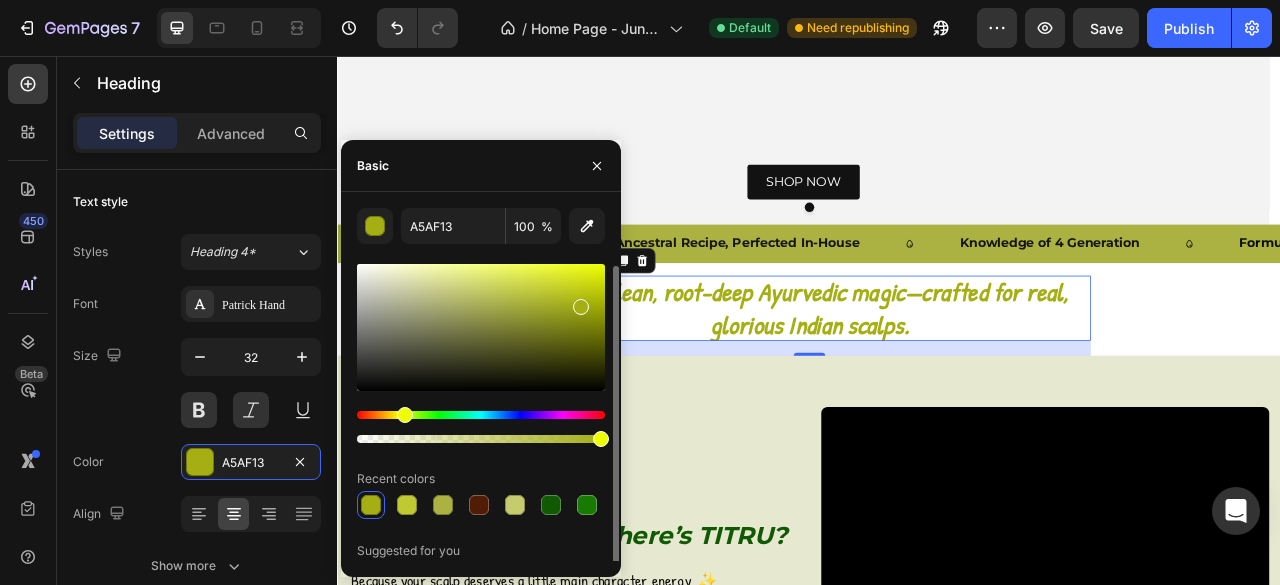 scroll, scrollTop: 30, scrollLeft: 0, axis: vertical 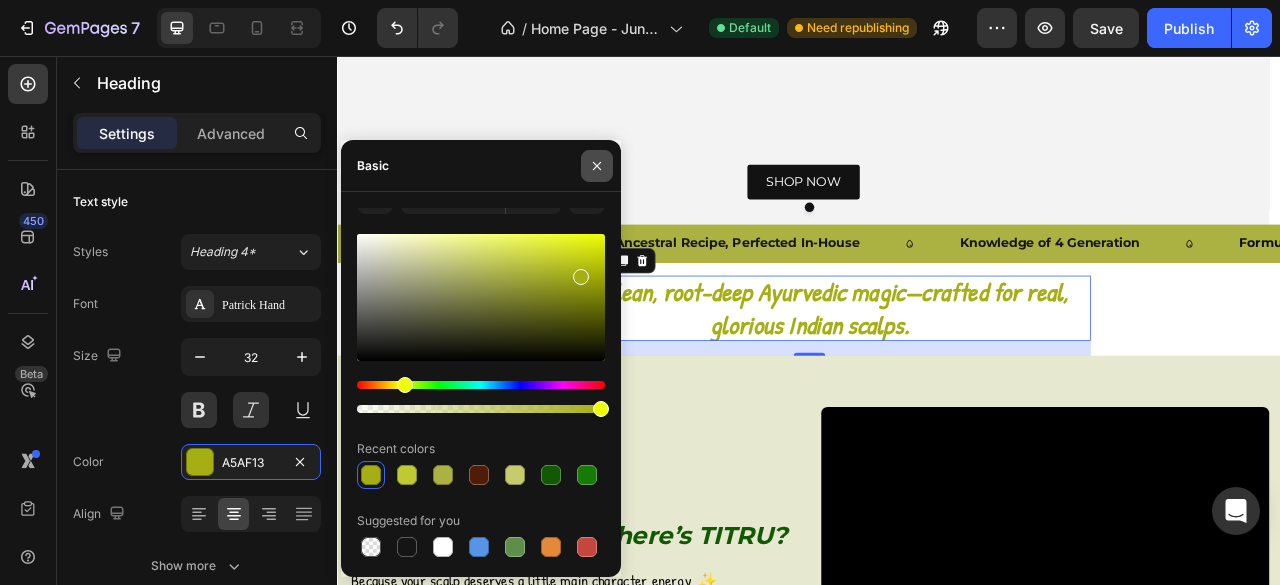 click 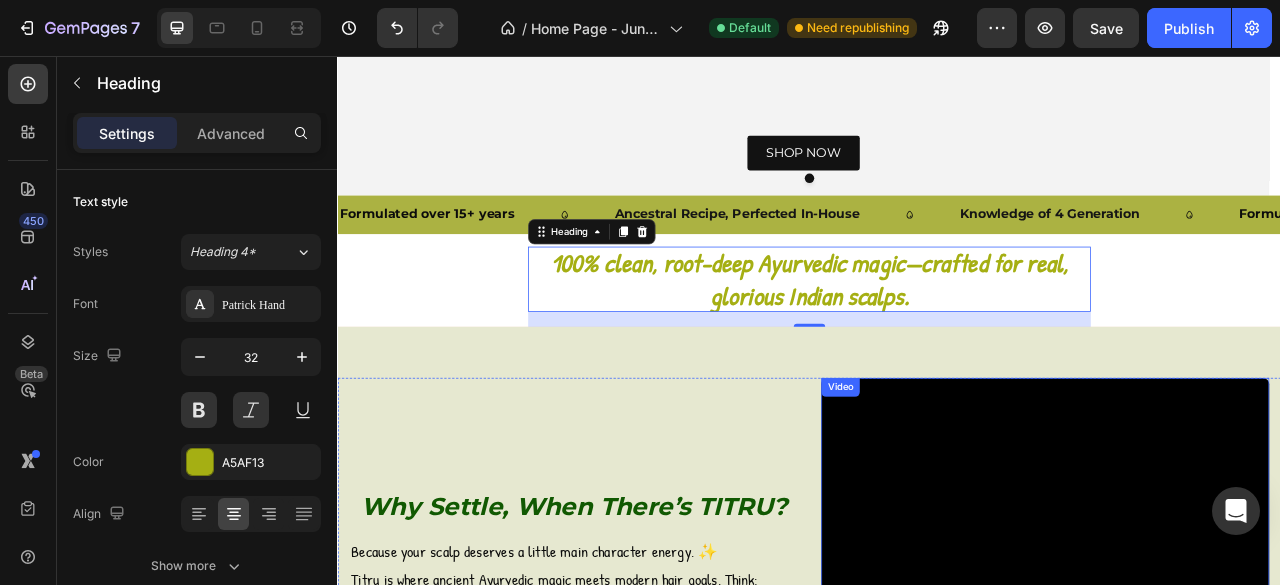 scroll, scrollTop: 550, scrollLeft: 0, axis: vertical 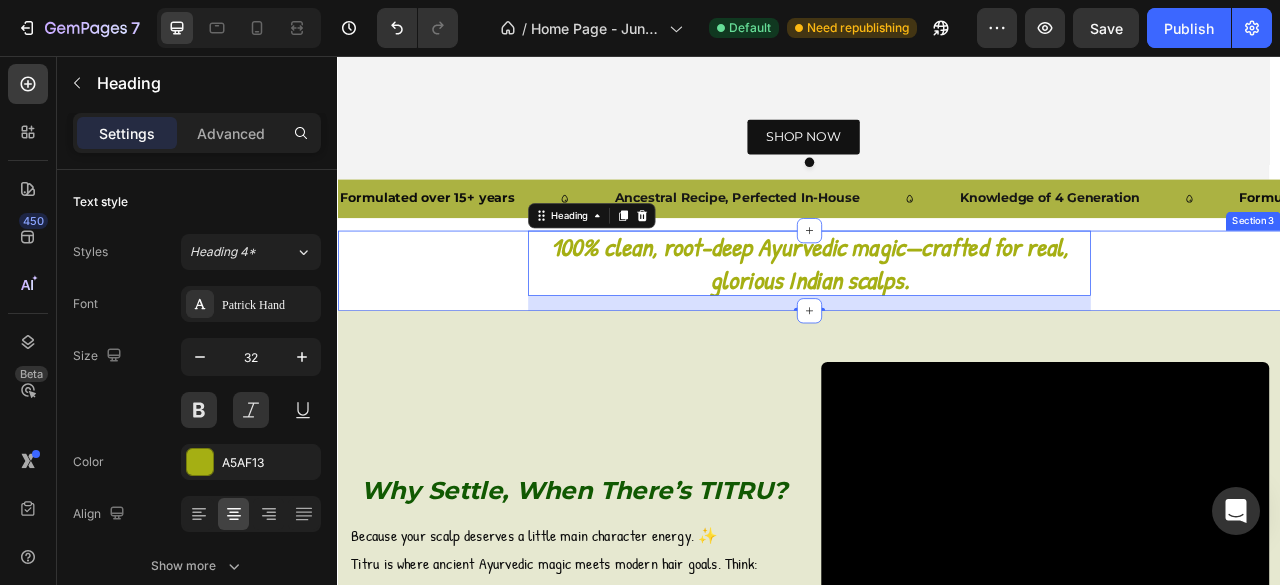 click on "100% clean, root-deep Ayurvedic magic—crafted for real, glorious Indian scalps. Heading   19 Row" at bounding box center [937, 329] 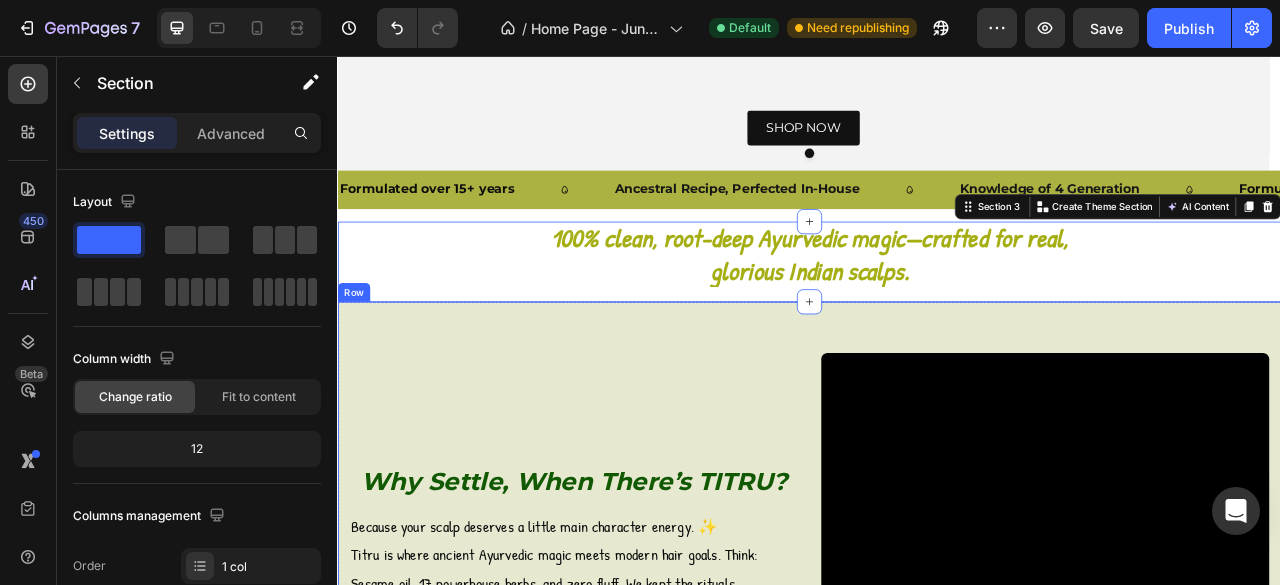 scroll, scrollTop: 589, scrollLeft: 0, axis: vertical 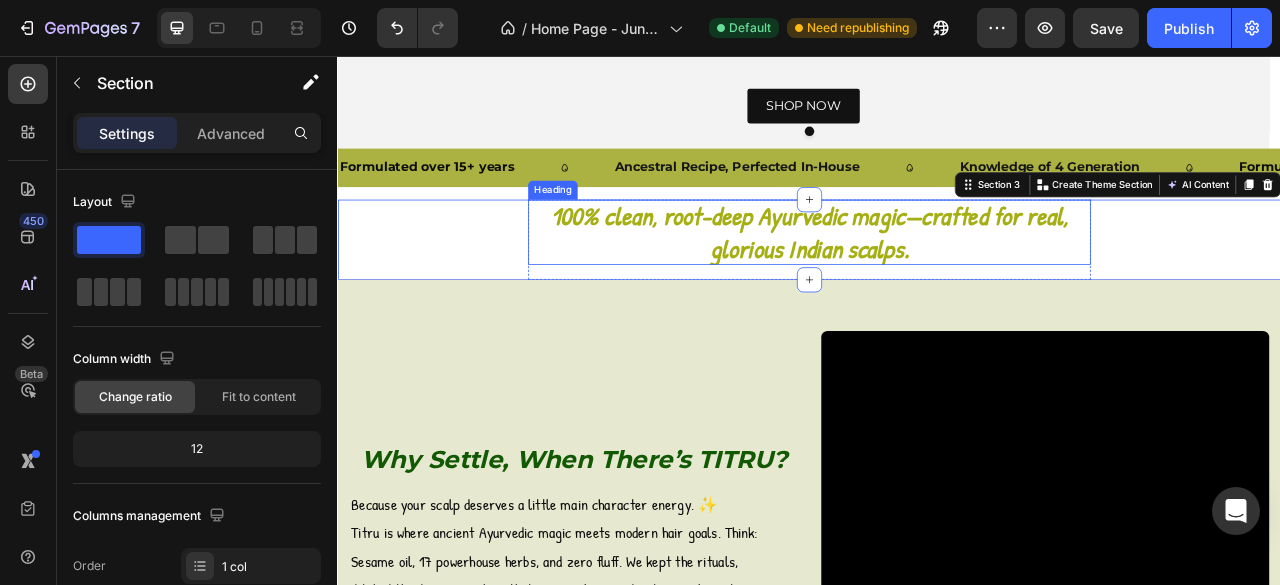 click on "100% clean, root-deep Ayurvedic magic—crafted for real, glorious Indian scalps." at bounding box center [937, 280] 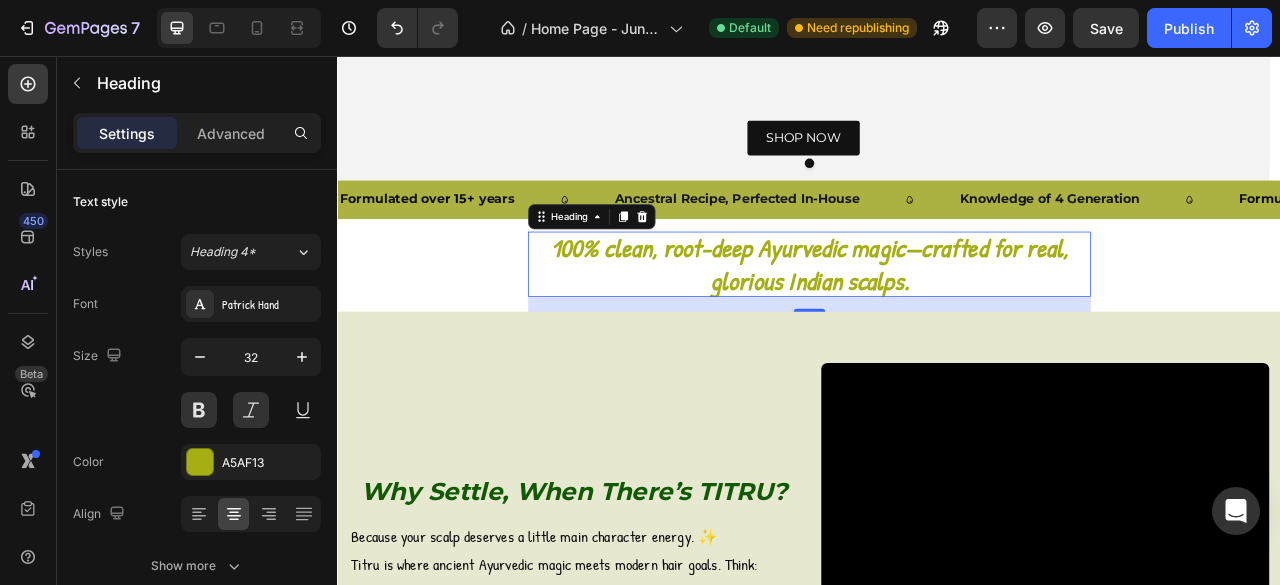 scroll, scrollTop: 551, scrollLeft: 0, axis: vertical 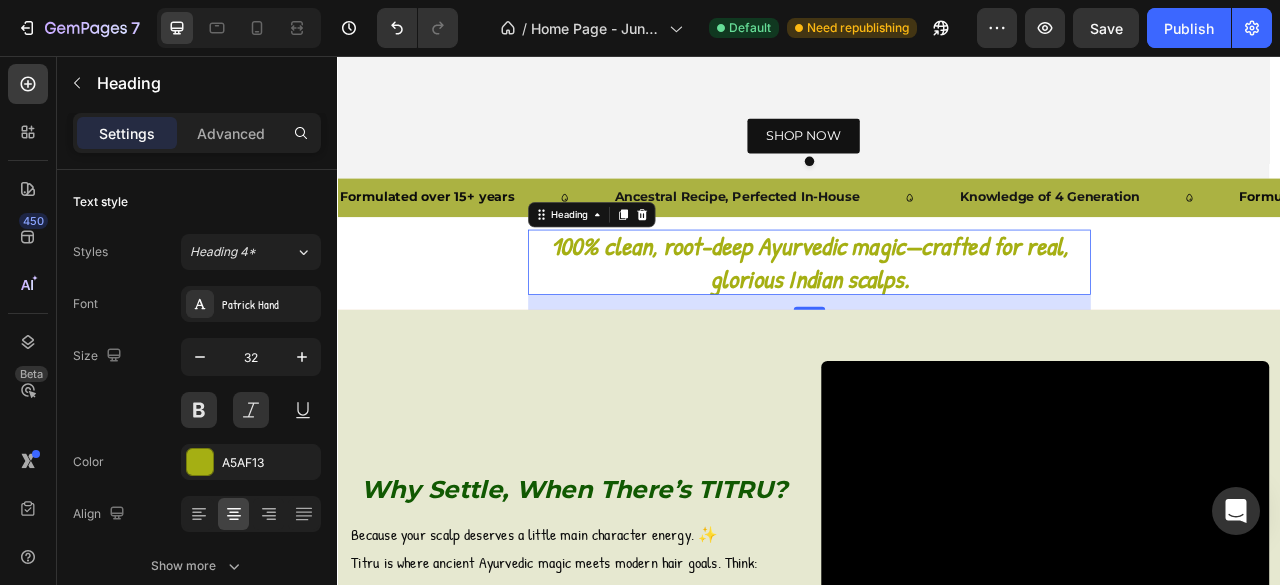 click on "100% clean, root-deep Ayurvedic magic—crafted for real, glorious Indian scalps." at bounding box center [937, 318] 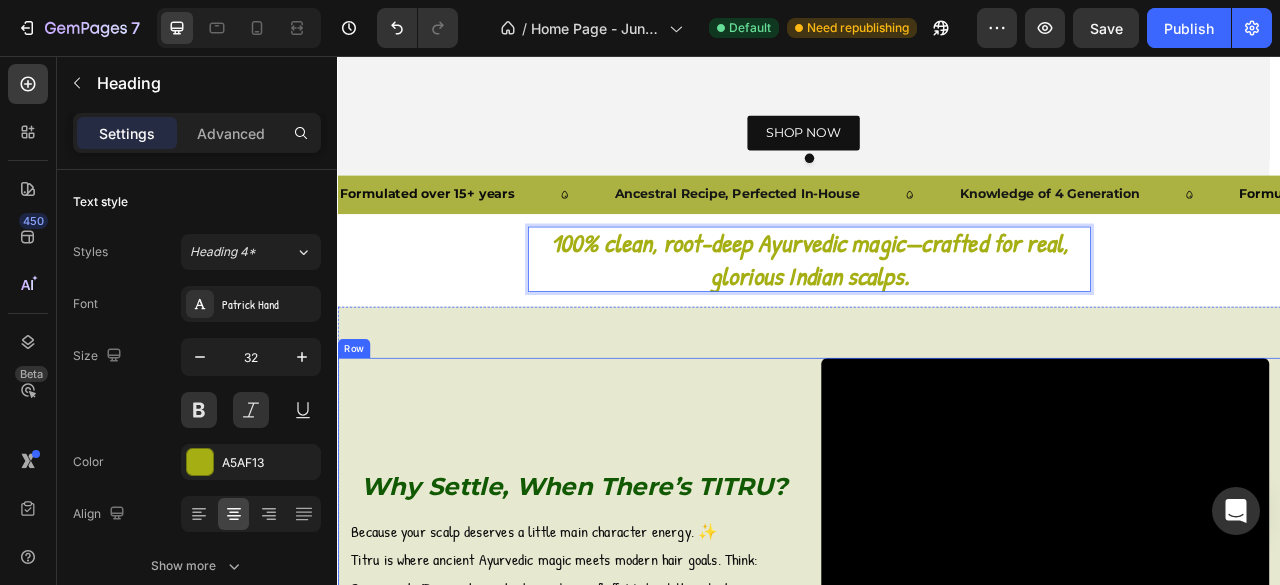 scroll, scrollTop: 544, scrollLeft: 0, axis: vertical 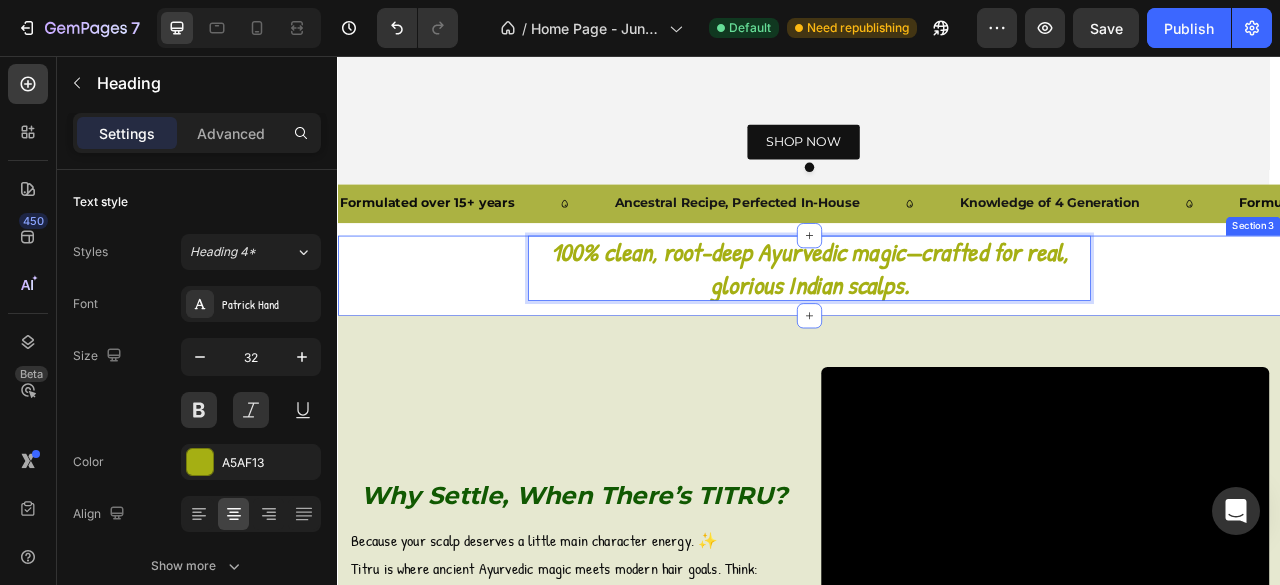 click on "100% clean, root-deep Ayurvedic magic—crafted for real, glorious Indian scalps. Heading   19 Row" at bounding box center (937, 335) 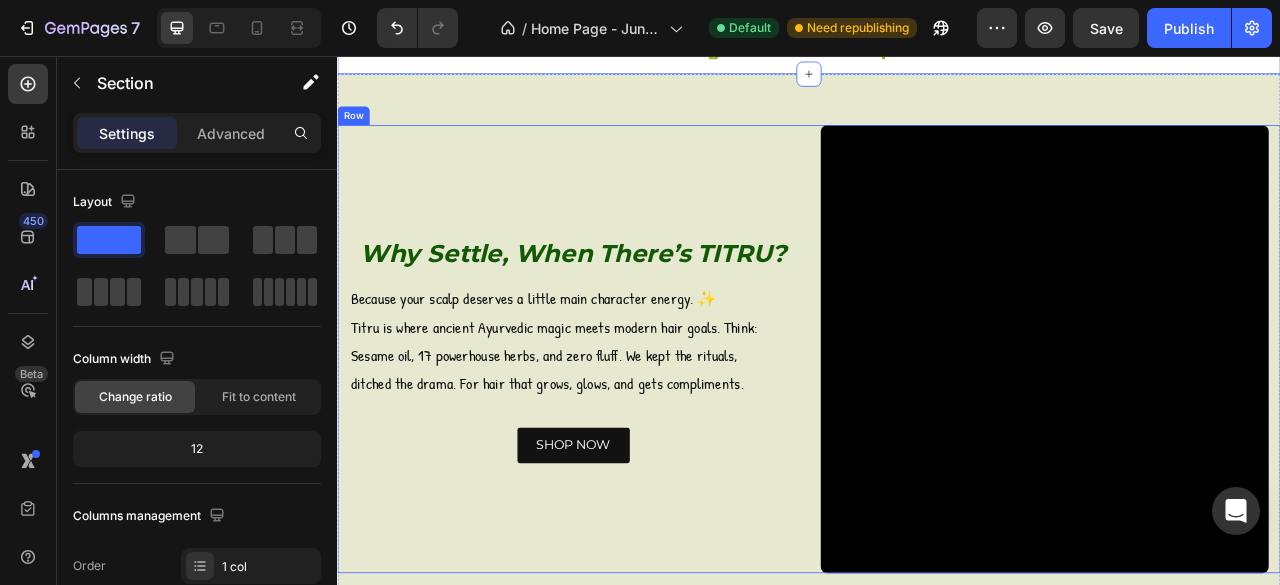 scroll, scrollTop: 849, scrollLeft: 0, axis: vertical 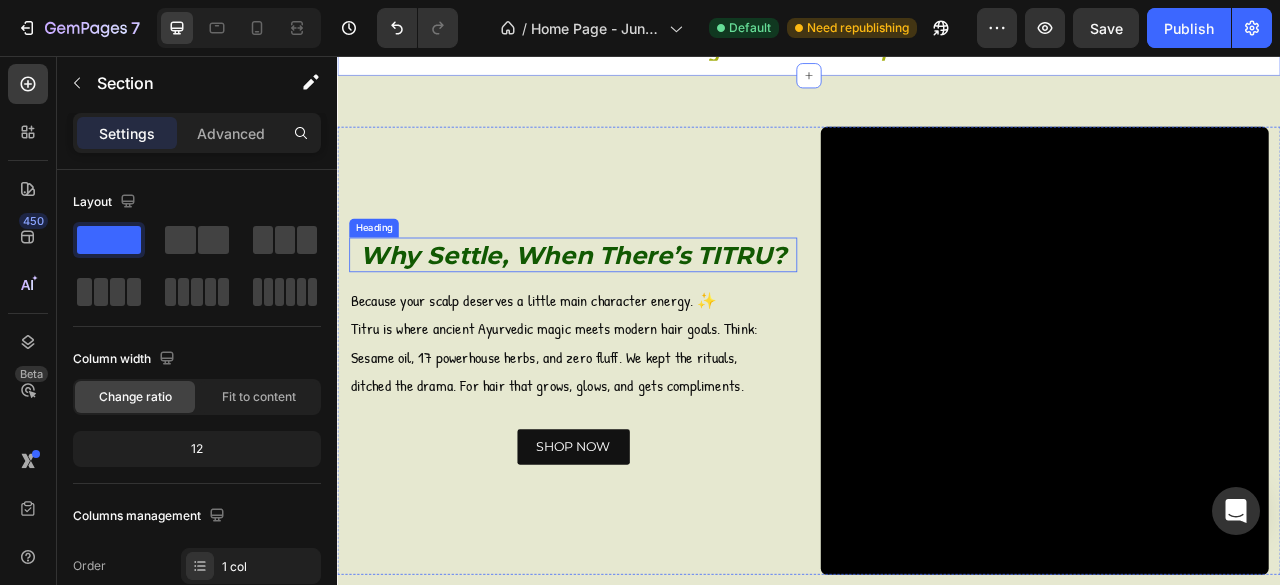 click on "Why Settle, When There’s TITRU?" at bounding box center [637, 309] 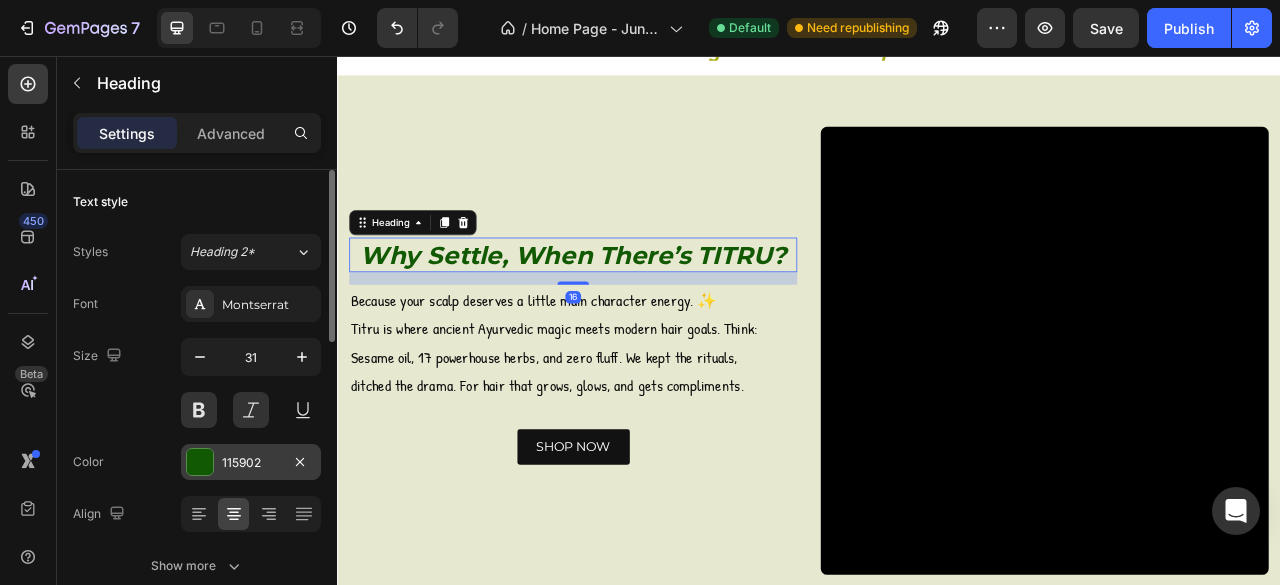 click on "115902" at bounding box center [251, 463] 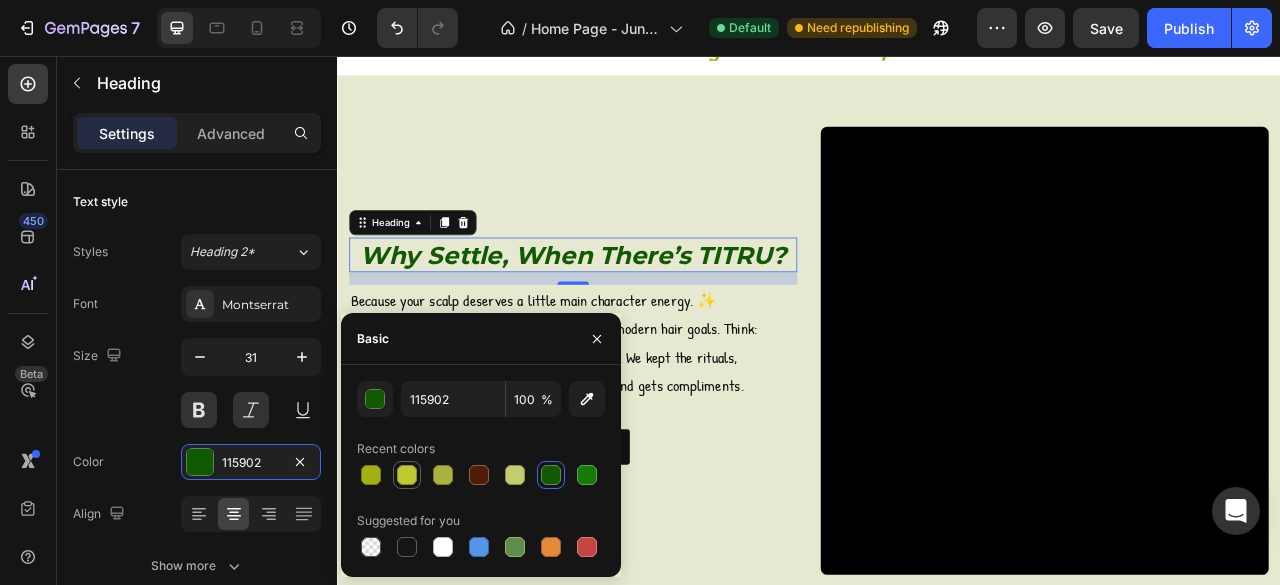 click at bounding box center [407, 475] 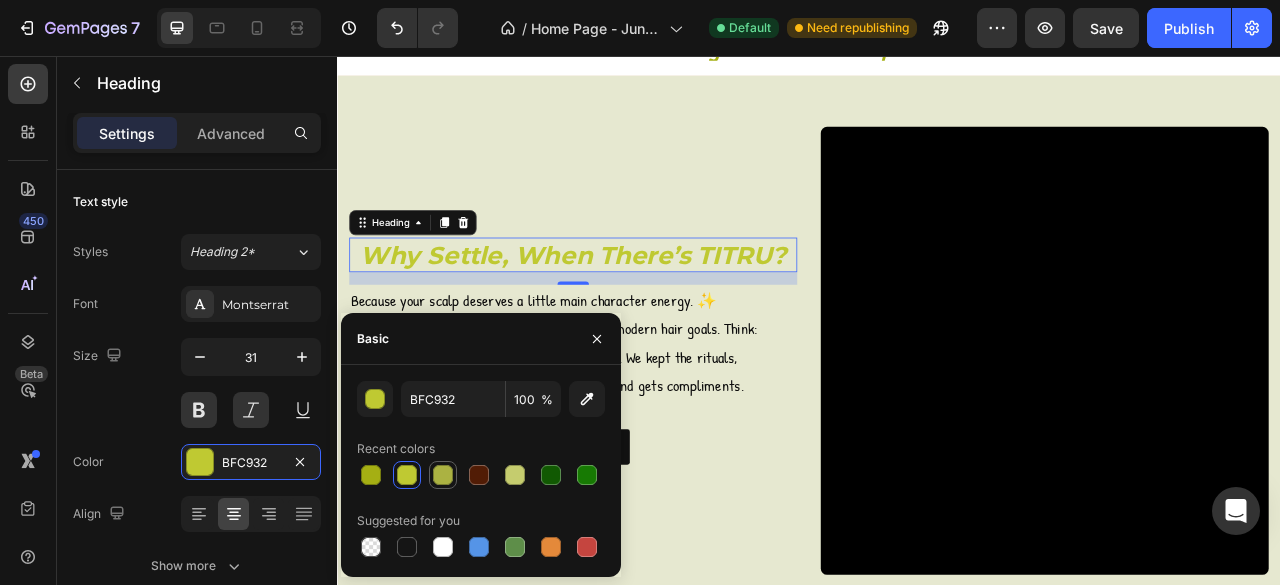 click at bounding box center [443, 475] 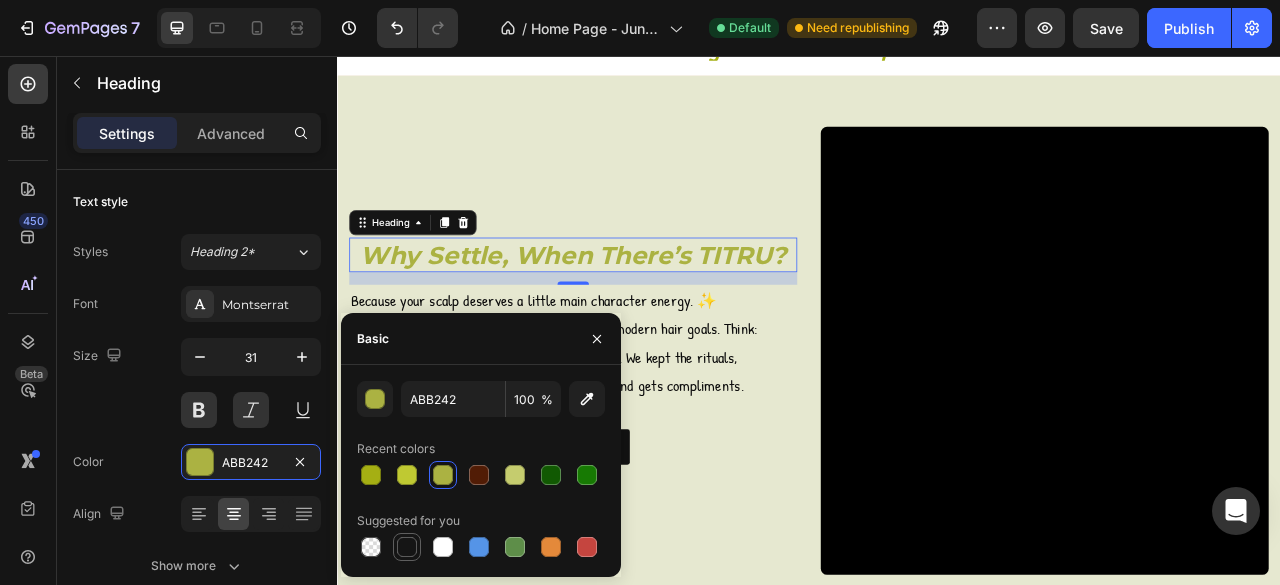 click at bounding box center (407, 547) 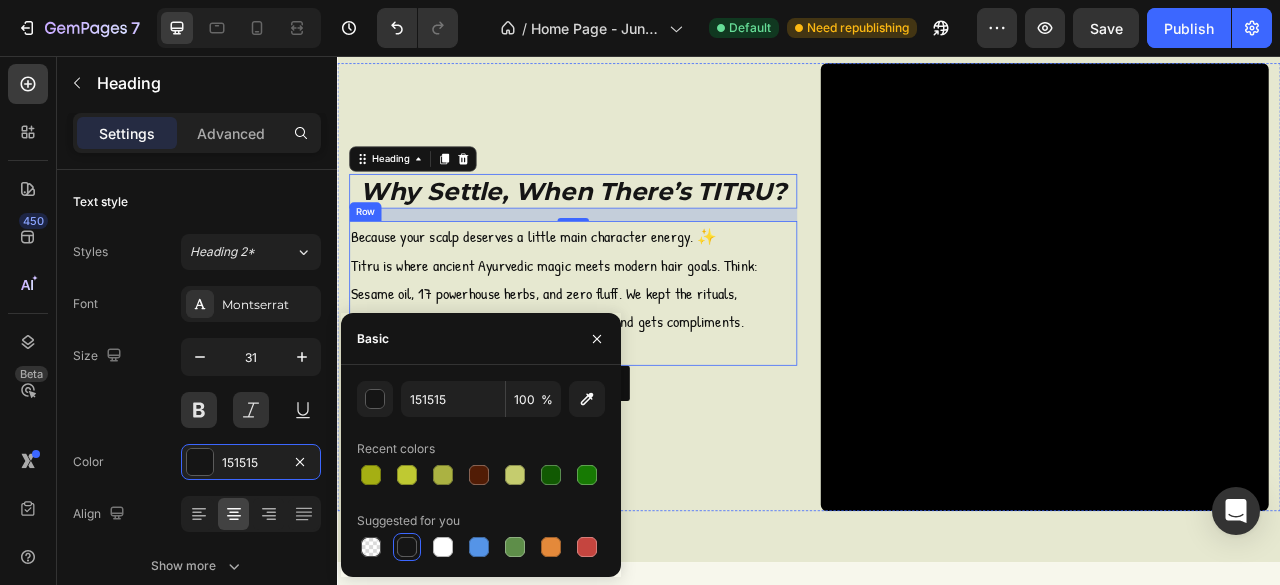 scroll, scrollTop: 931, scrollLeft: 0, axis: vertical 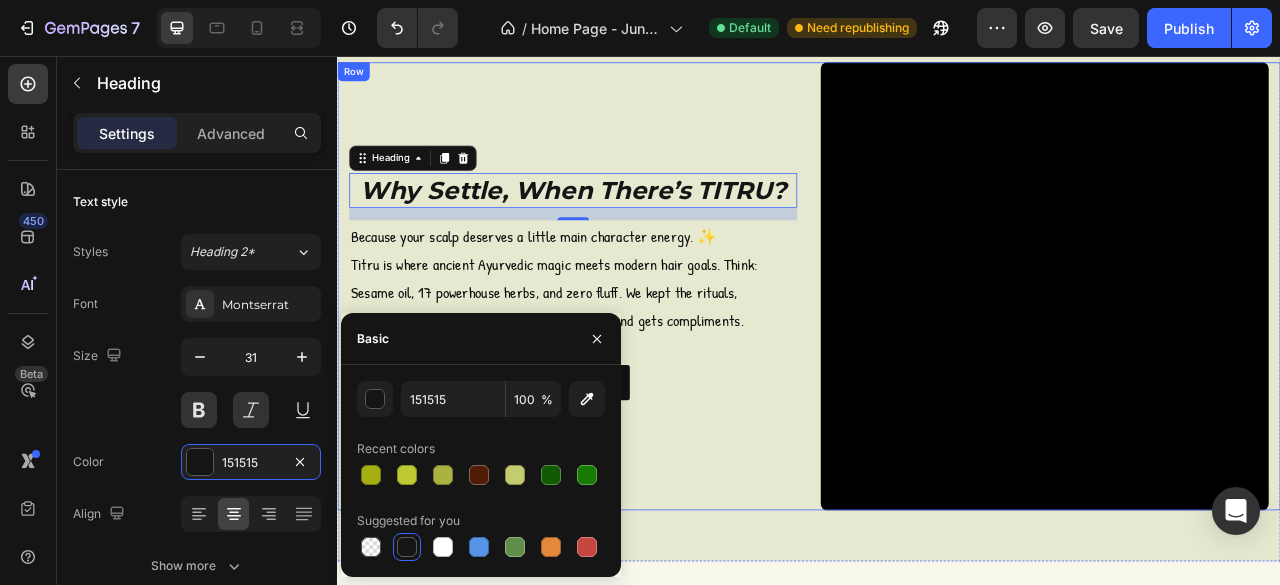 click on "Why Settle, When There’s TITRU? Heading   16 Because your scalp deserves a little main character energy. ✨ Titru is where ancient Ayurvedic magic meets modern hair goals. Think: Sesame oil, 17 powerhouse herbs, and zero fluff. We kept the rituals, ditched the drama. For hair that grows, glows, and gets compliments.   Text Block Row SHOP NOW Button" at bounding box center [637, 349] 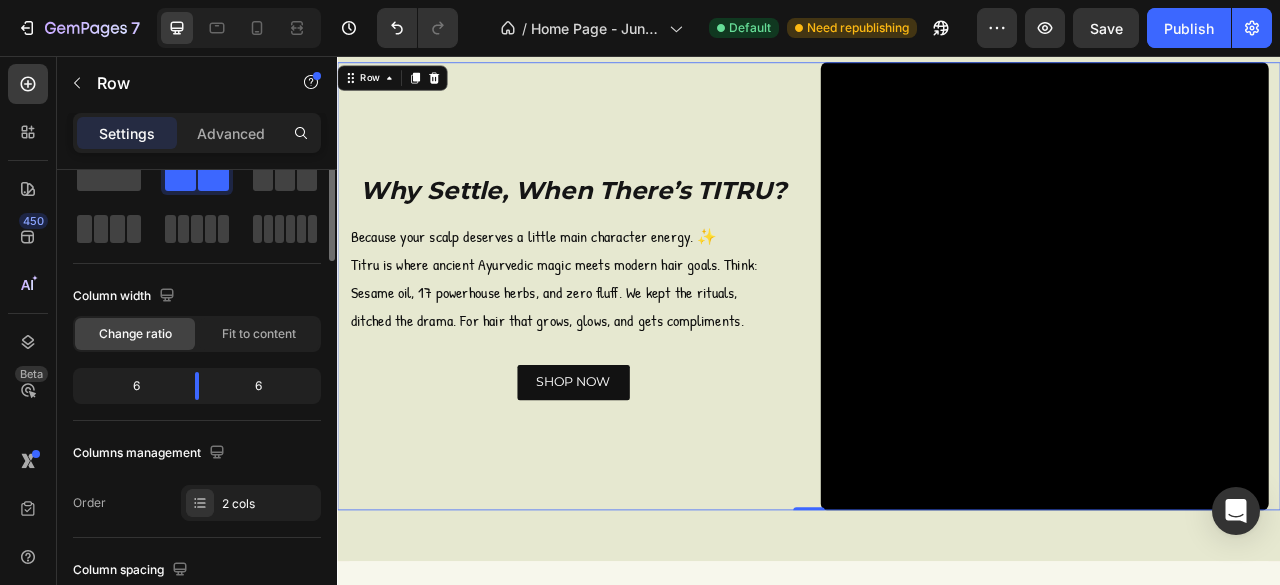 scroll, scrollTop: 0, scrollLeft: 0, axis: both 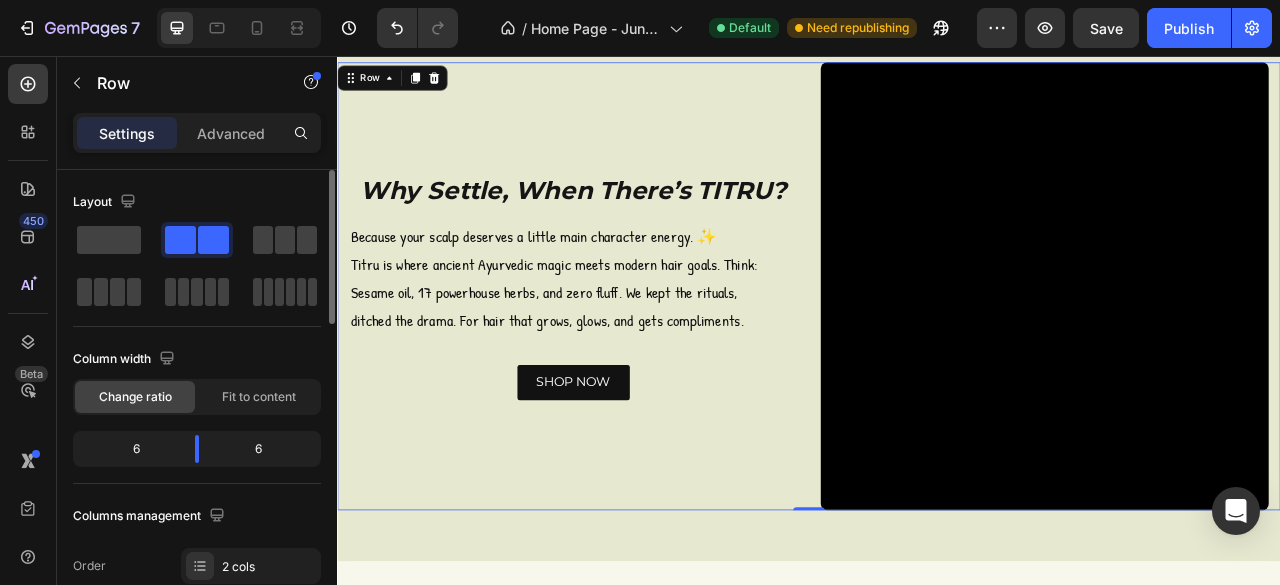click on "Why Settle, When There’s TITRU? Heading Because your scalp deserves a little main character energy. ✨ Titru is where ancient Ayurvedic magic meets modern hair goals. Think: Sesame oil, 17 powerhouse herbs, and zero fluff. We kept the rituals, ditched the drama. For hair that grows, glows, and gets compliments.   Text Block Row SHOP NOW Button" at bounding box center [637, 349] 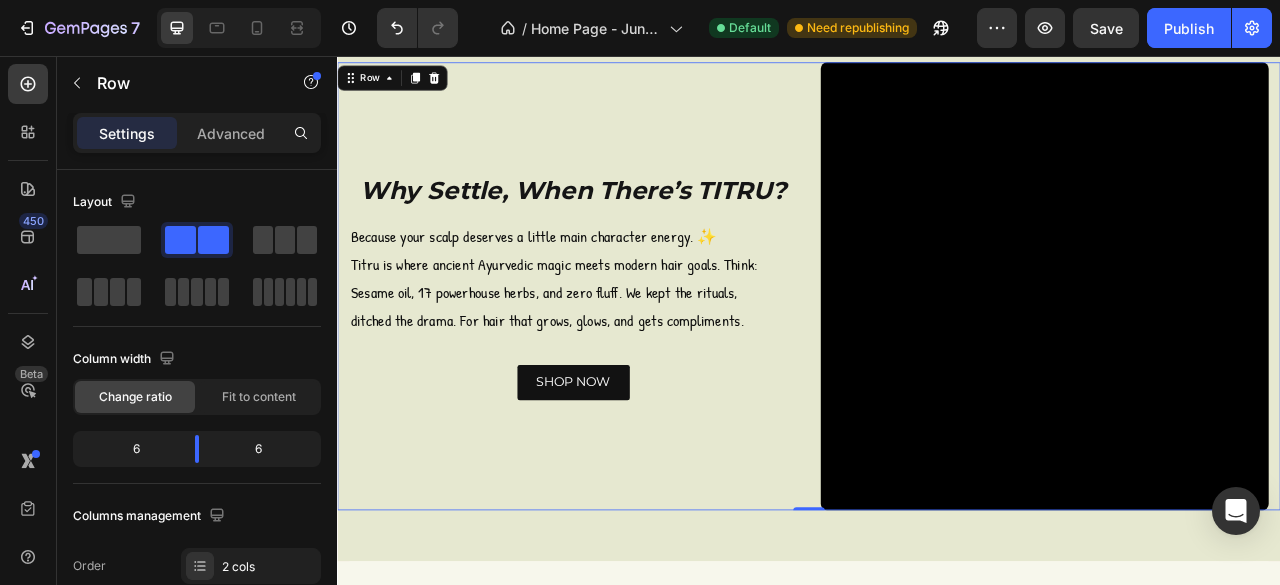 click on "Why Settle, When There’s TITRU? Heading Because your scalp deserves a little main character energy. ✨ Titru is where ancient Ayurvedic magic meets modern hair goals. Think: Sesame oil, 17 powerhouse herbs, and zero fluff. We kept the rituals, ditched the drama. For hair that grows, glows, and gets compliments.   Text Block Row SHOP NOW Button" at bounding box center (637, 349) 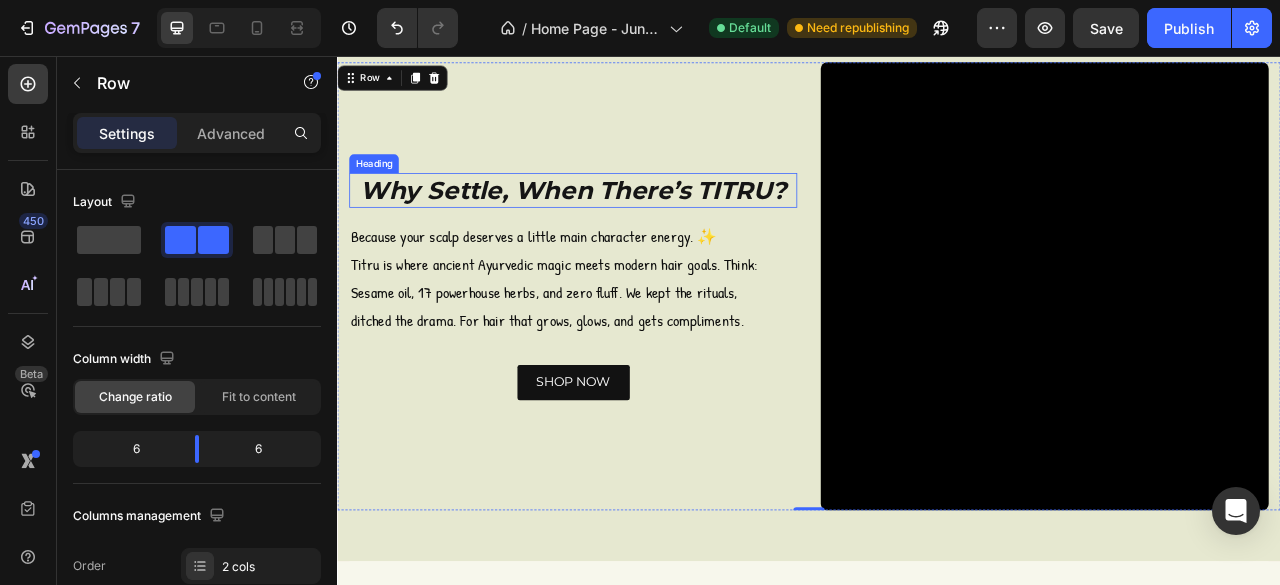click on "Why Settle, When There’s TITRU?" at bounding box center (637, 227) 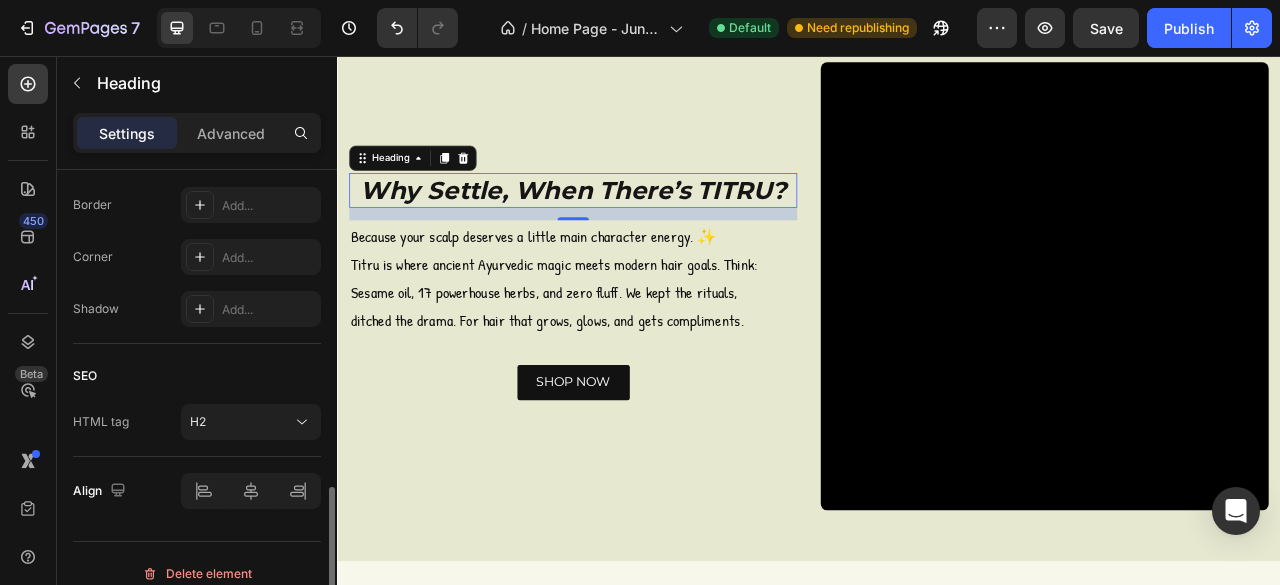 scroll, scrollTop: 822, scrollLeft: 0, axis: vertical 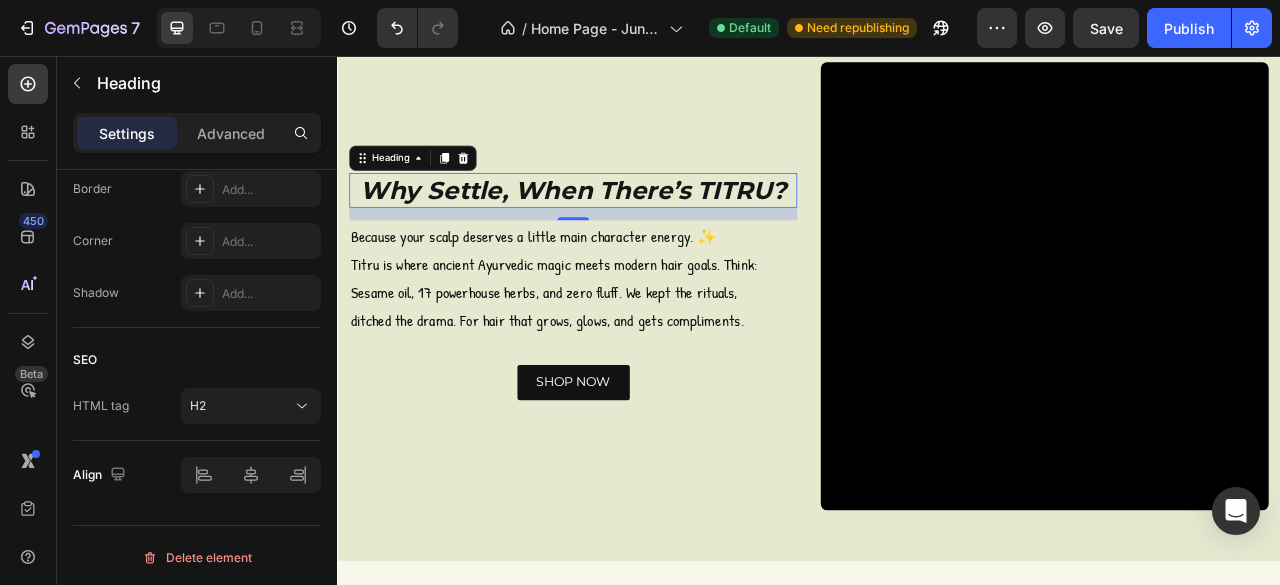click on "Why Settle, When There’s TITRU?" at bounding box center (637, 227) 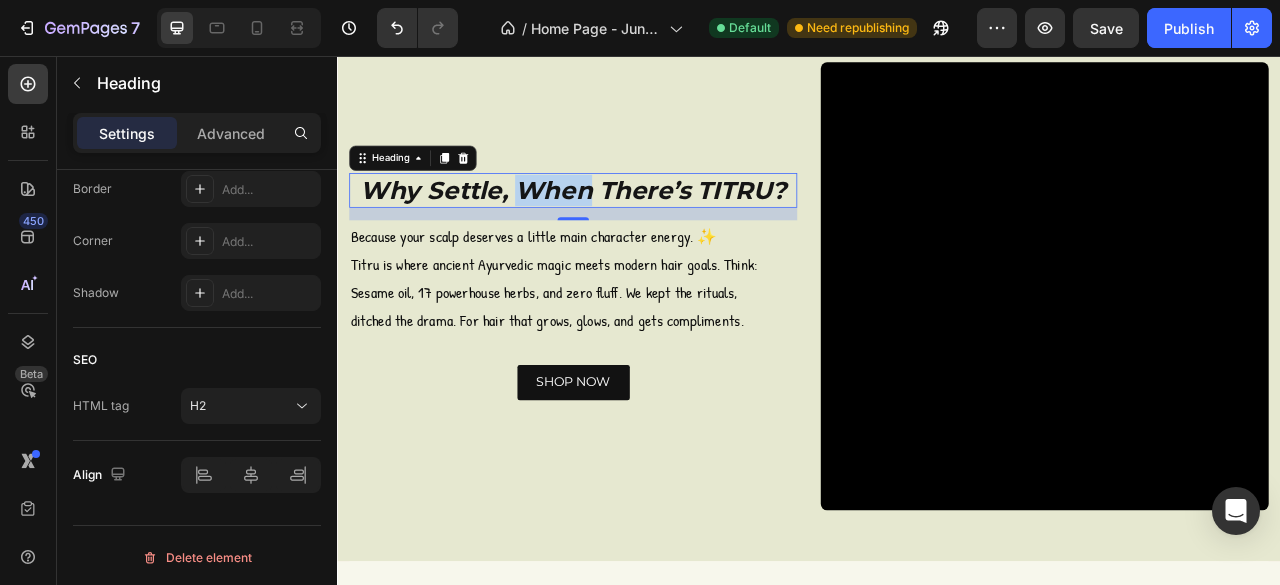 click on "Why Settle, When There’s TITRU?" at bounding box center [637, 227] 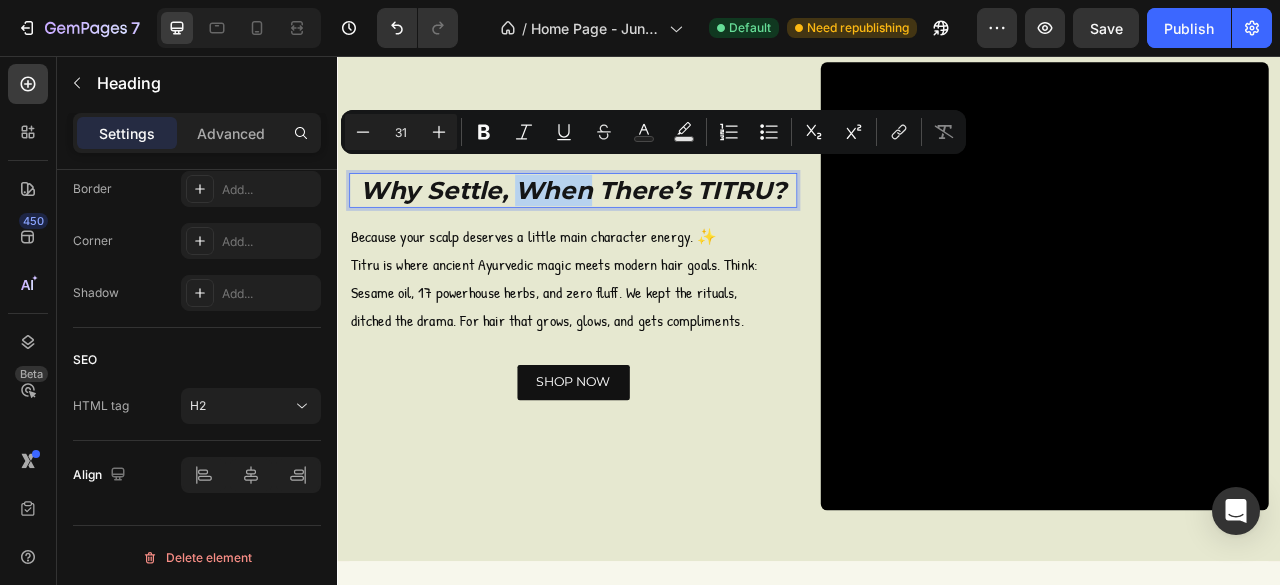 click on "Why Settle, When There’s TITRU?" at bounding box center [637, 227] 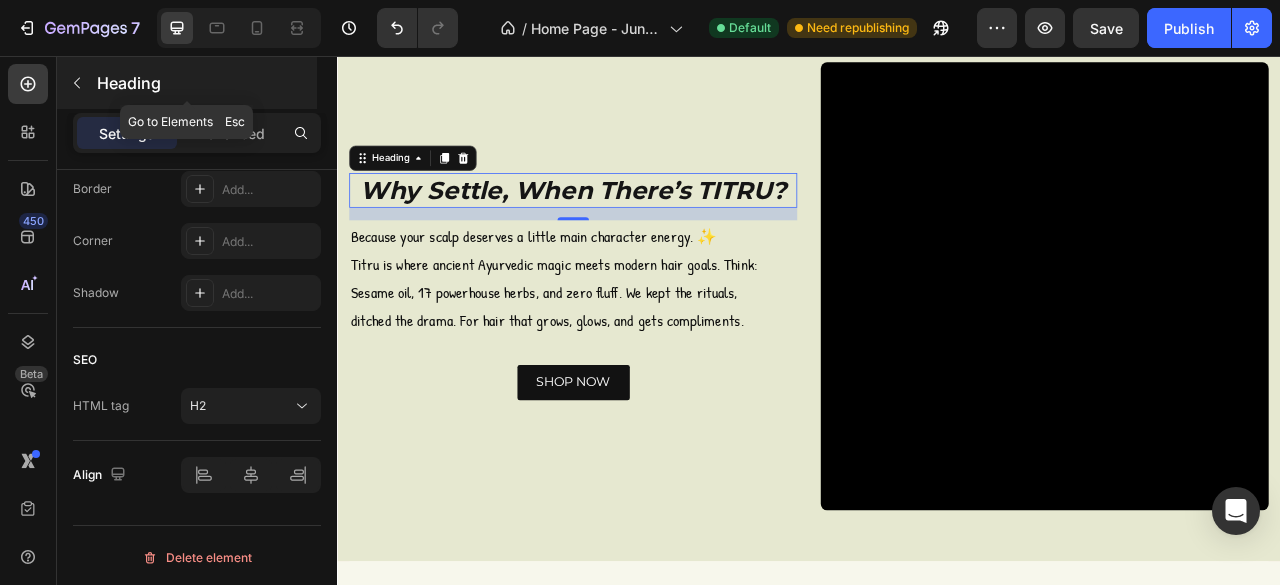 click at bounding box center [77, 83] 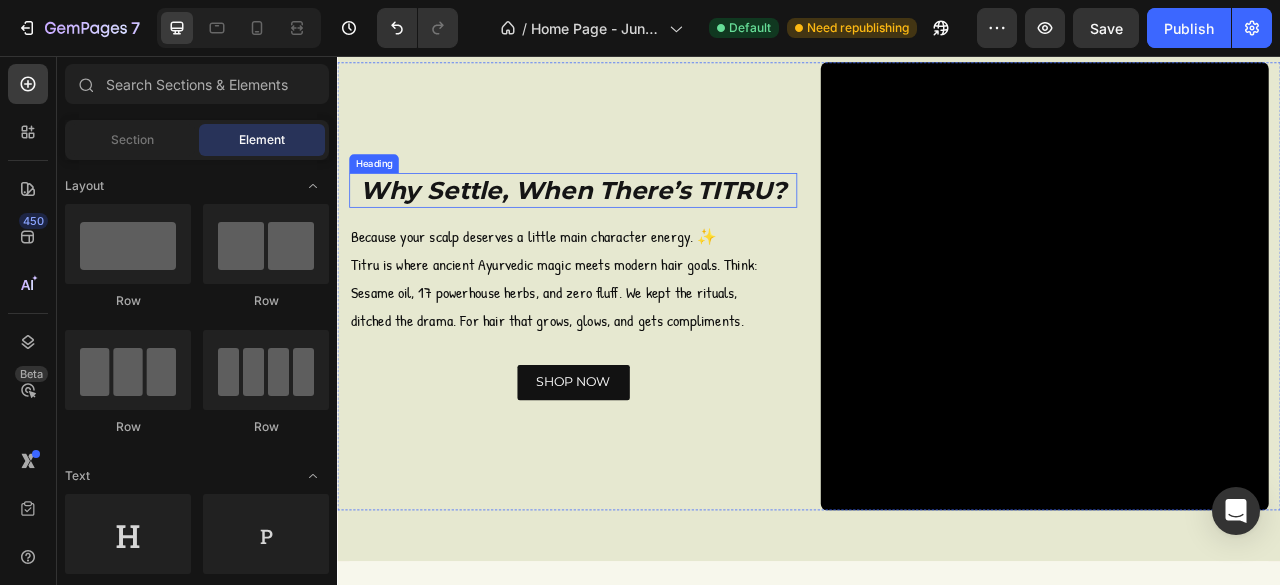 click on "Why Settle, When There’s TITRU?" at bounding box center [637, 227] 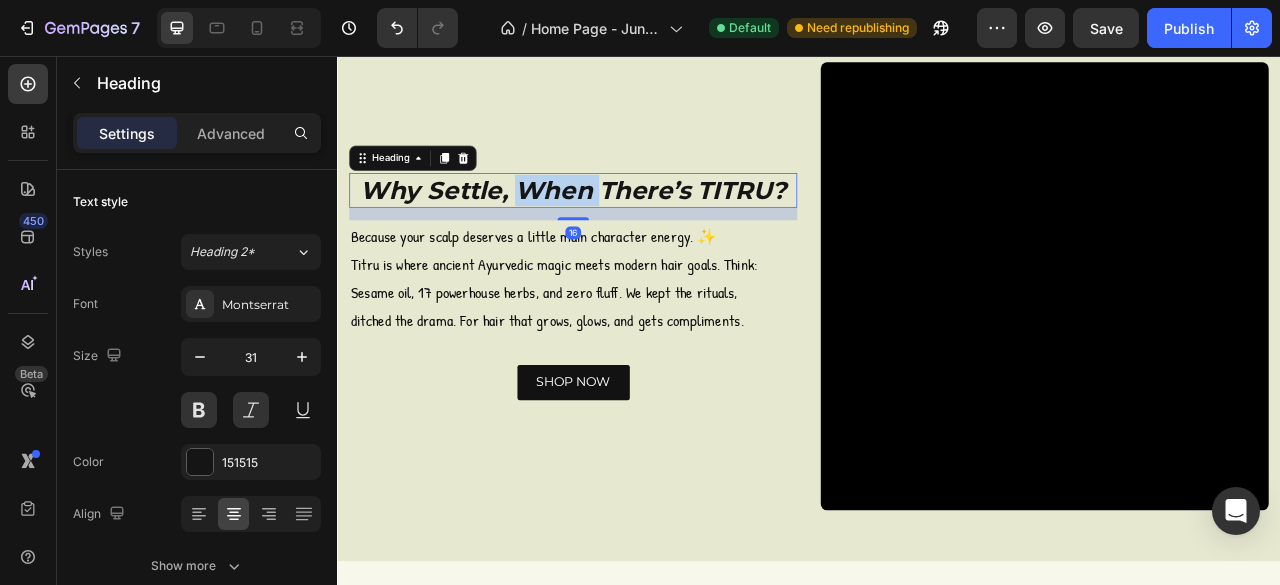 click on "Why Settle, When There’s TITRU?" at bounding box center (637, 227) 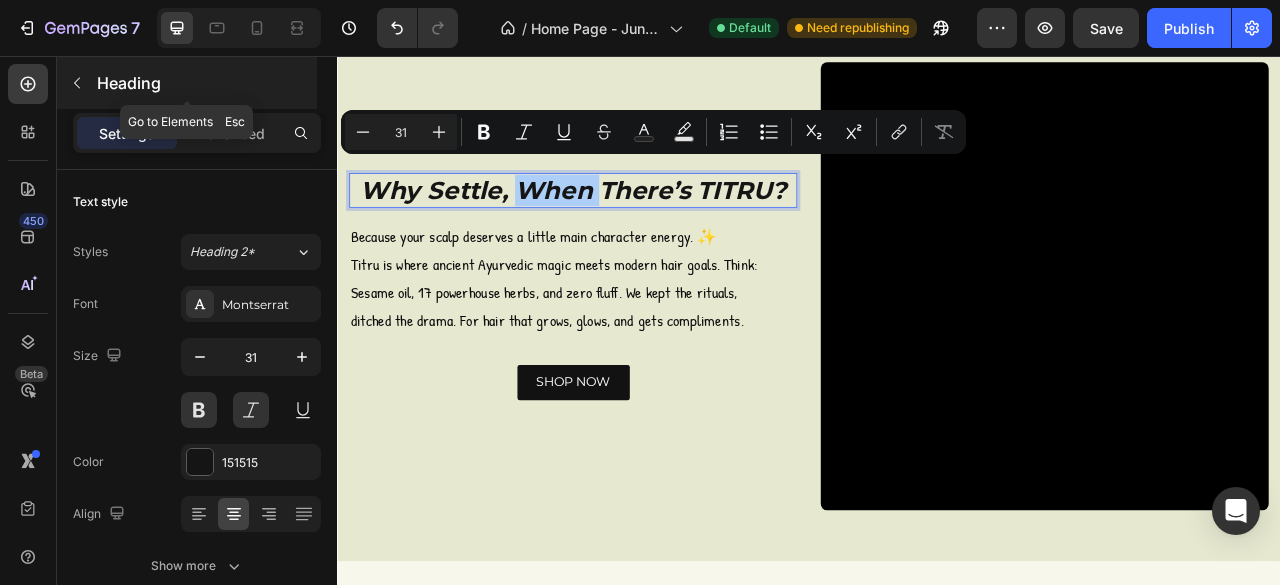 click 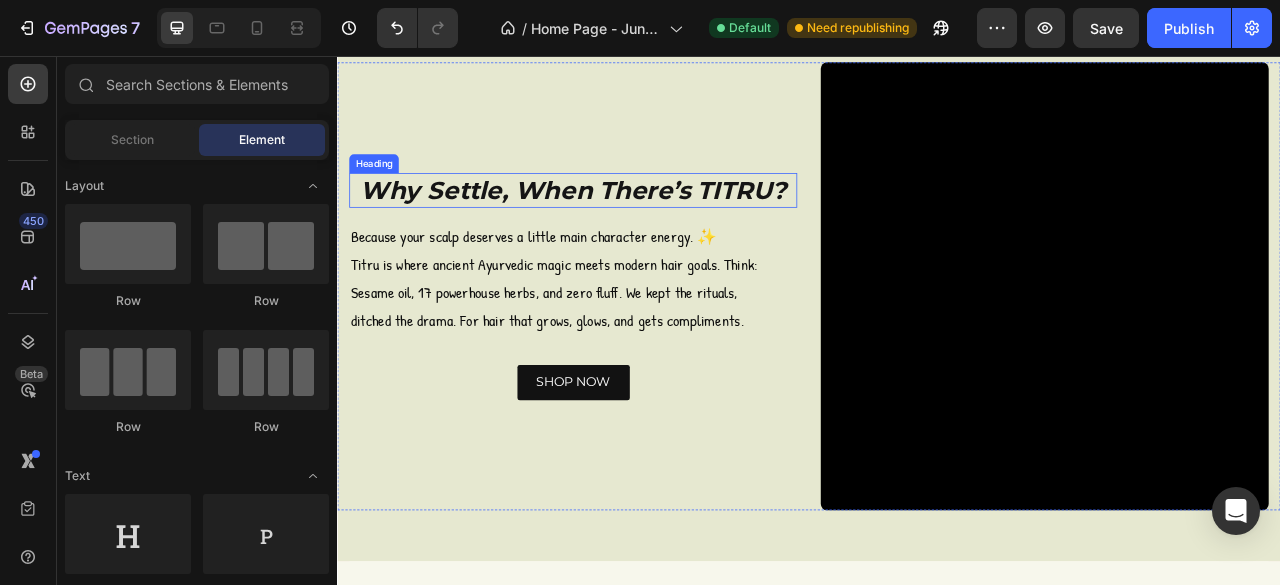 click on "Why Settle, When There’s TITRU?" at bounding box center [637, 227] 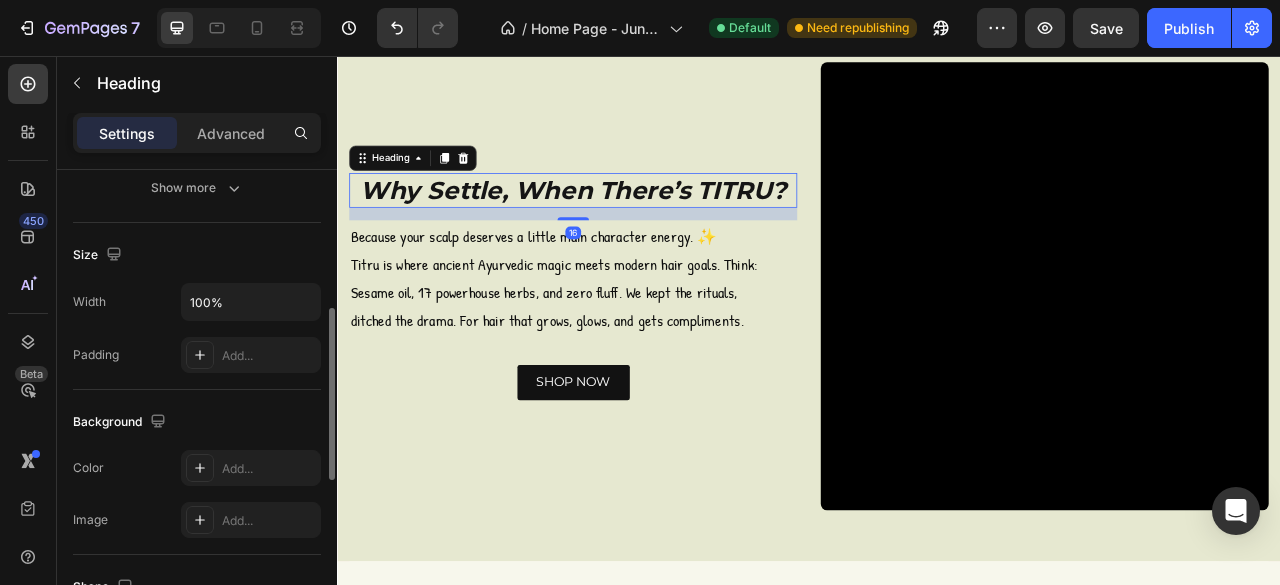 scroll, scrollTop: 152, scrollLeft: 0, axis: vertical 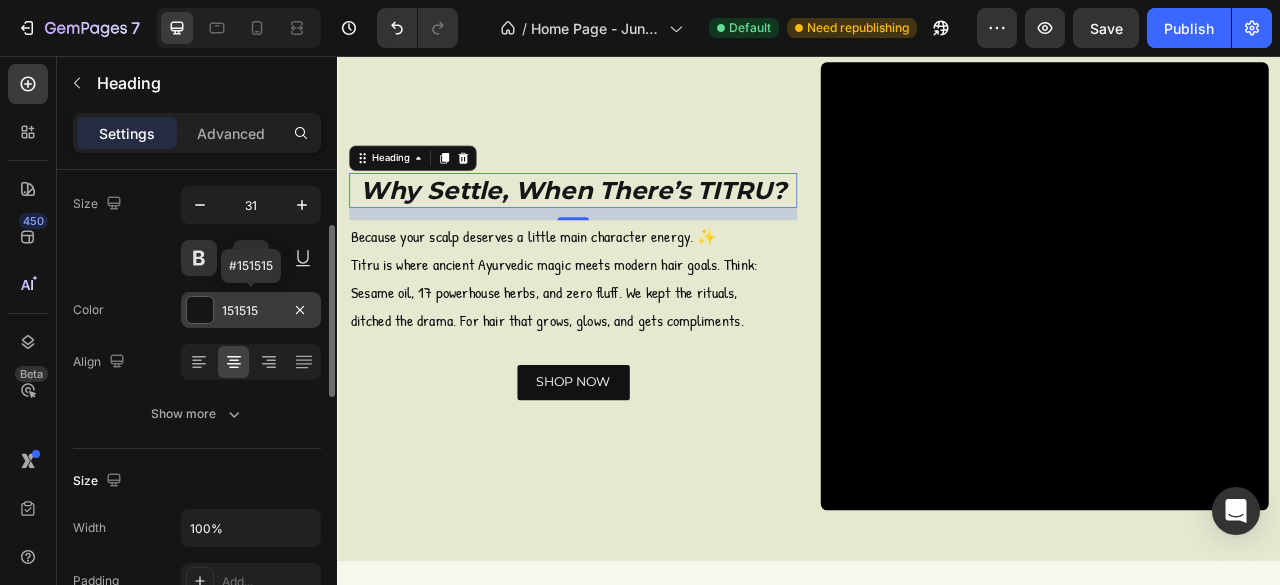 click on "151515" at bounding box center (251, 311) 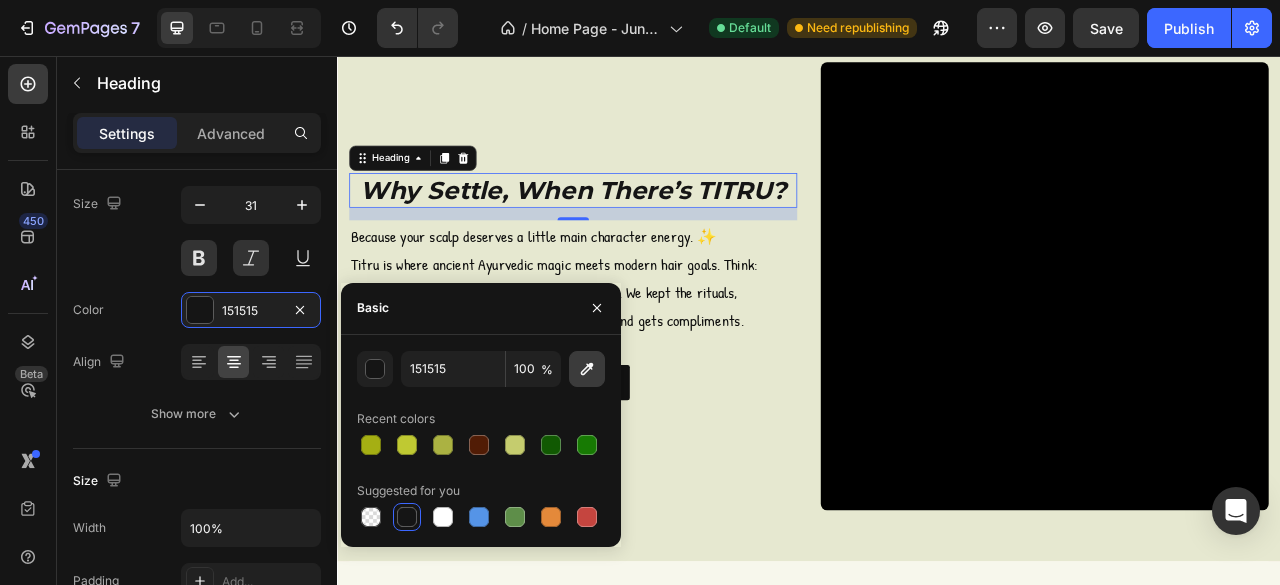 click at bounding box center (587, 369) 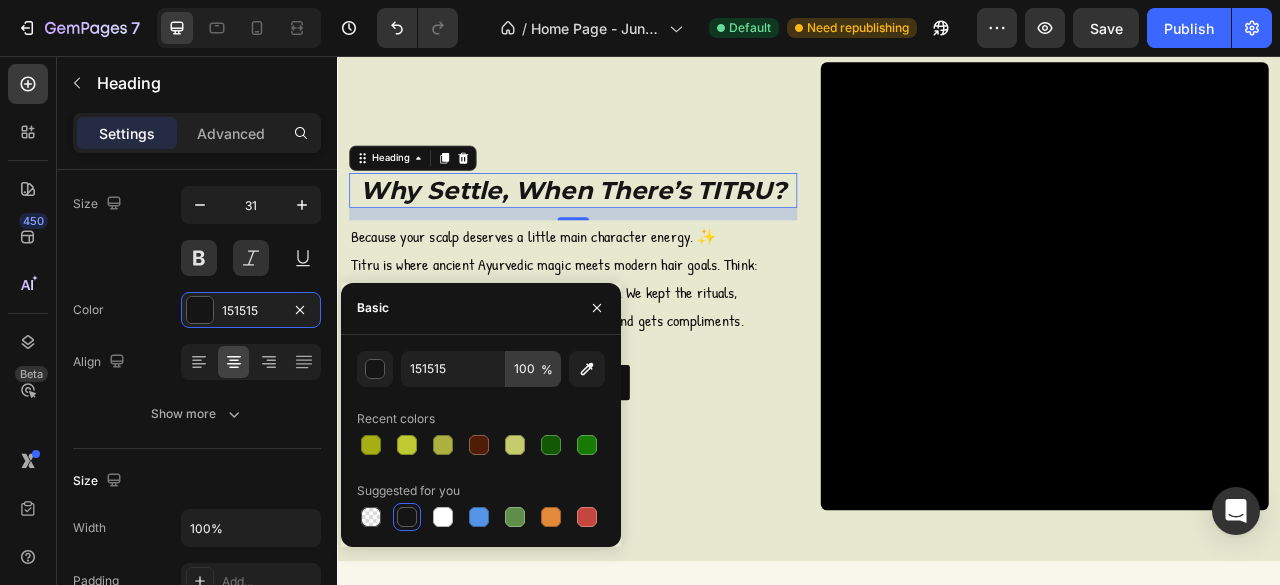 type 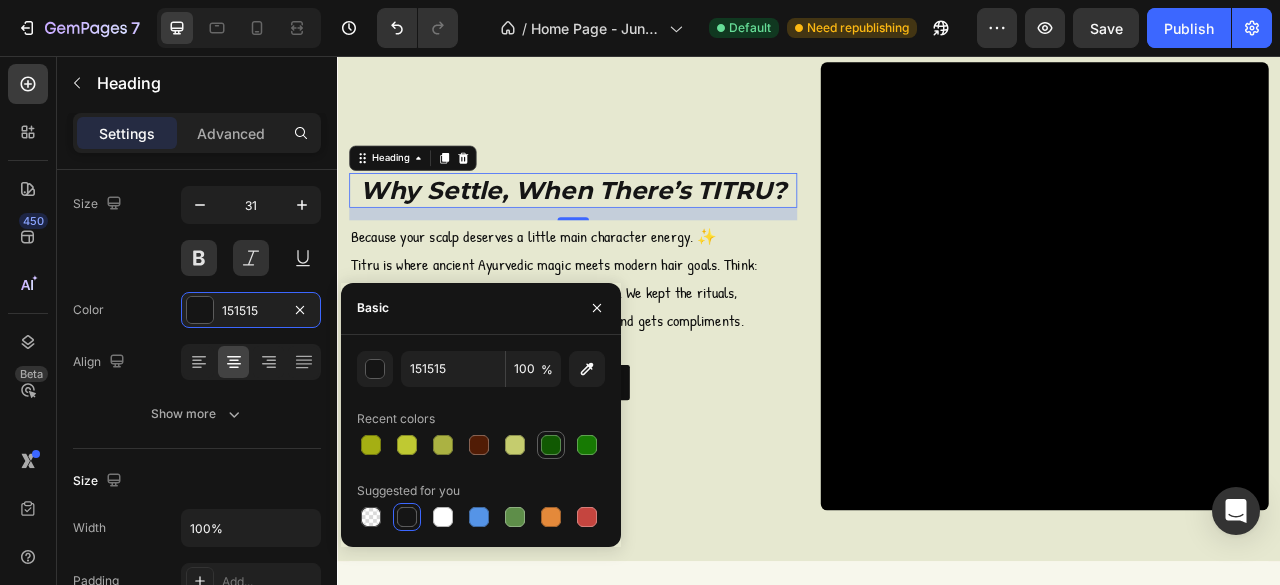 click at bounding box center (551, 445) 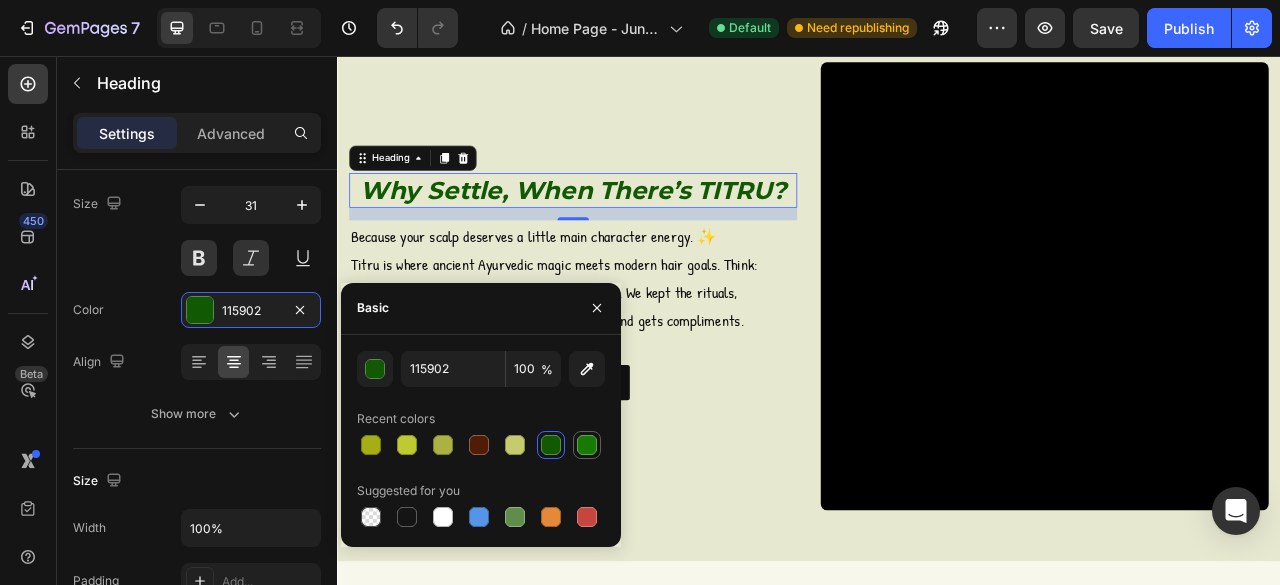 click at bounding box center (587, 445) 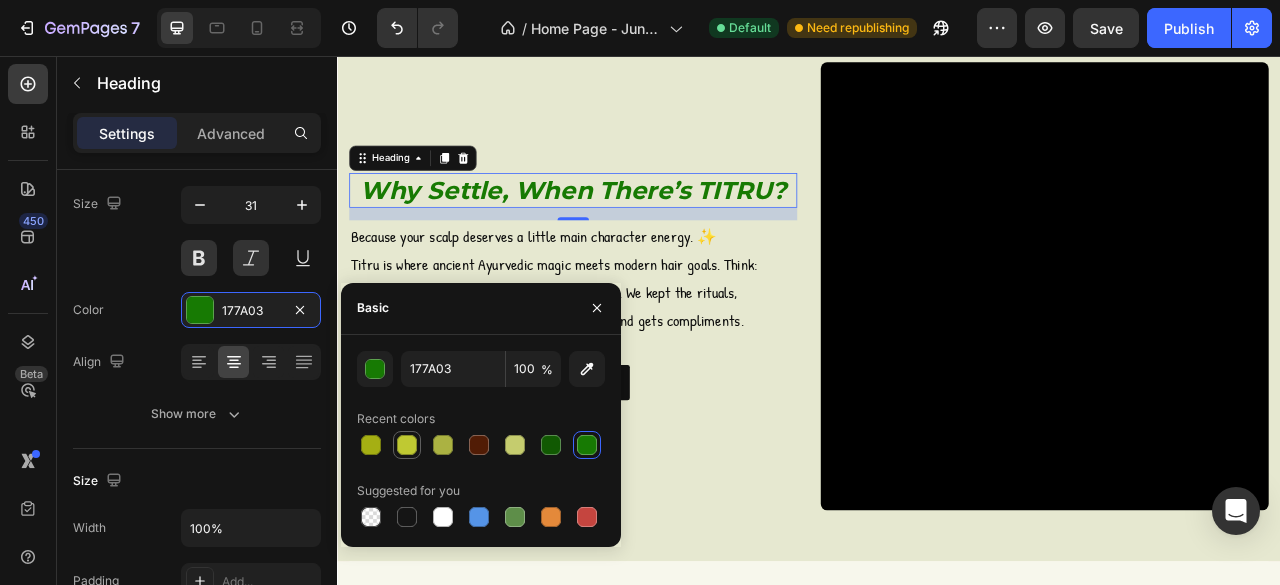 click at bounding box center [407, 445] 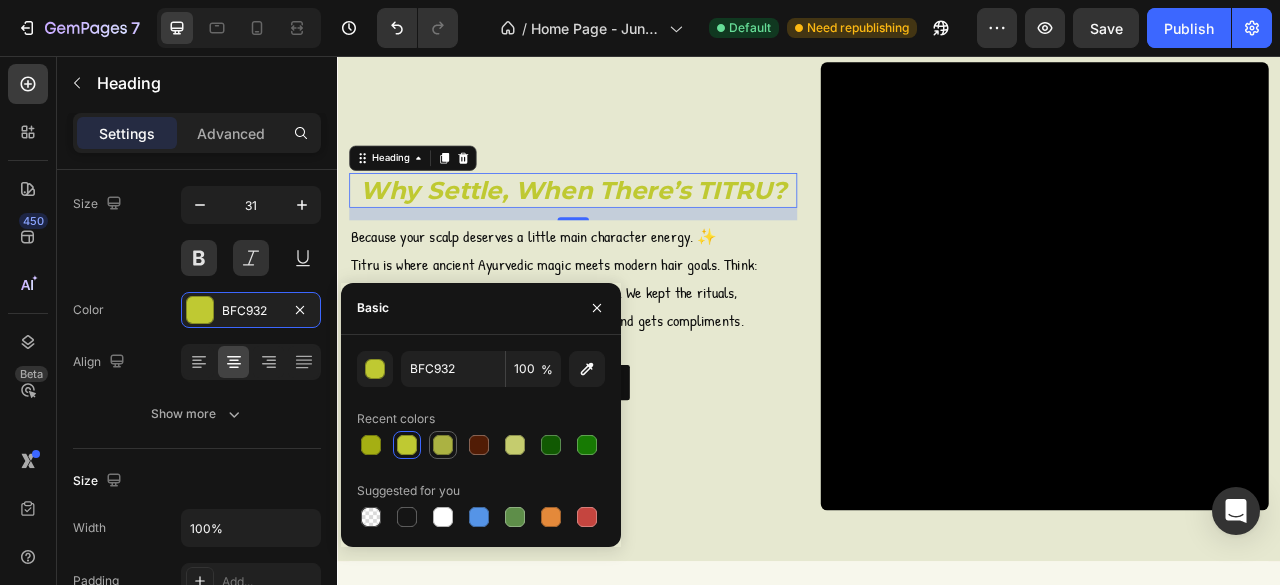 click at bounding box center [443, 445] 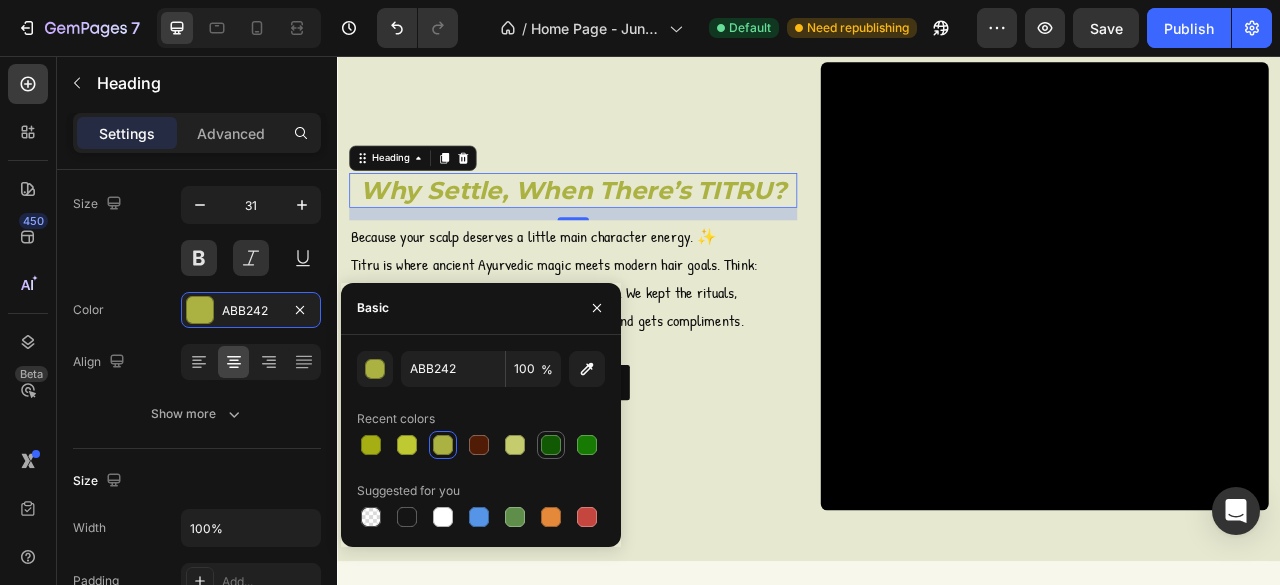 click at bounding box center [551, 445] 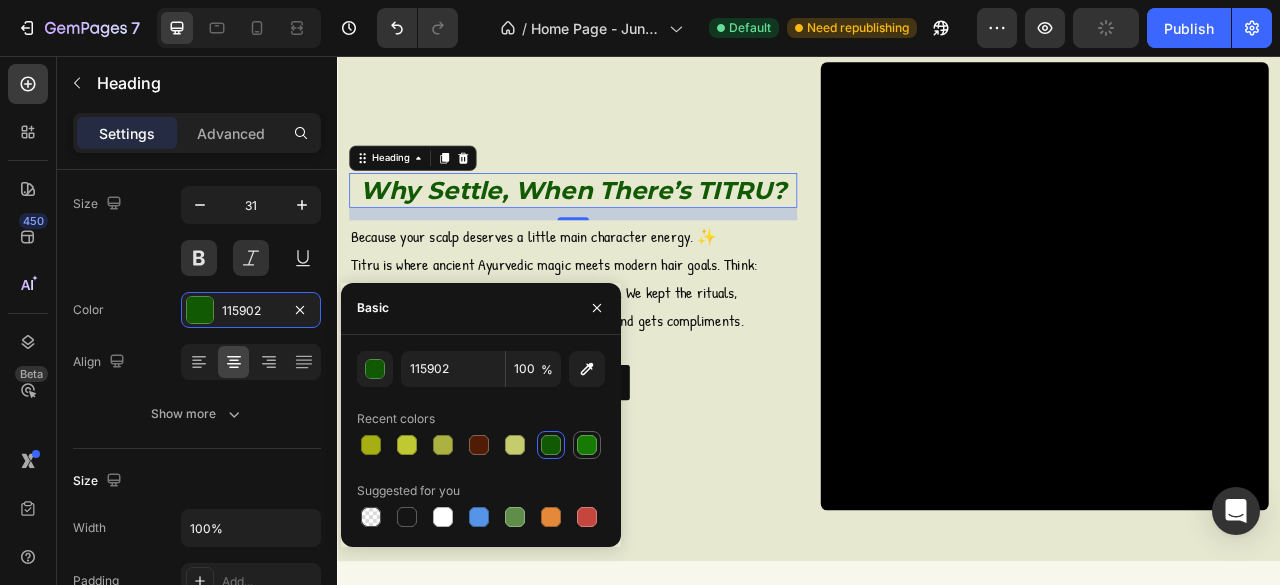 click at bounding box center [587, 445] 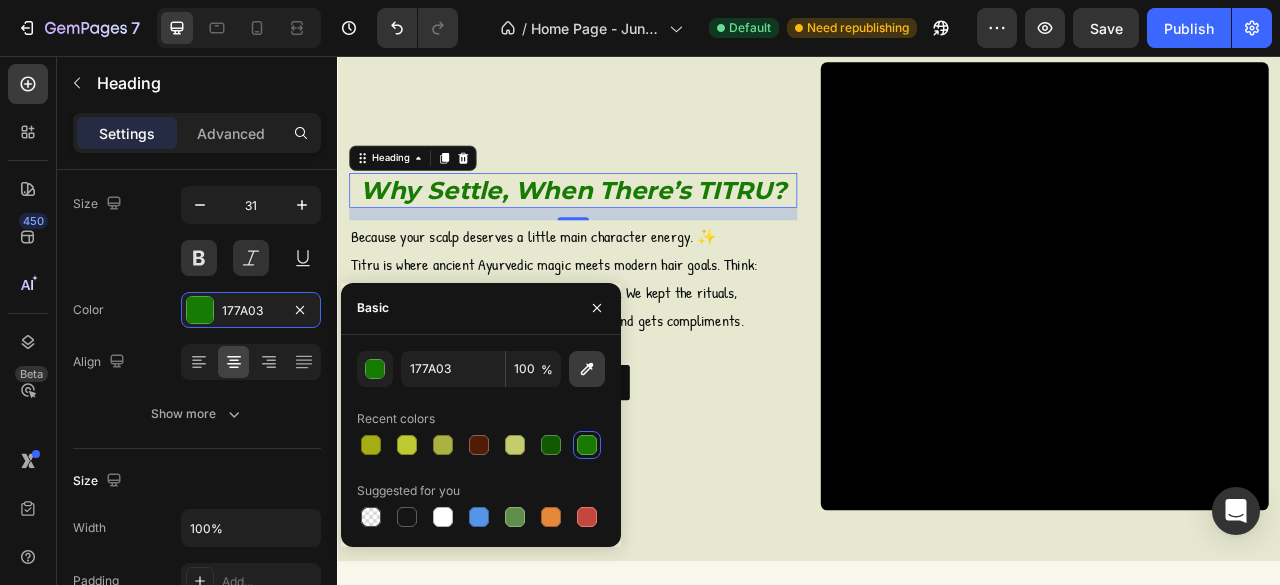 click 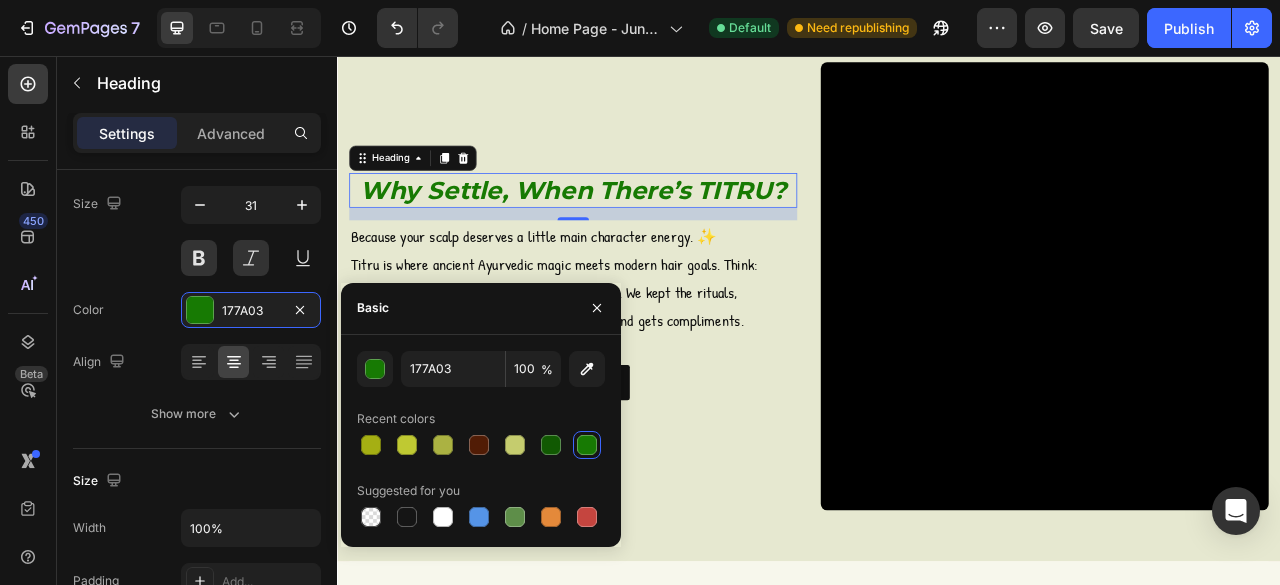click on "177A03 100 % Recent colors Suggested for you" at bounding box center [481, 441] 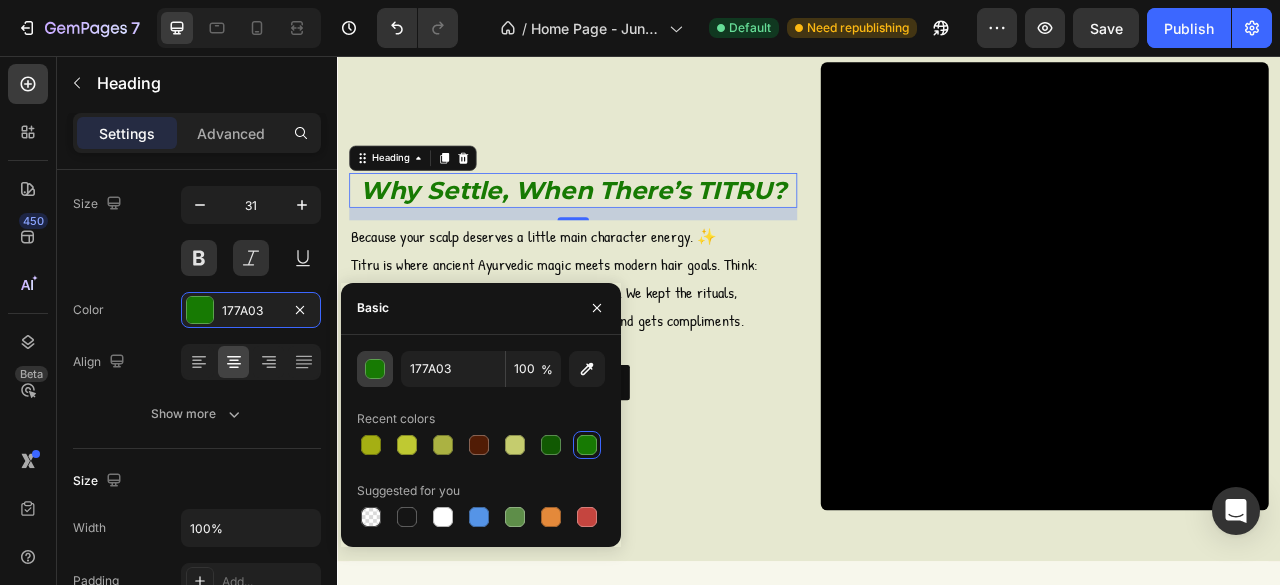 click at bounding box center (376, 370) 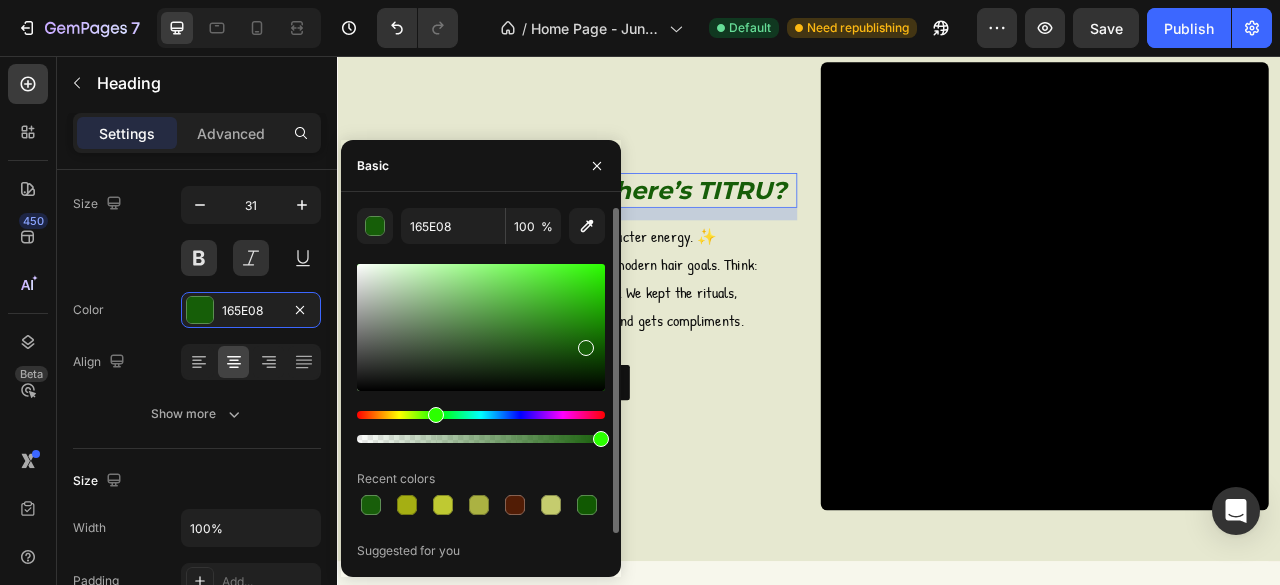 drag, startPoint x: 602, startPoint y: 334, endPoint x: 583, endPoint y: 341, distance: 20.248457 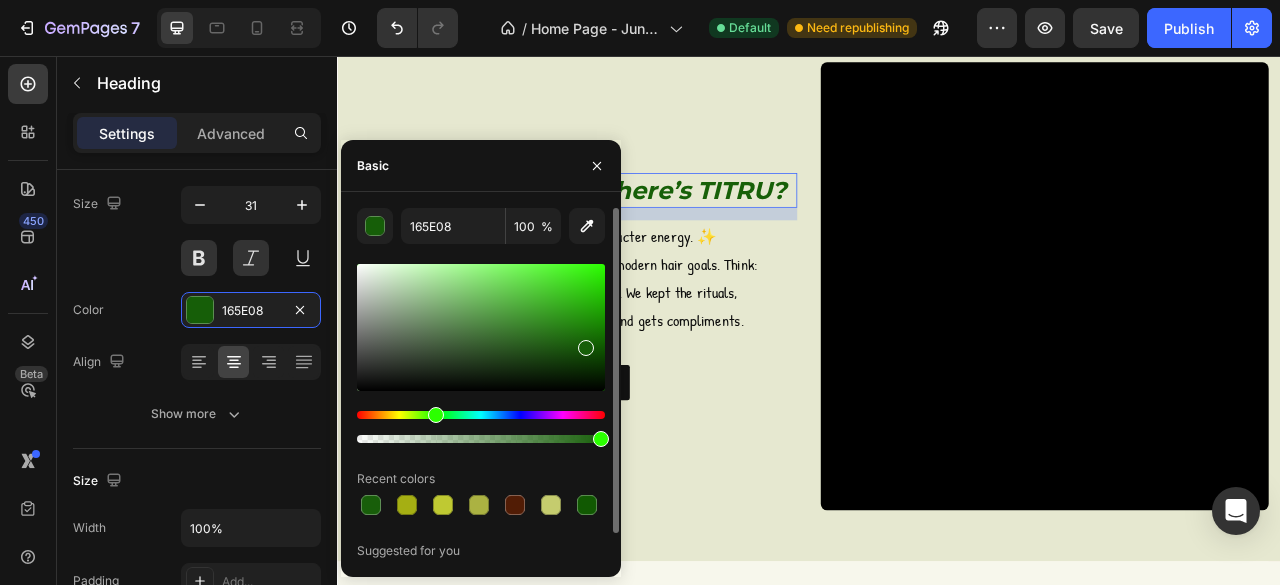 type on "176008" 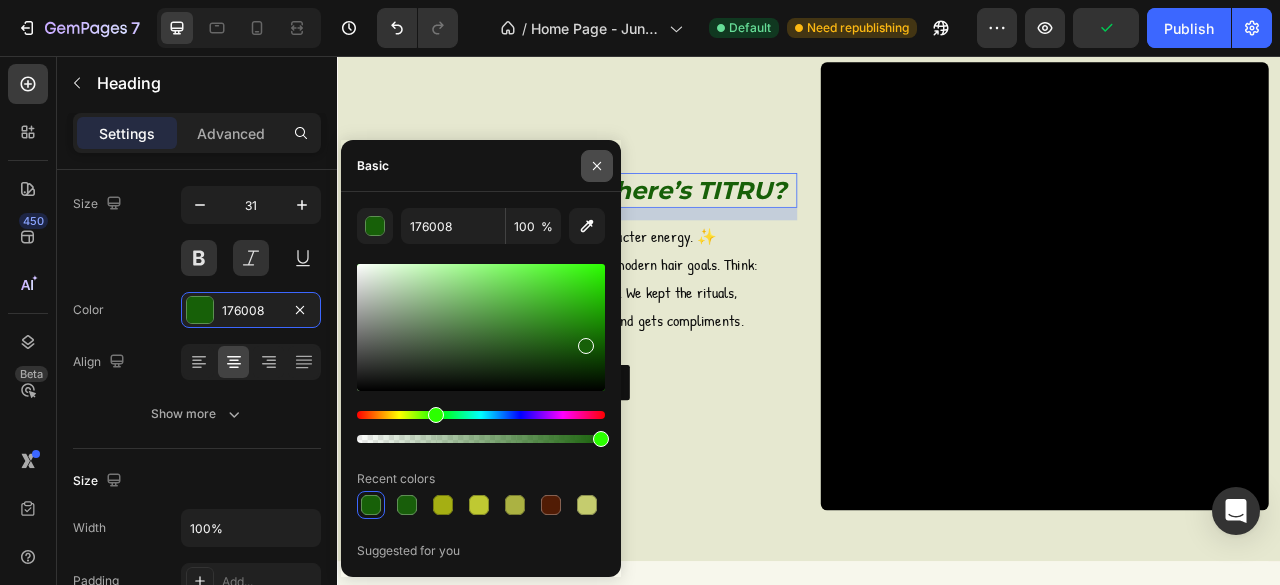 click at bounding box center [597, 166] 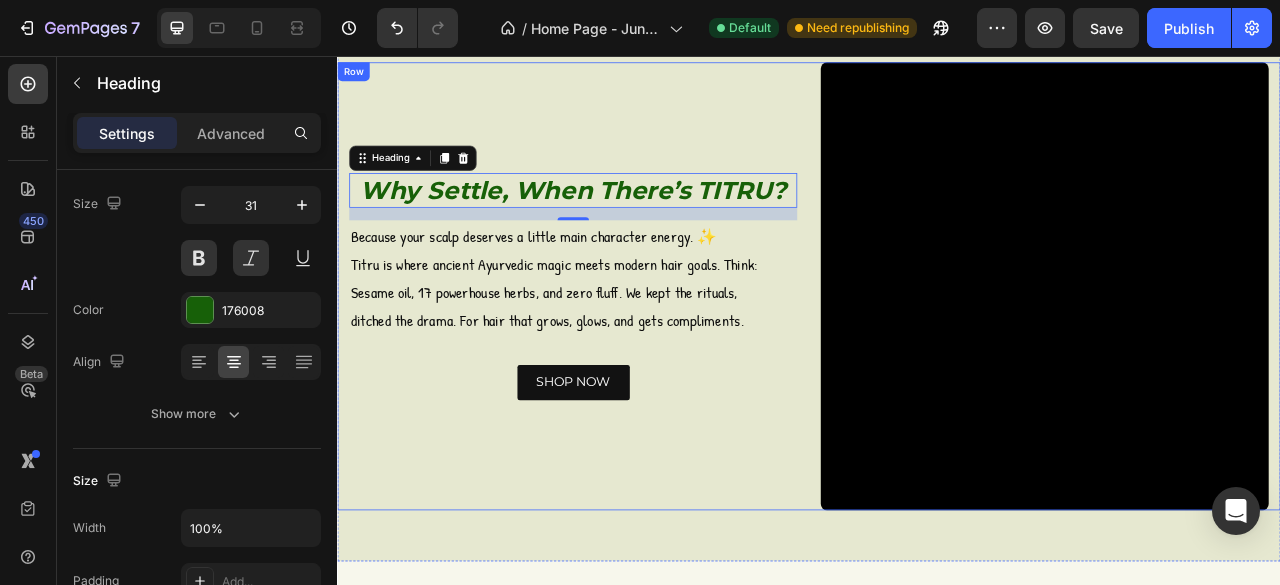 click on "Why Settle, When There’s TITRU? Heading   16 Because your scalp deserves a little main character energy. ✨ Titru is where ancient Ayurvedic magic meets modern hair goals. Think: Sesame oil, 17 powerhouse herbs, and zero fluff. We kept the rituals, ditched the drama. For hair that grows, glows, and gets compliments.   Text Block Row SHOP NOW Button" at bounding box center (637, 349) 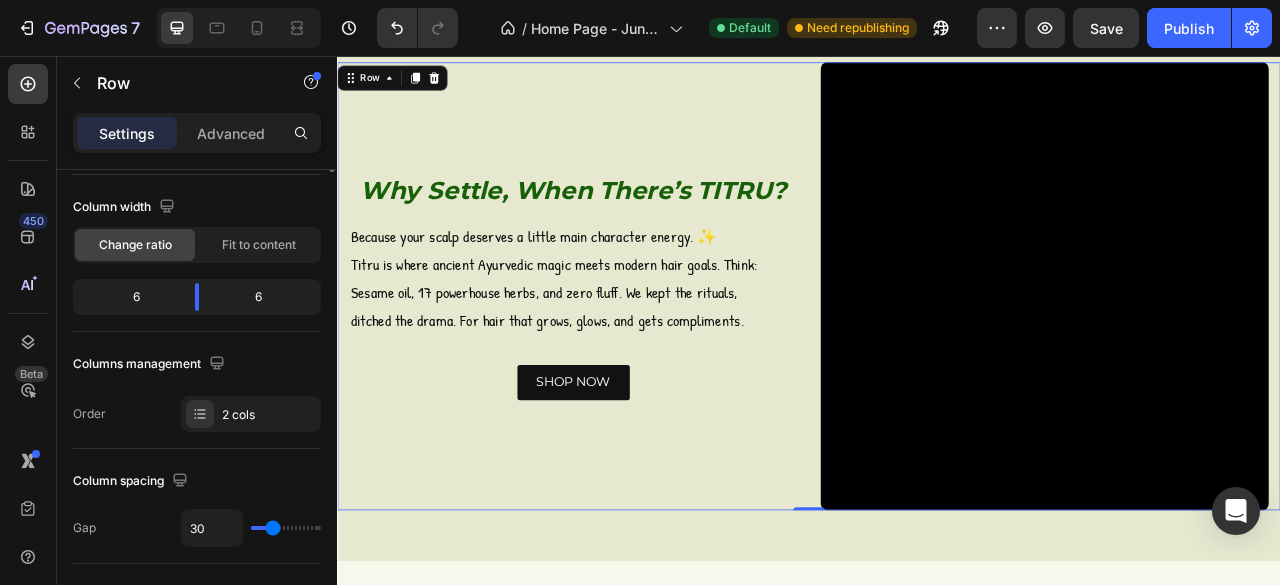 scroll, scrollTop: 0, scrollLeft: 0, axis: both 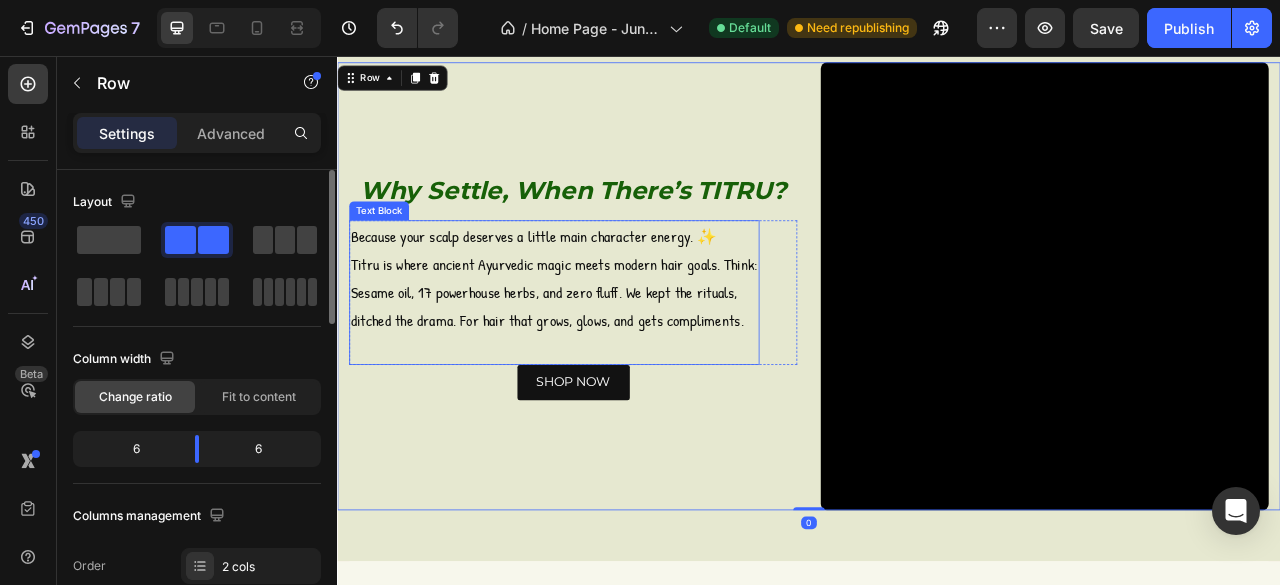 click on "Because your scalp deserves a little main character energy. ✨ Titru is where ancient Ayurvedic magic meets modern hair goals. Think: Sesame oil, 17 powerhouse herbs, and zero fluff. We kept the rituals, ditched the drama. For hair that grows, glows, and gets compliments." at bounding box center (613, 339) 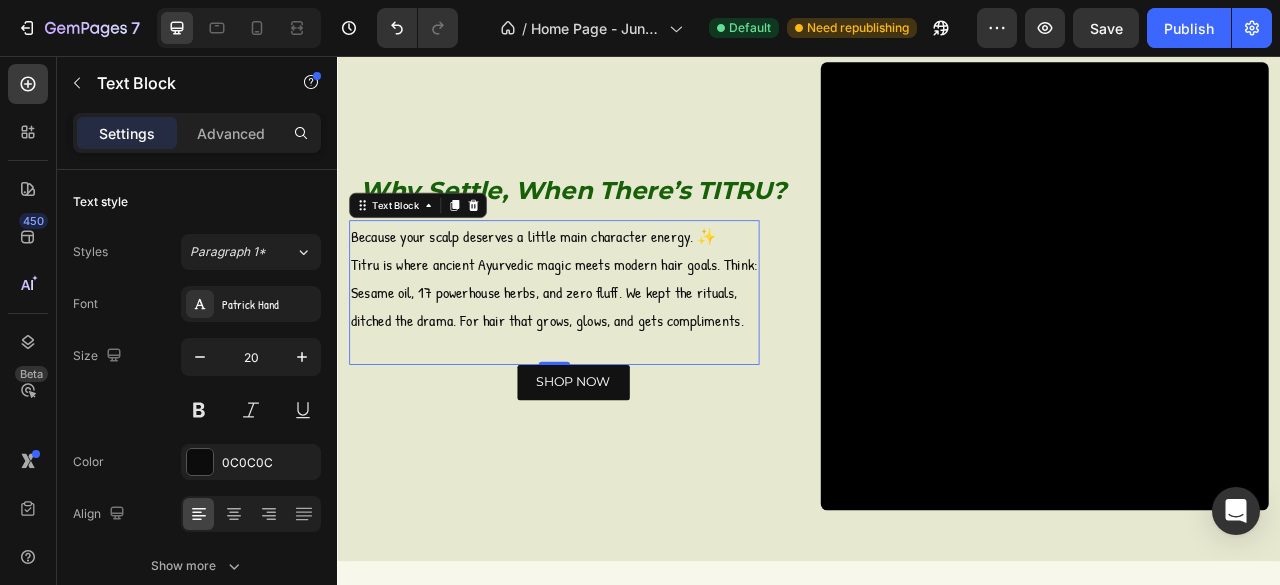 click on "Why Settle, When There’s TITRU? Heading Because your scalp deserves a little main character energy. ✨ Titru is where ancient Ayurvedic magic meets modern hair goals. Think: Sesame oil, 17 powerhouse herbs, and zero fluff. We kept the rituals, ditched the drama. For hair that grows, glows, and gets compliments. Text Block   0 Row SHOP NOW Button" at bounding box center (637, 349) 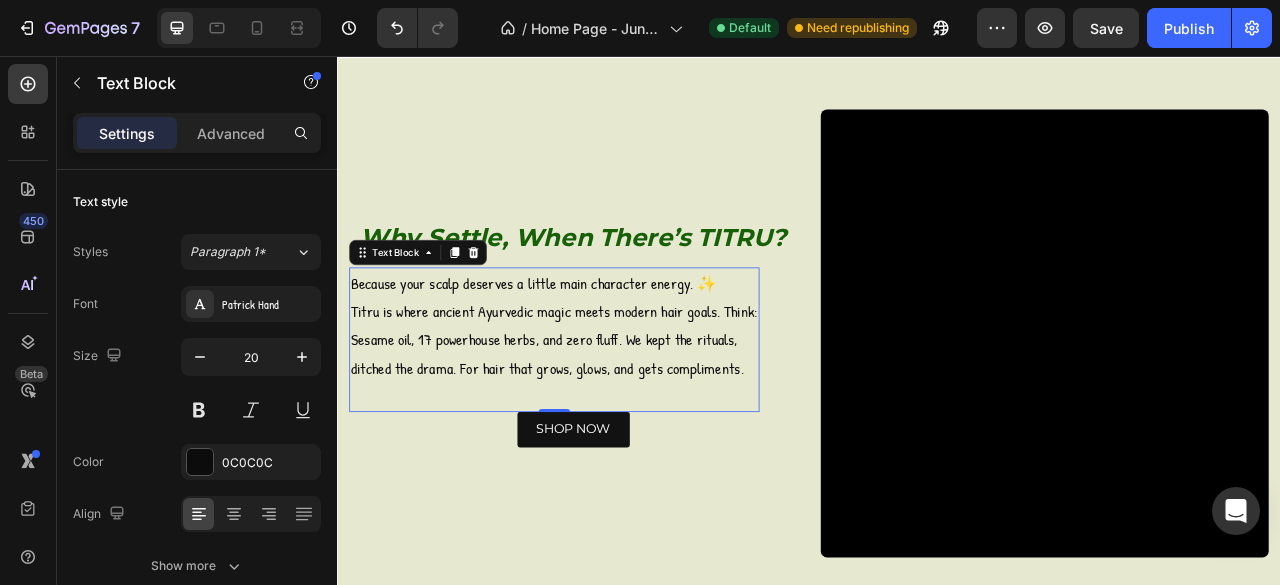 scroll, scrollTop: 870, scrollLeft: 0, axis: vertical 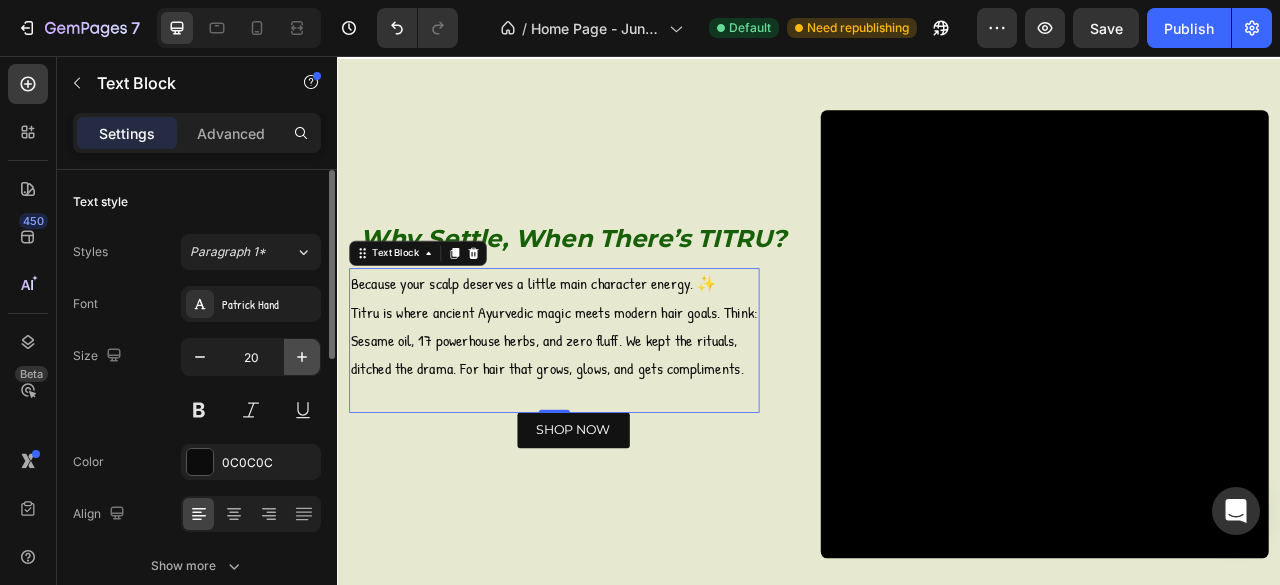 click 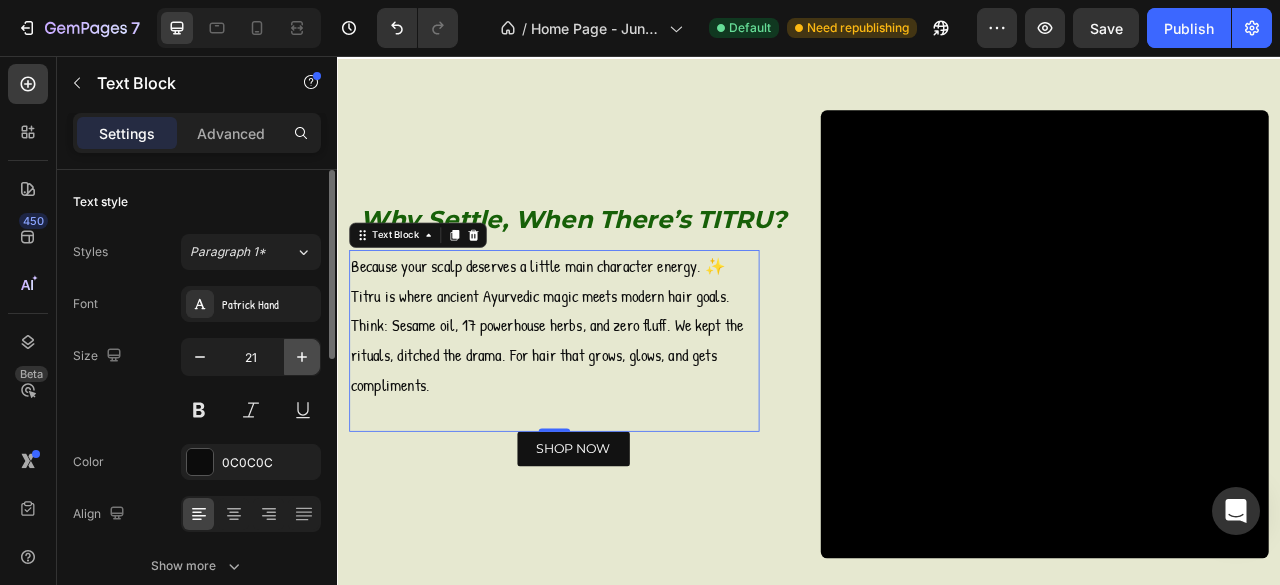 click 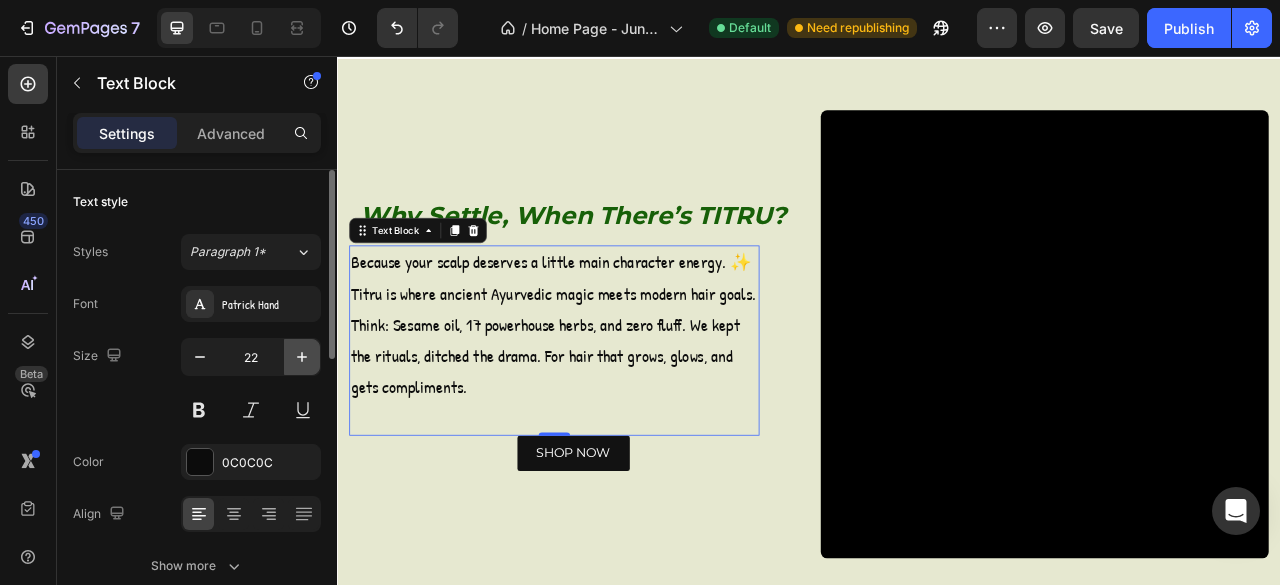 click 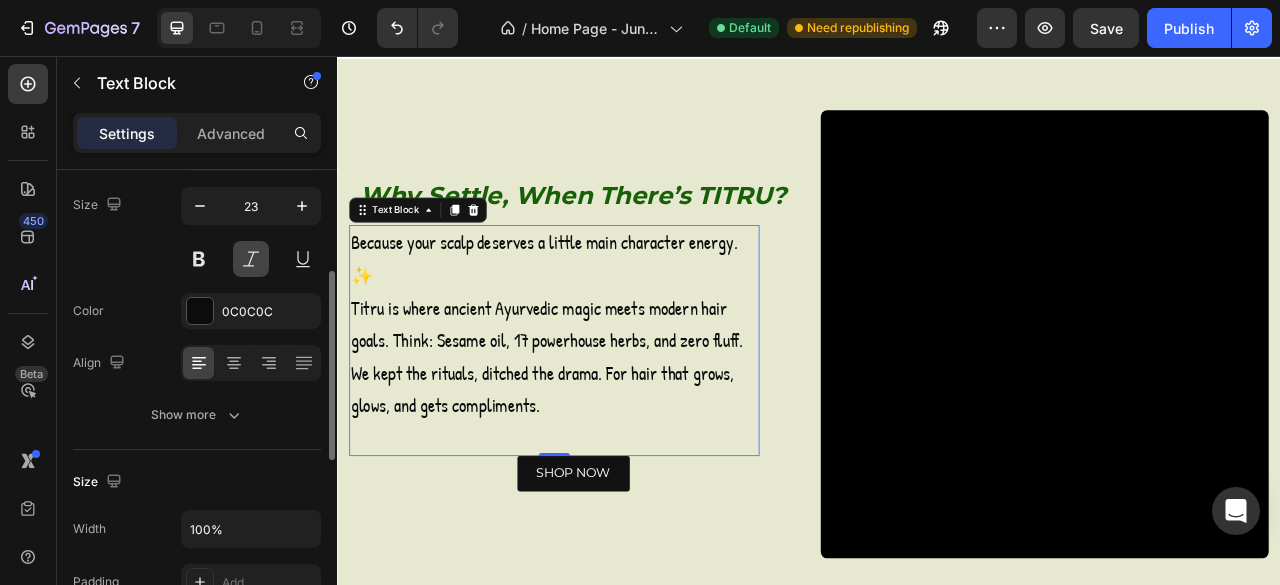 scroll, scrollTop: 196, scrollLeft: 0, axis: vertical 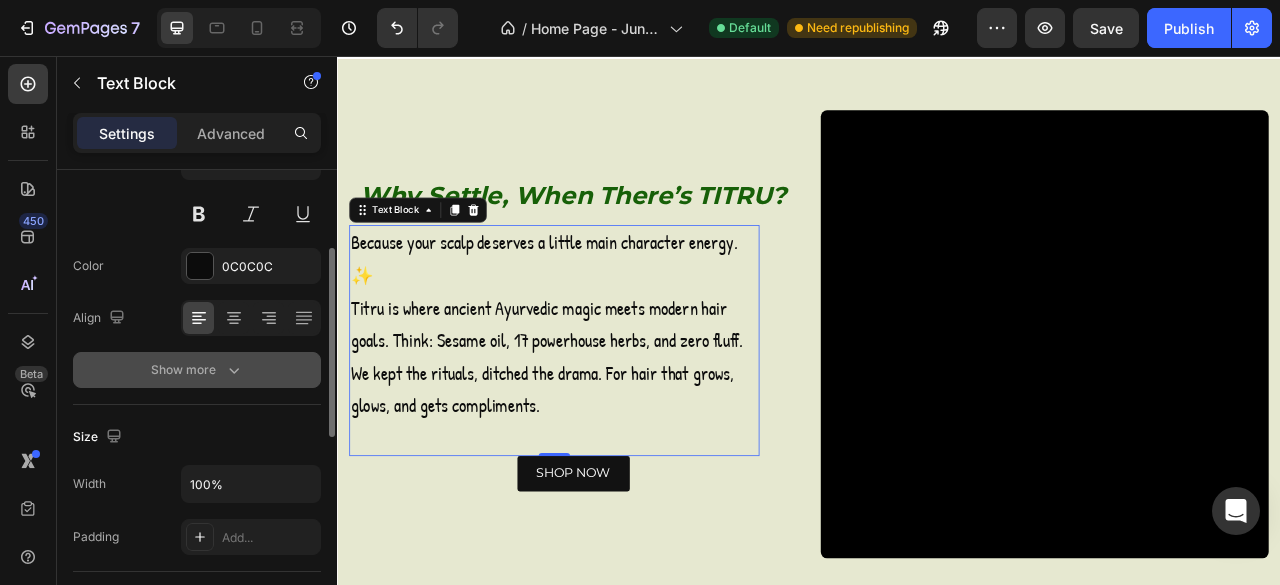 click on "Show more" at bounding box center [197, 370] 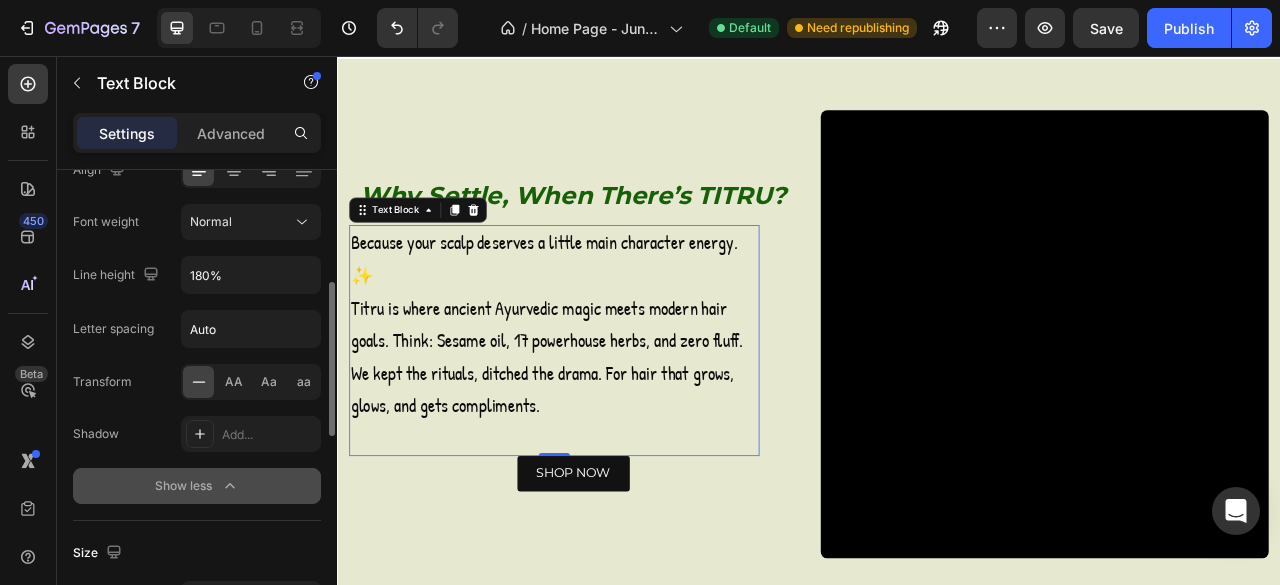 scroll, scrollTop: 342, scrollLeft: 0, axis: vertical 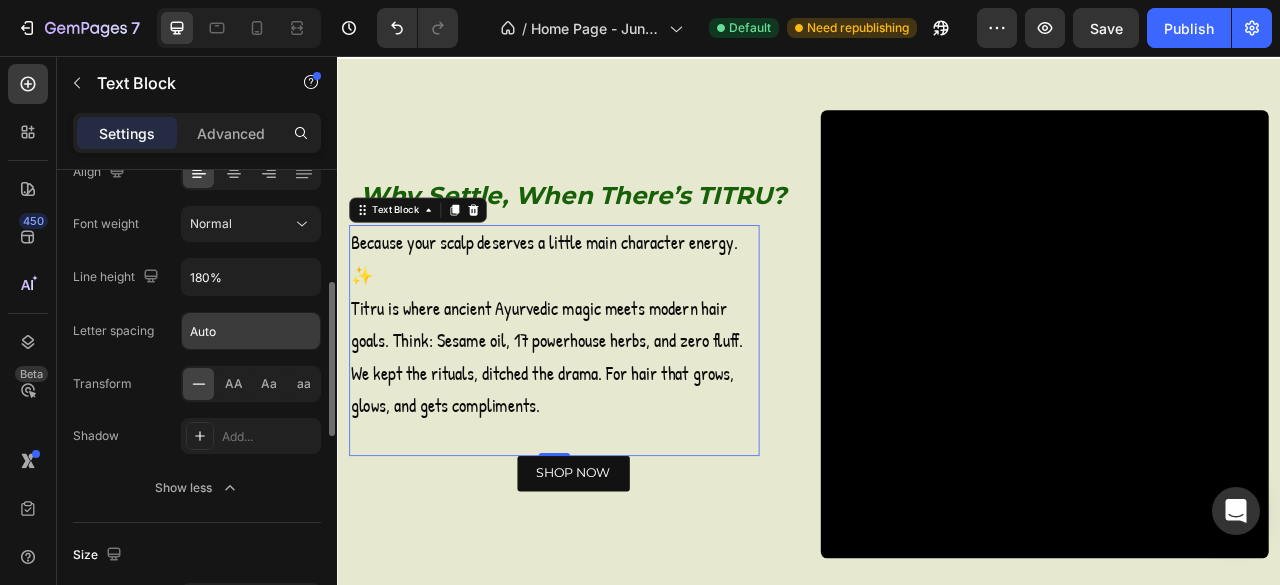click on "Auto" at bounding box center (251, 331) 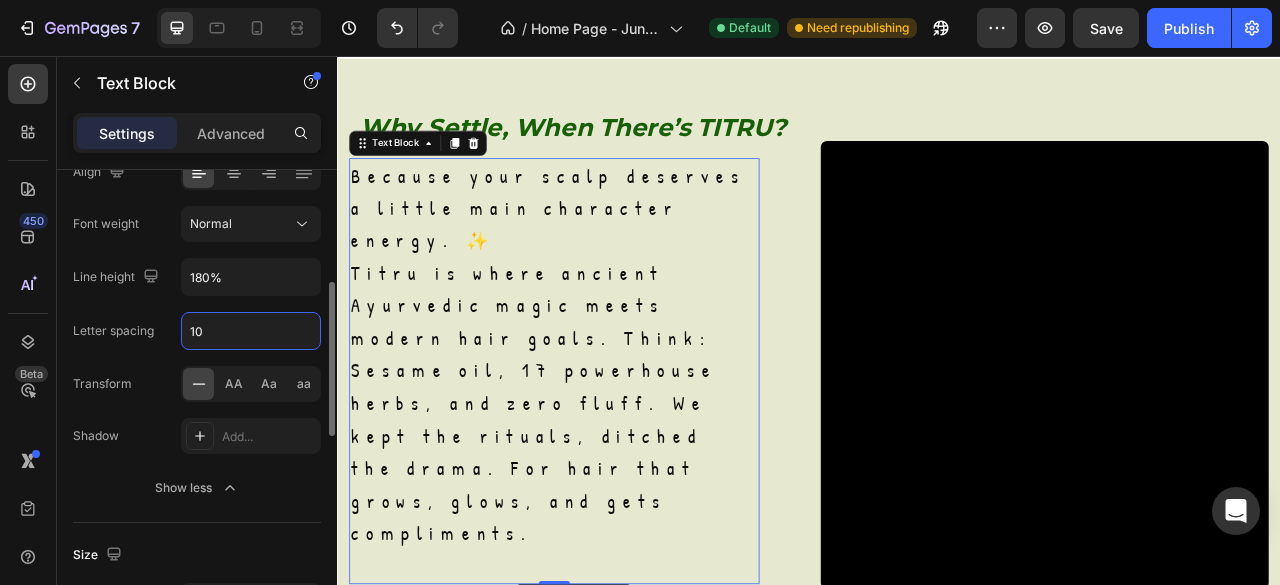 type on "1" 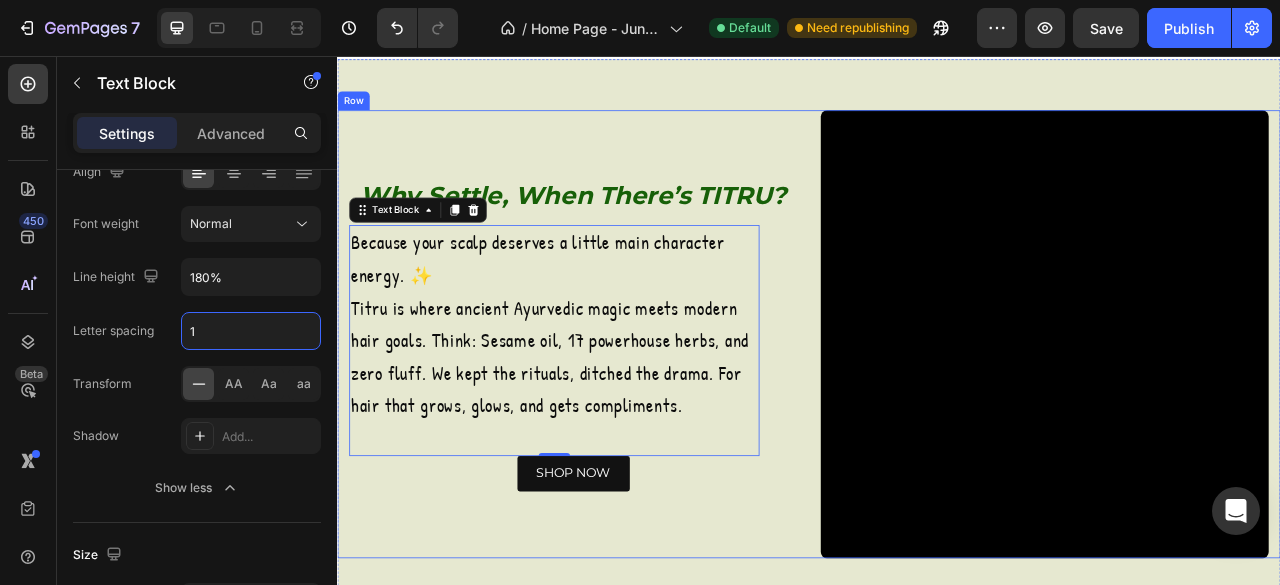 click on "Why Settle, When There’s TITRU? Heading Because your scalp deserves a little main character energy. ✨ Titru is where ancient Ayurvedic magic meets modern hair goals. Think: Sesame oil, 17 powerhouse herbs, and zero fluff. We kept the rituals, ditched the drama. For hair that grows, glows, and gets compliments. Text Block   0 Row SHOP NOW Button" at bounding box center (637, 410) 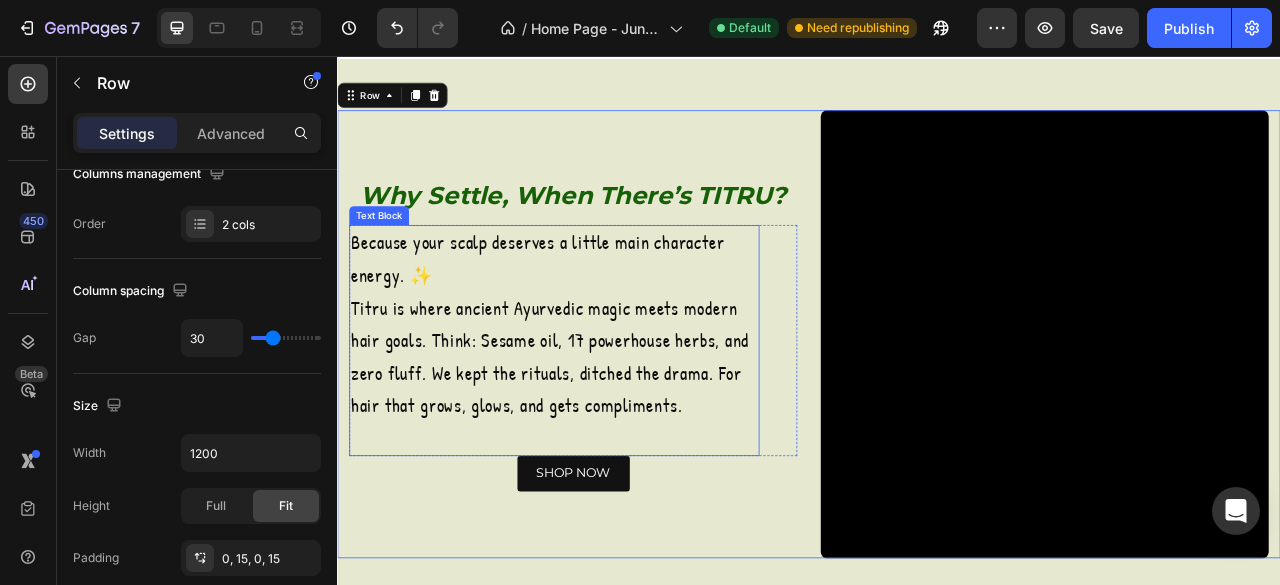 scroll, scrollTop: 0, scrollLeft: 0, axis: both 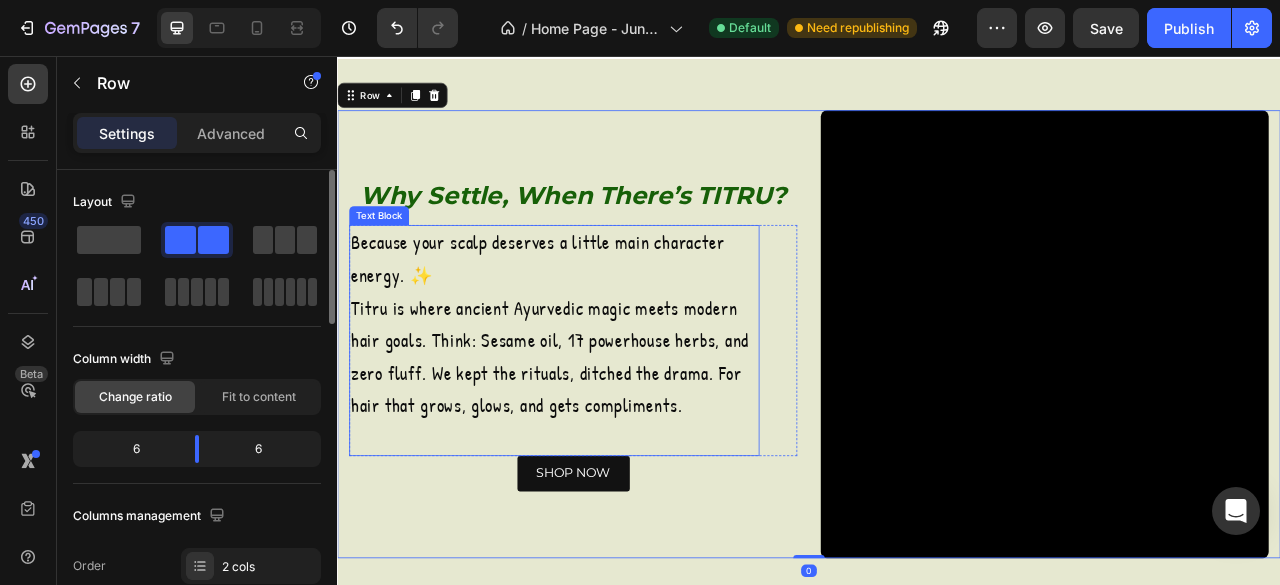 click on "Because your scalp deserves a little main character energy. ✨ Titru is where ancient Ayurvedic magic meets modern hair goals. Think: Sesame oil, 17 powerhouse herbs, and zero fluff. We kept the rituals, ditched the drama. For hair that grows, glows, and gets compliments." at bounding box center [613, 397] 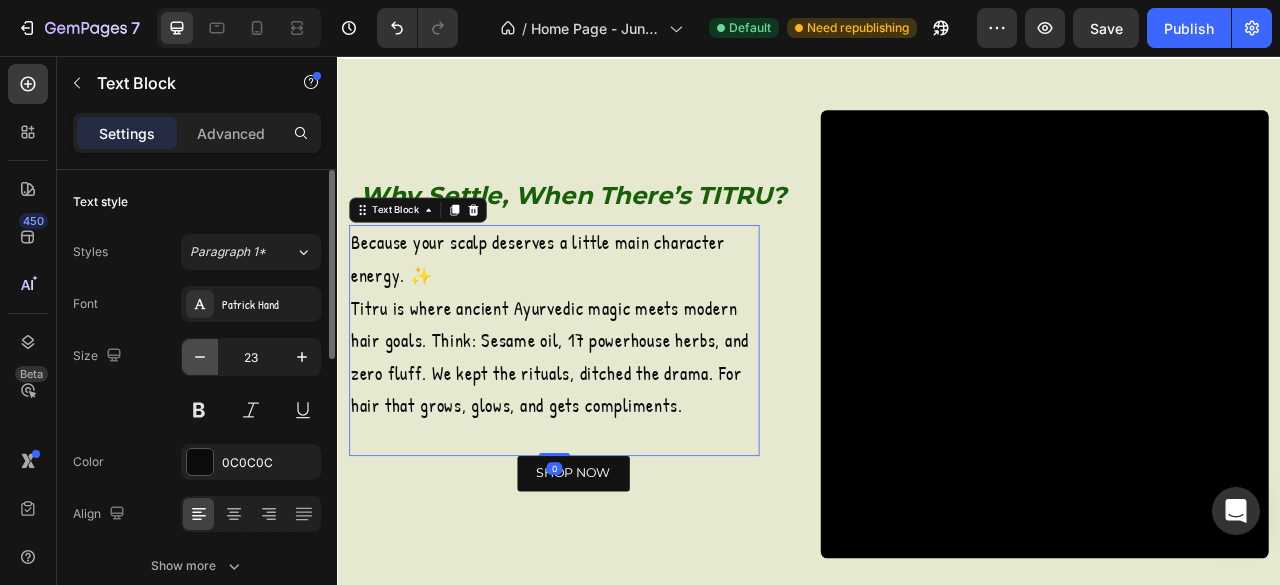 click at bounding box center [200, 357] 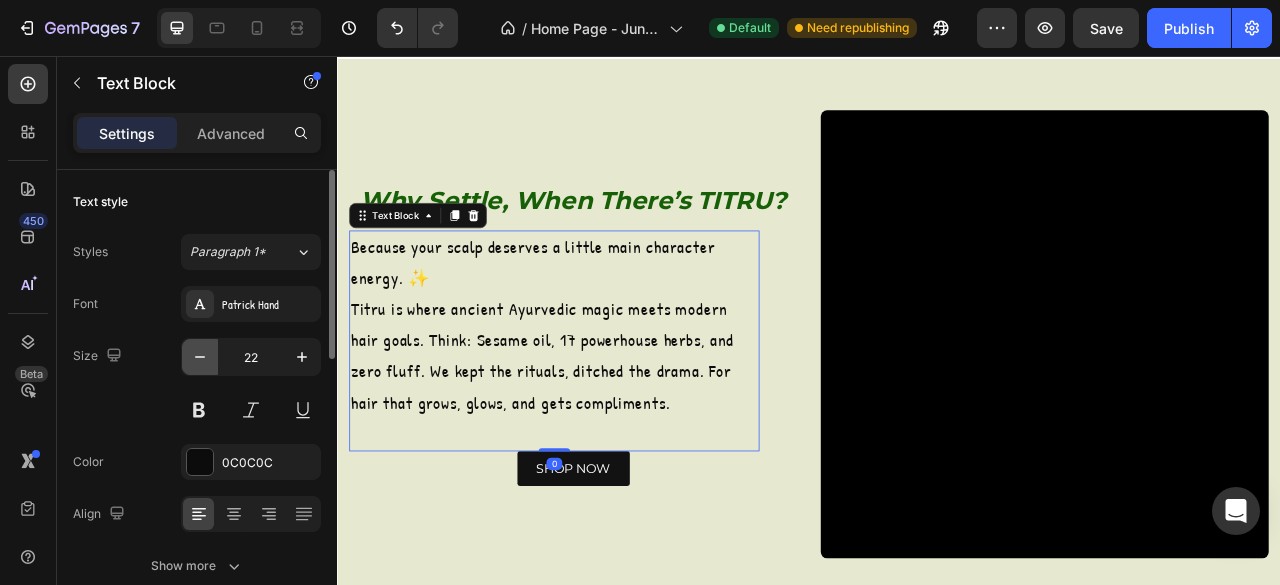 click at bounding box center (200, 357) 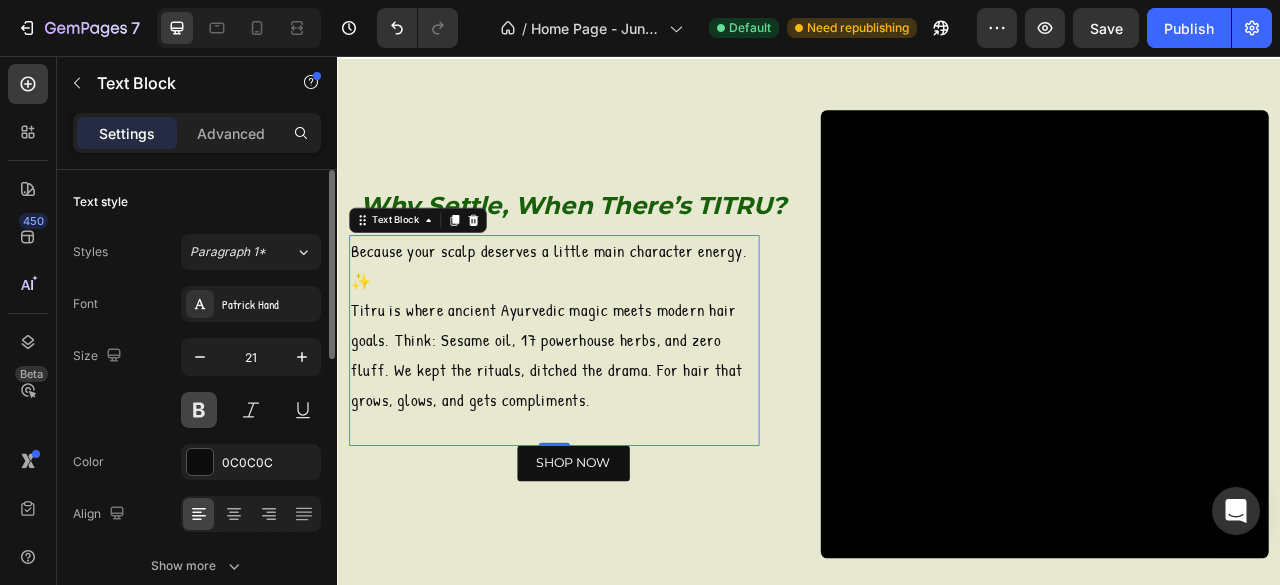 click at bounding box center (199, 410) 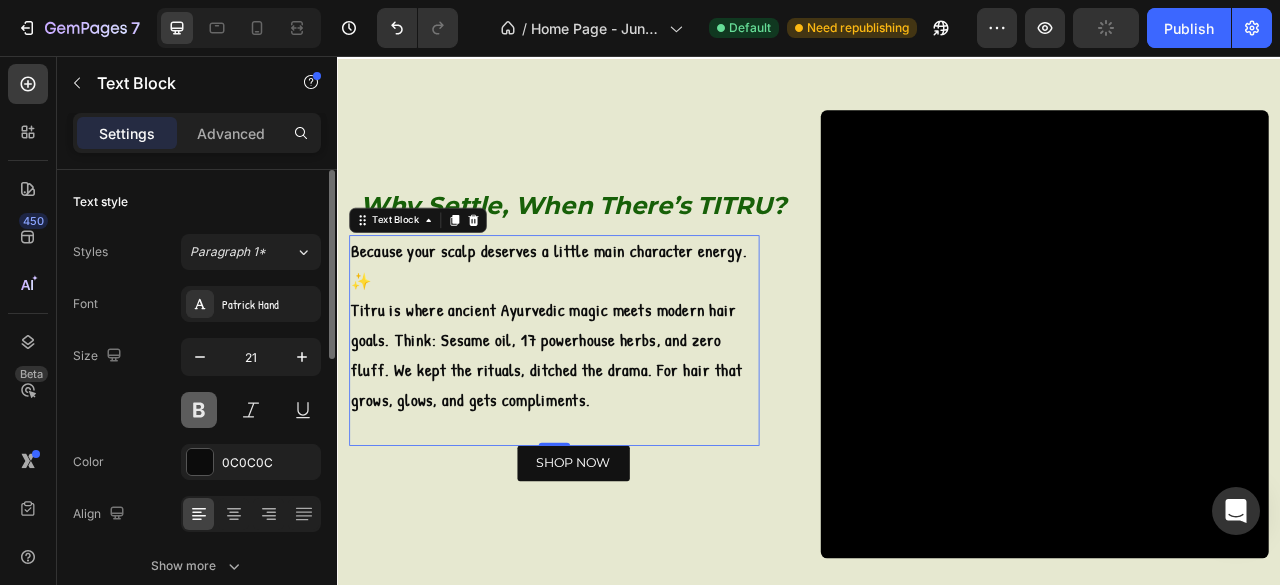 click at bounding box center (199, 410) 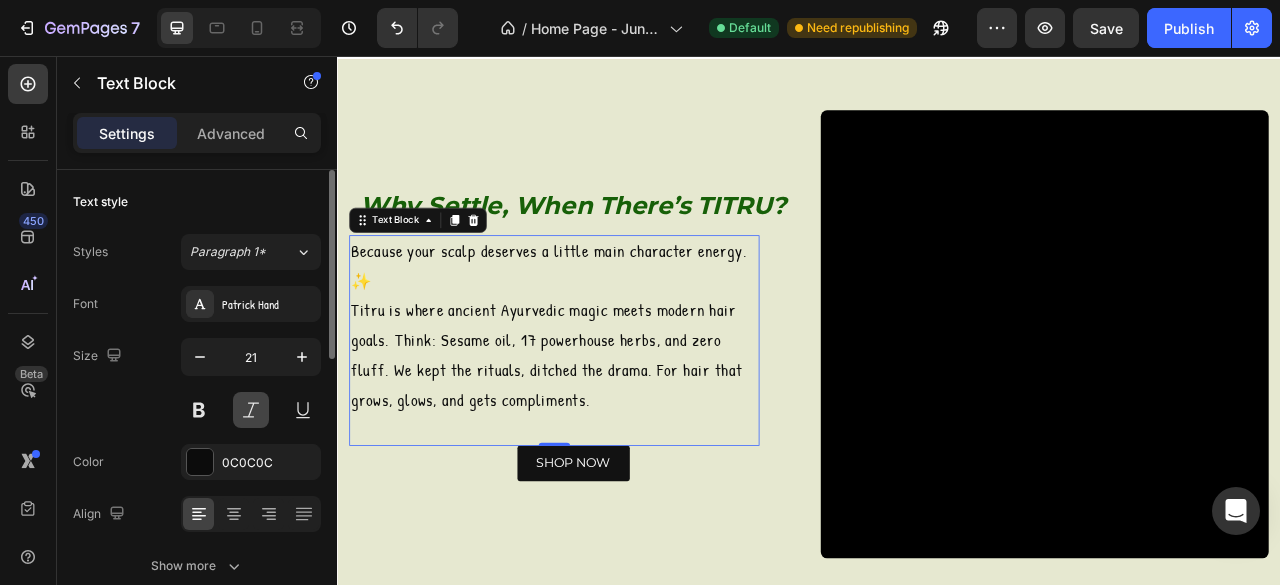 click at bounding box center (251, 410) 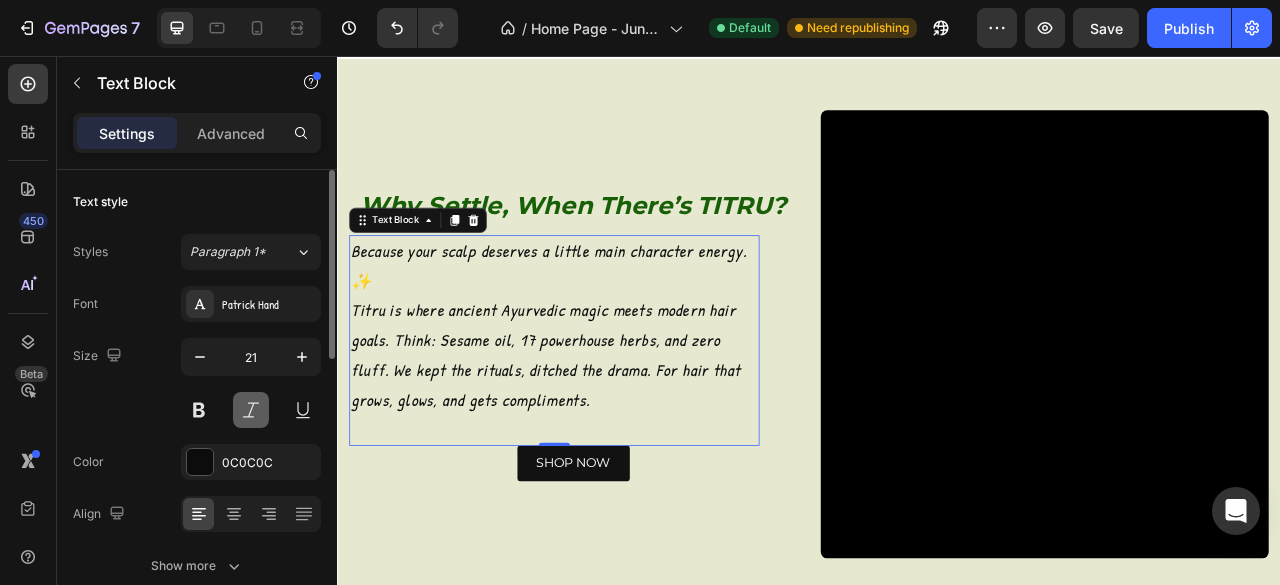 click at bounding box center (251, 410) 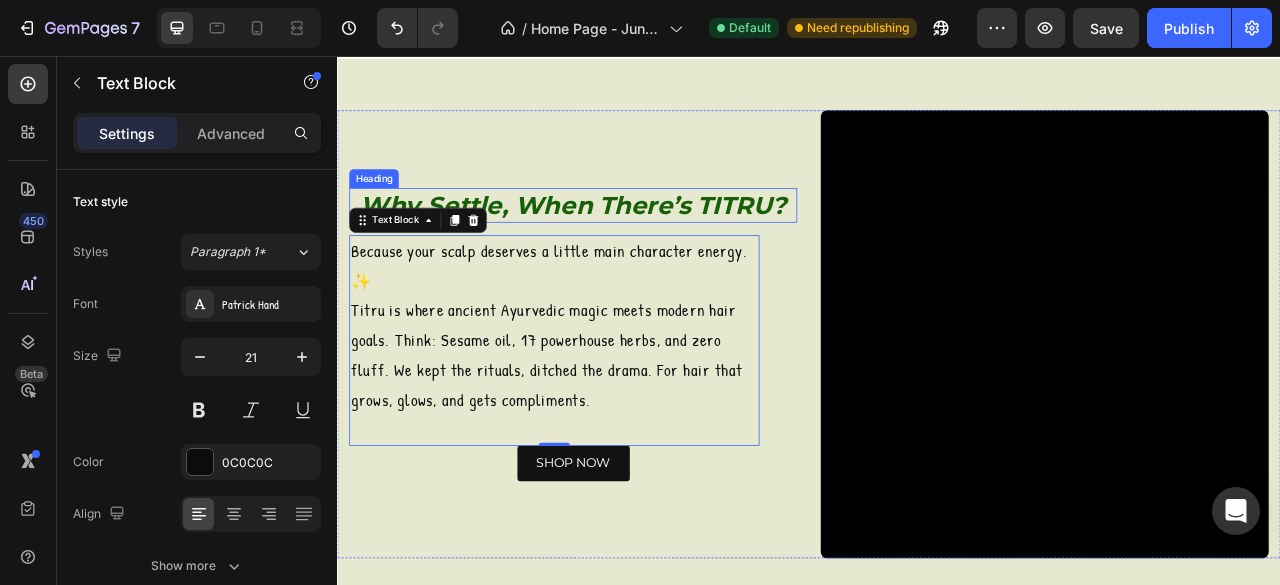 click on "Why Settle, When There’s TITRU?" at bounding box center [637, 246] 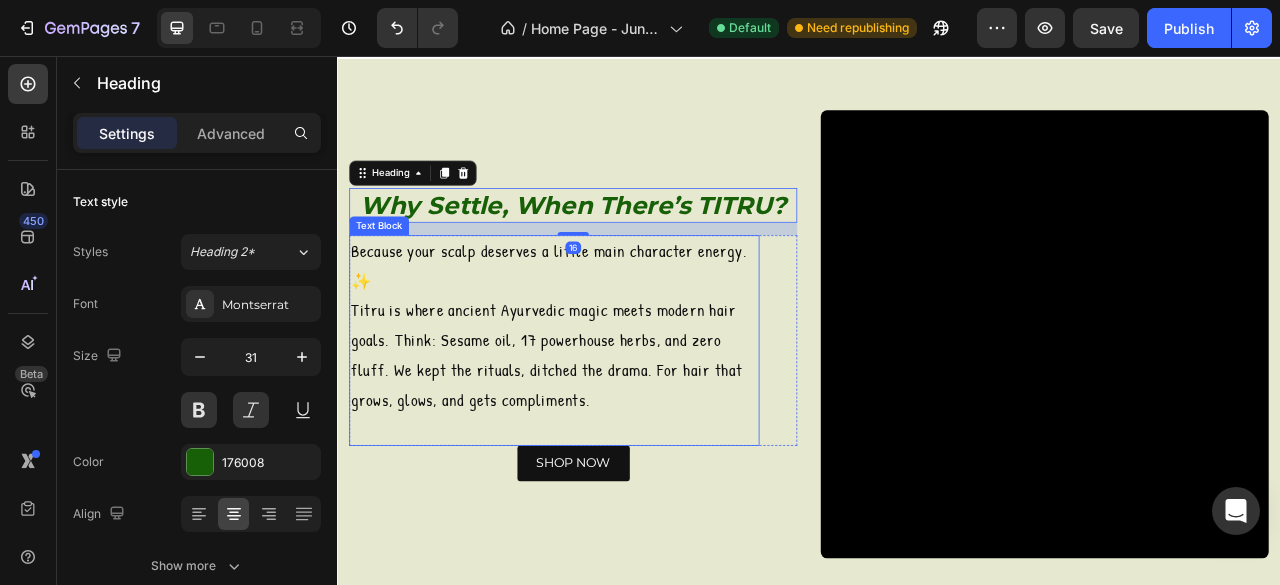 click on "Because your scalp deserves a little main character energy. ✨ Titru is where ancient Ayurvedic magic meets modern hair goals. Think: Sesame oil, 17 powerhouse herbs, and zero fluff. We kept the rituals, ditched the drama. For hair that grows, glows, and gets compliments." at bounding box center [613, 399] 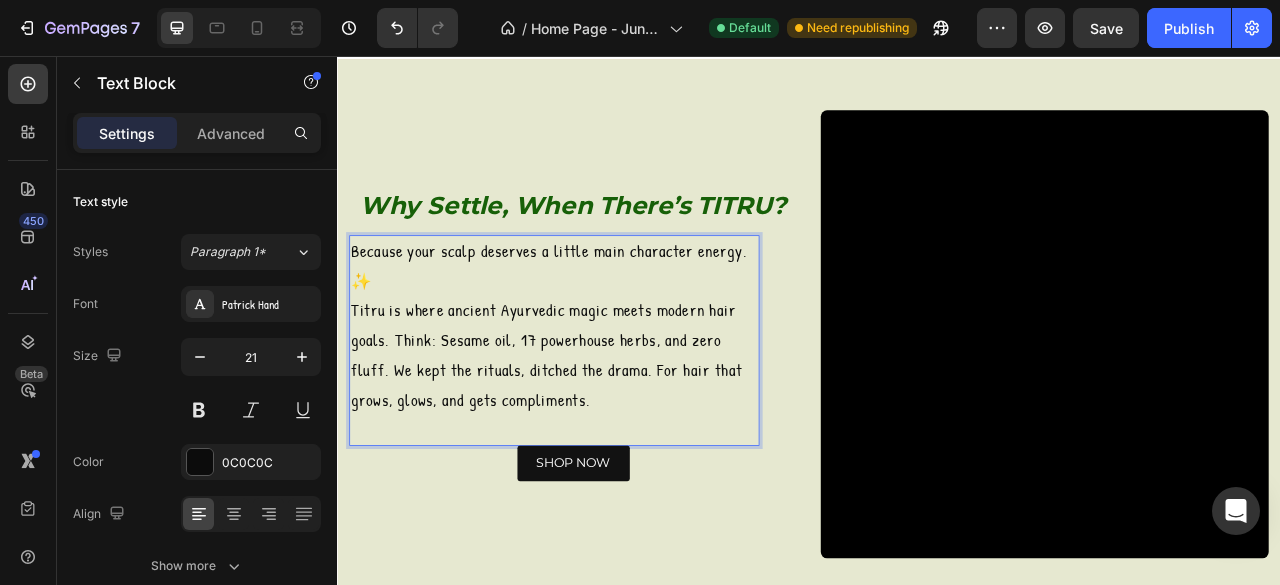 click on "Because your scalp deserves a little main character energy. ✨ Titru is where ancient Ayurvedic magic meets modern hair goals. Think: Sesame oil, 17 powerhouse herbs, and zero fluff. We kept the rituals, ditched the drama. For hair that grows, glows, and gets compliments." at bounding box center (613, 399) 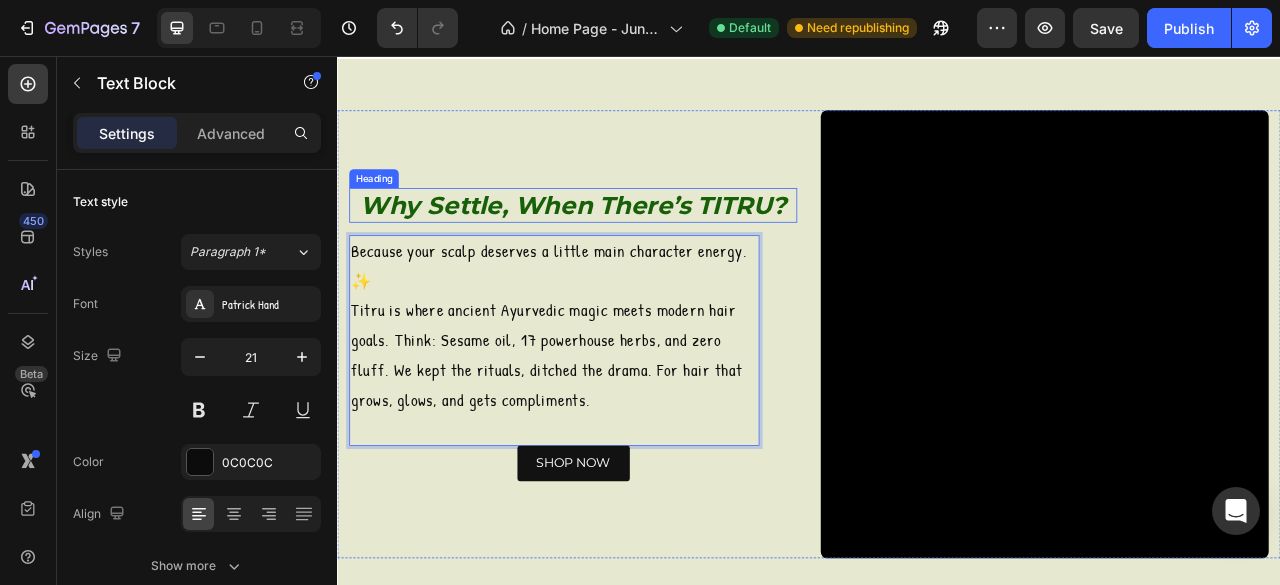 click on "Why Settle, When There’s TITRU?" at bounding box center [637, 246] 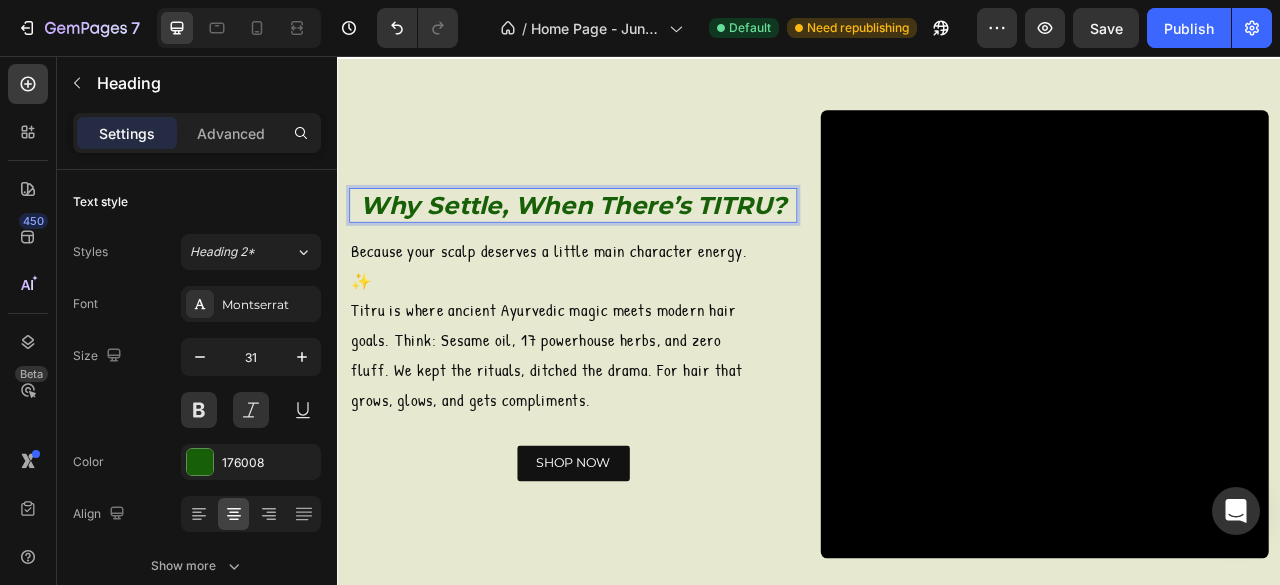 click on "Why Settle, When There’s TITRU?" at bounding box center (637, 246) 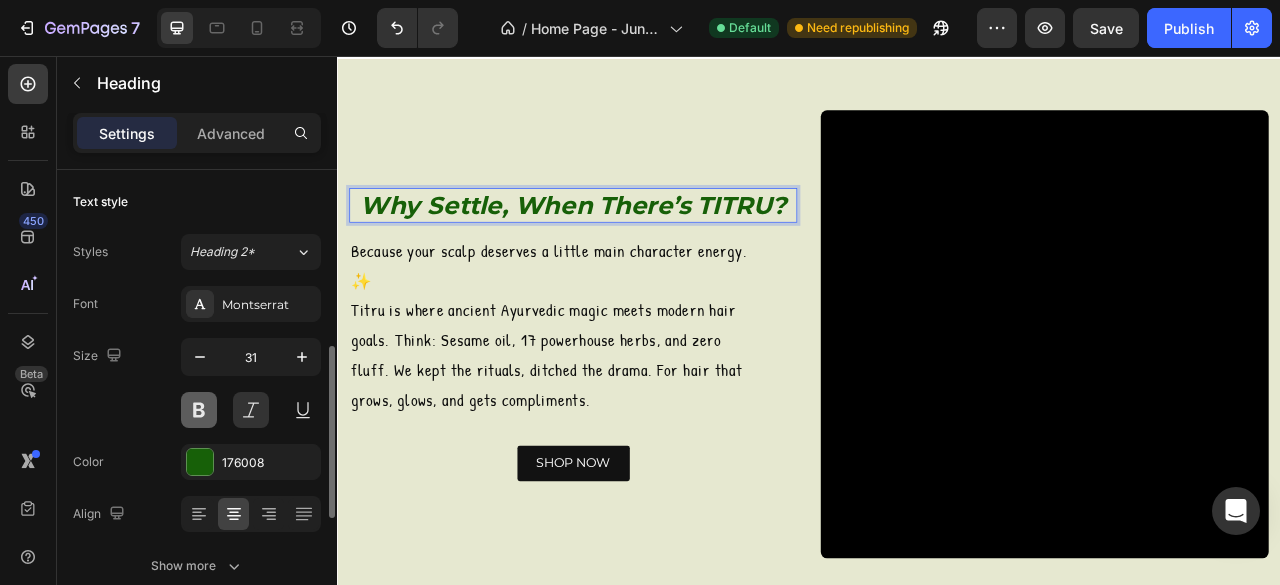 scroll, scrollTop: 132, scrollLeft: 0, axis: vertical 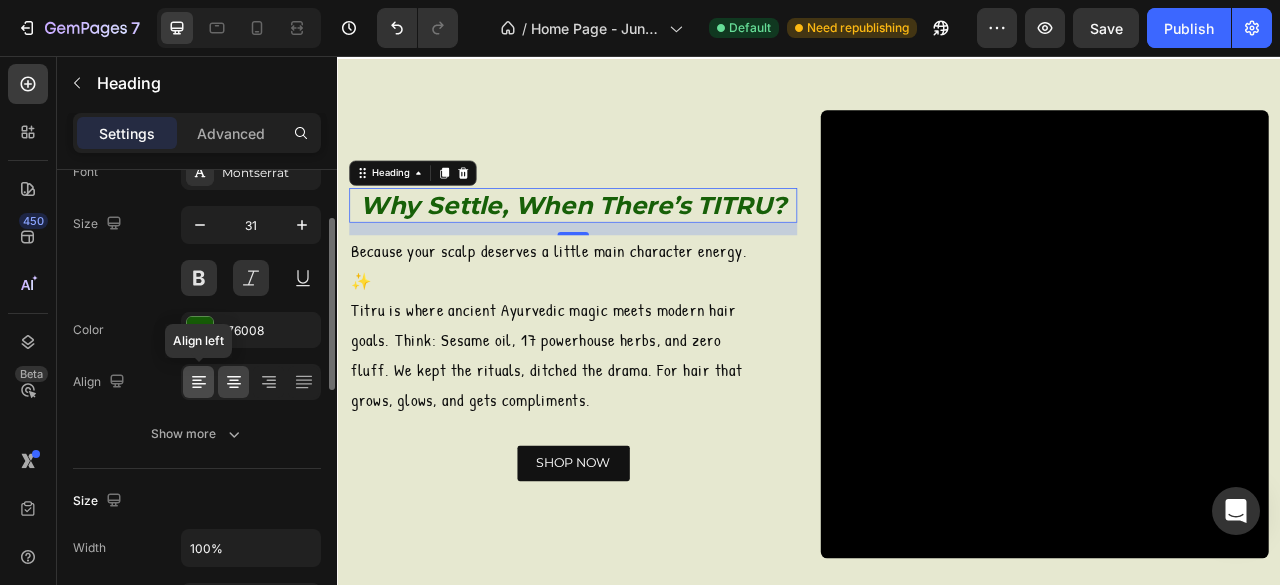 click 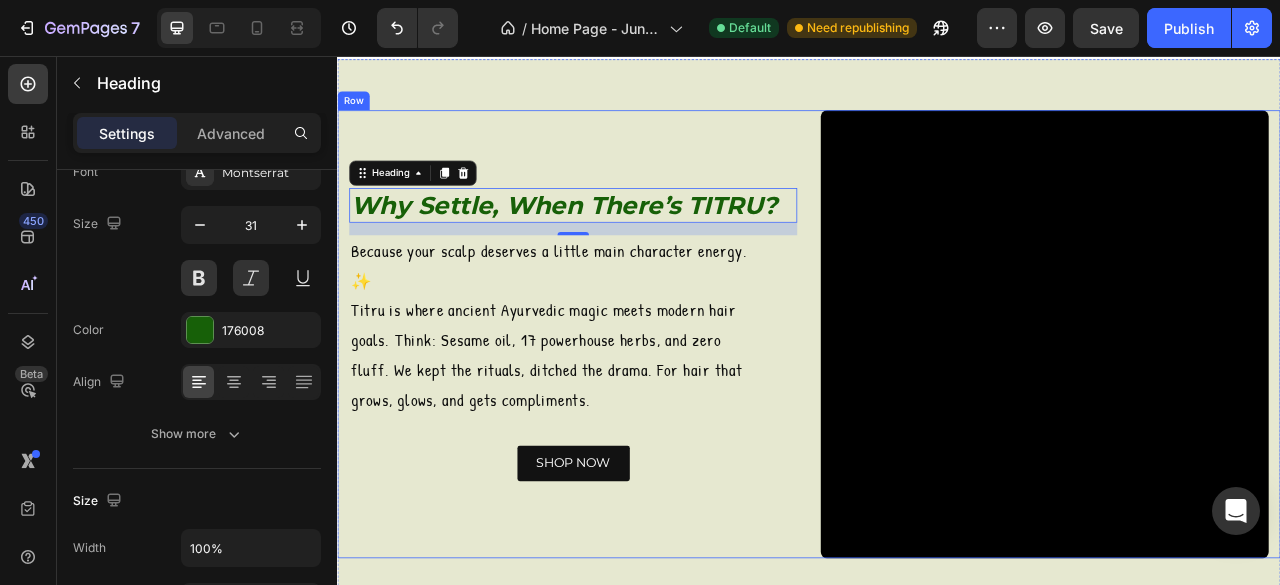 click on "Why Settle, When There’s TITRU? Heading   16 Because your scalp deserves a little main character energy. ✨ Titru is where ancient Ayurvedic magic meets modern hair goals. Think: Sesame oil, 17 powerhouse herbs, and zero fluff. We kept the rituals, ditched the drama. For hair that grows, glows, and gets compliments. Text Block Row SHOP NOW Button" at bounding box center [637, 410] 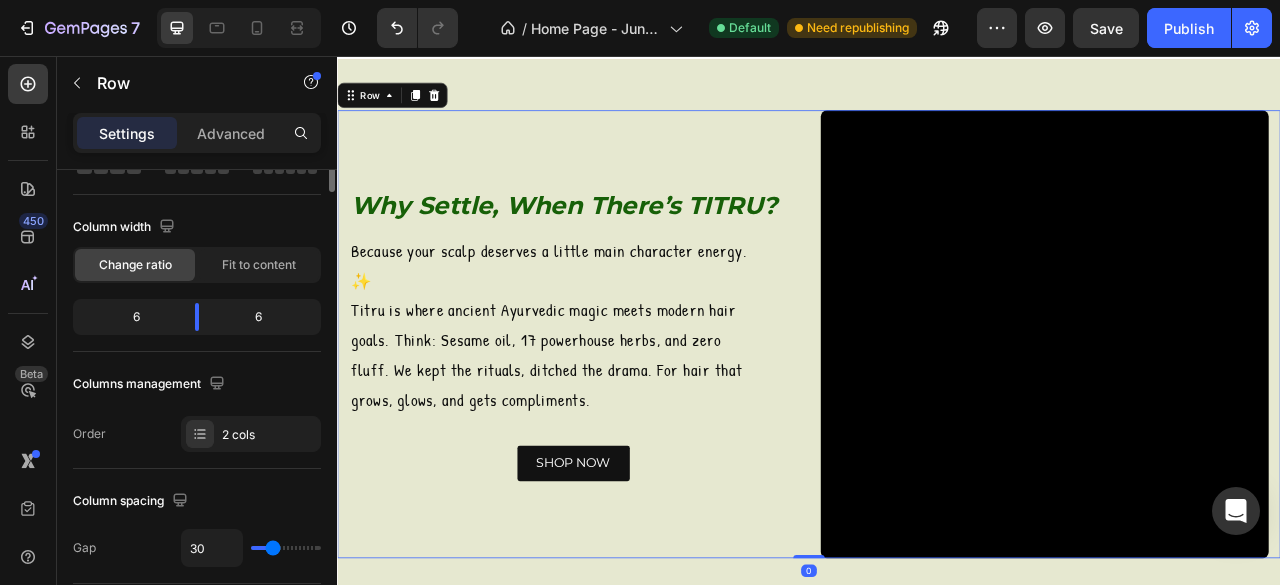 scroll, scrollTop: 0, scrollLeft: 0, axis: both 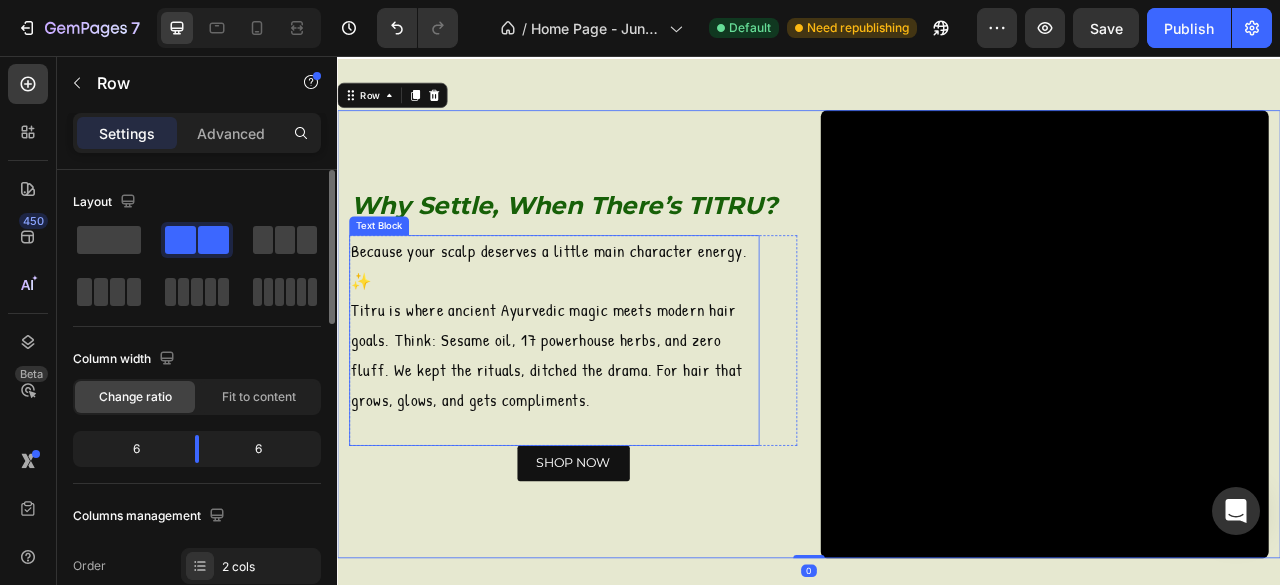 click on "Because your scalp deserves a little main character energy. ✨ Titru is where ancient Ayurvedic magic meets modern hair goals. Think: Sesame oil, 17 powerhouse herbs, and zero fluff. We kept the rituals, ditched the drama. For hair that grows, glows, and gets compliments." at bounding box center (613, 399) 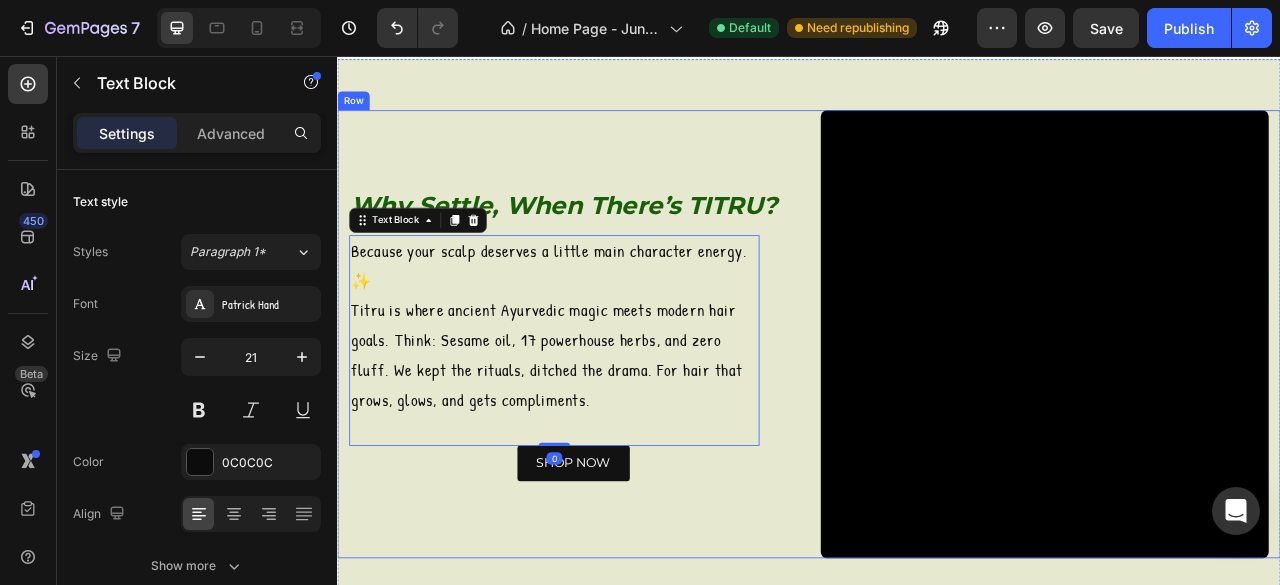 click on "Why Settle, When There’s TITRU? Heading Because your scalp deserves a little main character energy. ✨ Titru is where ancient Ayurvedic magic meets modern hair goals. Think: Sesame oil, 17 powerhouse herbs, and zero fluff. We kept the rituals, ditched the drama. For hair that grows, glows, and gets compliments. Text Block   0 Row SHOP NOW Button" at bounding box center [637, 410] 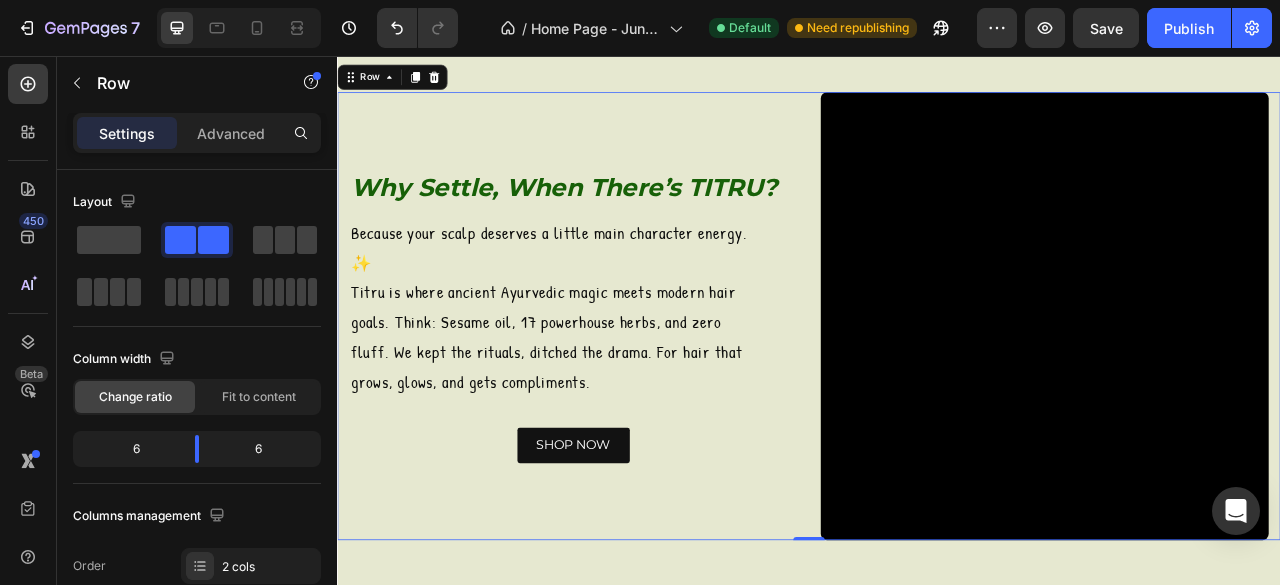 scroll, scrollTop: 885, scrollLeft: 0, axis: vertical 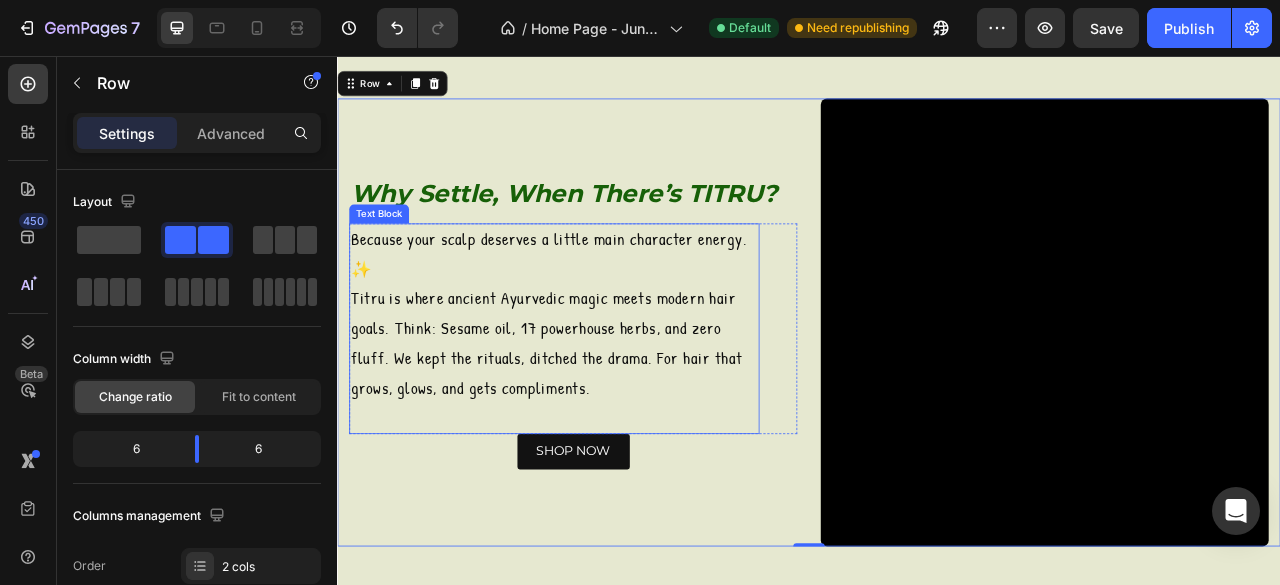 click on "Because your scalp deserves a little main character energy. ✨ Titru is where ancient Ayurvedic magic meets modern hair goals. Think: Sesame oil, 17 powerhouse herbs, and zero fluff. We kept the rituals, ditched the drama. For hair that grows, glows, and gets compliments." at bounding box center (613, 384) 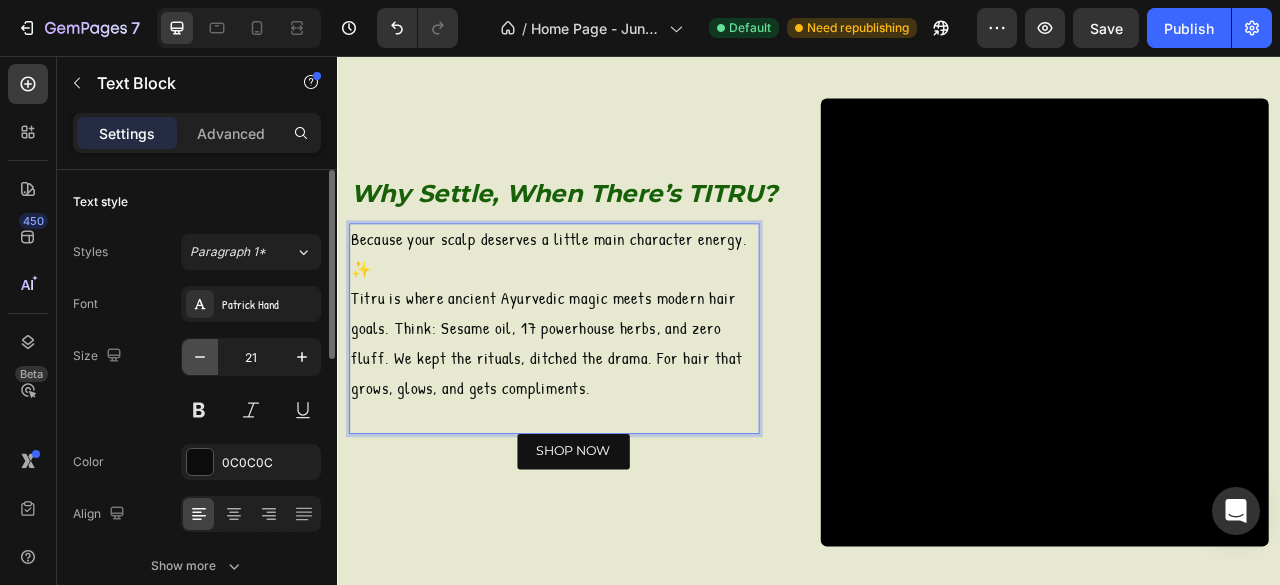 click 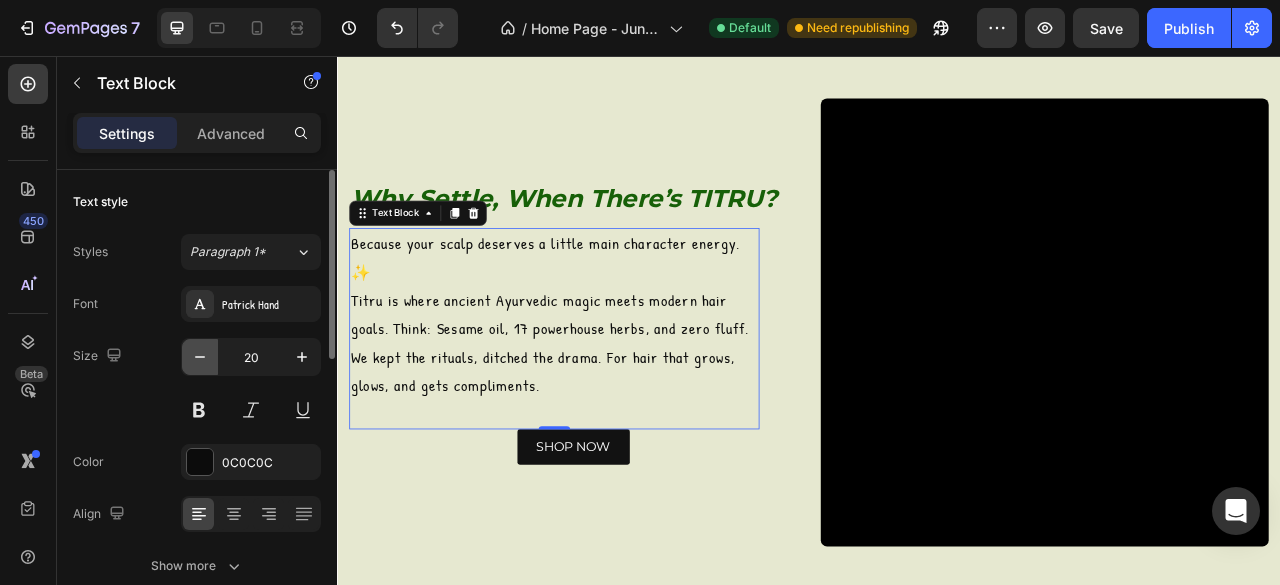 click 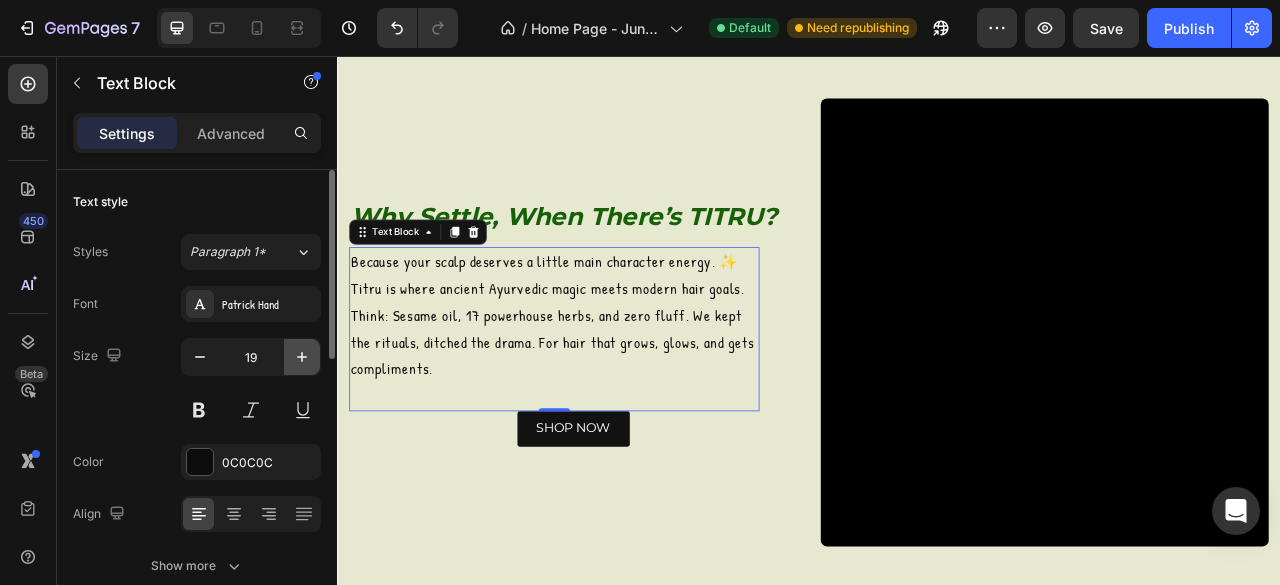 click 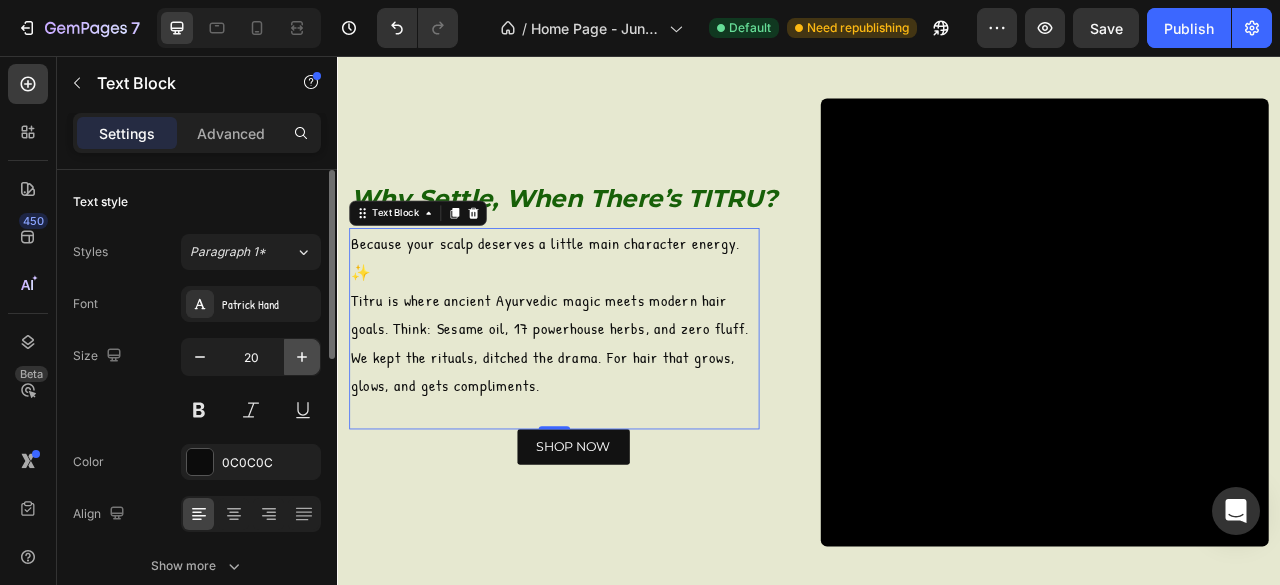 click 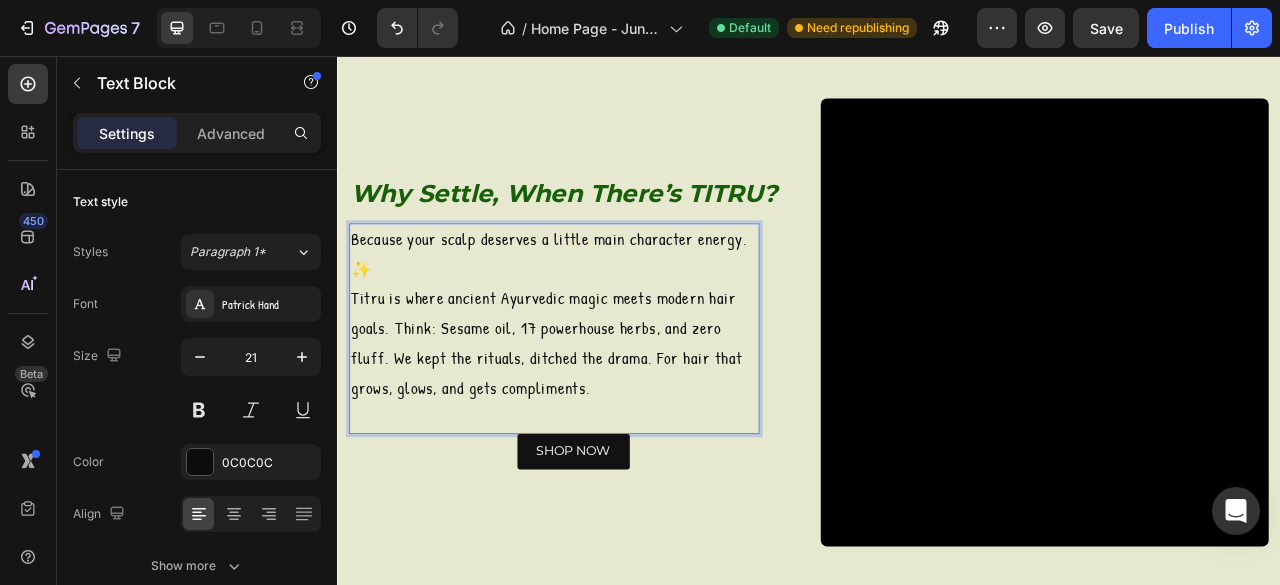click on "Because your scalp deserves a little main character energy. ✨ Titru is where ancient Ayurvedic magic meets modern hair goals. Think: Sesame oil, 17 powerhouse herbs, and zero fluff. We kept the rituals, ditched the drama. For hair that grows, glows, and gets compliments." at bounding box center (613, 384) 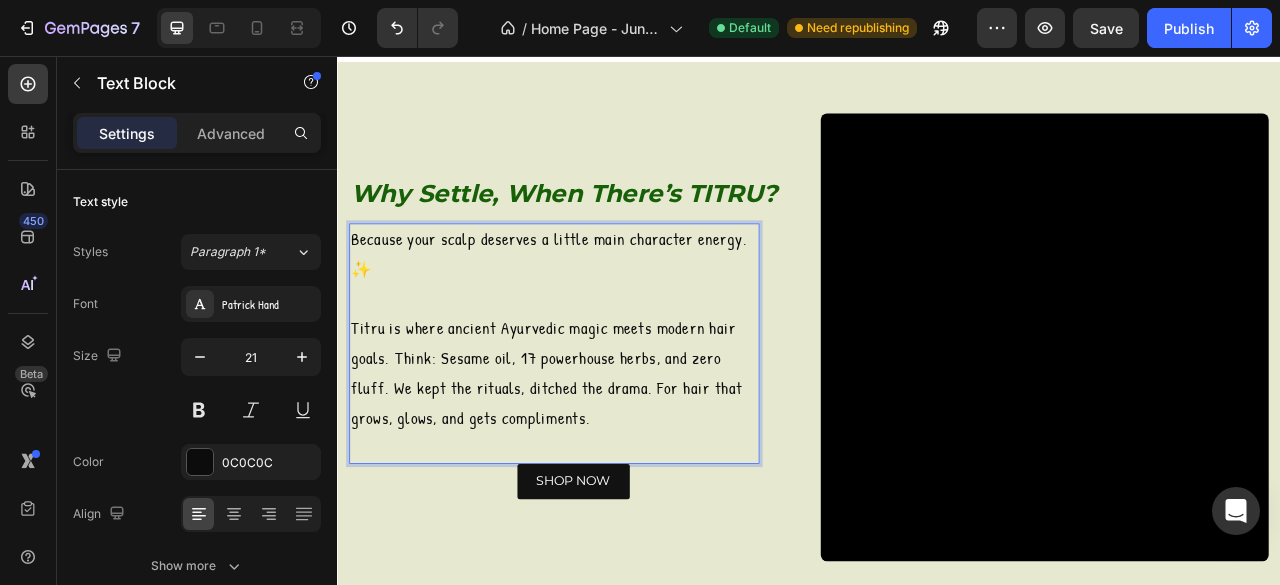 click on "Because your scalp deserves a little main character energy. ✨" at bounding box center (613, 309) 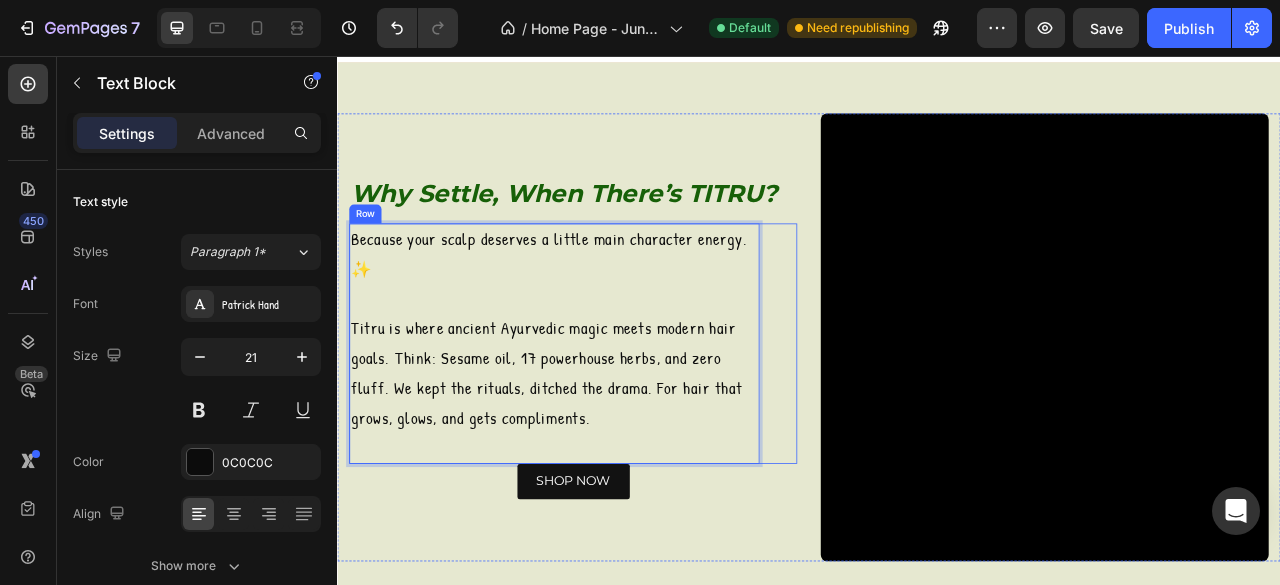 click on "Because your scalp deserves a little main character energy. ✨ Titru is where ancient Ayurvedic magic meets modern hair goals. Think: Sesame oil, 17 powerhouse herbs, and zero fluff. We kept the rituals, ditched the drama. For hair that grows, glows, and gets compliments. Text Block   0 Row" at bounding box center (637, 422) 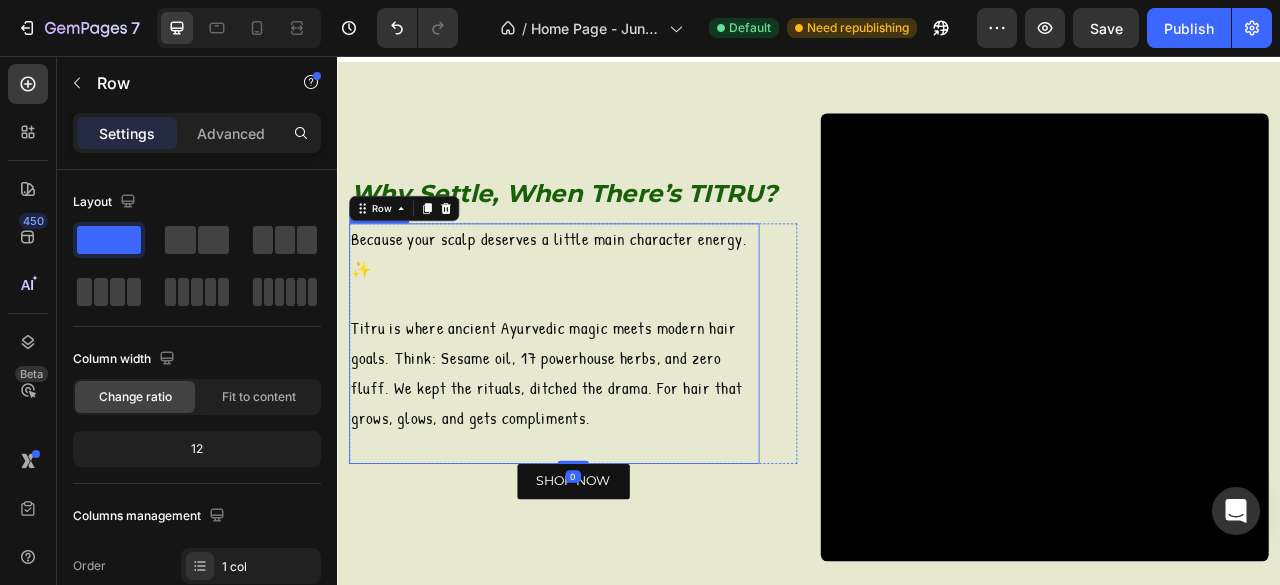 click on "Because your scalp deserves a little main character energy. ✨" at bounding box center (613, 309) 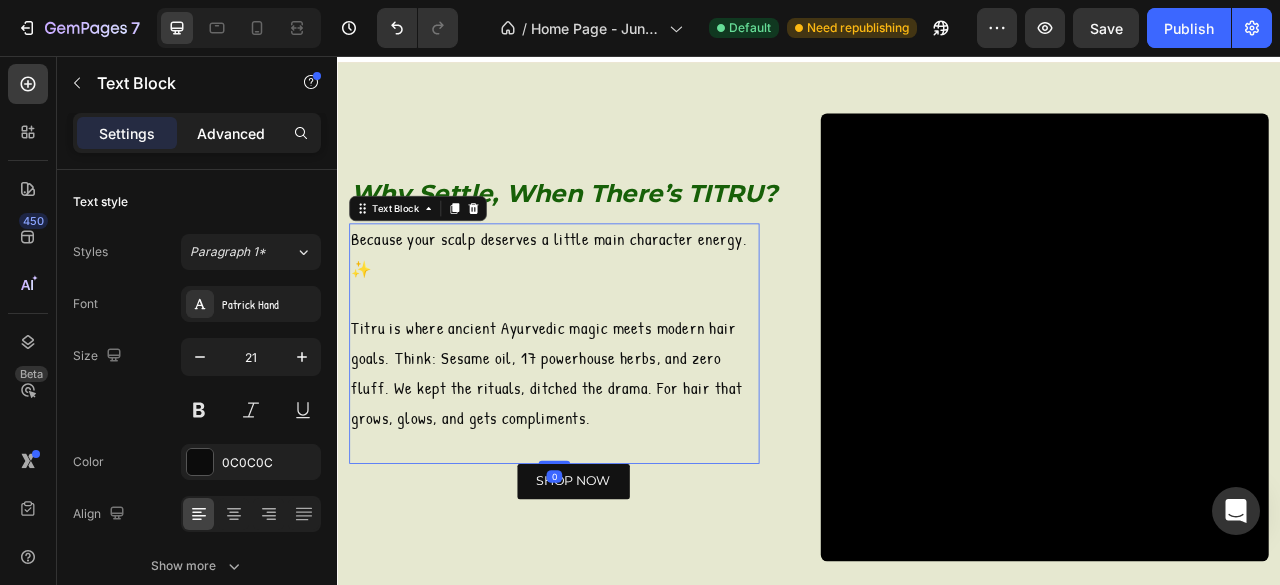 click on "Advanced" at bounding box center (231, 133) 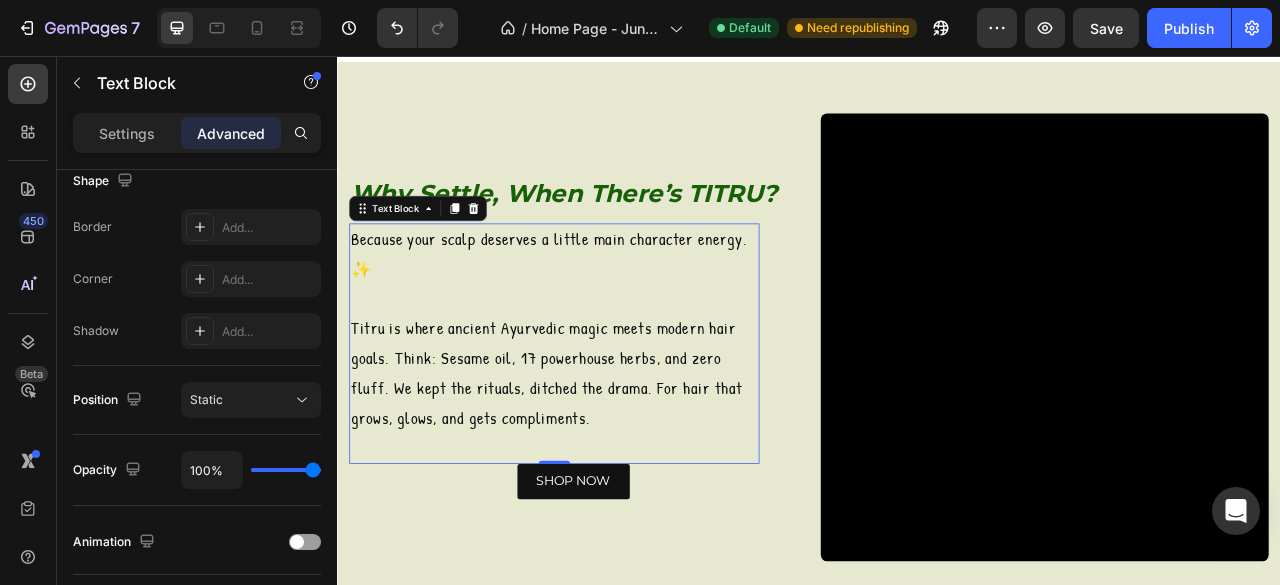scroll, scrollTop: 720, scrollLeft: 0, axis: vertical 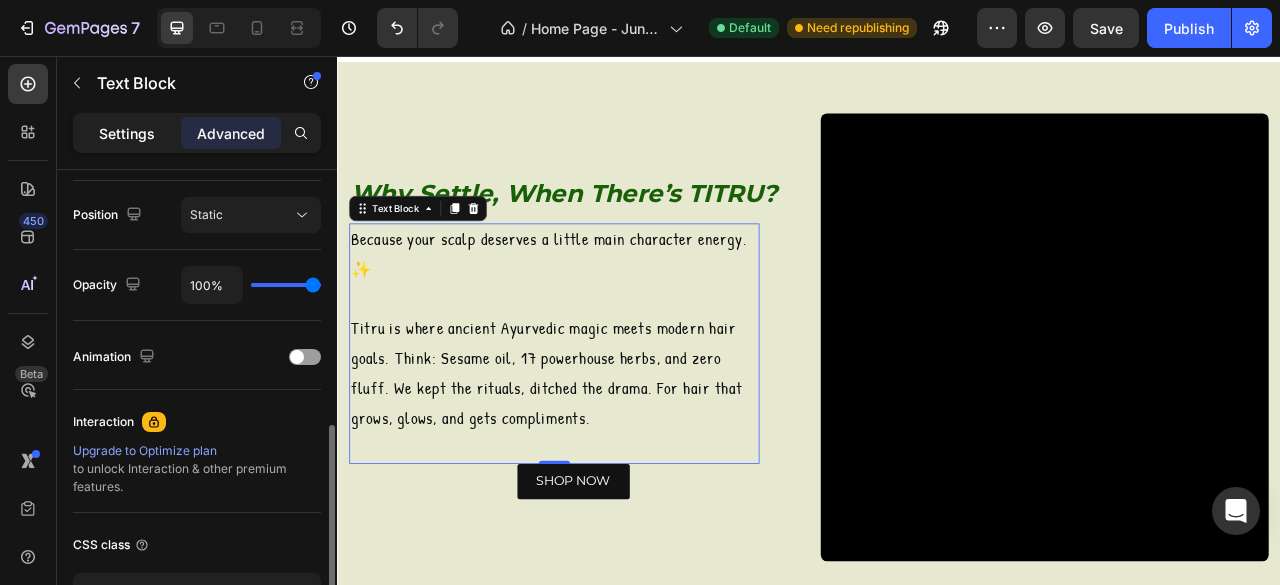click on "Settings" at bounding box center [127, 133] 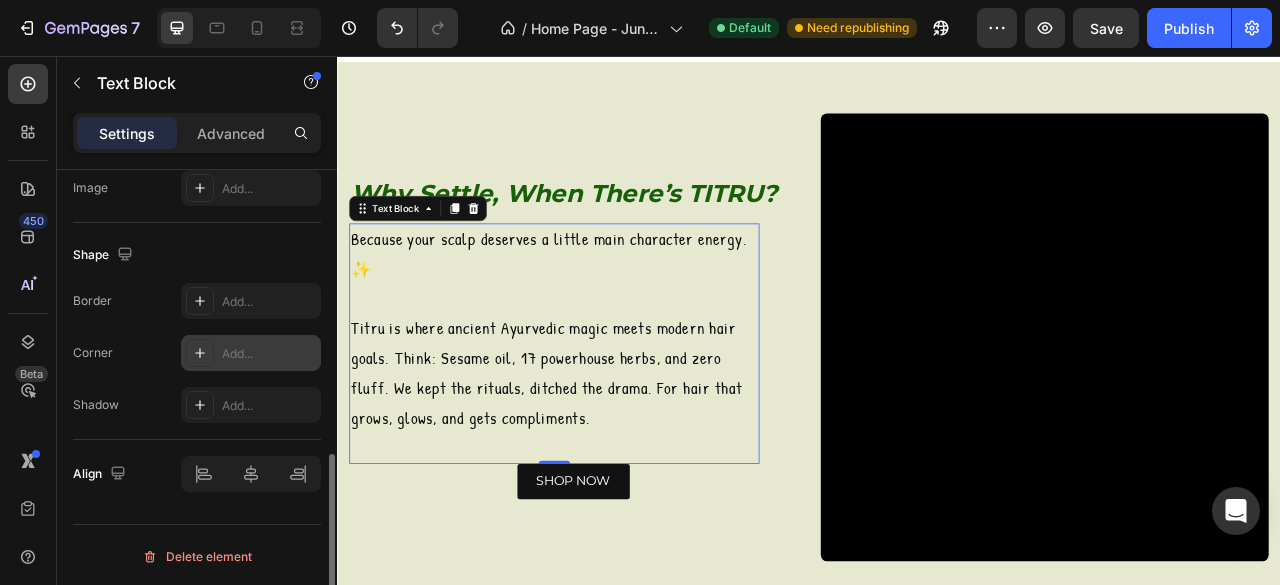 scroll, scrollTop: 710, scrollLeft: 0, axis: vertical 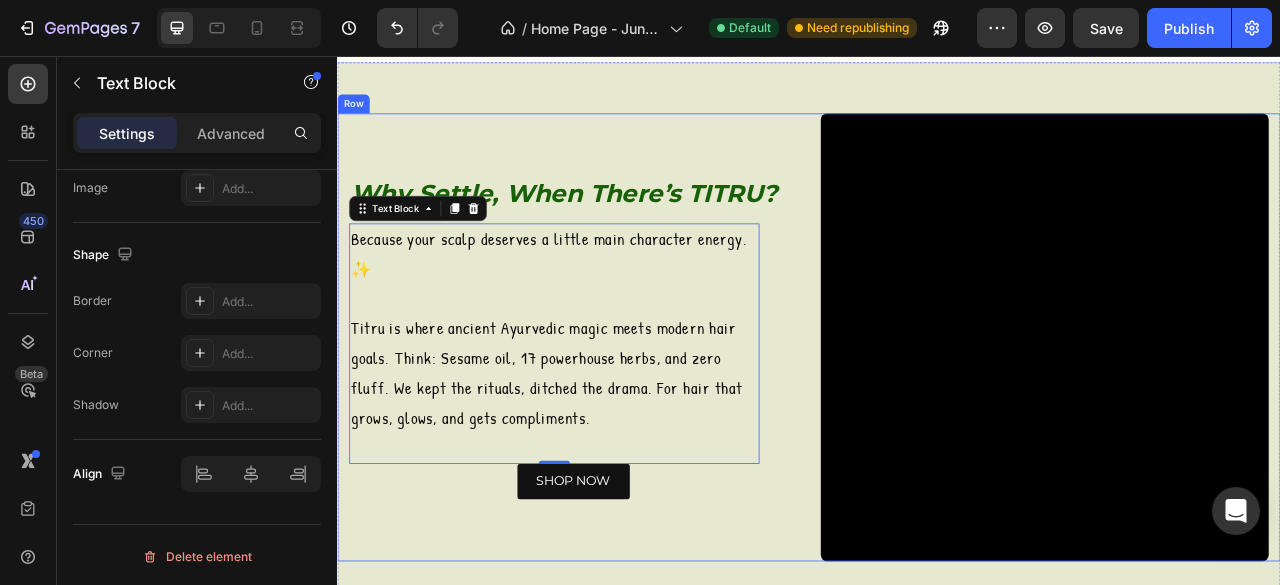click on "Why Settle, When There’s TITRU? Heading Because your scalp deserves a little main character energy. ✨ Titru is where ancient Ayurvedic magic meets modern hair goals. Think: Sesame oil, 17 powerhouse herbs, and zero fluff. We kept the rituals, ditched the drama. For hair that grows, glows, and gets compliments. Text Block   0 Row SHOP NOW Button" at bounding box center (637, 414) 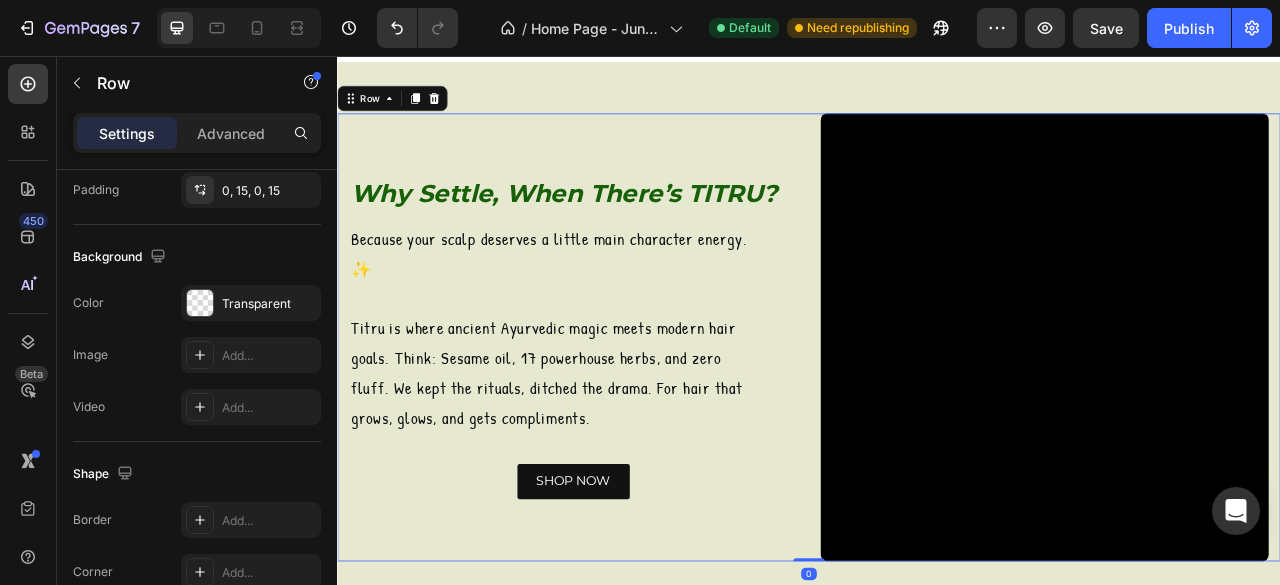 scroll, scrollTop: 0, scrollLeft: 0, axis: both 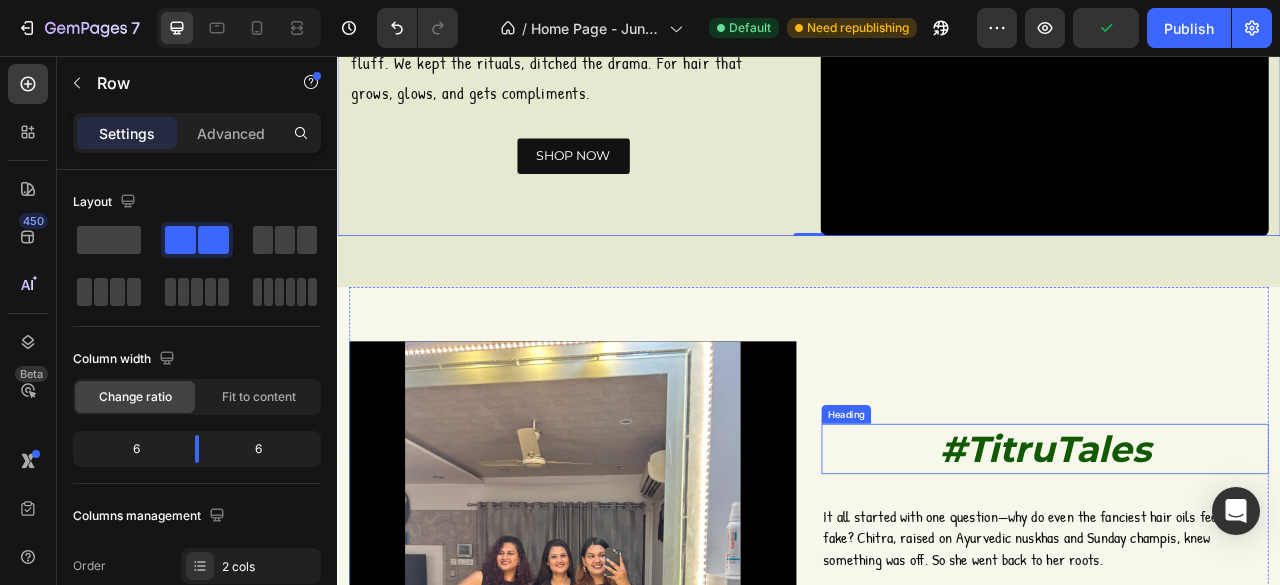 click on "#TitruTales" at bounding box center [1237, 556] 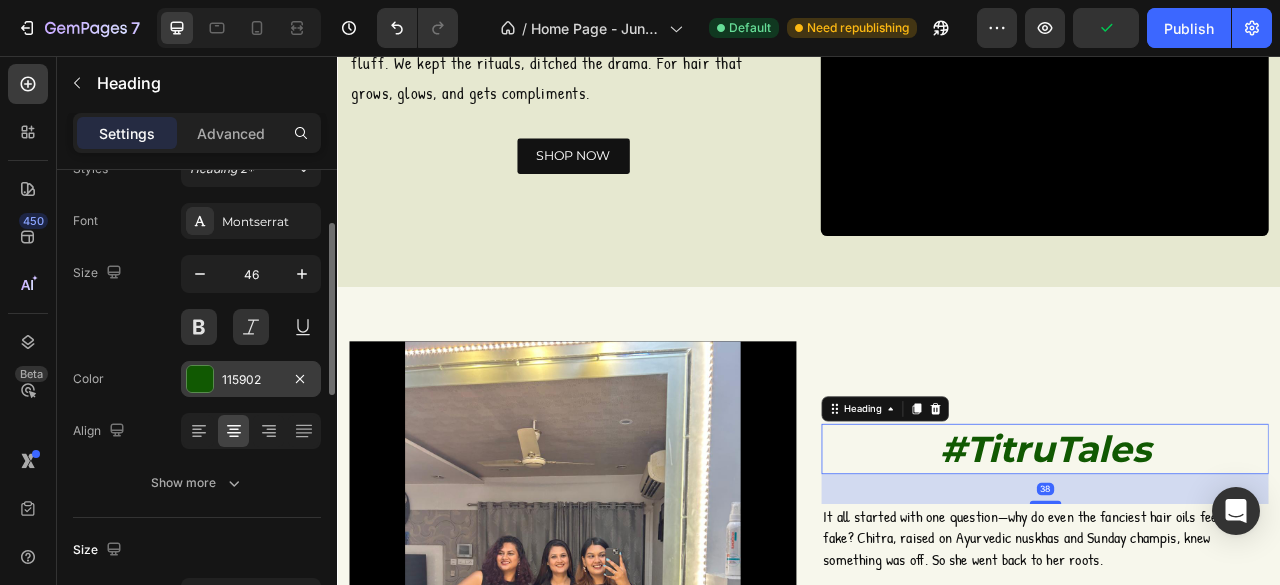 scroll, scrollTop: 100, scrollLeft: 0, axis: vertical 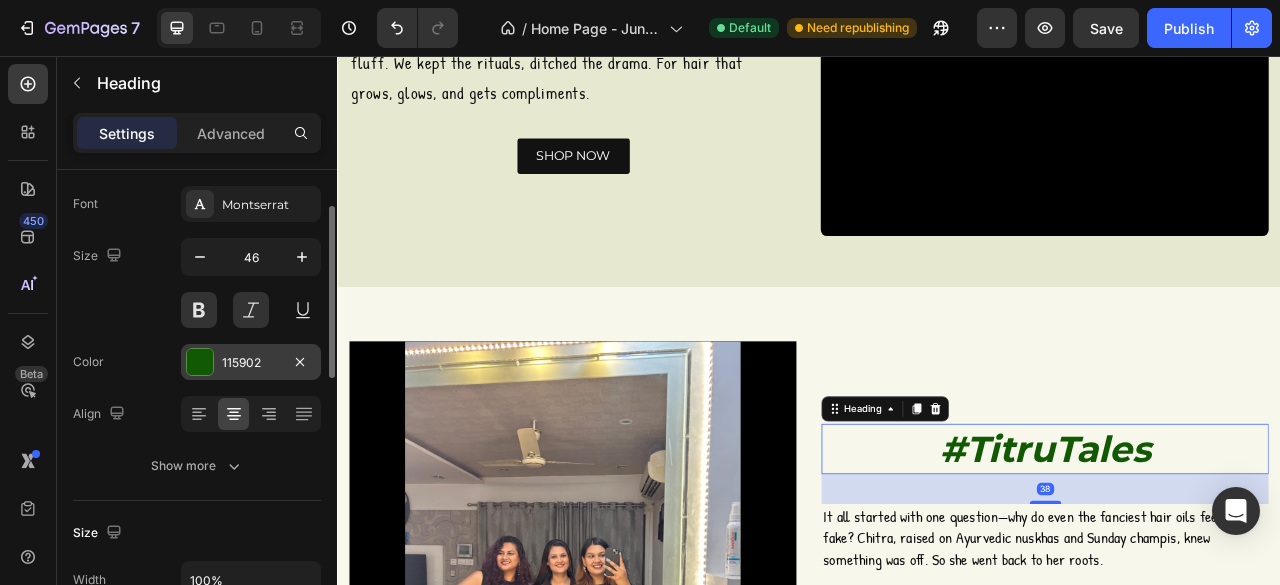 click on "115902" at bounding box center [251, 363] 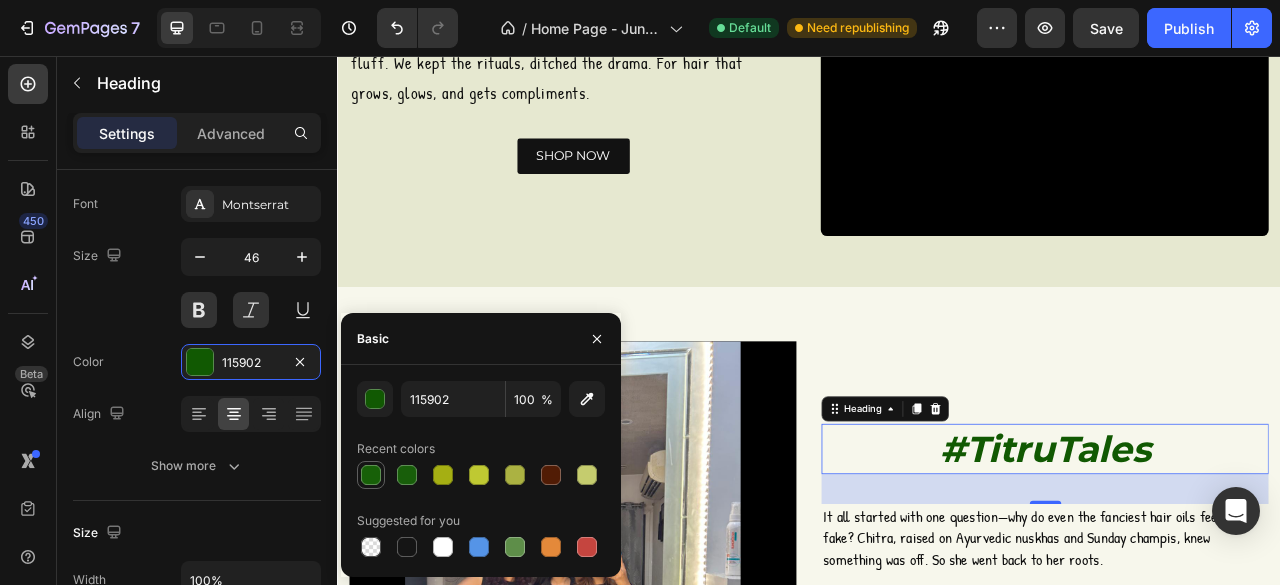 click at bounding box center (371, 475) 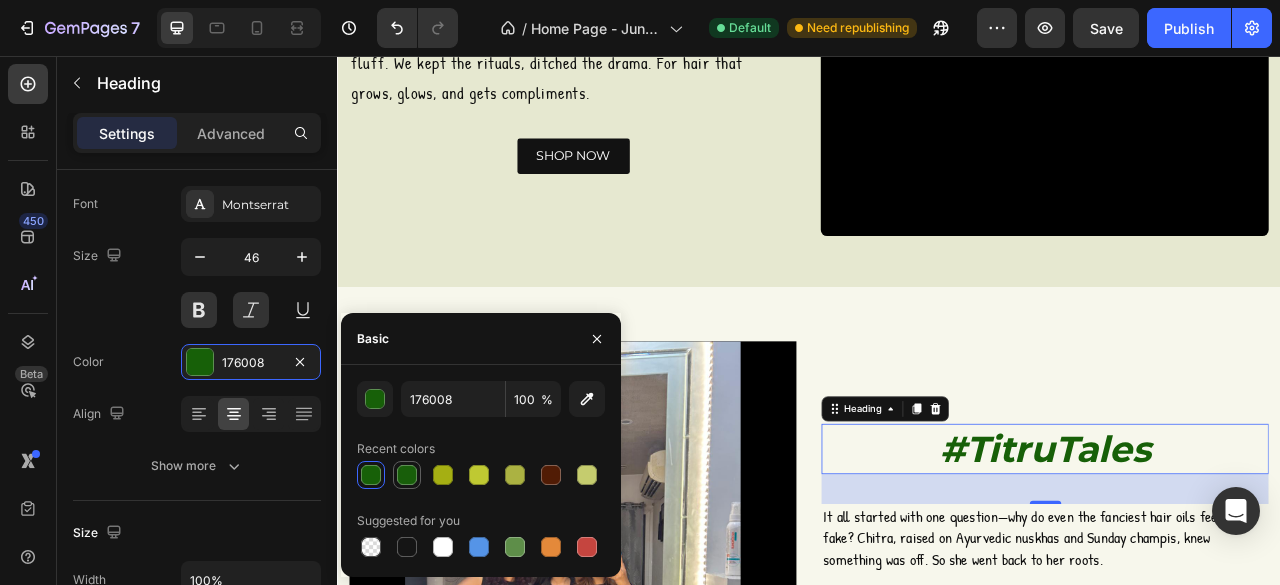 click at bounding box center [407, 475] 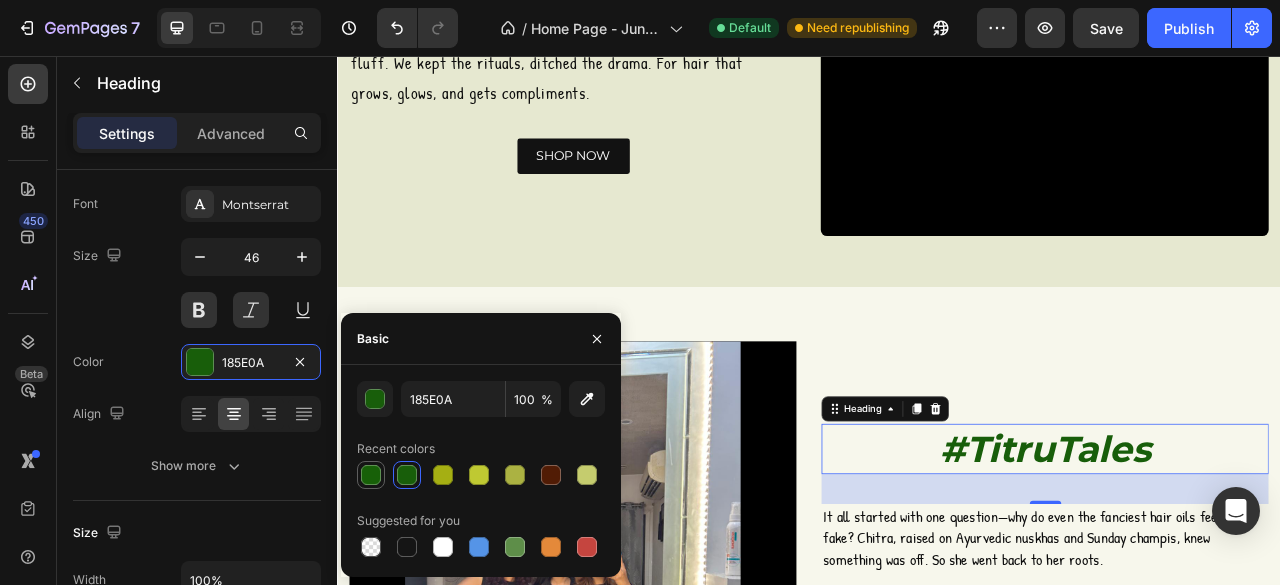 click at bounding box center [371, 475] 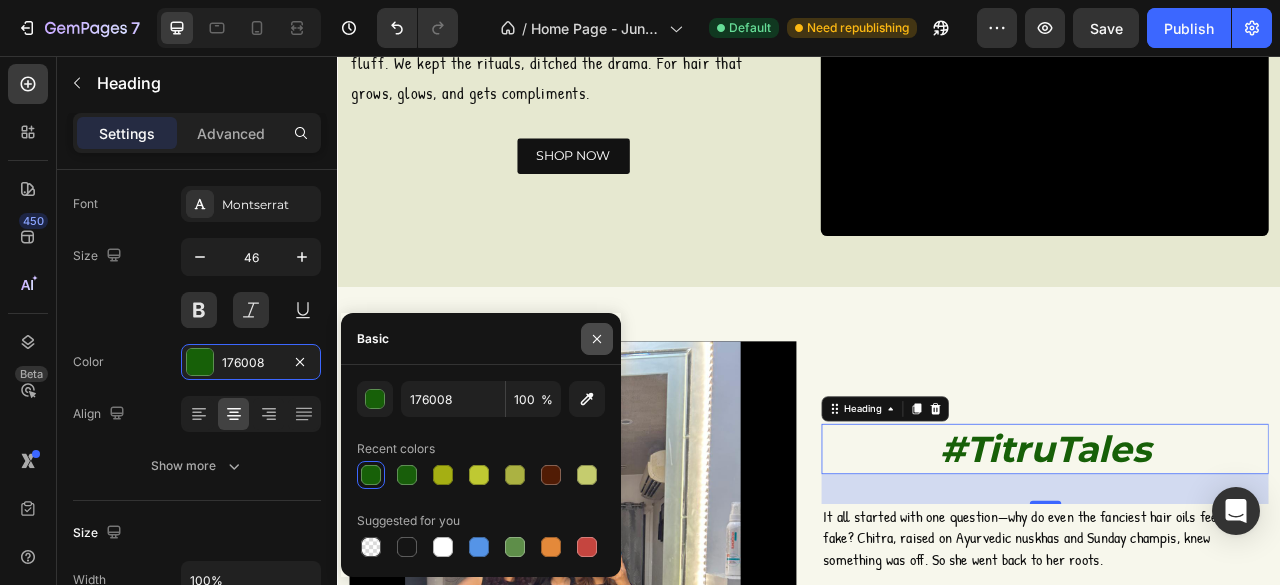 click 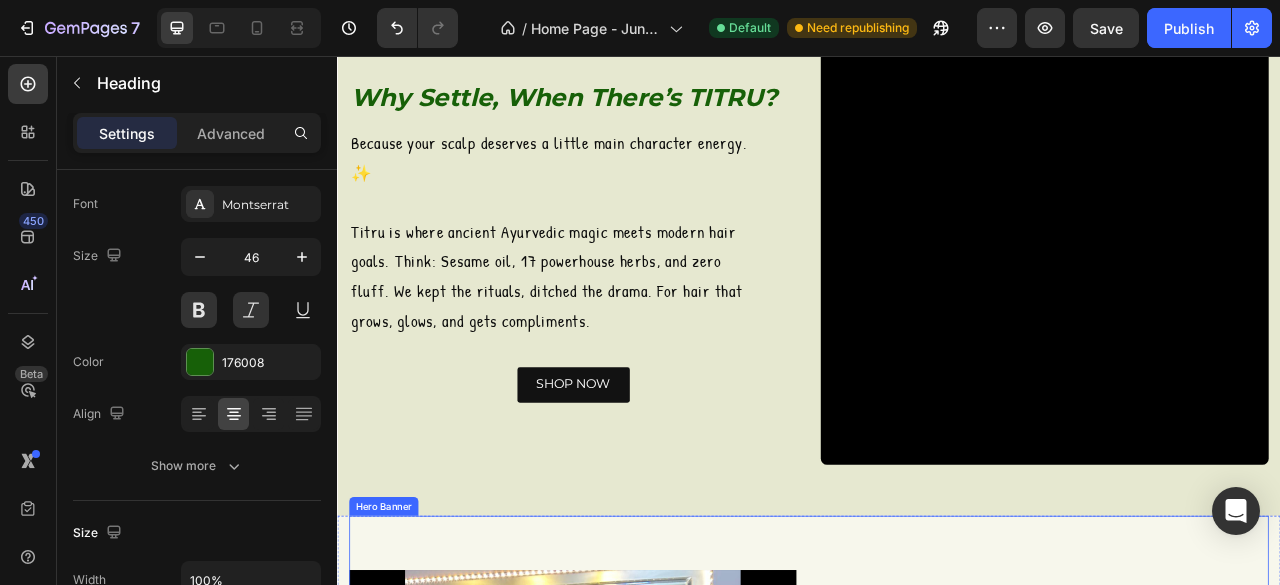 scroll, scrollTop: 821, scrollLeft: 0, axis: vertical 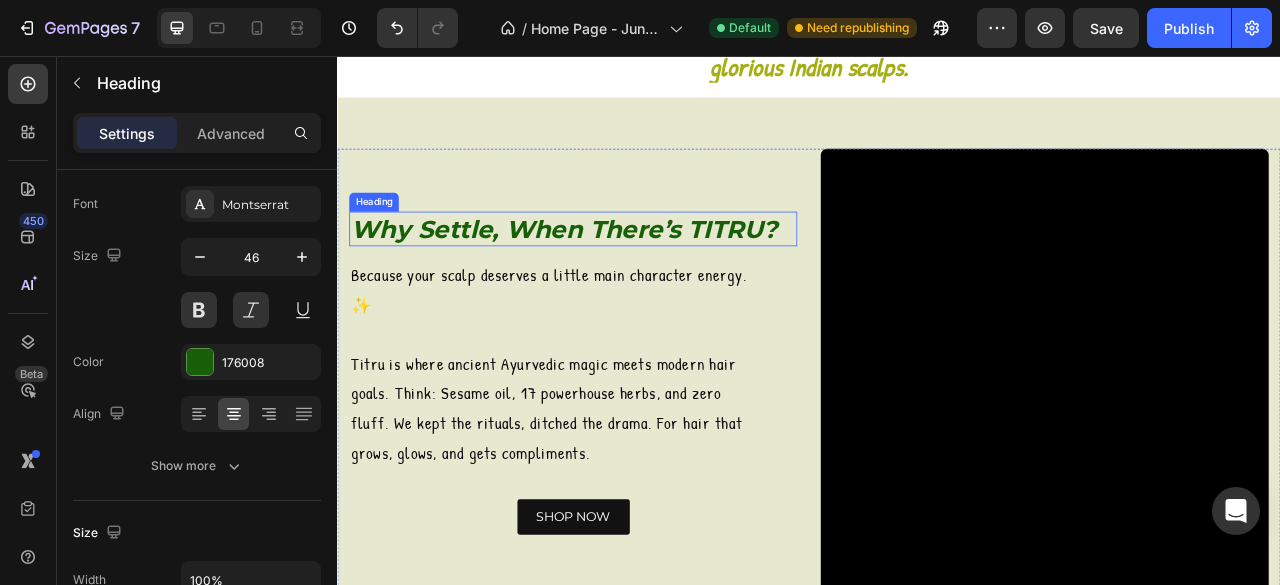click on "Why Settle, When There’s TITRU?" at bounding box center [637, 276] 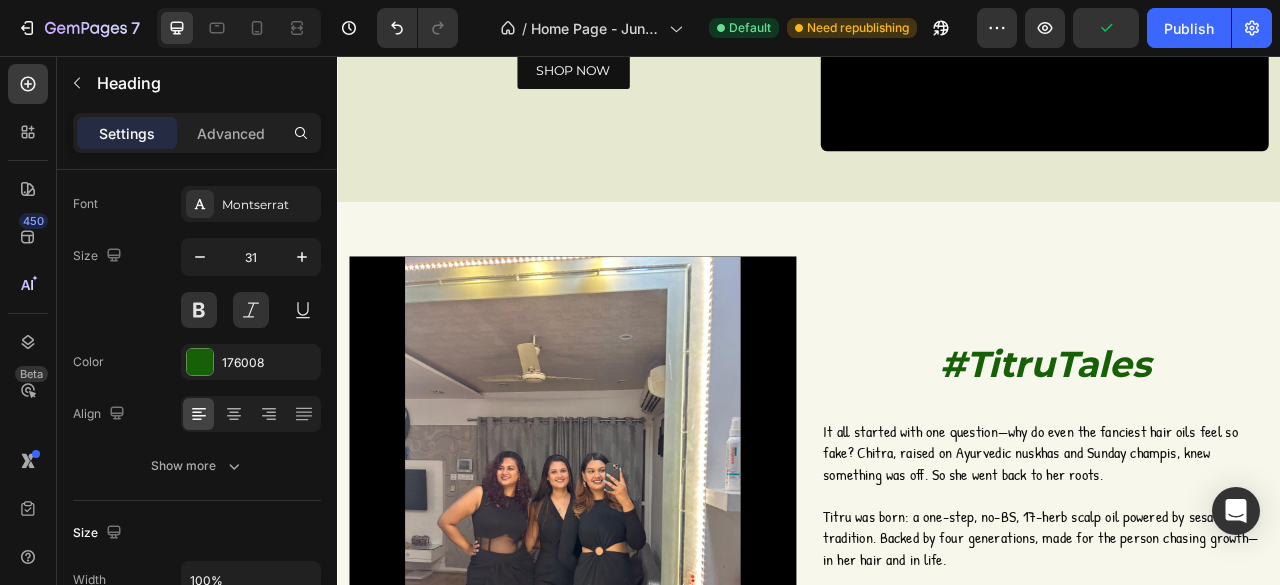 scroll, scrollTop: 1390, scrollLeft: 0, axis: vertical 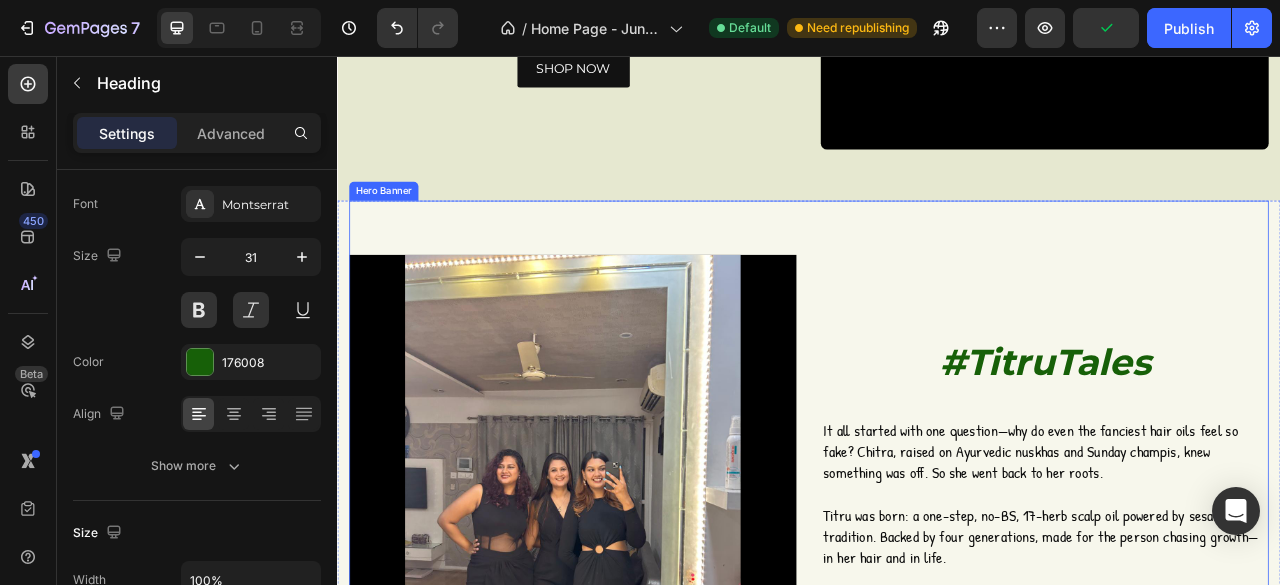 click on "#TitruTales" at bounding box center (1237, 446) 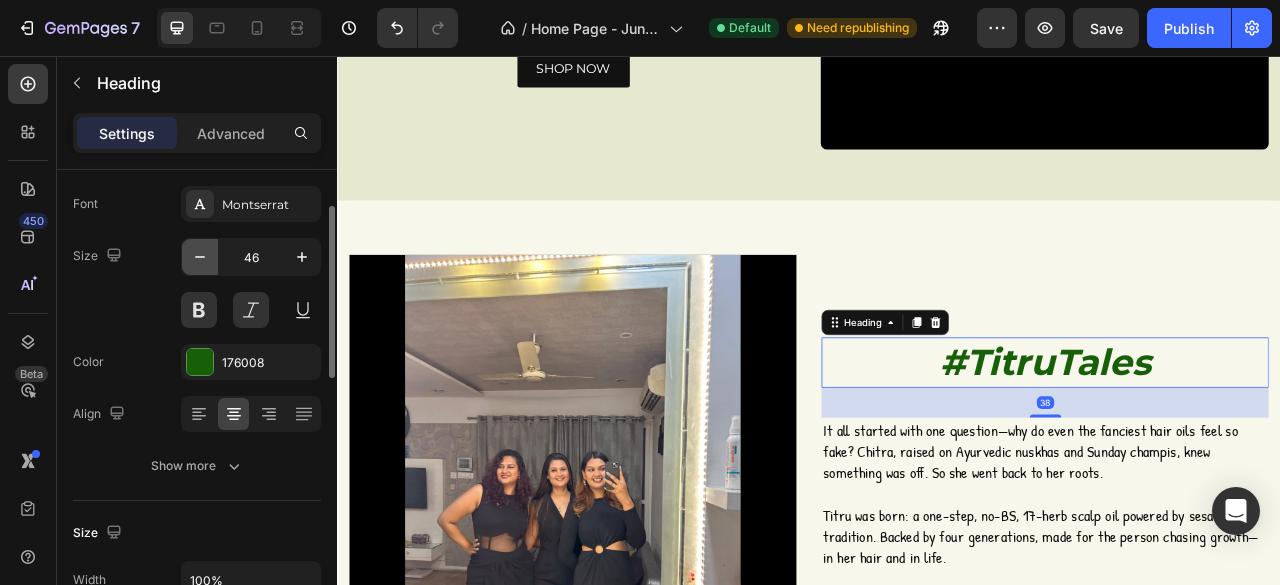 click at bounding box center (200, 257) 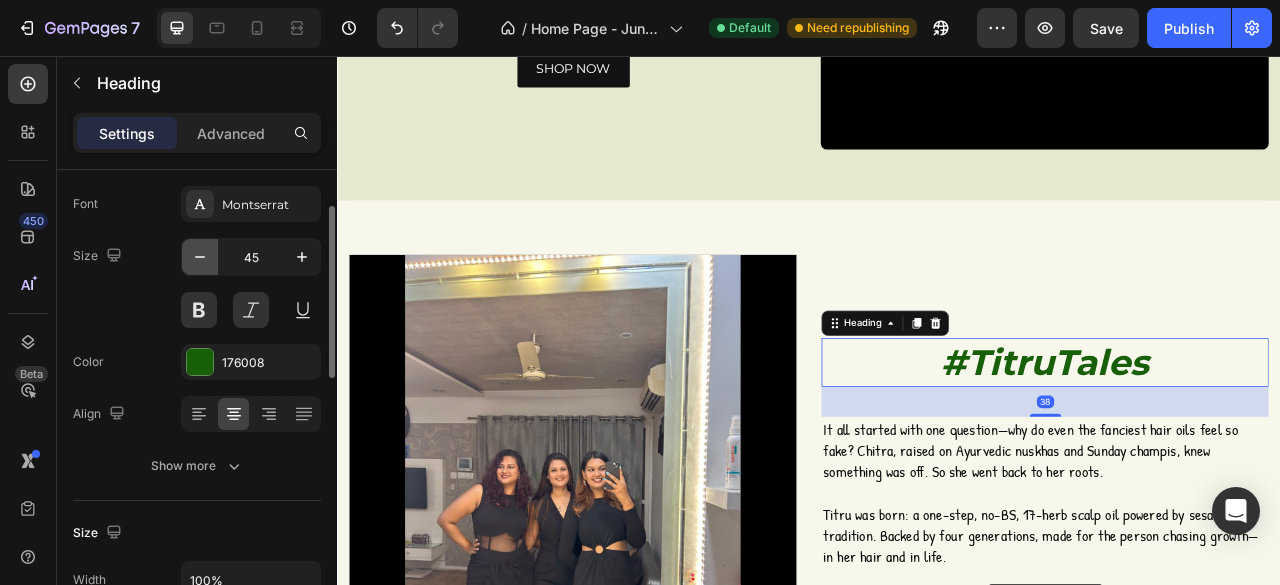 click at bounding box center [200, 257] 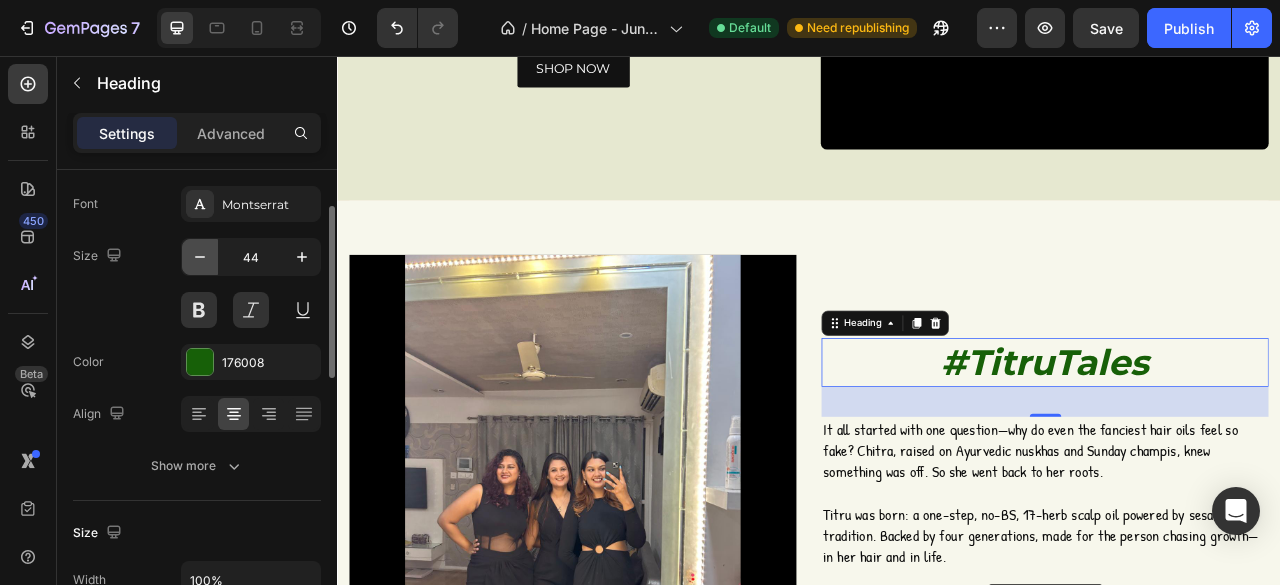click at bounding box center [200, 257] 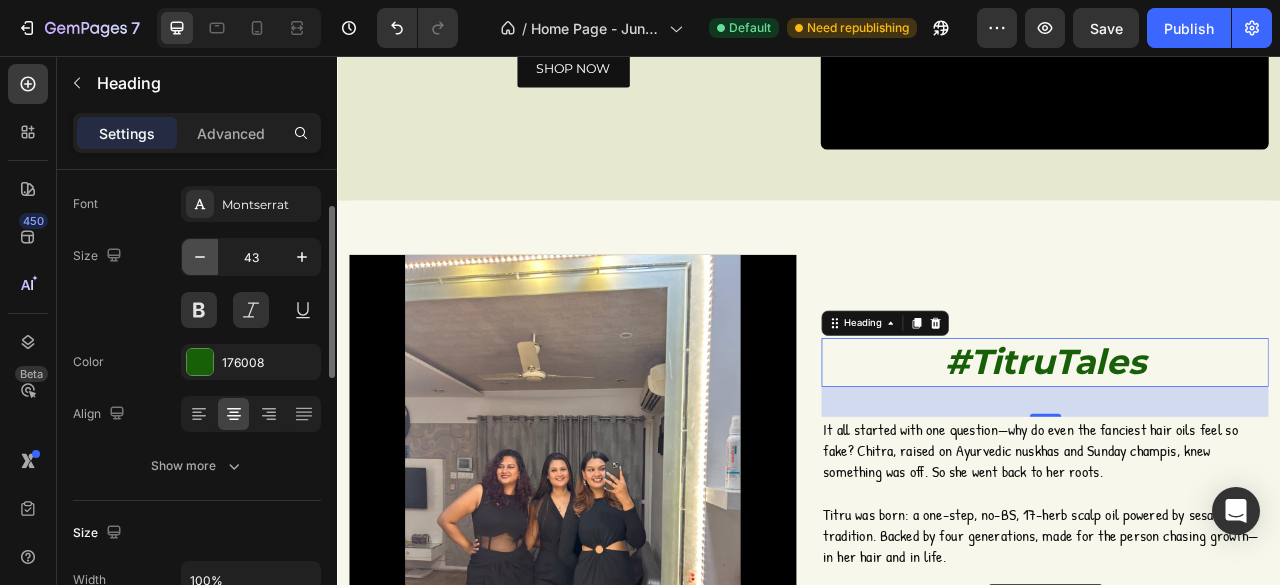 click at bounding box center (200, 257) 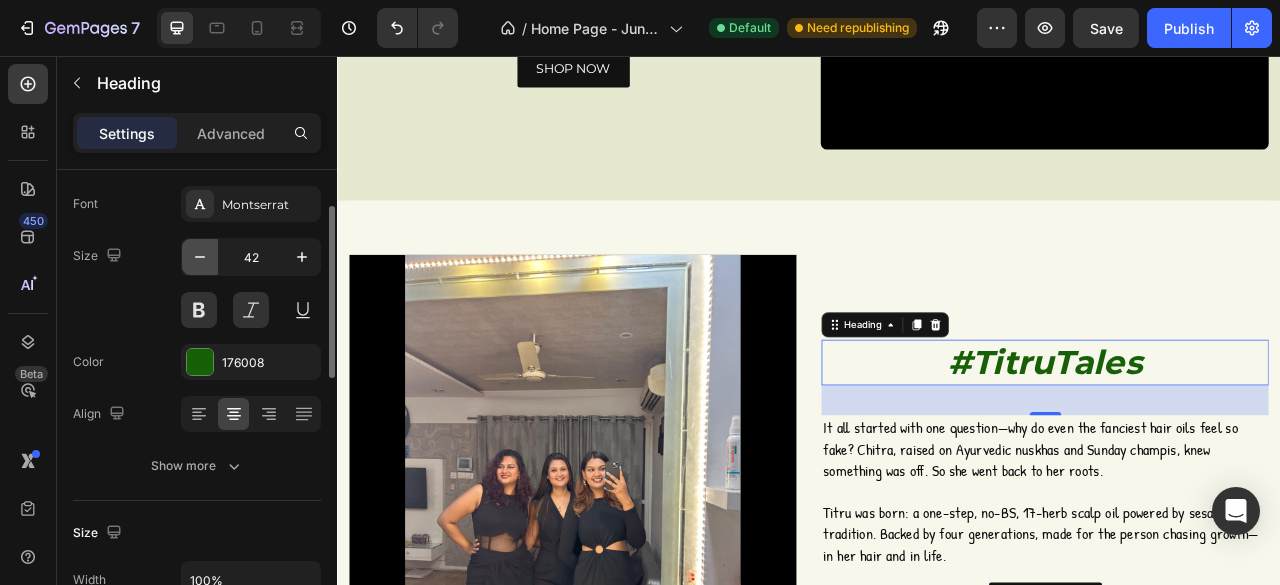 click at bounding box center (200, 257) 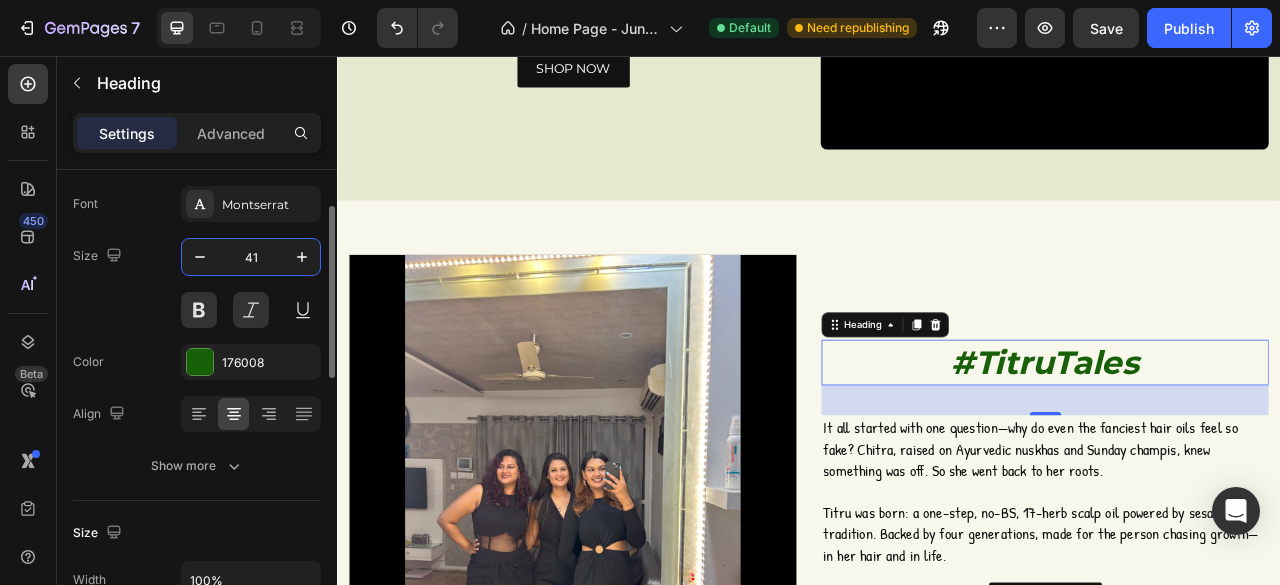 click on "41" at bounding box center [251, 257] 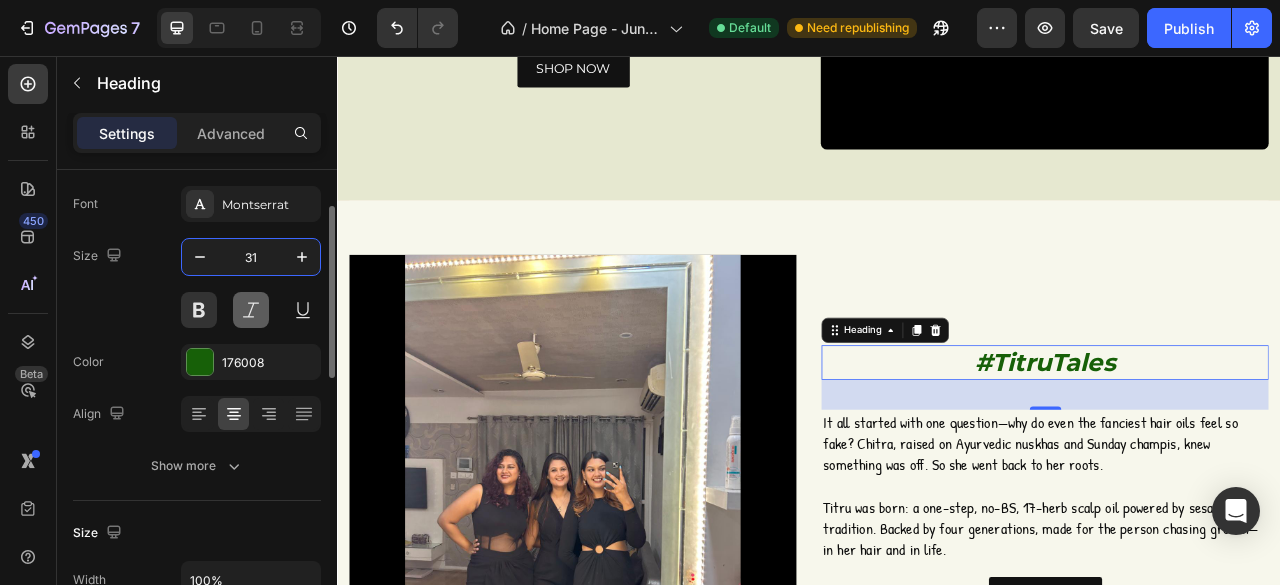 type on "31" 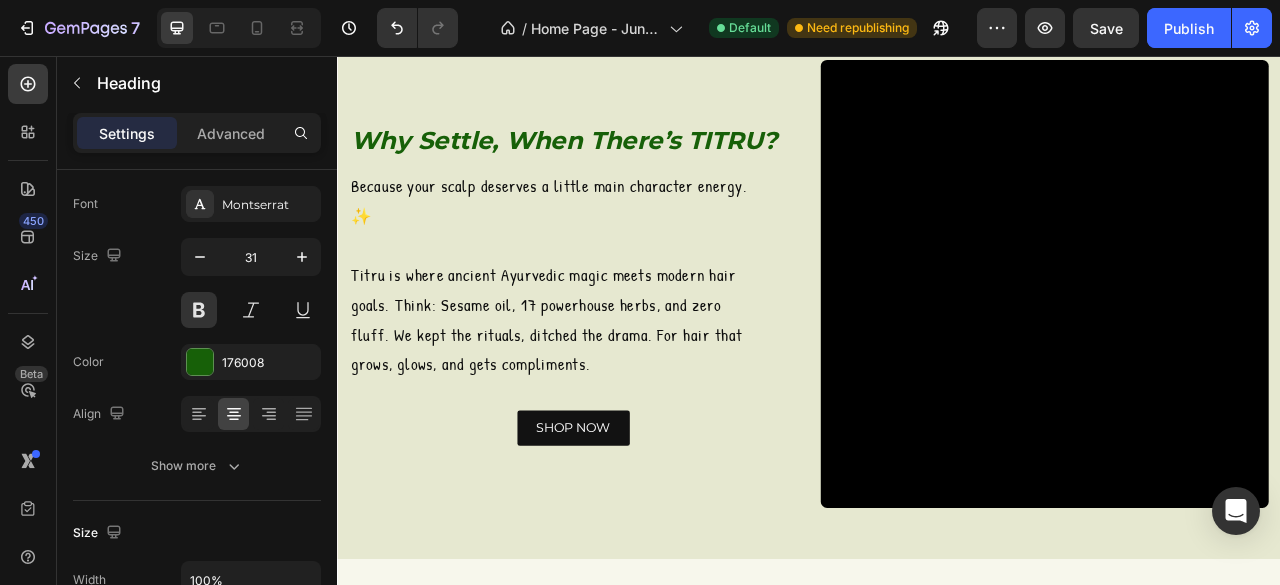 scroll, scrollTop: 775, scrollLeft: 0, axis: vertical 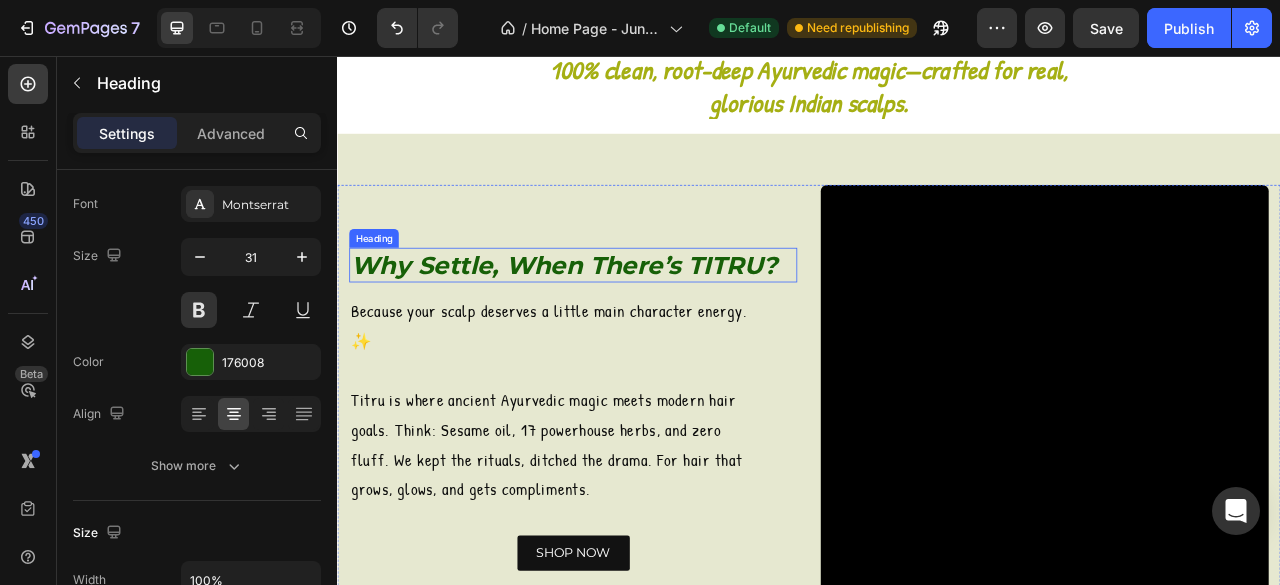 click on "Why Settle, When There’s TITRU?" at bounding box center [637, 322] 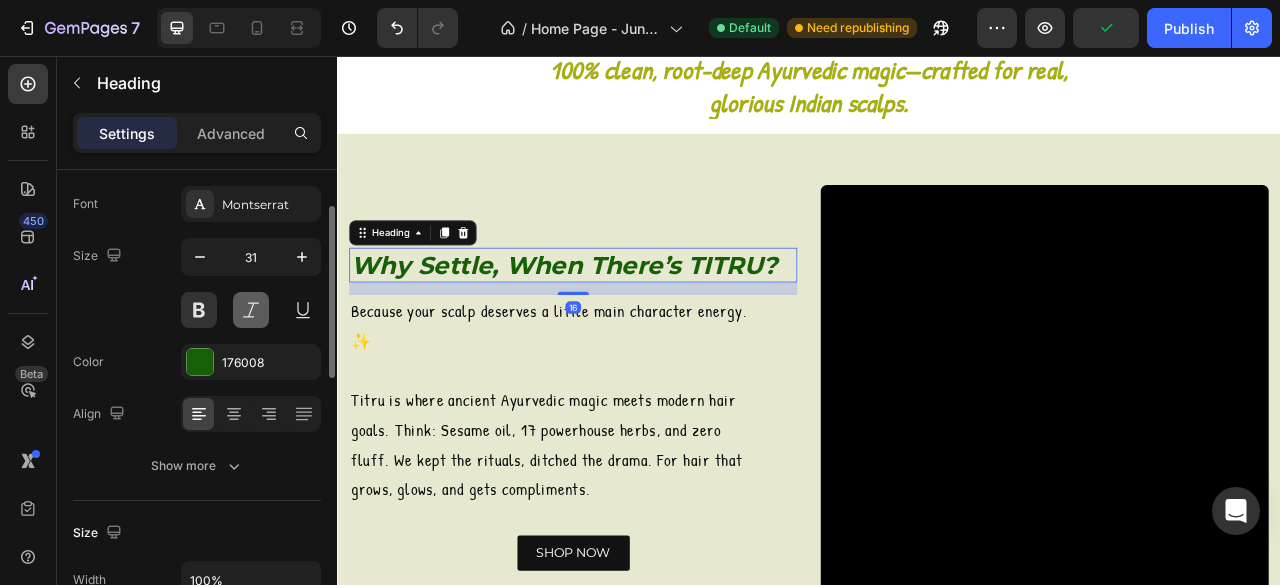 click at bounding box center (251, 310) 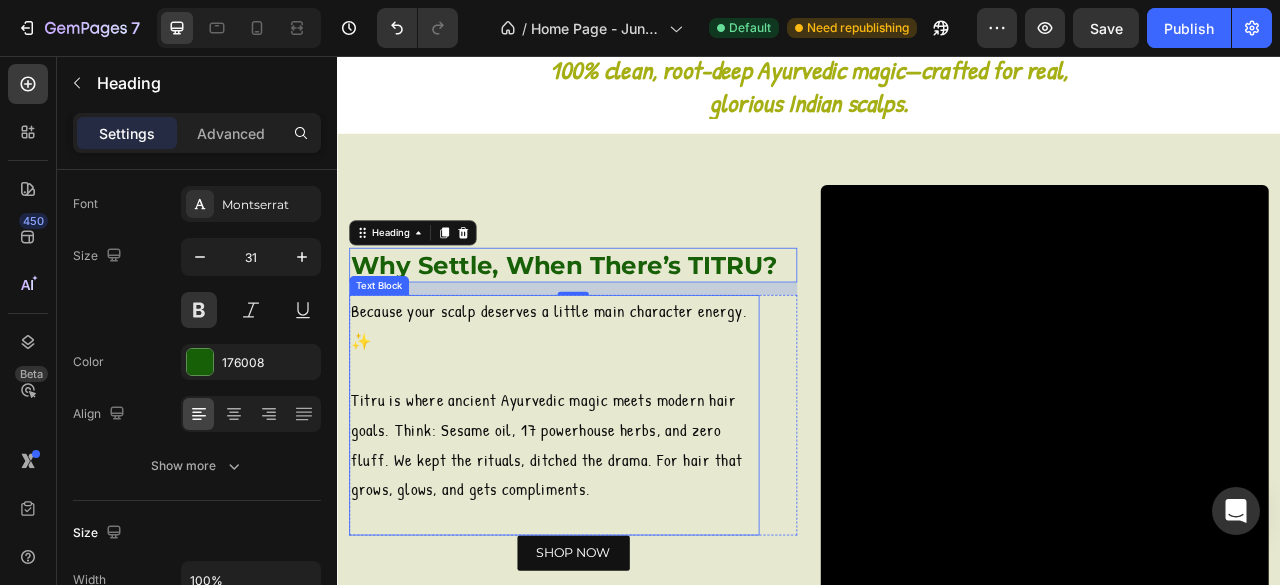 click on "Because your scalp deserves a little main character energy. ✨" at bounding box center (613, 400) 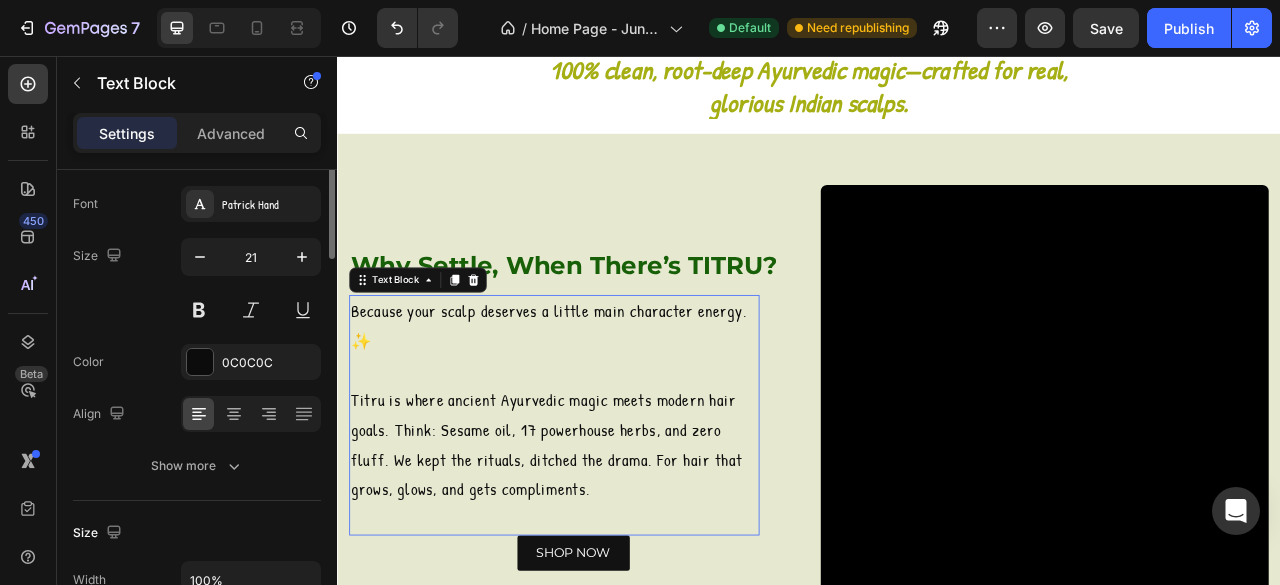 scroll, scrollTop: 0, scrollLeft: 0, axis: both 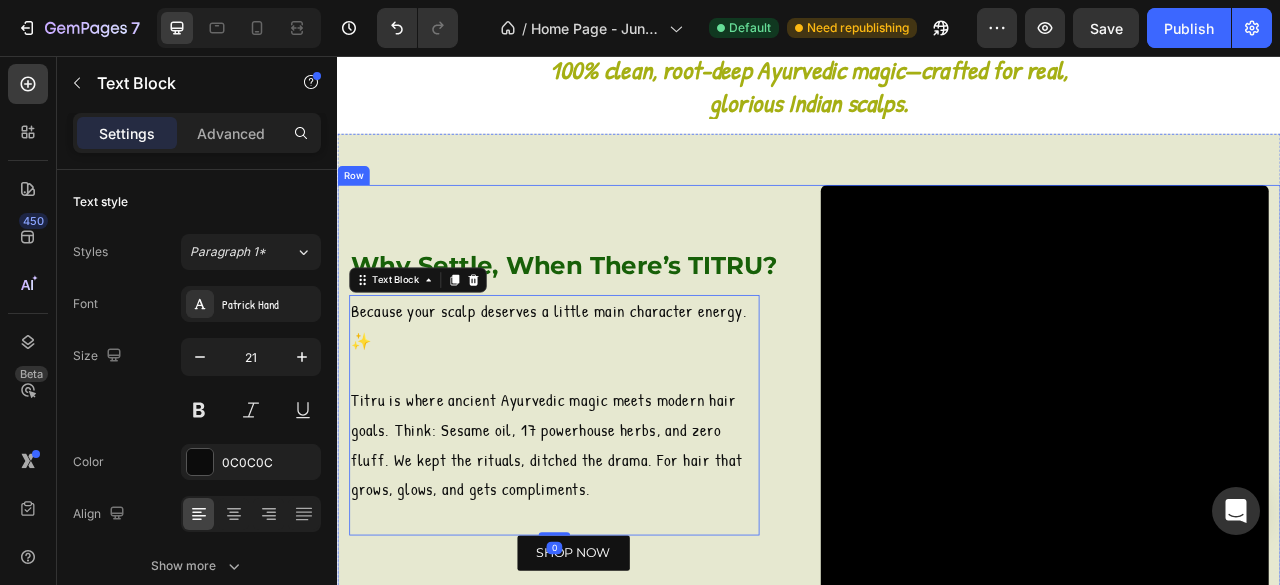 click on "Why Settle, When There’s TITRU? Heading Because your scalp deserves a little main character energy. ✨ Titru is where ancient Ayurvedic magic meets modern hair goals. Think: Sesame oil, 17 powerhouse herbs, and zero fluff. We kept the rituals, ditched the drama. For hair that grows, glows, and gets compliments. Text Block   0 Row SHOP NOW Button" at bounding box center (637, 505) 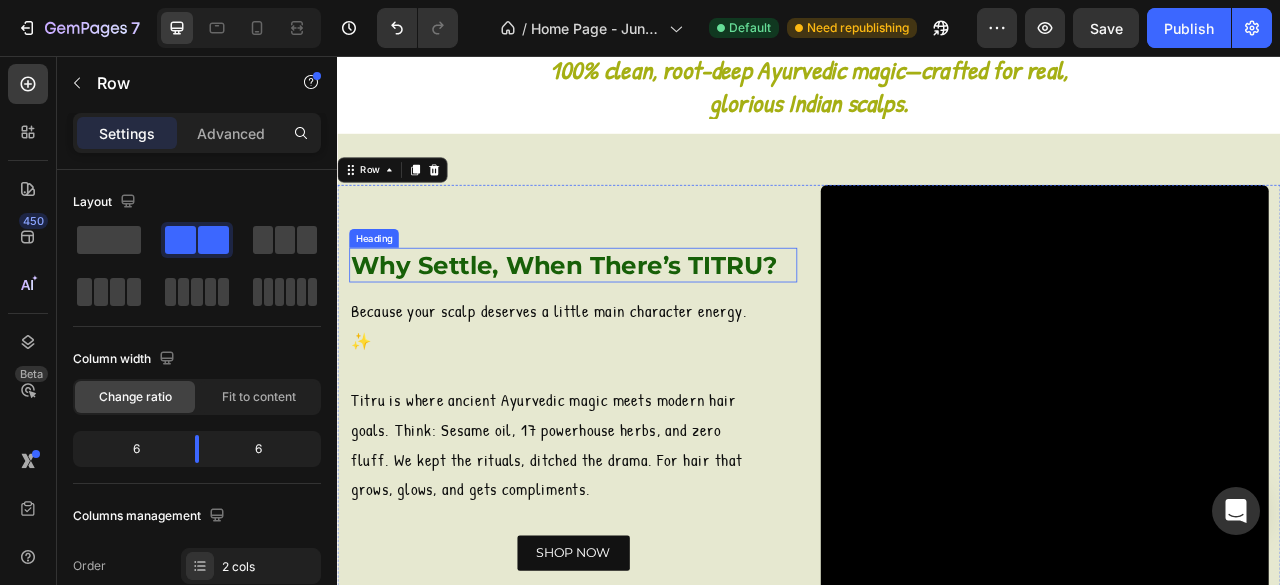 click on "Why Settle, When There’s TITRU?" at bounding box center (637, 322) 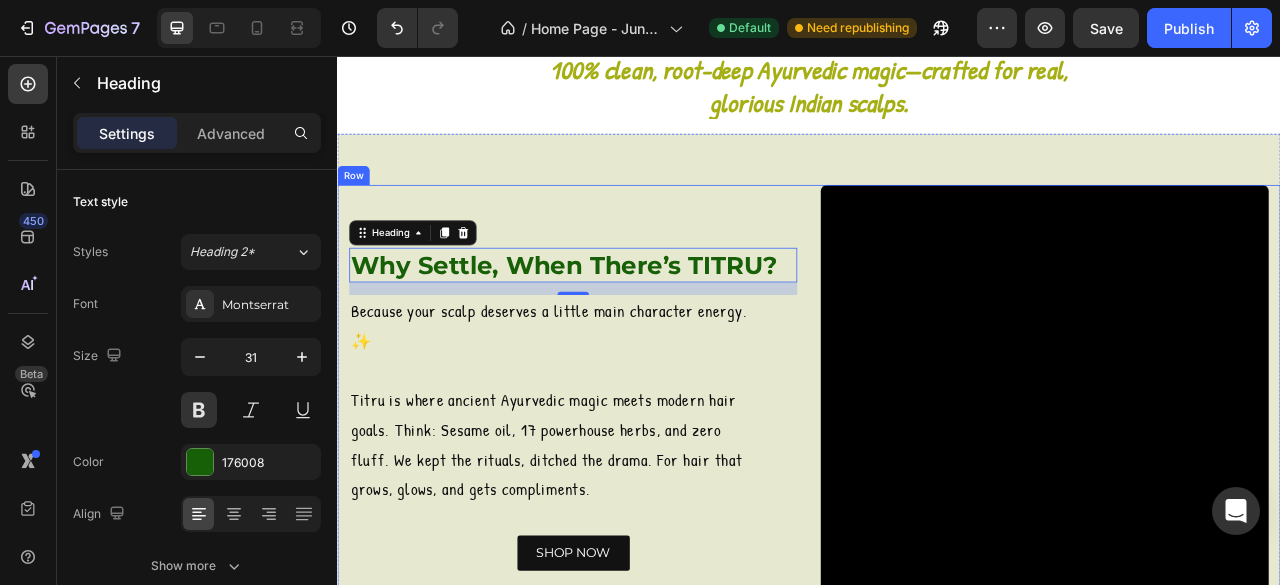 click on "Why Settle, When There’s TITRU? Heading   16 Because your scalp deserves a little main character energy. ✨ Titru is where ancient Ayurvedic magic meets modern hair goals. Think: Sesame oil, 17 powerhouse herbs, and zero fluff. We kept the rituals, ditched the drama. For hair that grows, glows, and gets compliments. Text Block Row SHOP NOW Button Video Row" at bounding box center (937, 505) 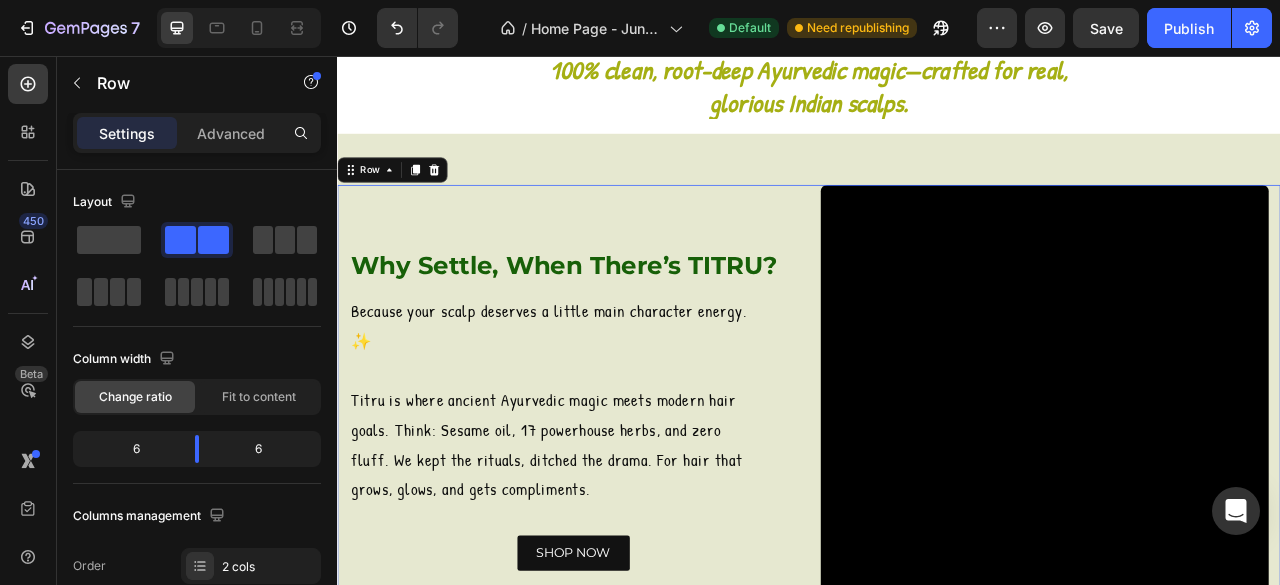scroll, scrollTop: 805, scrollLeft: 0, axis: vertical 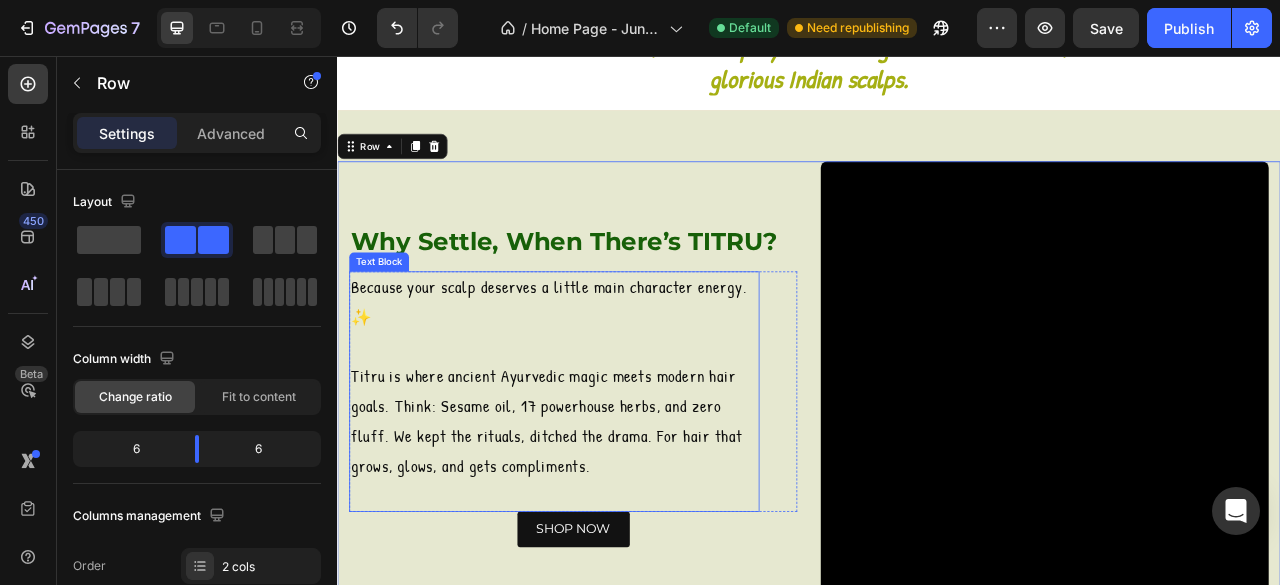 click on "Titru is where ancient Ayurvedic magic meets modern hair goals. Think: Sesame oil, 17 powerhouse herbs, and zero fluff. We kept the rituals, ditched the drama. For hair that grows, glows, and gets compliments." at bounding box center (613, 502) 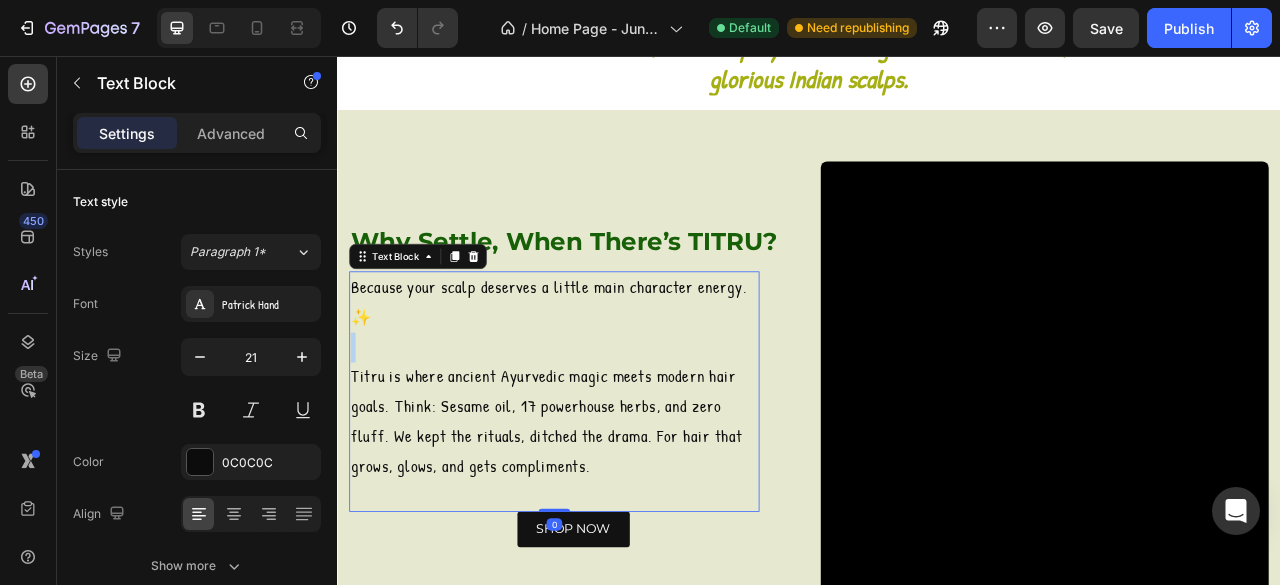 click on "⁠⁠⁠⁠⁠⁠⁠ Titru is where ancient Ayurvedic magic meets modern hair goals. Think: Sesame oil, 17 powerhouse herbs, and zero fluff. We kept the rituals, ditched the drama. For hair that grows, glows, and gets compliments." at bounding box center [613, 502] 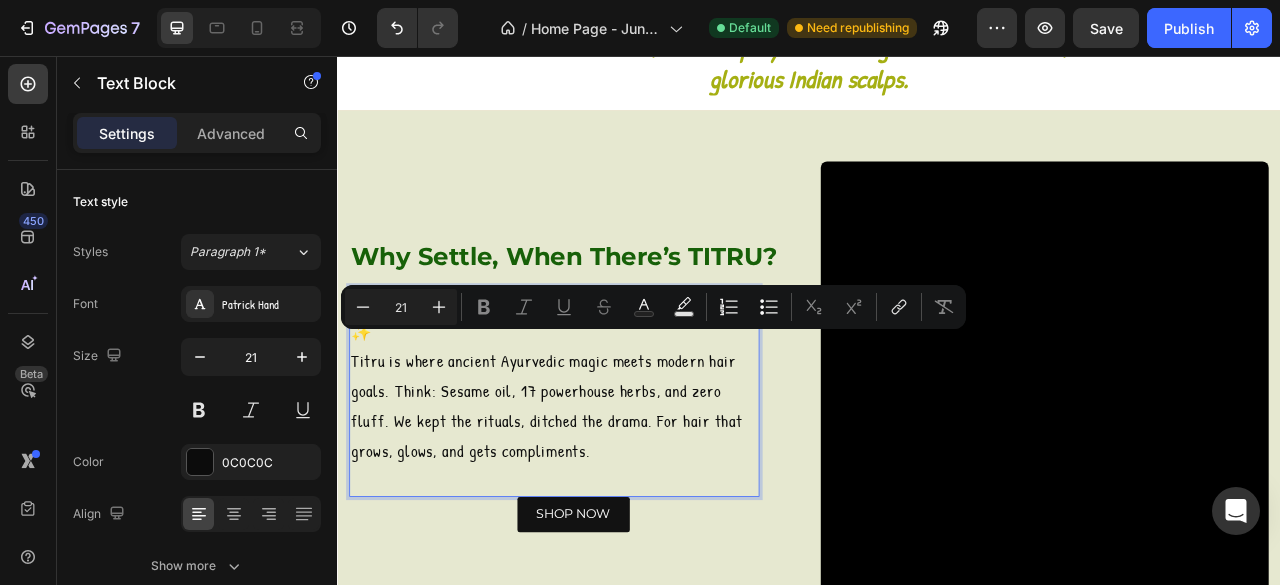 scroll, scrollTop: 824, scrollLeft: 0, axis: vertical 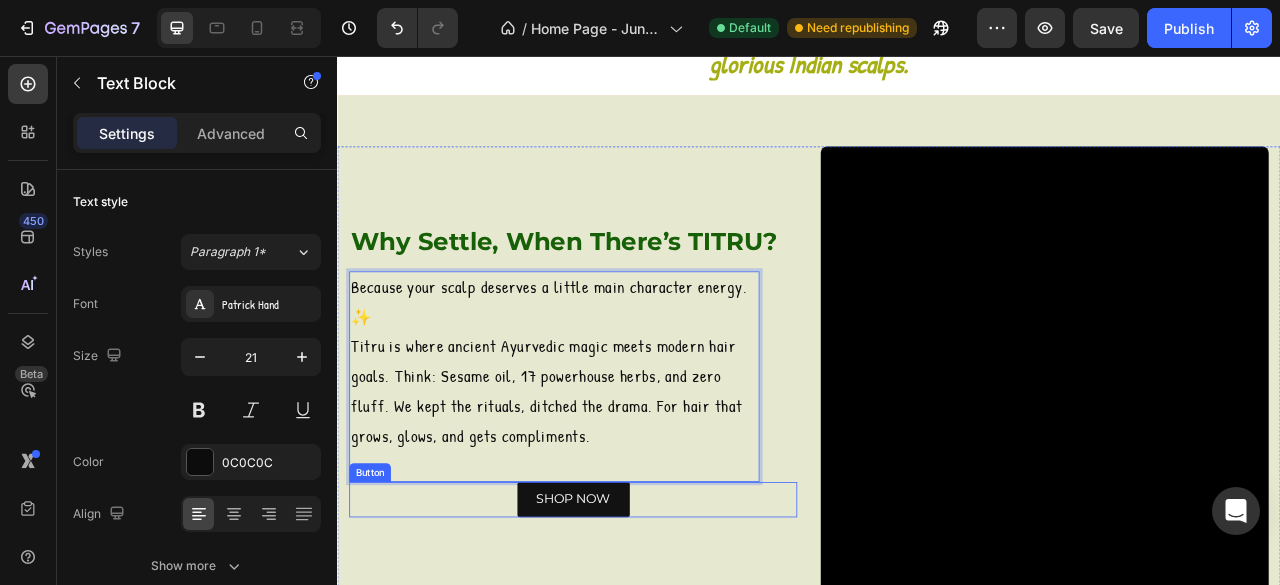 click on "SHOP NOW Button" at bounding box center (637, 620) 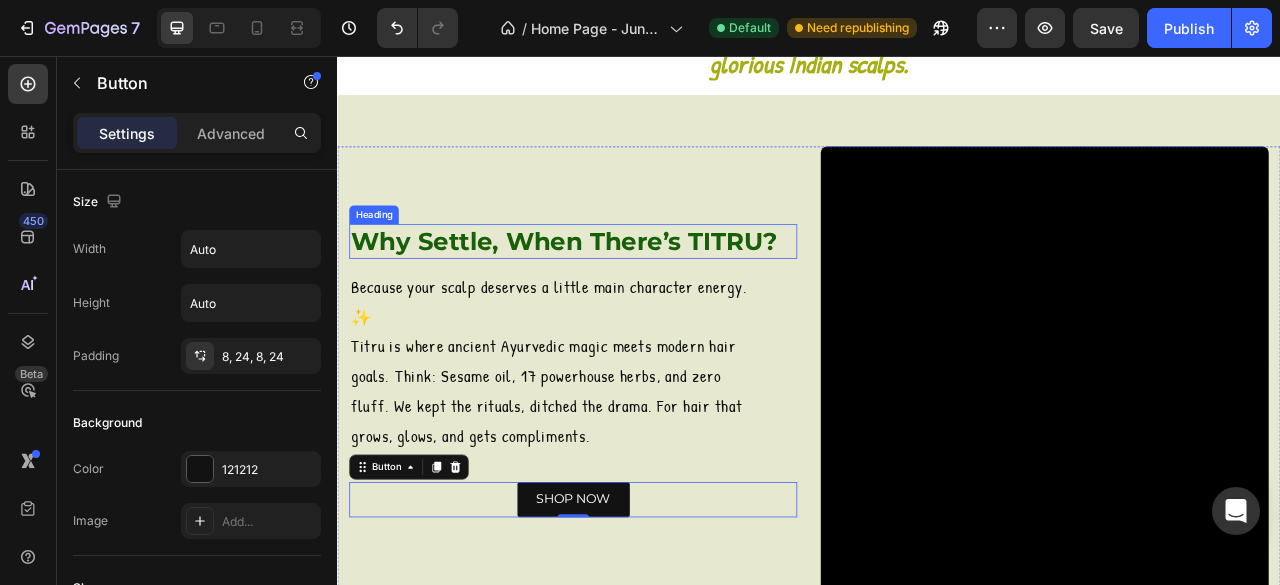 click on "Why Settle, When There’s TITRU?" at bounding box center (637, 292) 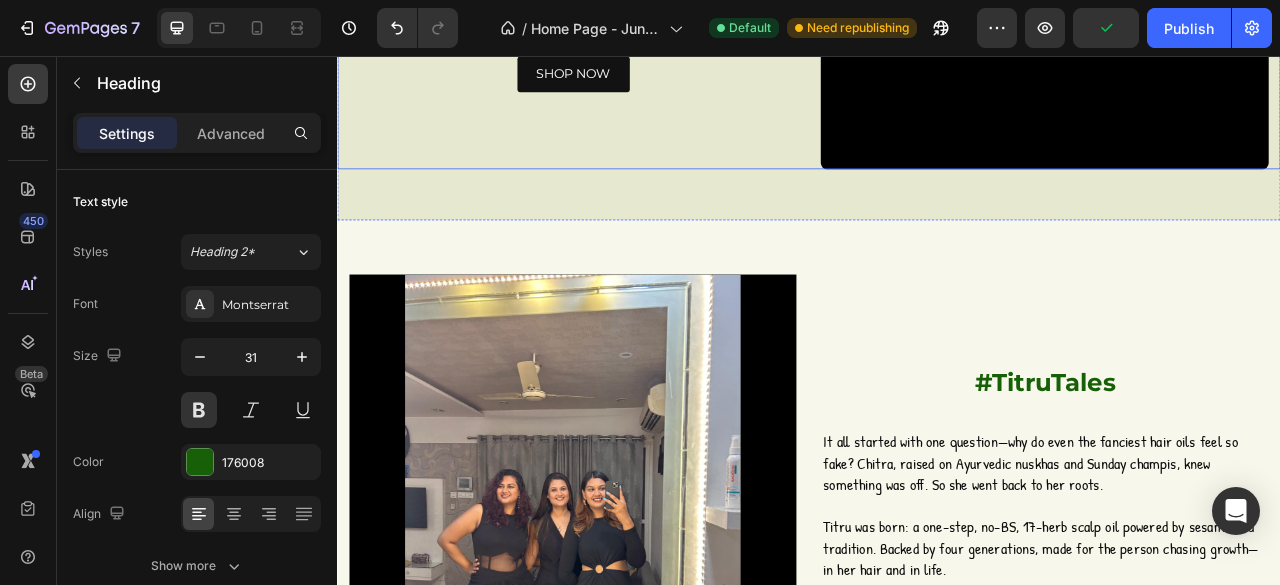 scroll, scrollTop: 1364, scrollLeft: 0, axis: vertical 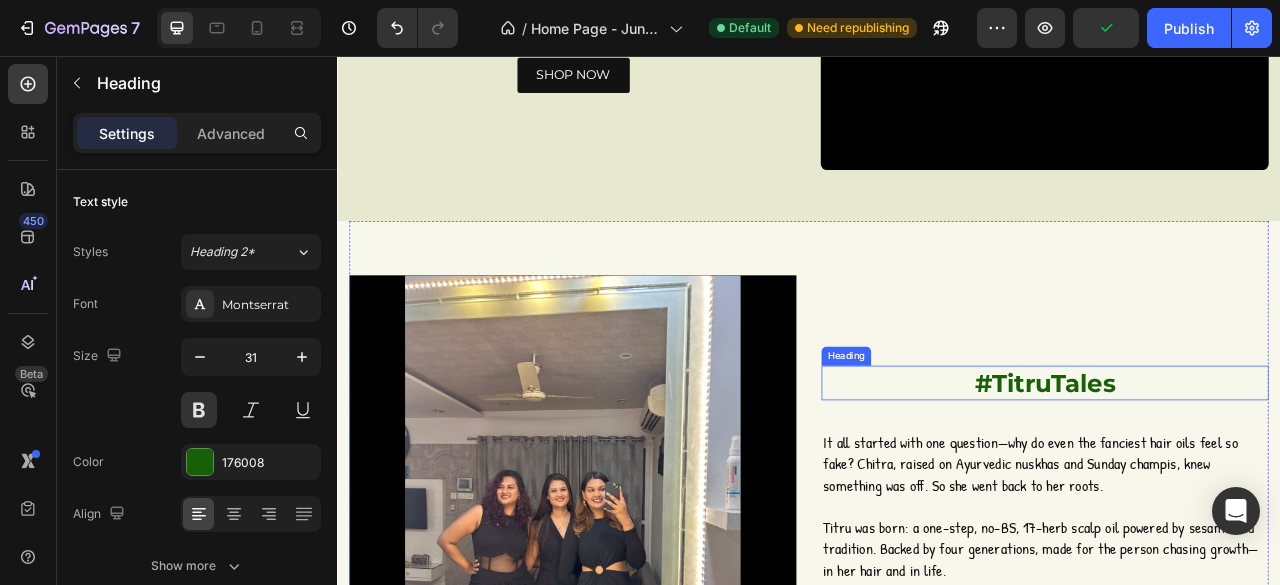 click on "#TitruTales" at bounding box center [1237, 472] 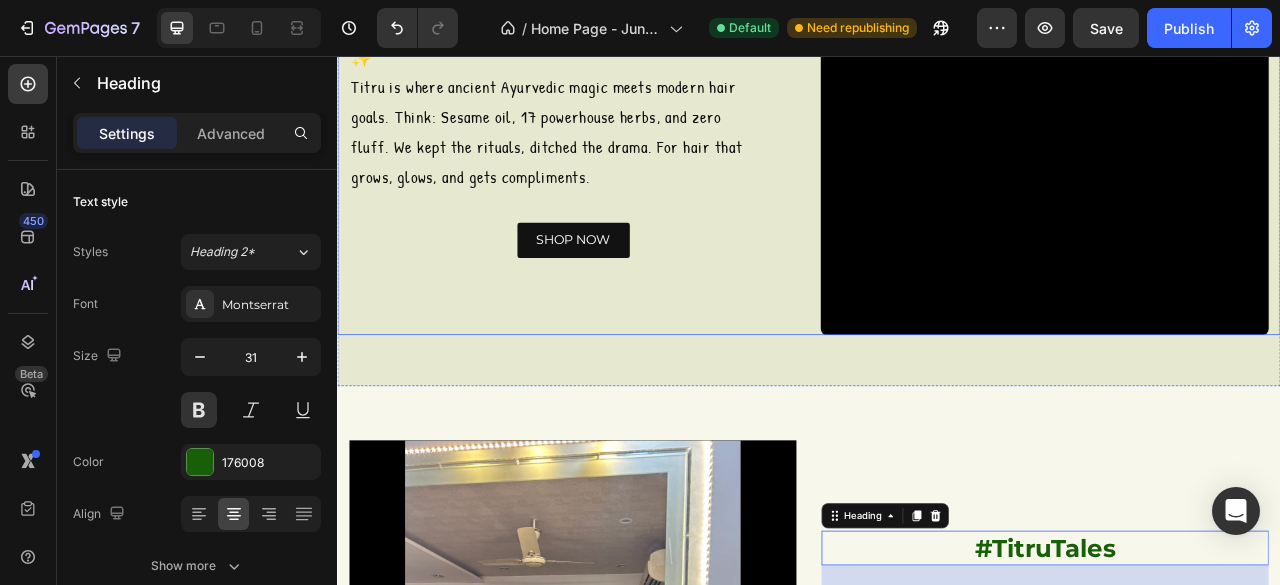 scroll, scrollTop: 1018, scrollLeft: 0, axis: vertical 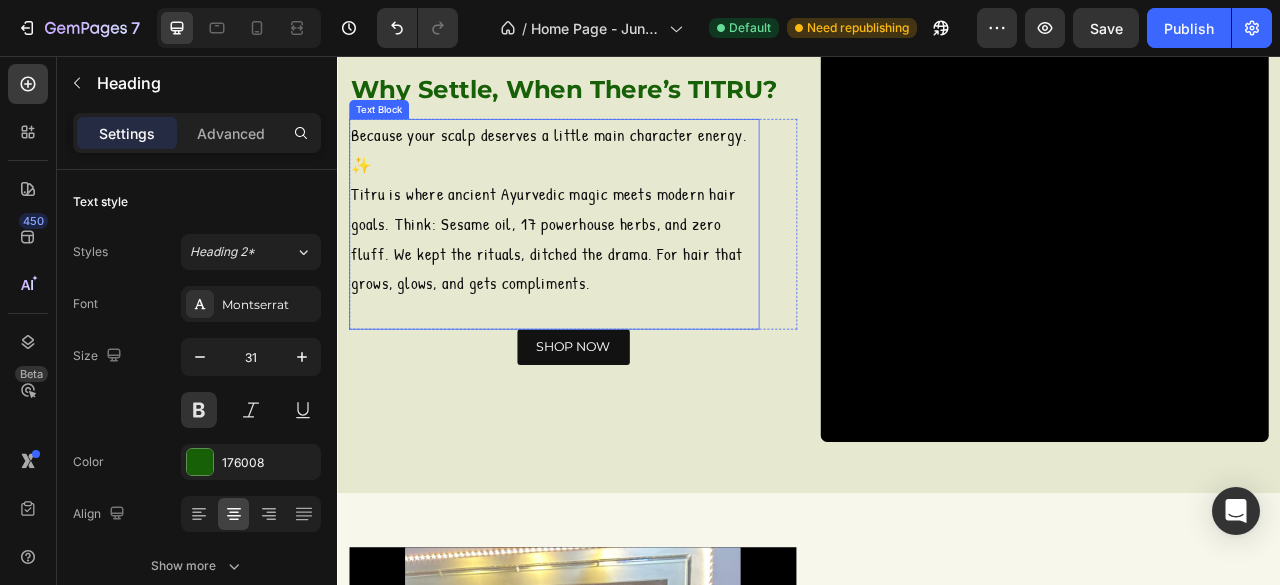 click on "Because your scalp deserves a little main character energy. ✨" at bounding box center [613, 176] 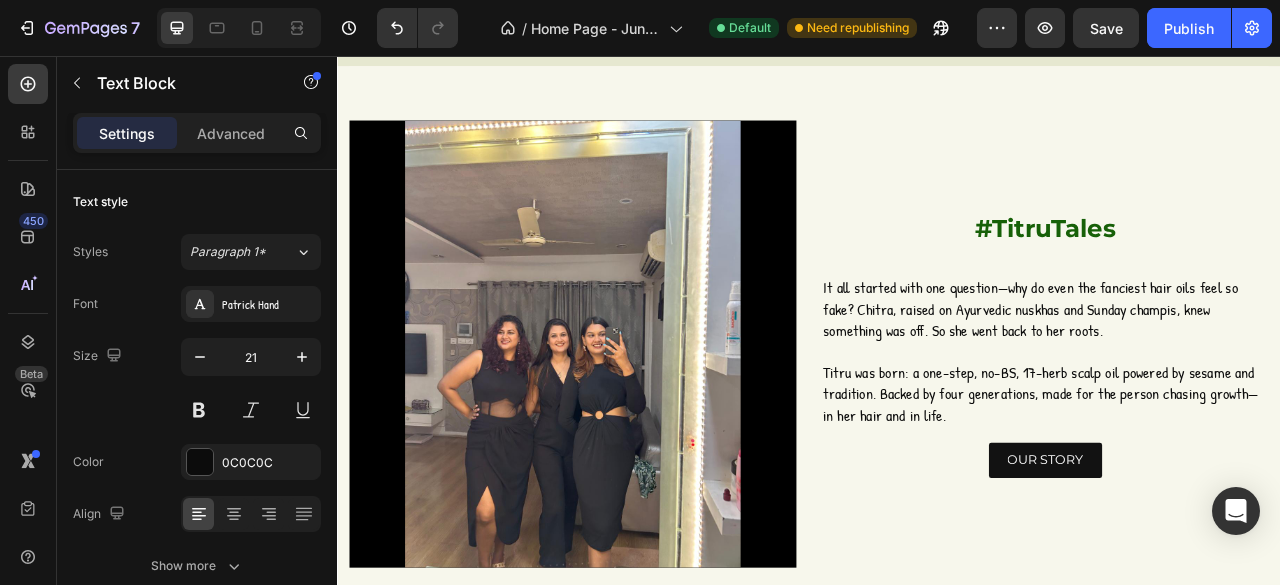 scroll, scrollTop: 1564, scrollLeft: 0, axis: vertical 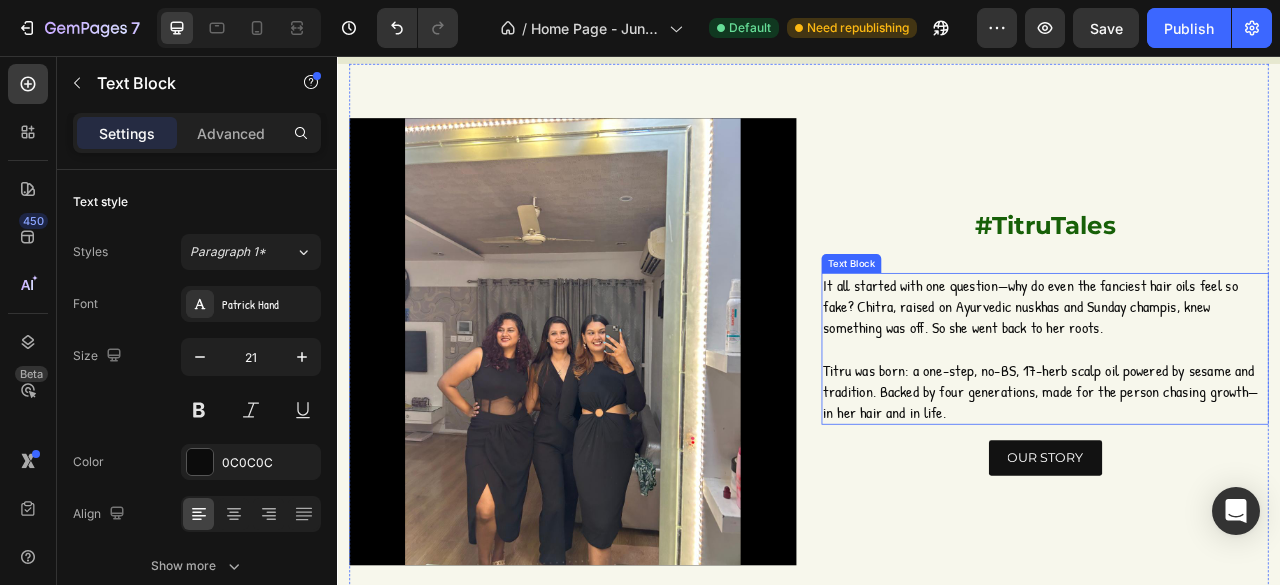 click on "It all started with one question—why do even the fanciest hair oils feel so fake? Chitra, raised on Ayurvedic nuskhas and Sunday champis, knew something was off. So she went back to her roots." at bounding box center (1237, 374) 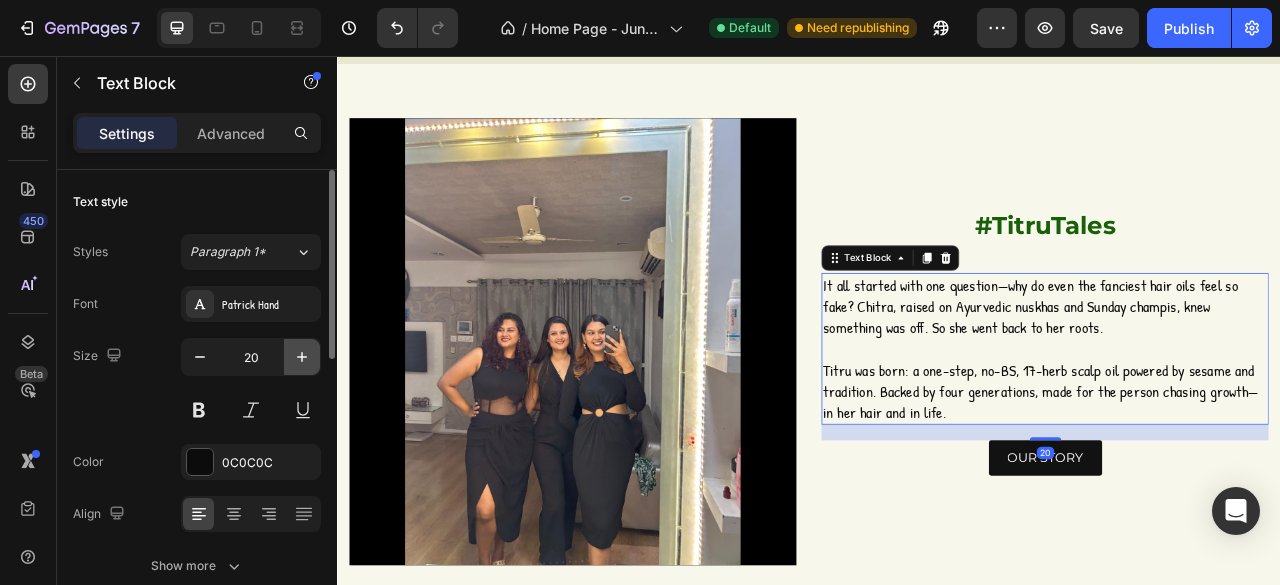 click 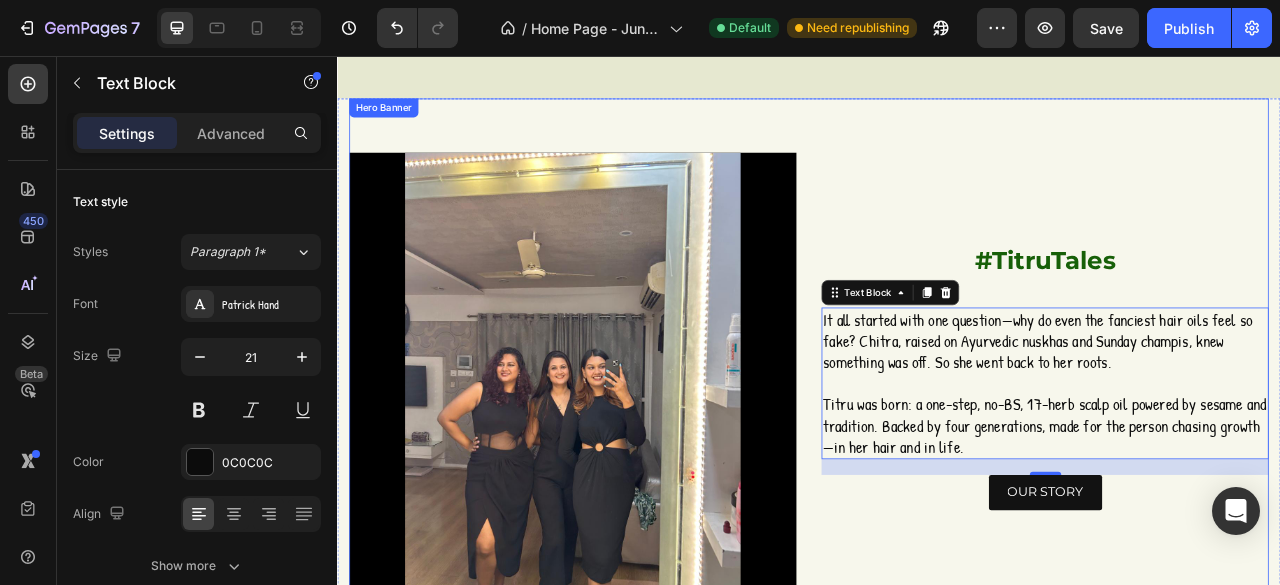 scroll, scrollTop: 1558, scrollLeft: 0, axis: vertical 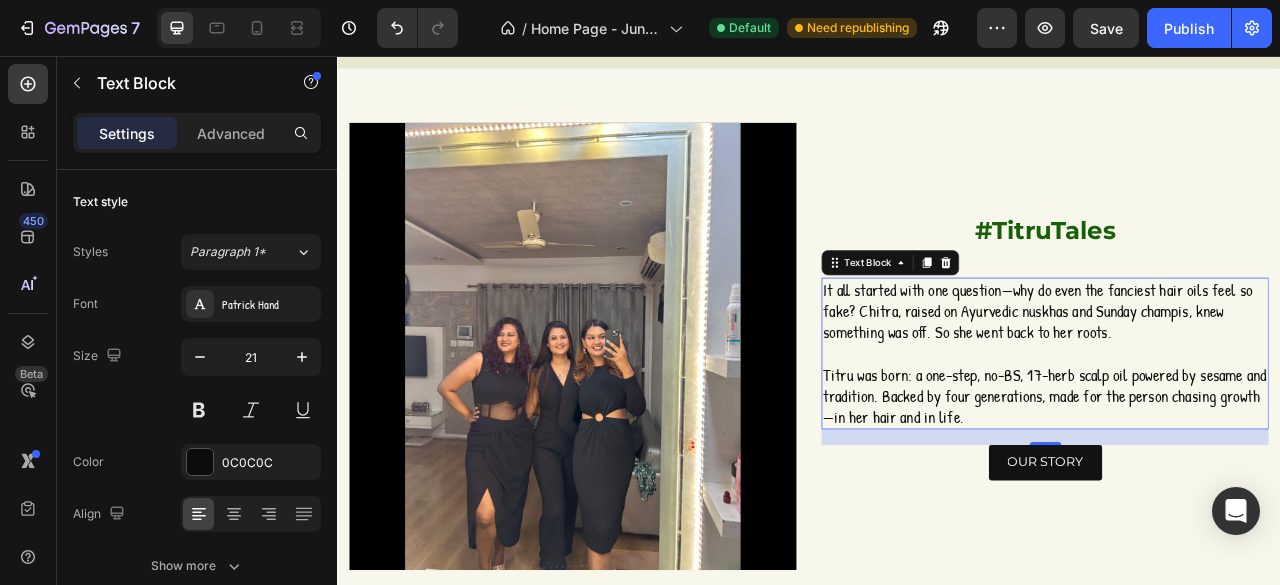 click on "Titru was born: a one-step, no-BS, 17-herb scalp oil powered by sesame and tradition. Backed by four generations, made for the person chasing growth—in her hair and in life." at bounding box center [1237, 488] 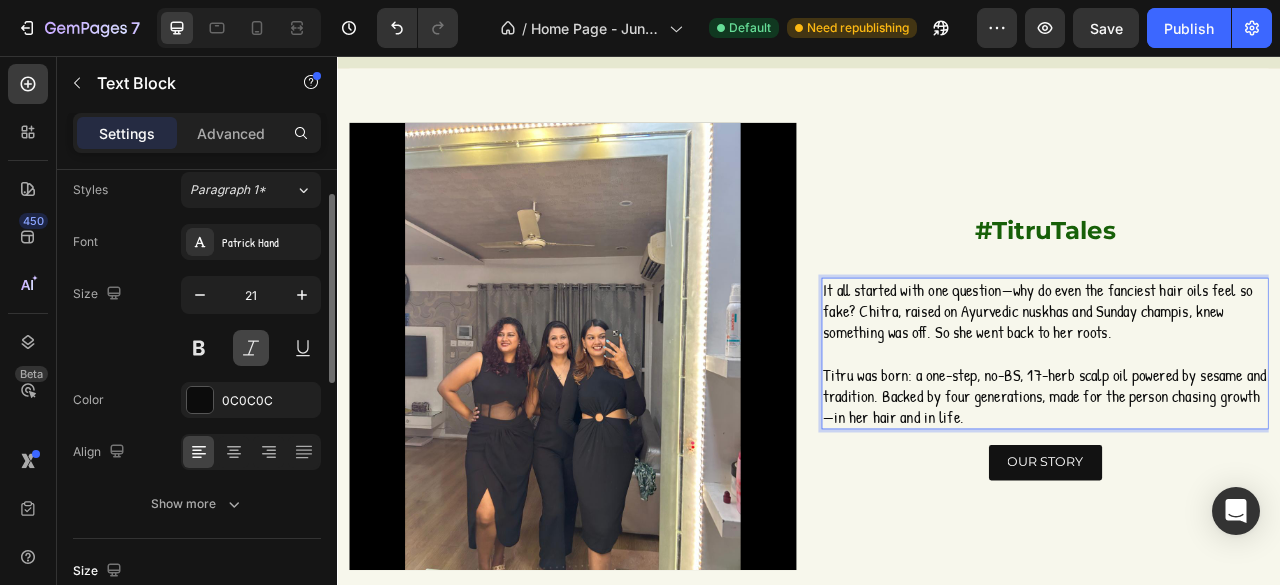 scroll, scrollTop: 0, scrollLeft: 0, axis: both 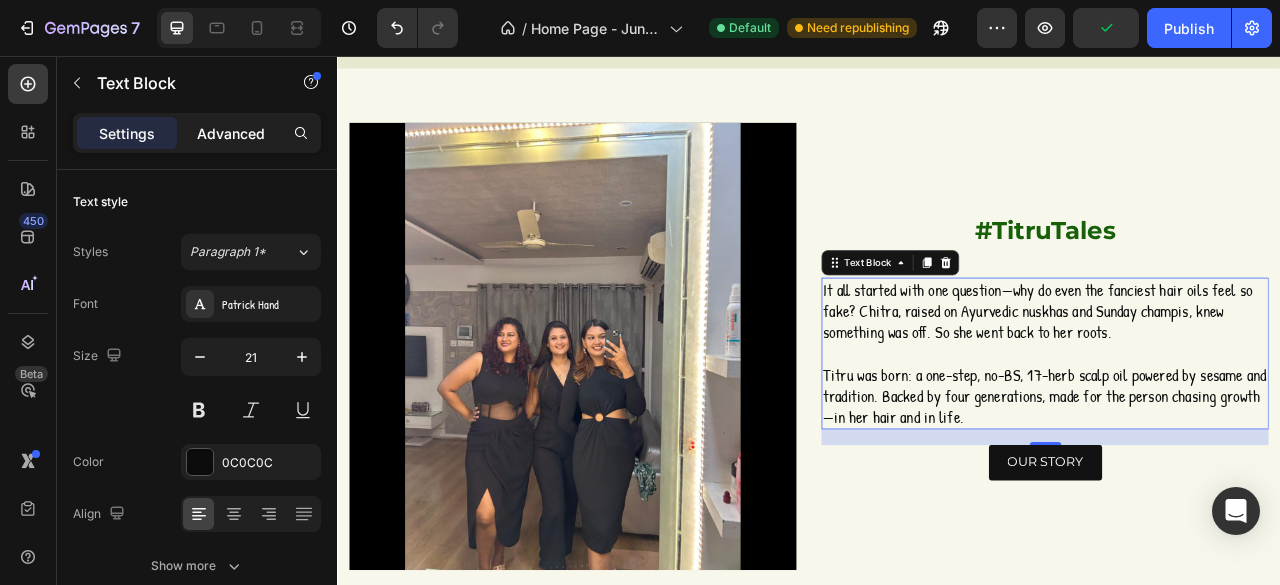 click on "Advanced" at bounding box center [231, 133] 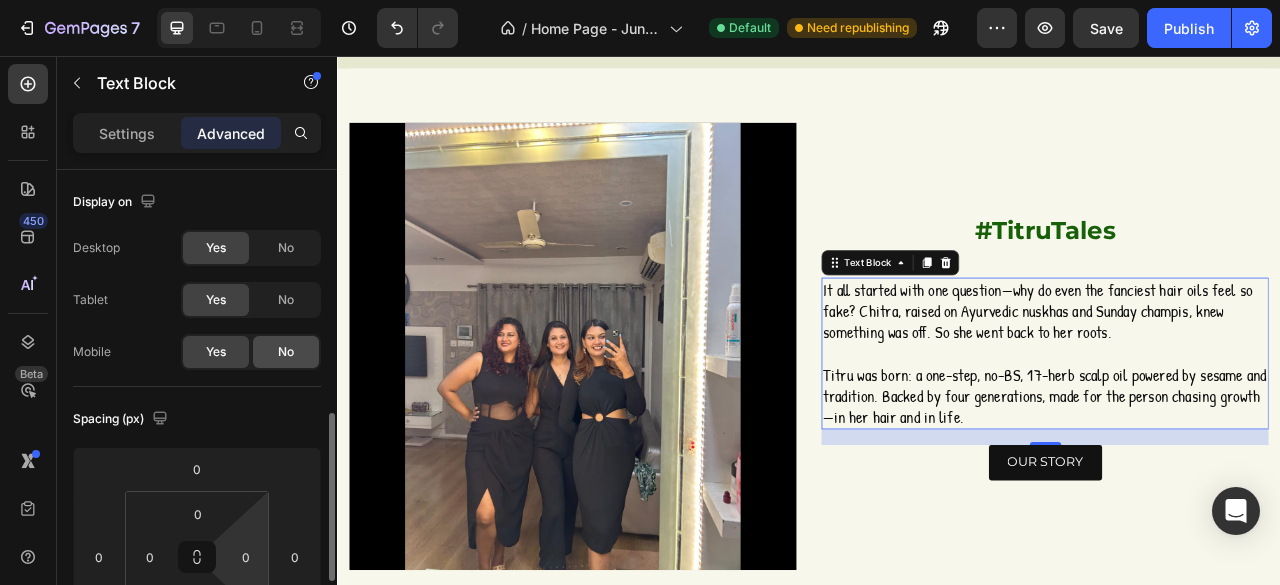 scroll, scrollTop: 180, scrollLeft: 0, axis: vertical 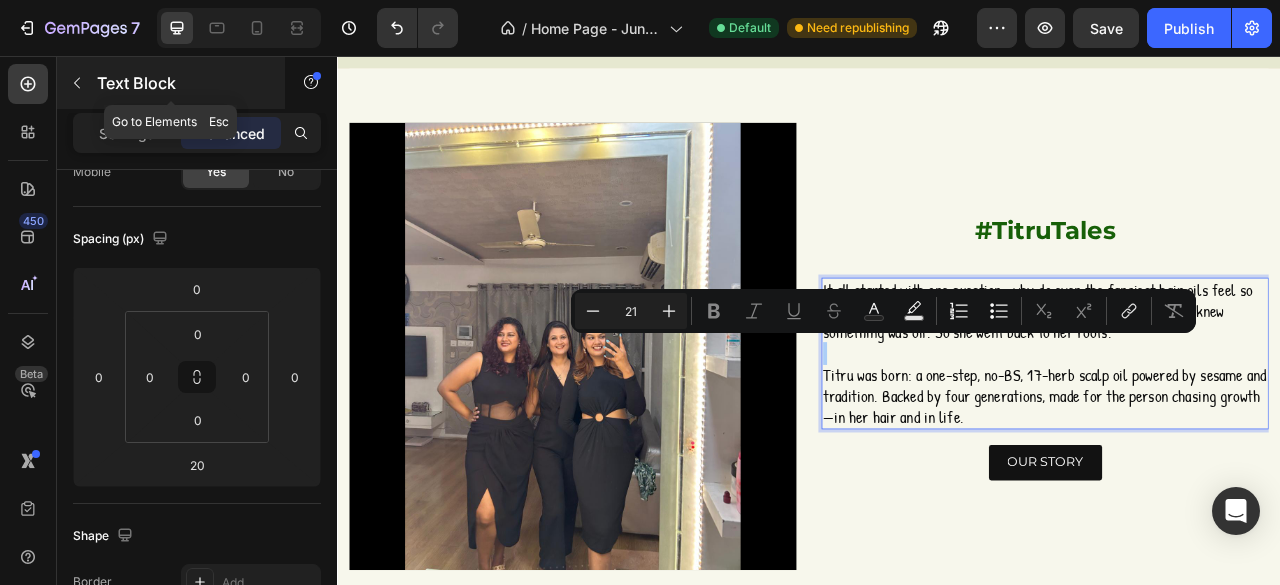 click 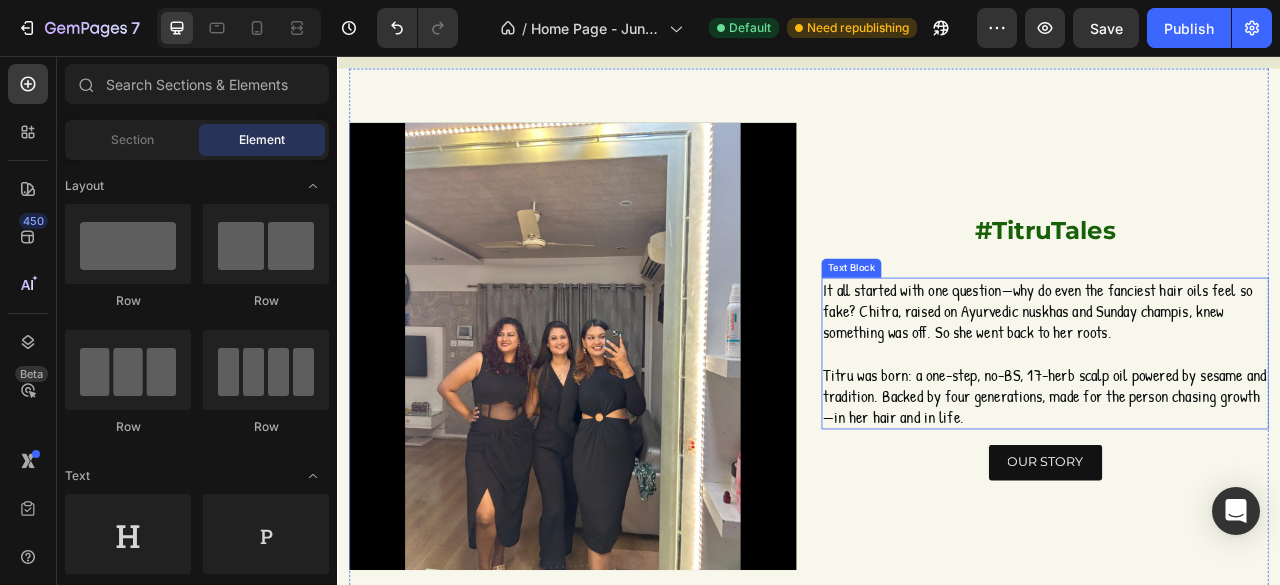 click on "Titru was born: a one-step, no-BS, 17-herb scalp oil powered by sesame and tradition. Backed by four generations, made for the person chasing growth—in her hair and in life." at bounding box center (1237, 488) 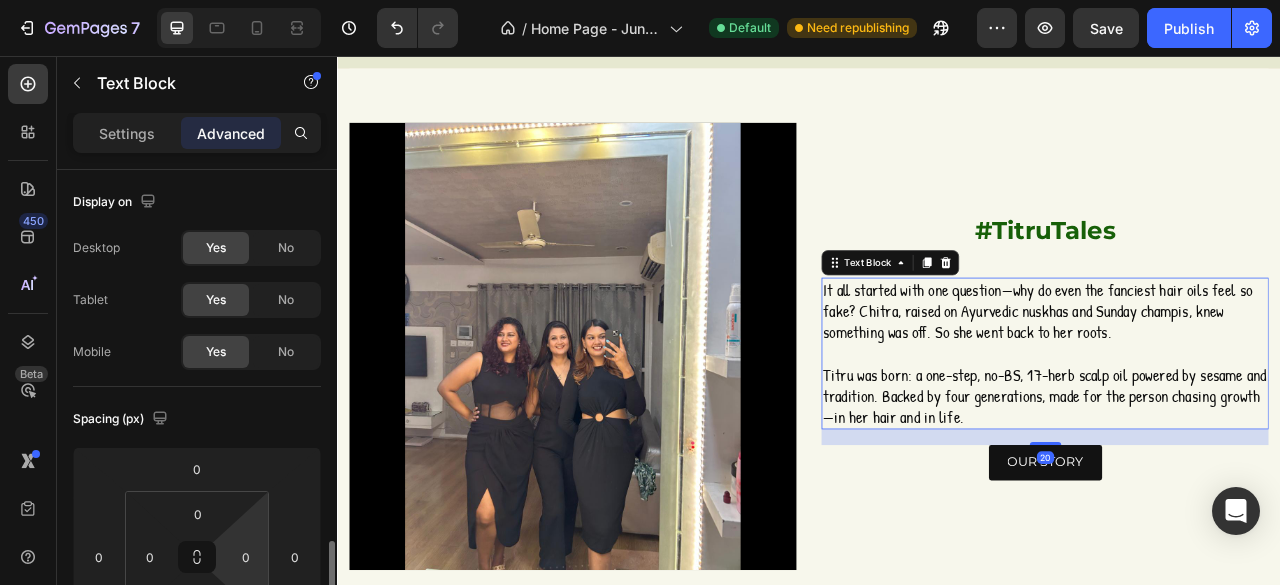 scroll, scrollTop: 274, scrollLeft: 0, axis: vertical 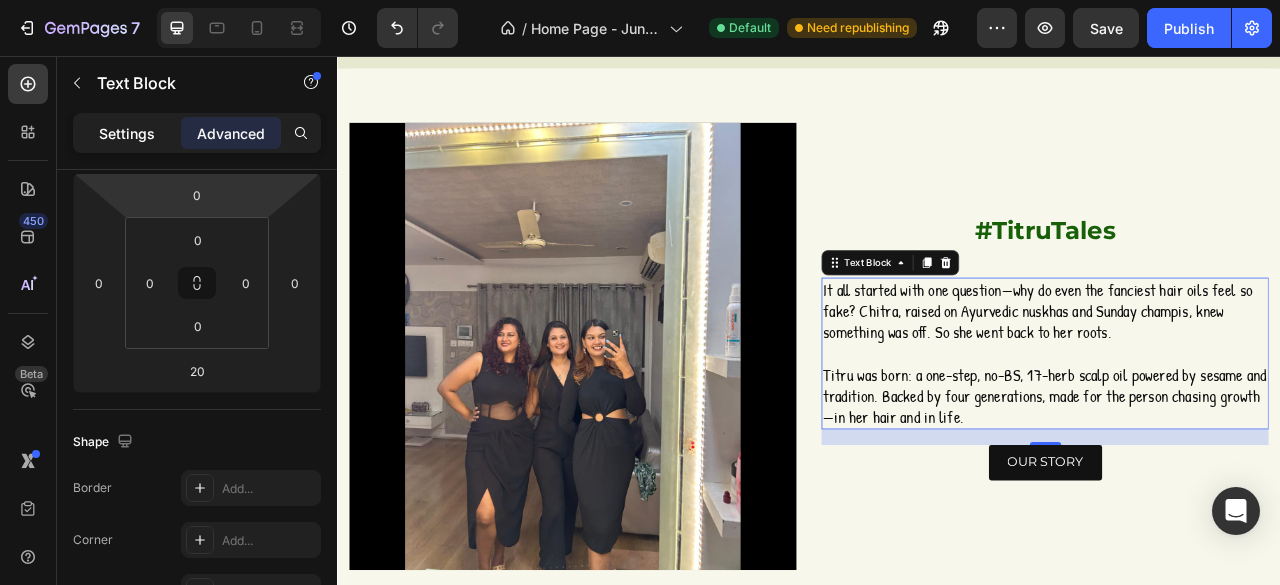 click on "Settings" at bounding box center (127, 133) 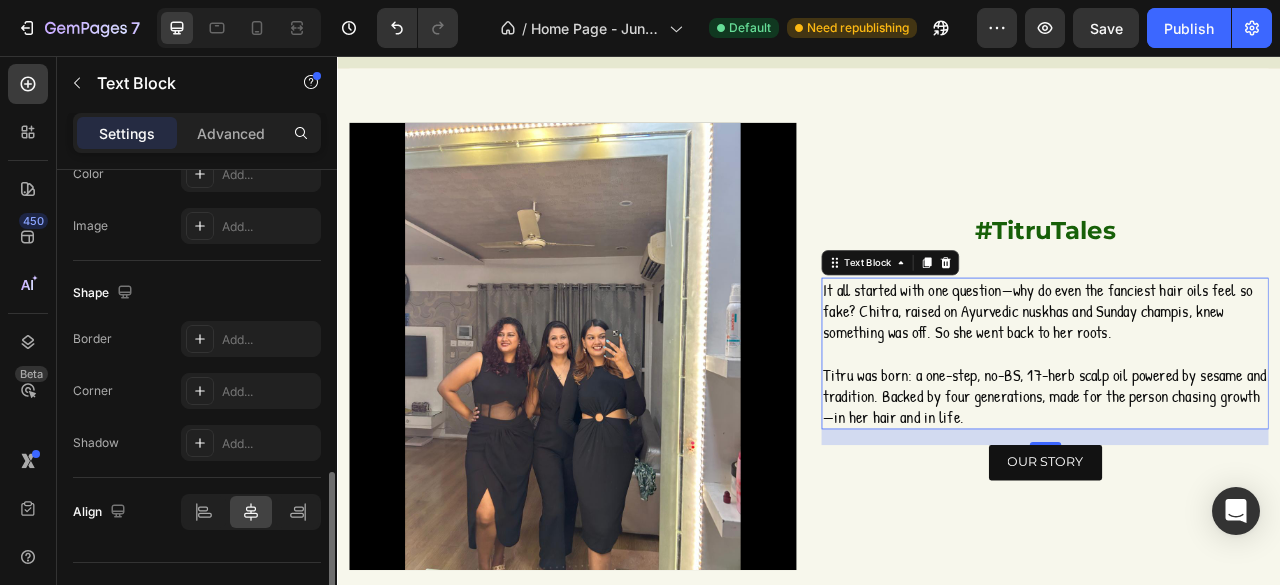 scroll, scrollTop: 710, scrollLeft: 0, axis: vertical 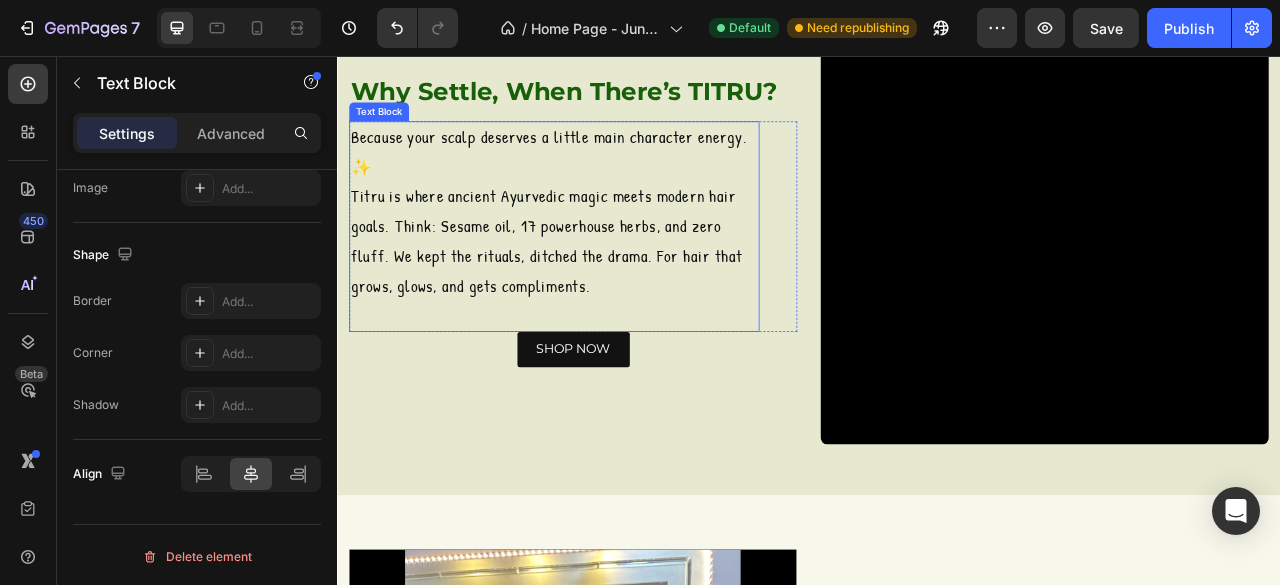 click on "Titru is where ancient Ayurvedic magic meets modern hair goals. Think: Sesame oil, 17 powerhouse herbs, and zero fluff. We kept the rituals, ditched the drama. For hair that grows, glows, and gets compliments." at bounding box center [613, 291] 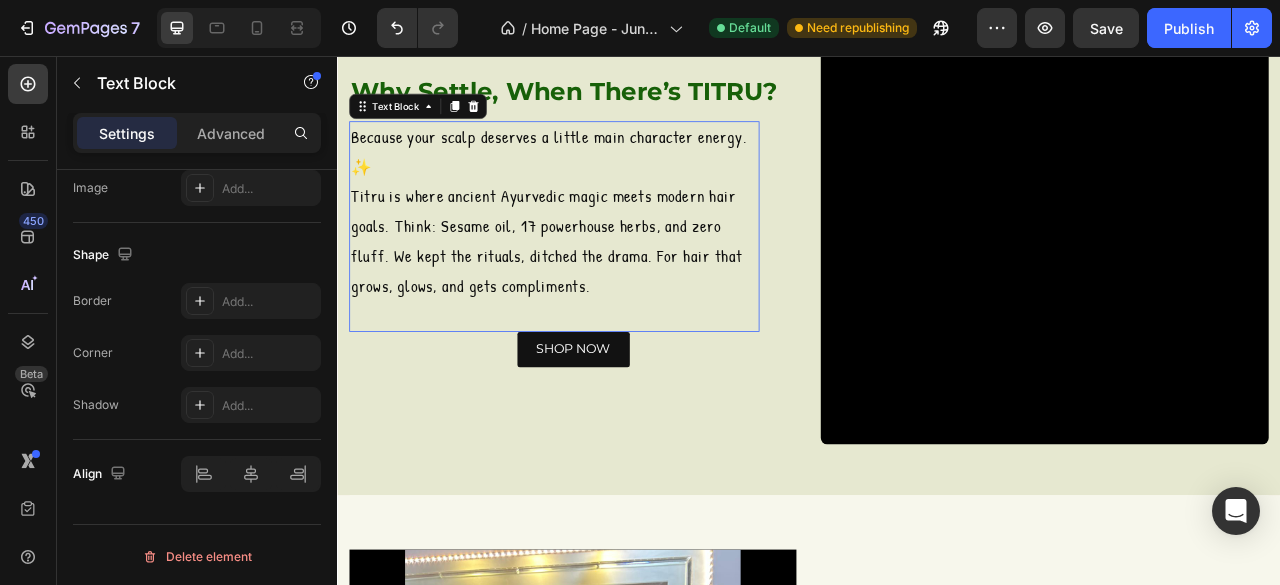 scroll, scrollTop: 710, scrollLeft: 0, axis: vertical 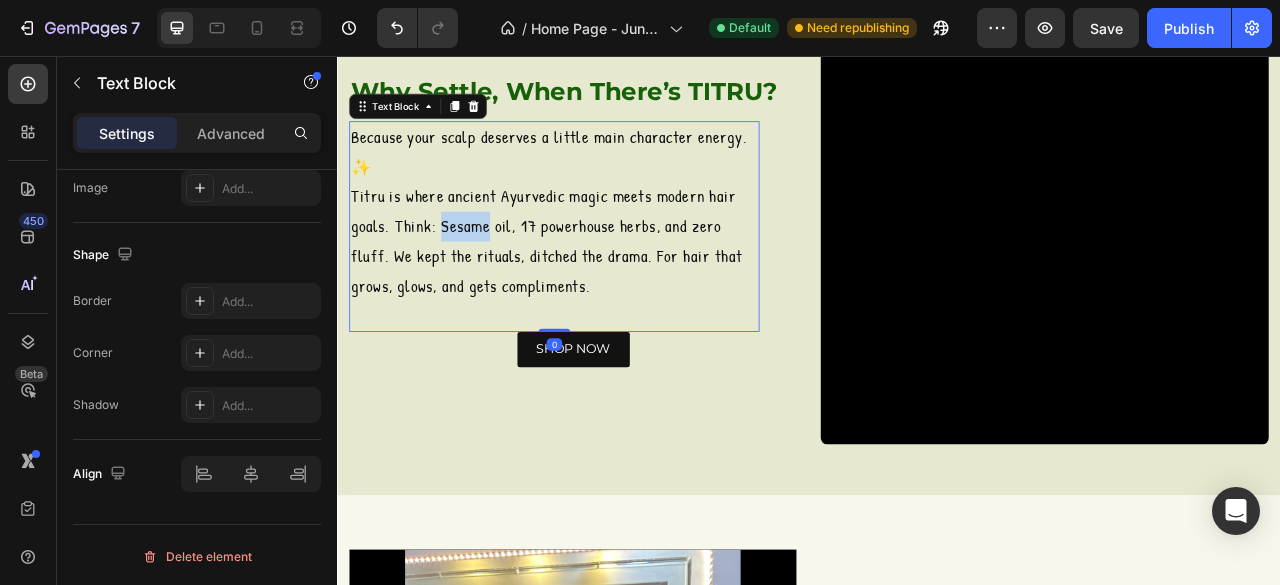 click on "Titru is where ancient Ayurvedic magic meets modern hair goals. Think: Sesame oil, 17 powerhouse herbs, and zero fluff. We kept the rituals, ditched the drama. For hair that grows, glows, and gets compliments." at bounding box center (613, 291) 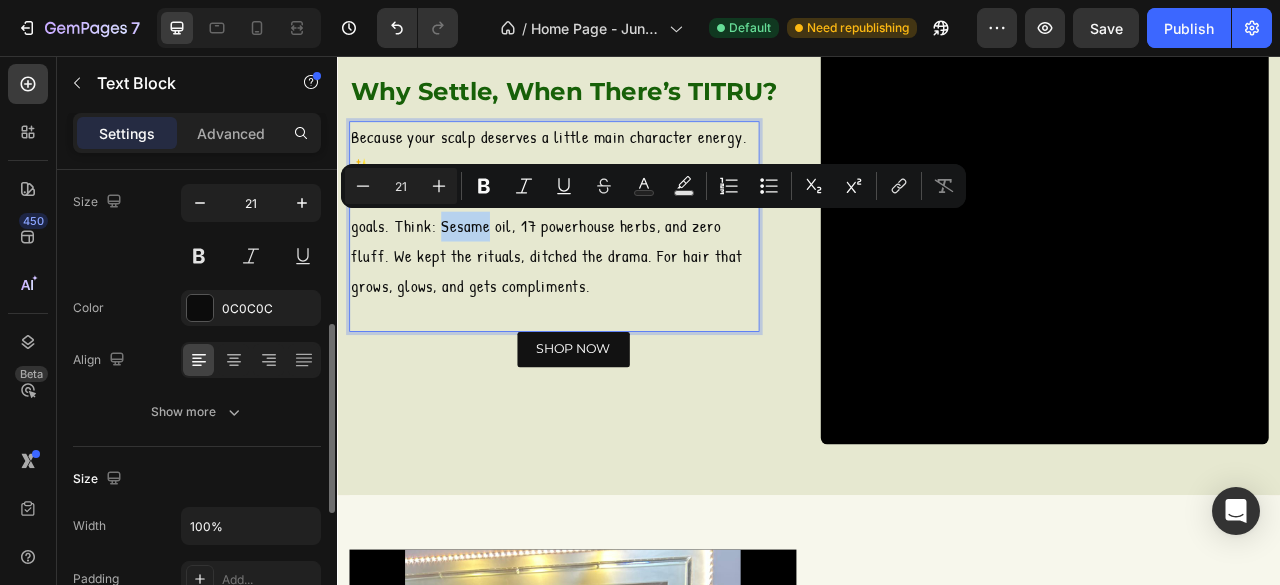 scroll, scrollTop: 220, scrollLeft: 0, axis: vertical 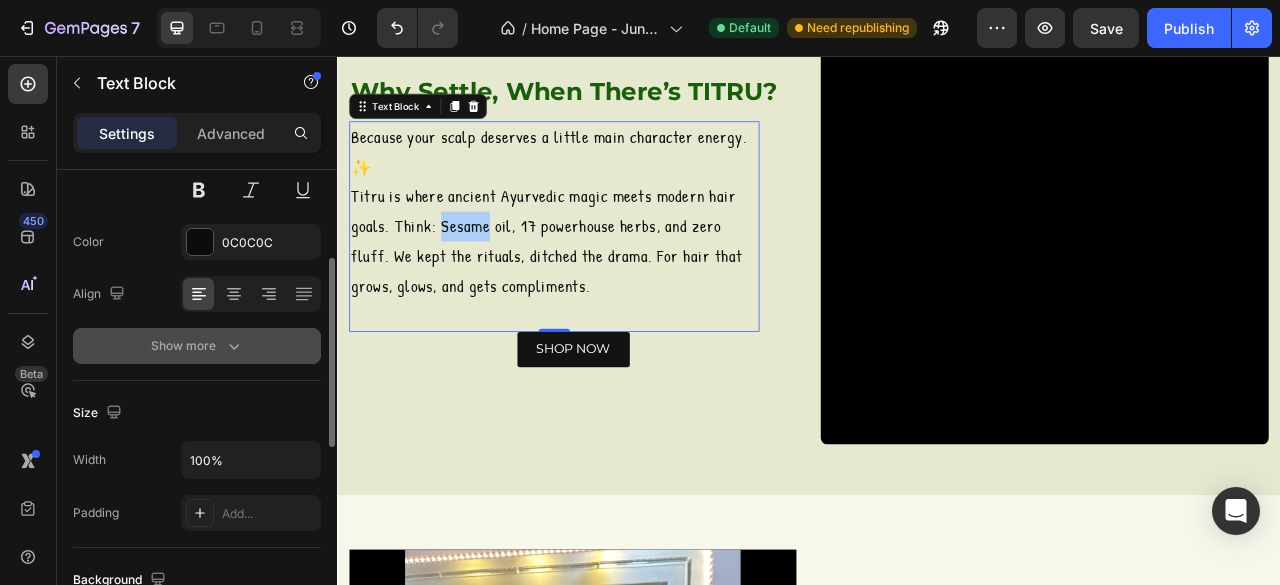 drag, startPoint x: 246, startPoint y: 309, endPoint x: 229, endPoint y: 337, distance: 32.75668 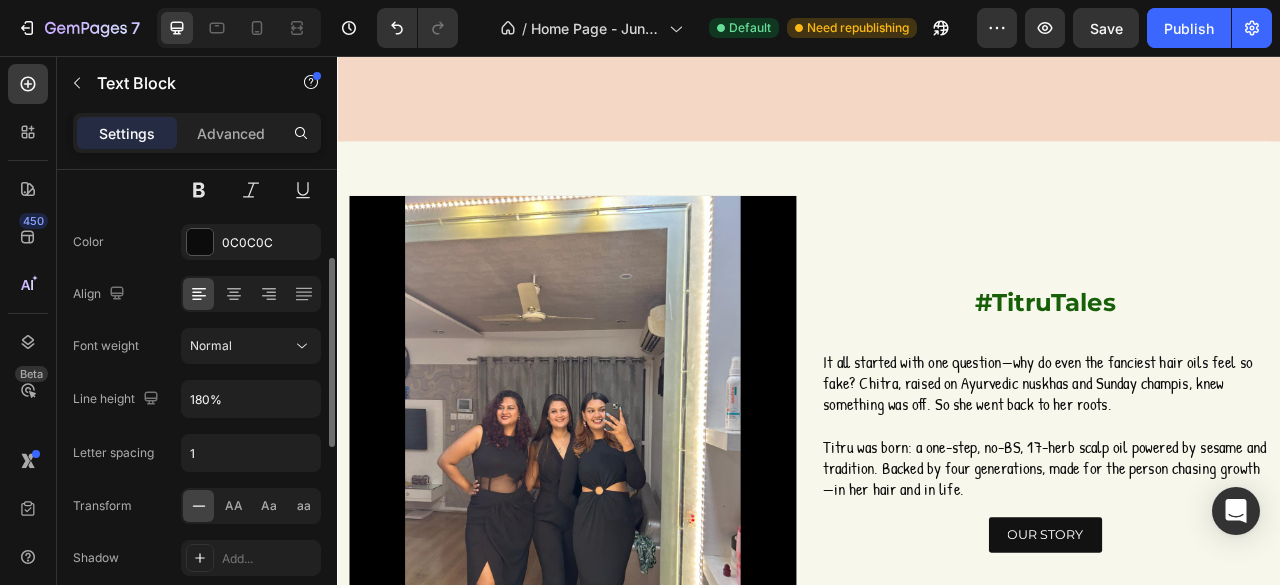 scroll, scrollTop: 1628, scrollLeft: 0, axis: vertical 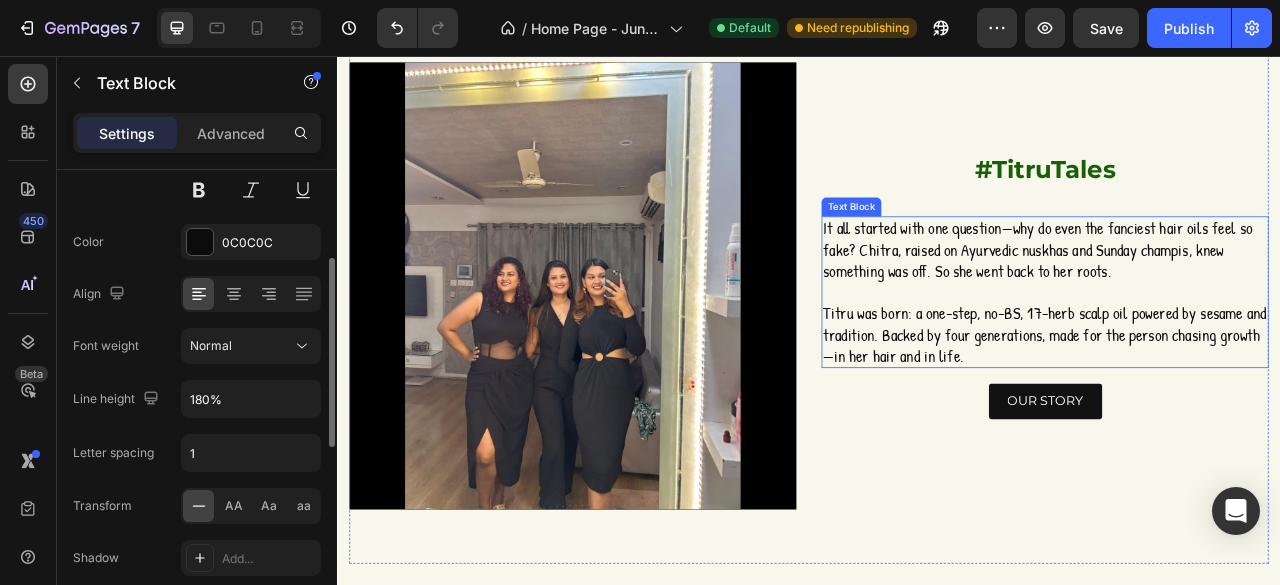 click on "Titru was born: a one-step, no-BS, 17-herb scalp oil powered by sesame and tradition. Backed by four generations, made for the person chasing growth—in her hair and in life." at bounding box center [1237, 410] 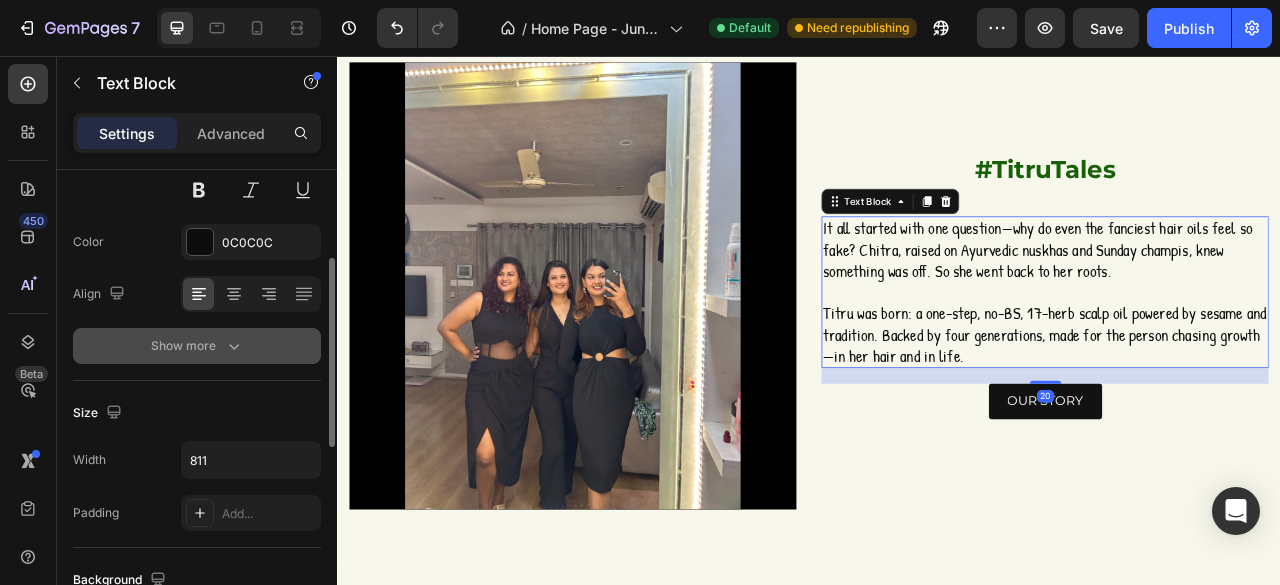 click on "Show more" at bounding box center [197, 346] 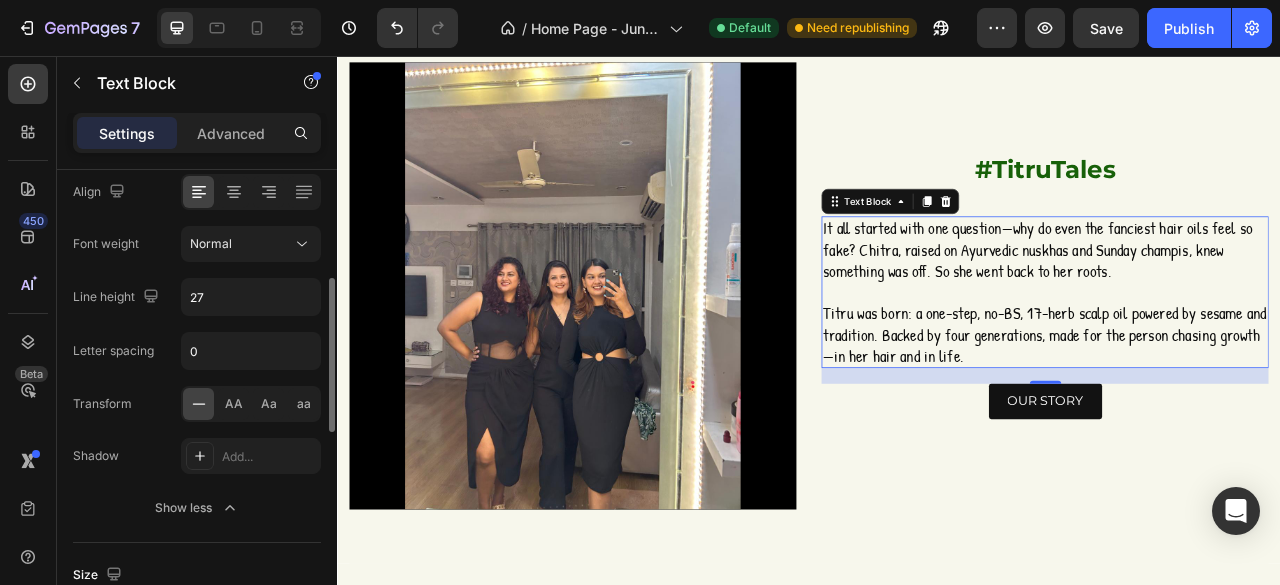 scroll, scrollTop: 324, scrollLeft: 0, axis: vertical 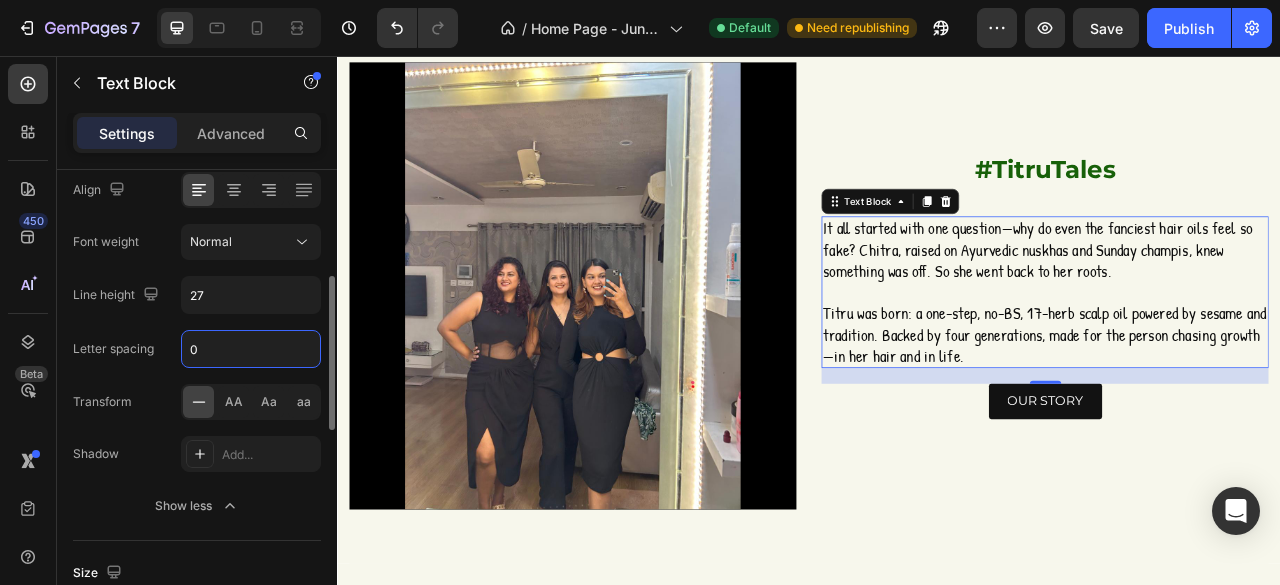 click on "0" at bounding box center (251, 349) 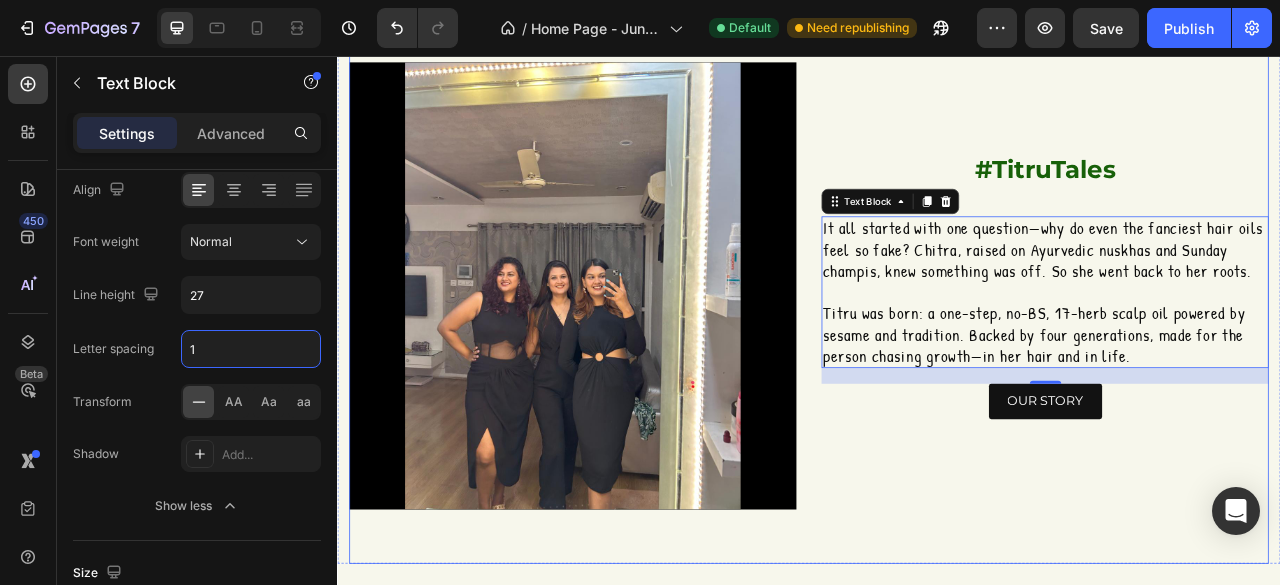 click on "#TitruTales Heading It all started with one question—why do even the fanciest hair oils feel so fake? Chitra, raised on Ayurvedic nuskhas and Sunday champis, knew something was off. So she went back to her roots. Titru was born: a one-step, no-BS, 17-herb scalp oil powered by sesame and tradition. Backed by four generations, made for the person chasing growth—in her hair and in life. Text Block   20 OUR STORY   Button" at bounding box center (1237, 348) 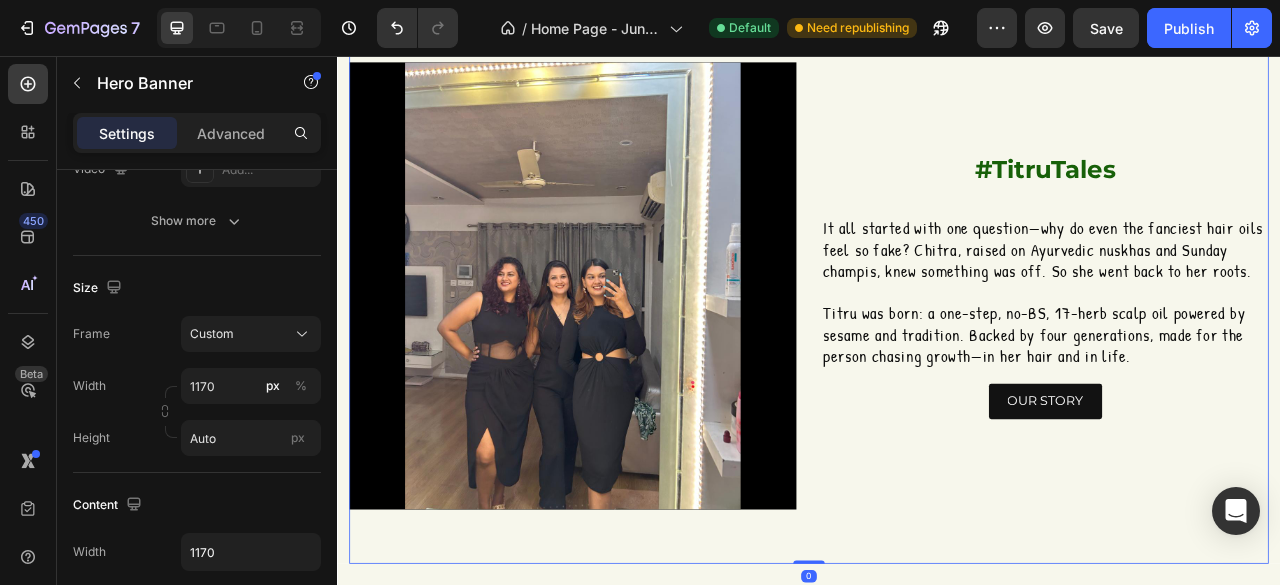 scroll, scrollTop: 0, scrollLeft: 0, axis: both 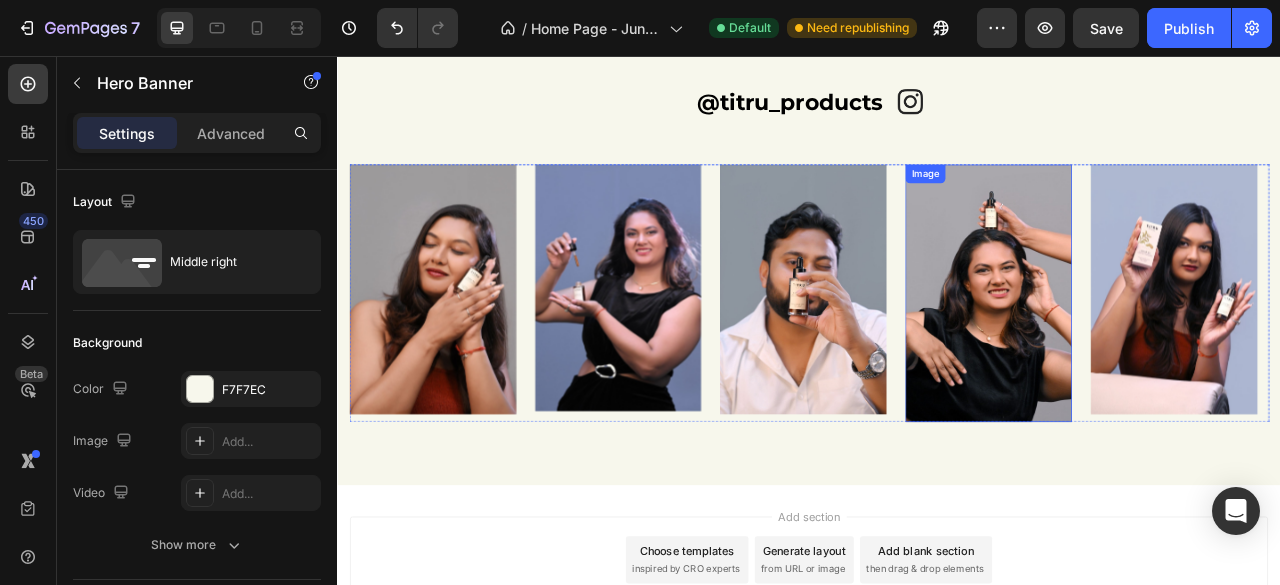 click at bounding box center [1165, 358] 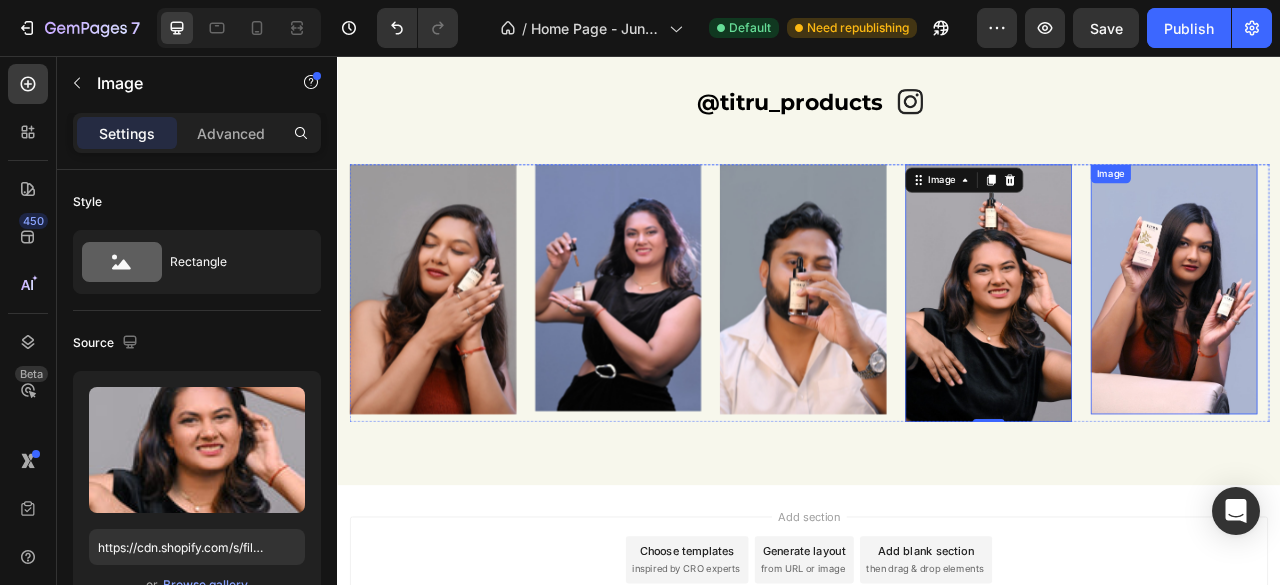 click at bounding box center [1401, 353] 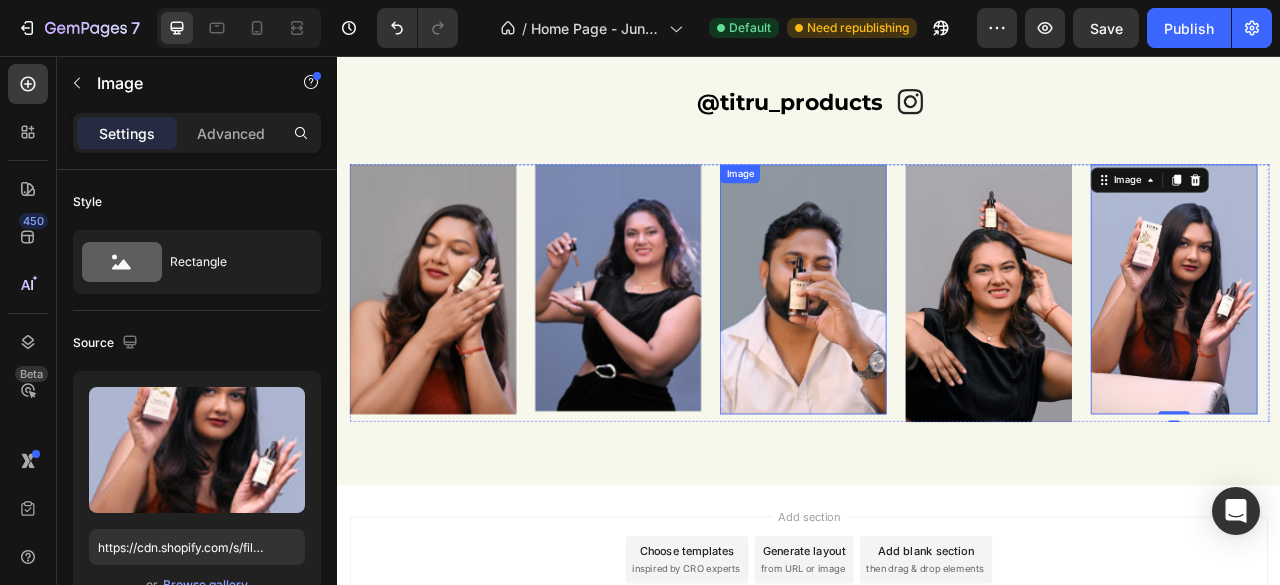 click at bounding box center (929, 353) 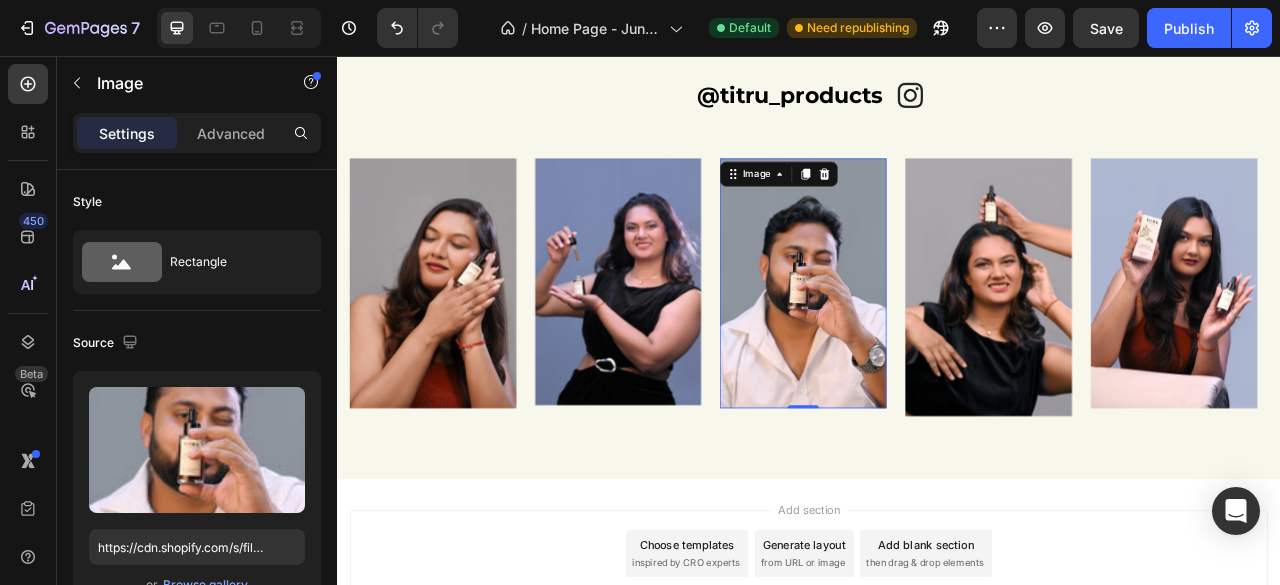 scroll, scrollTop: 2322, scrollLeft: 0, axis: vertical 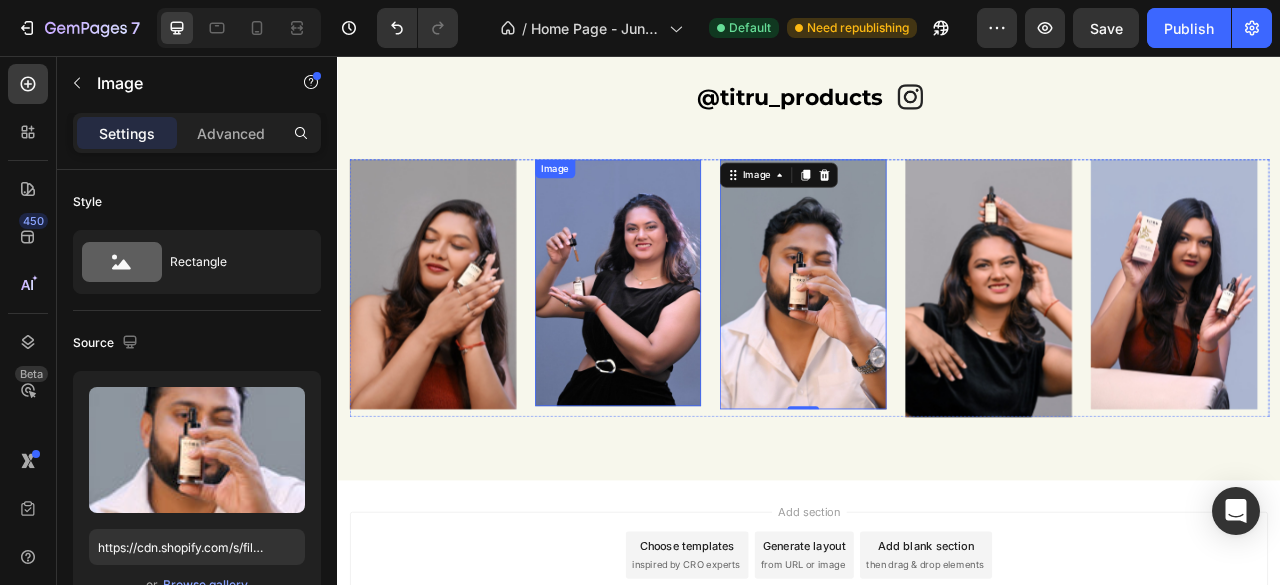 click at bounding box center (694, 345) 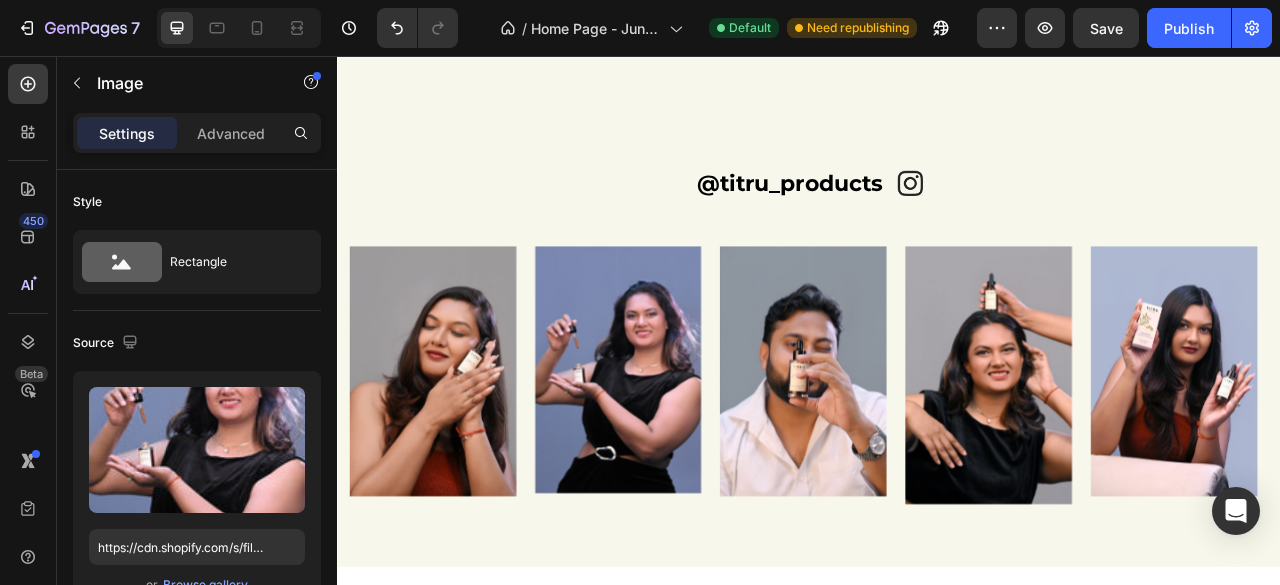 scroll, scrollTop: 2300, scrollLeft: 0, axis: vertical 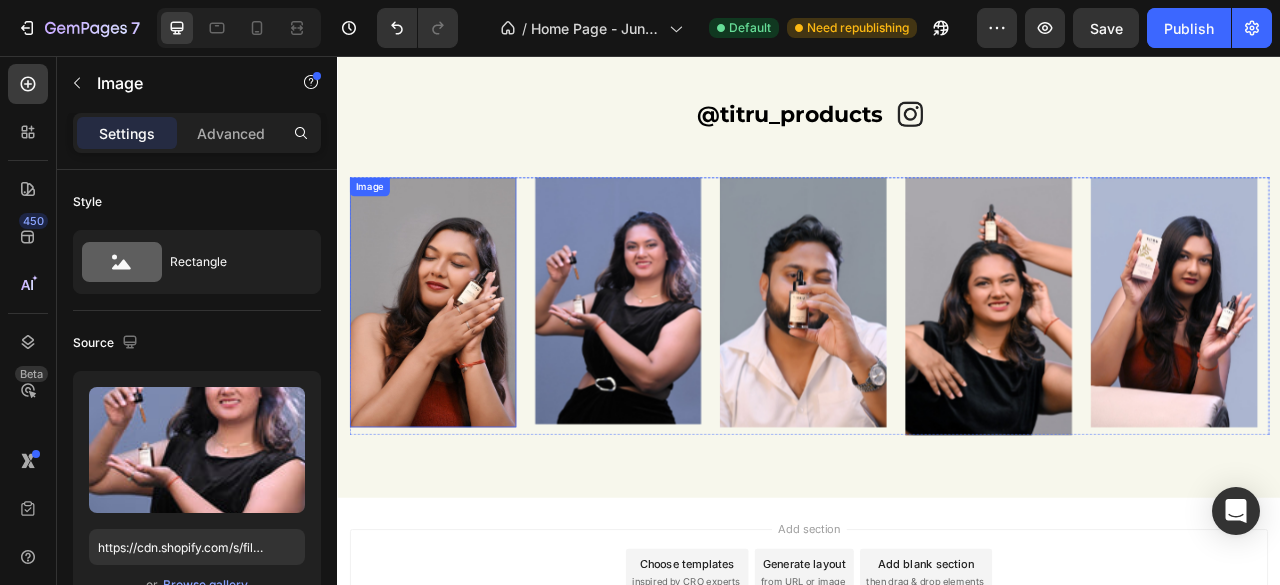 click at bounding box center [458, 369] 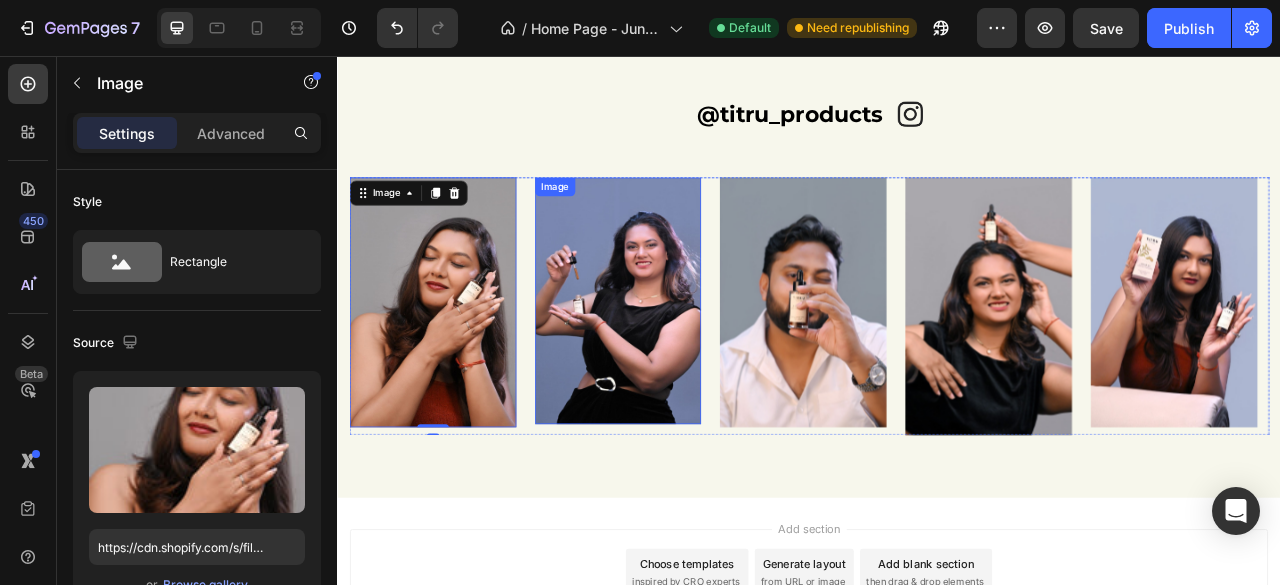 click at bounding box center (694, 367) 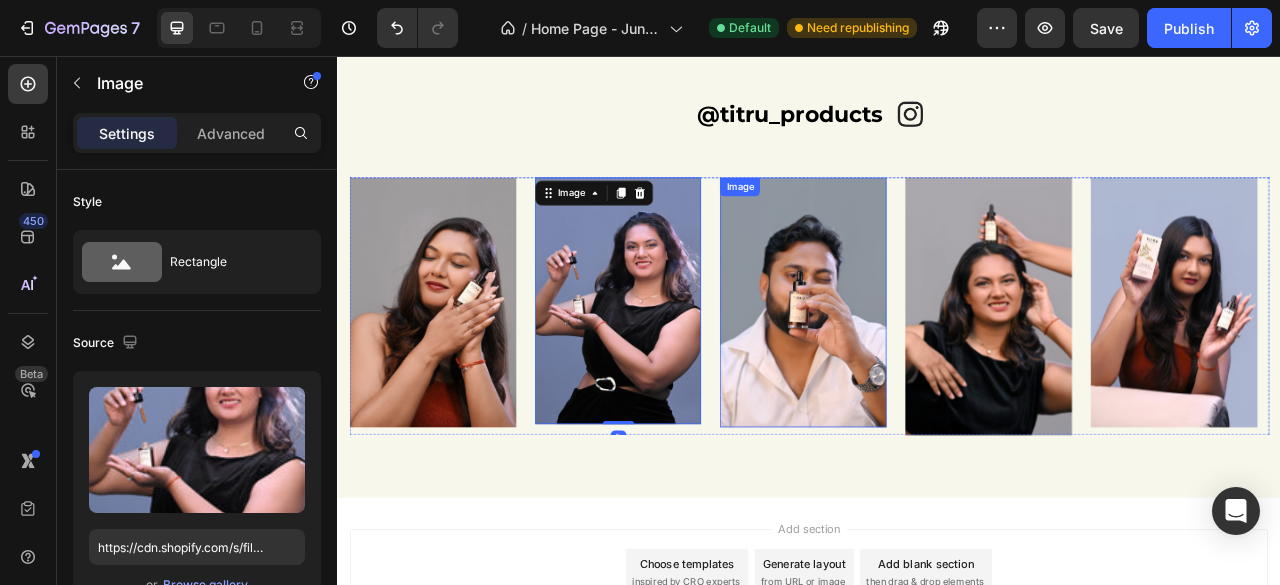 click at bounding box center (929, 369) 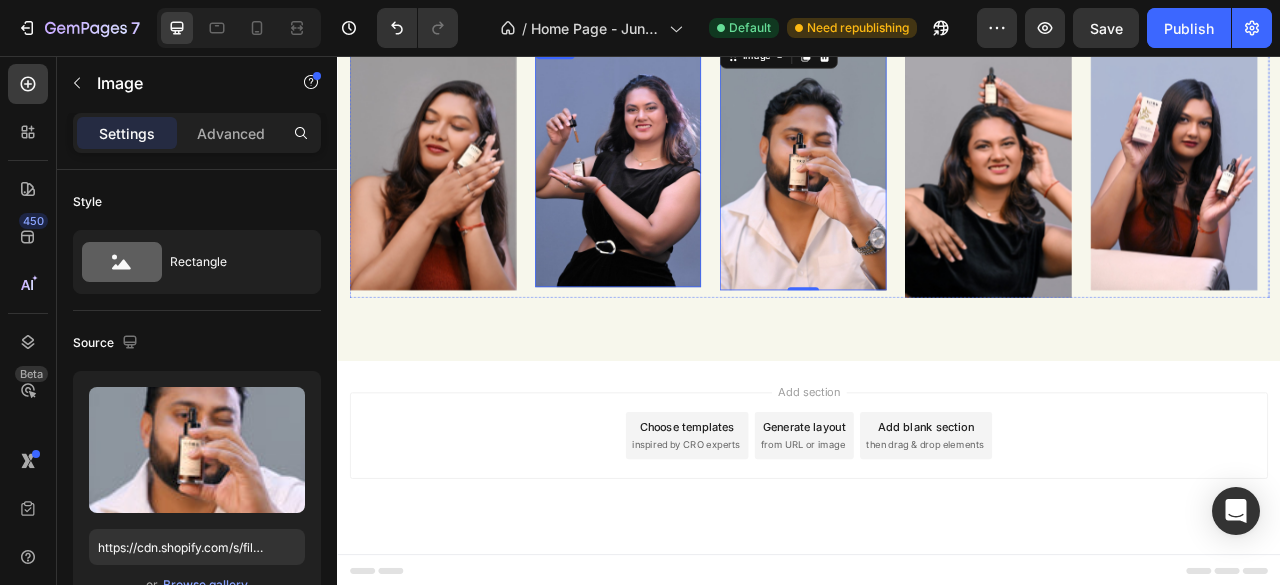 scroll, scrollTop: 2310, scrollLeft: 0, axis: vertical 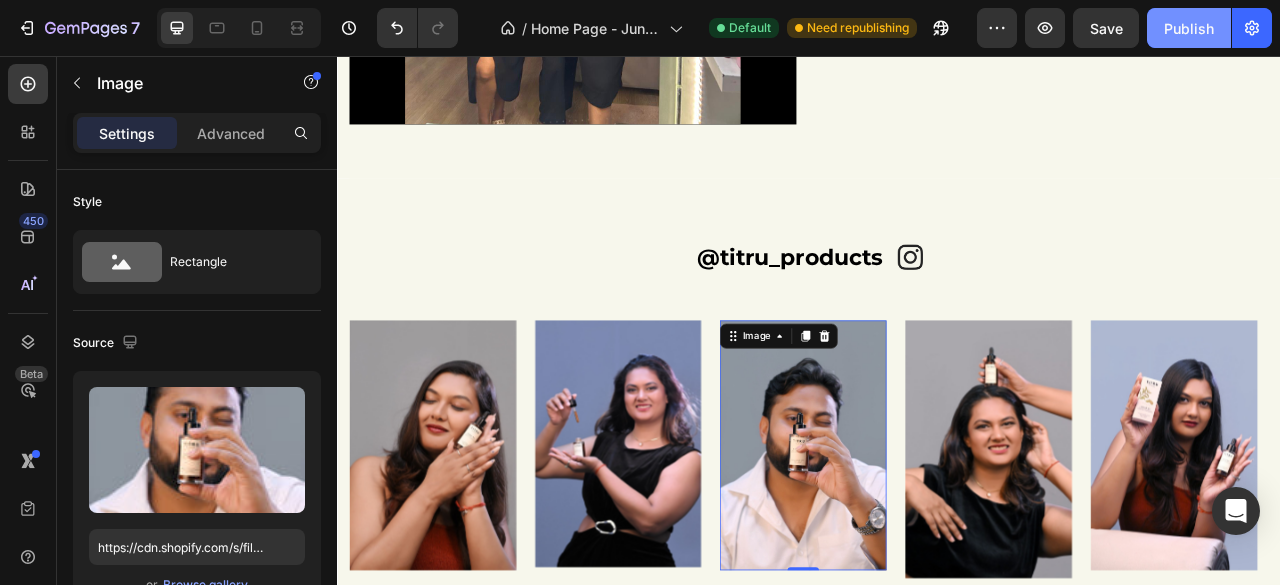 click on "Publish" at bounding box center (1189, 28) 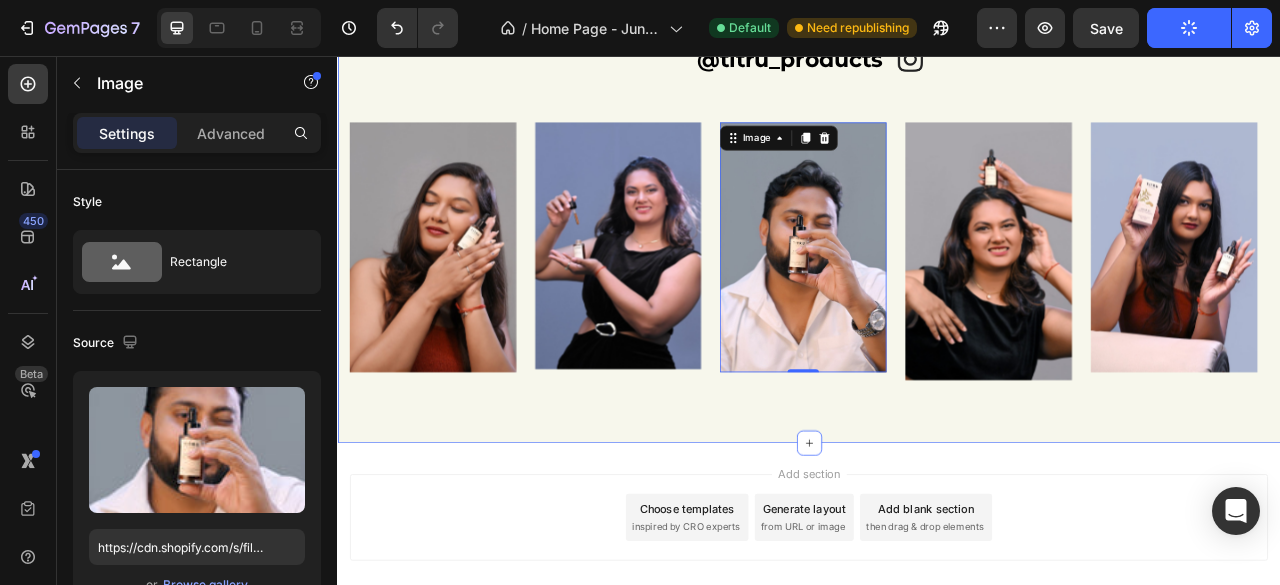 scroll, scrollTop: 2372, scrollLeft: 0, axis: vertical 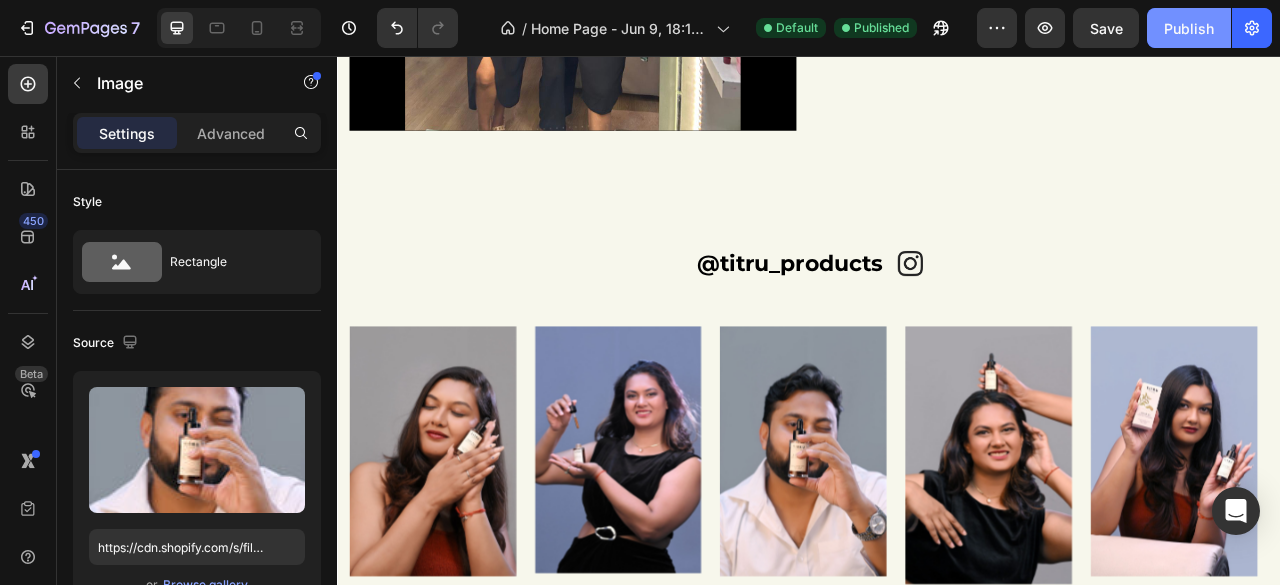 click on "Publish" 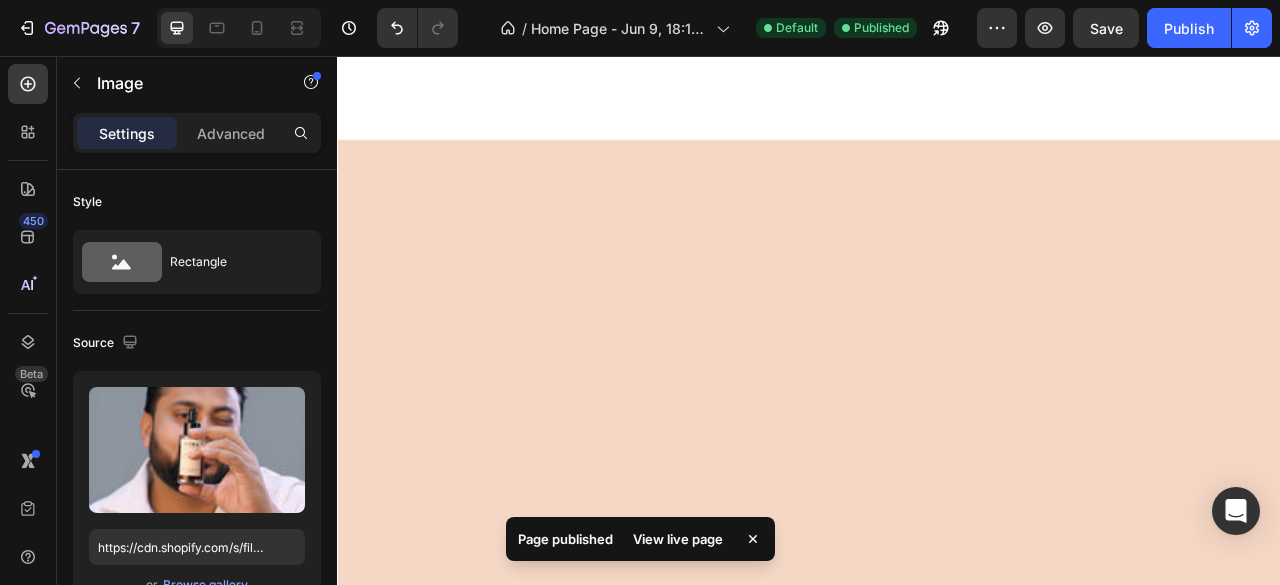 scroll, scrollTop: 0, scrollLeft: 0, axis: both 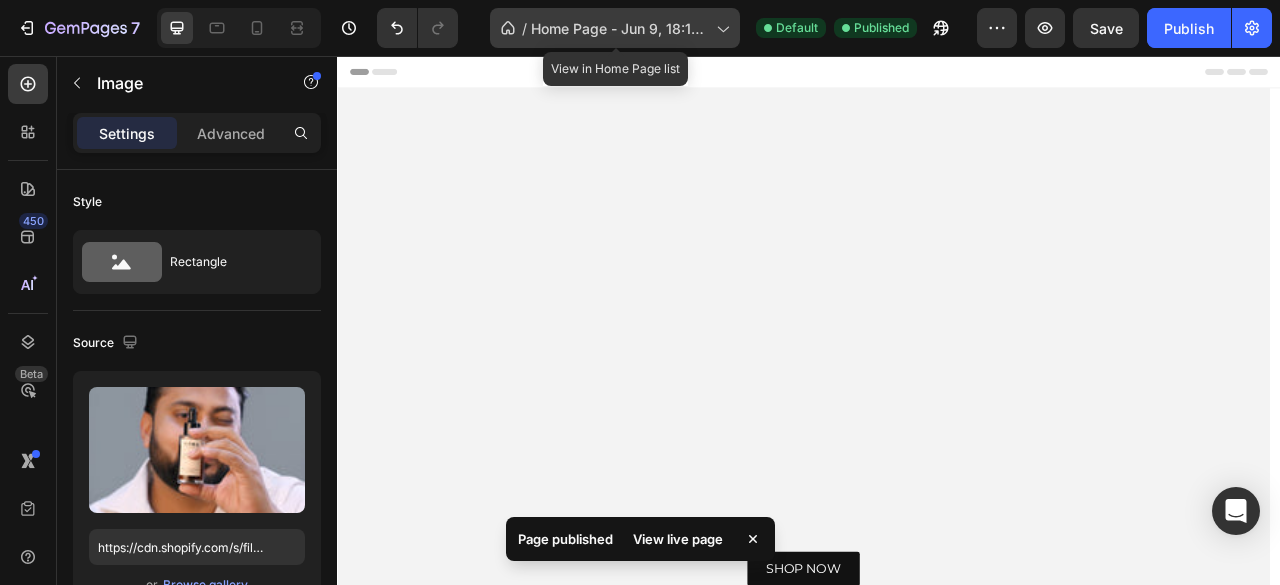 click on "Home Page - Jun 9, 18:10:34" at bounding box center (619, 28) 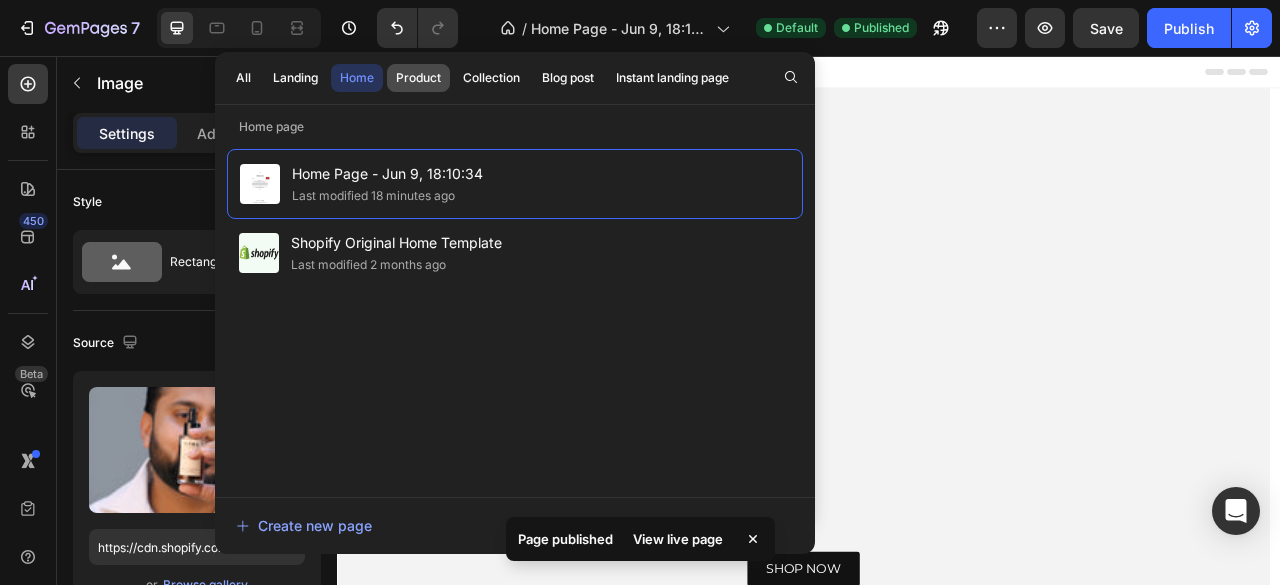 click on "Product" at bounding box center [418, 78] 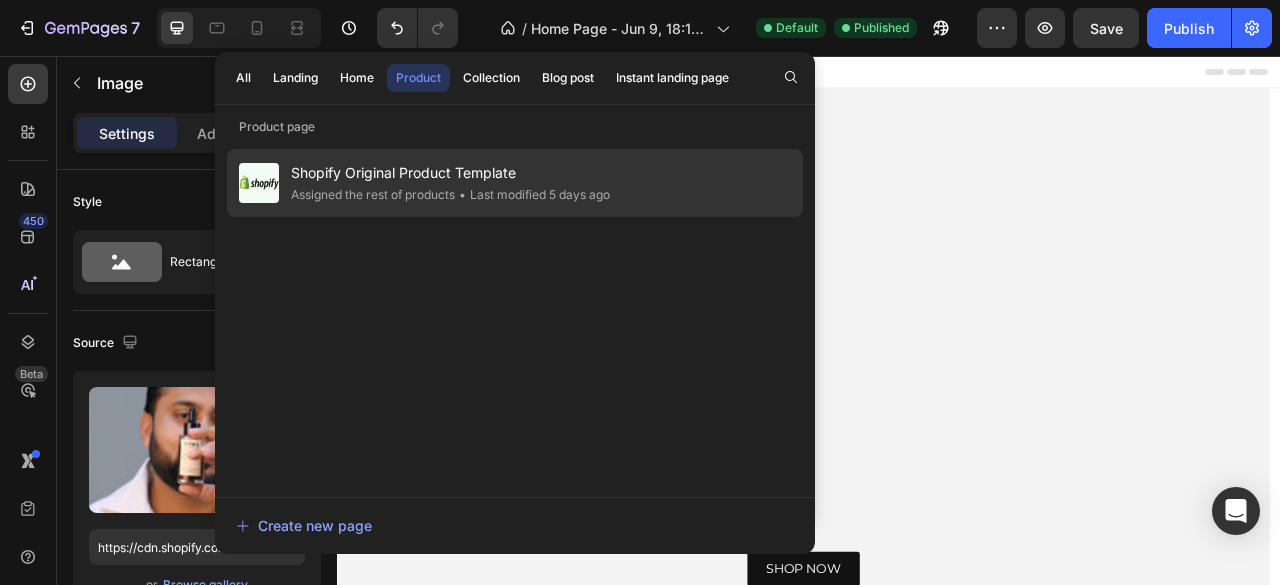 click on "Assigned the rest of products" 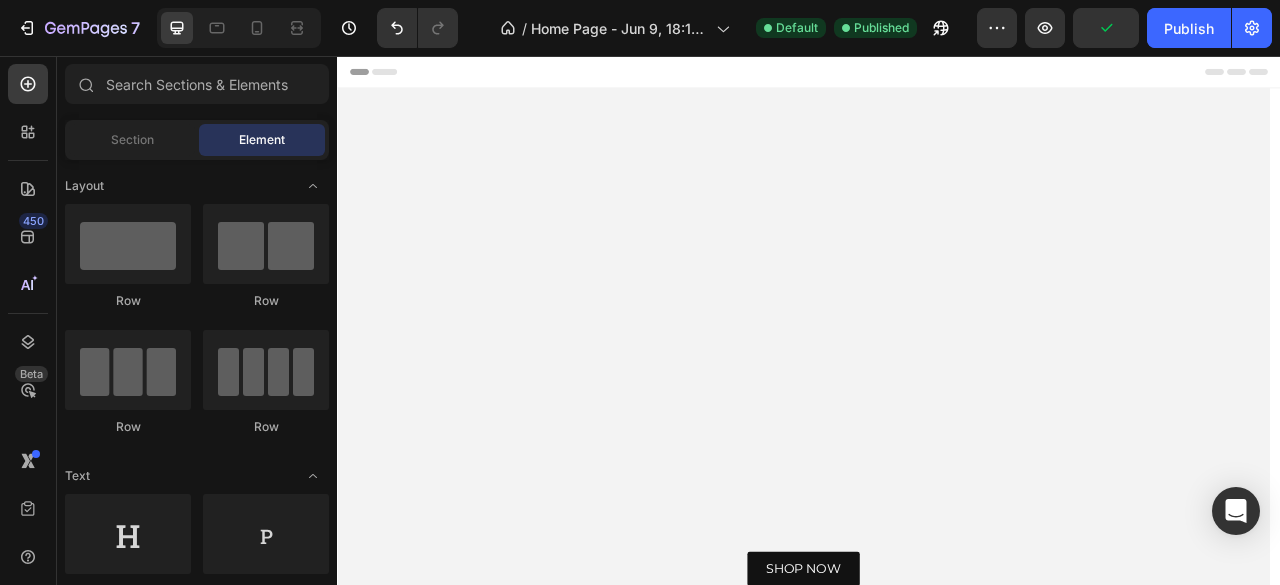 click at bounding box center [929, 430] 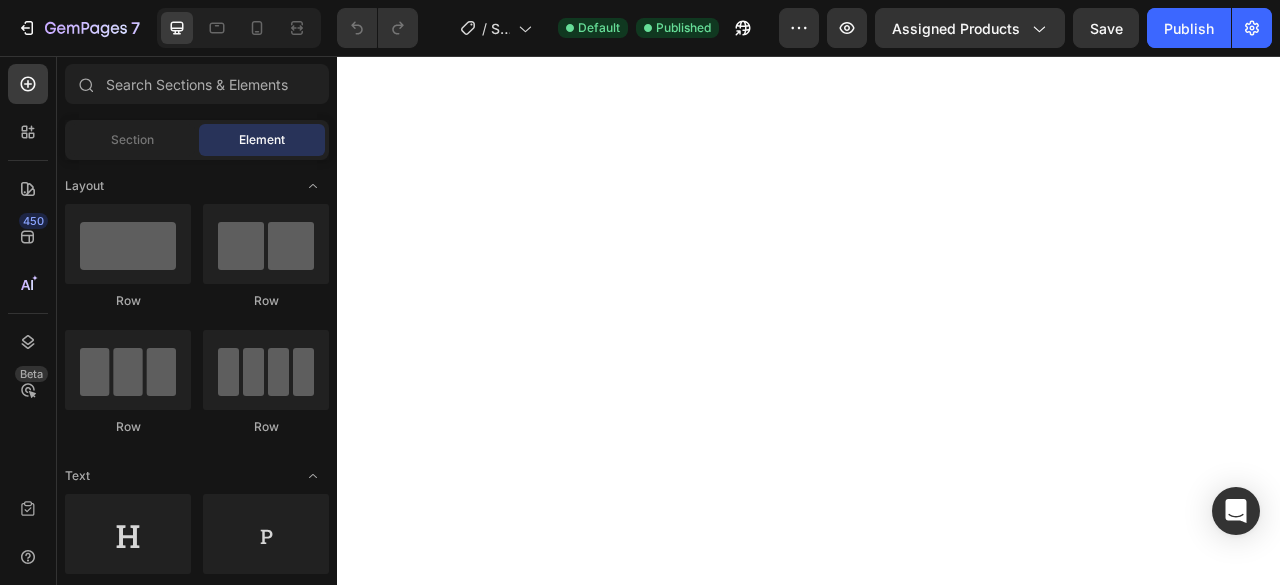 scroll, scrollTop: 0, scrollLeft: 0, axis: both 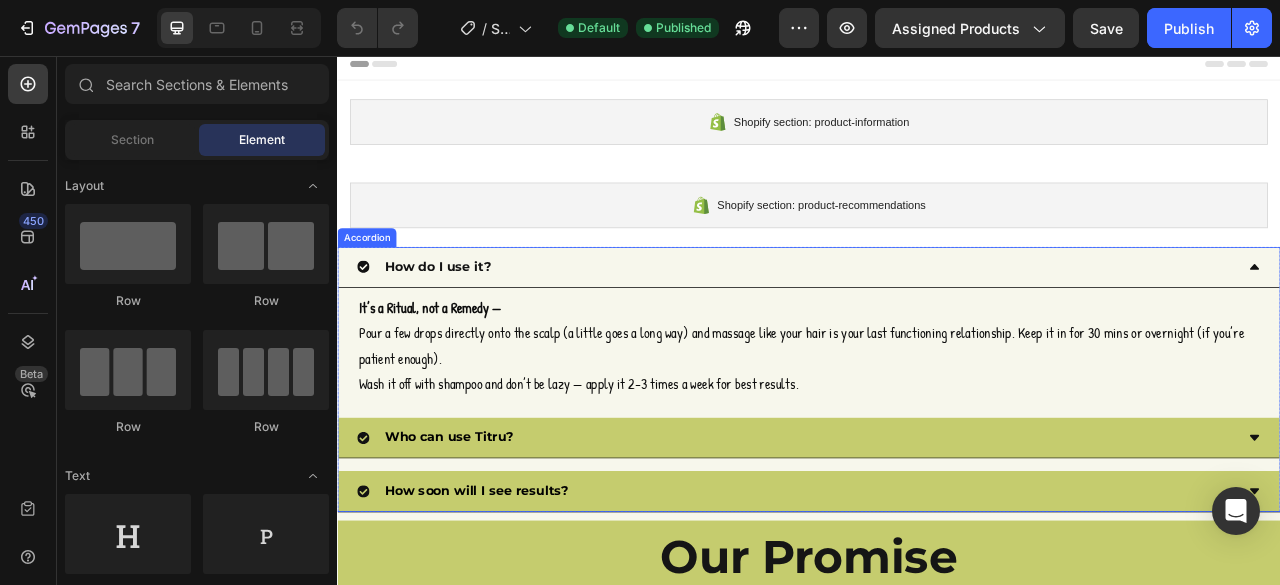 click on "How do I use it?" at bounding box center (937, 325) 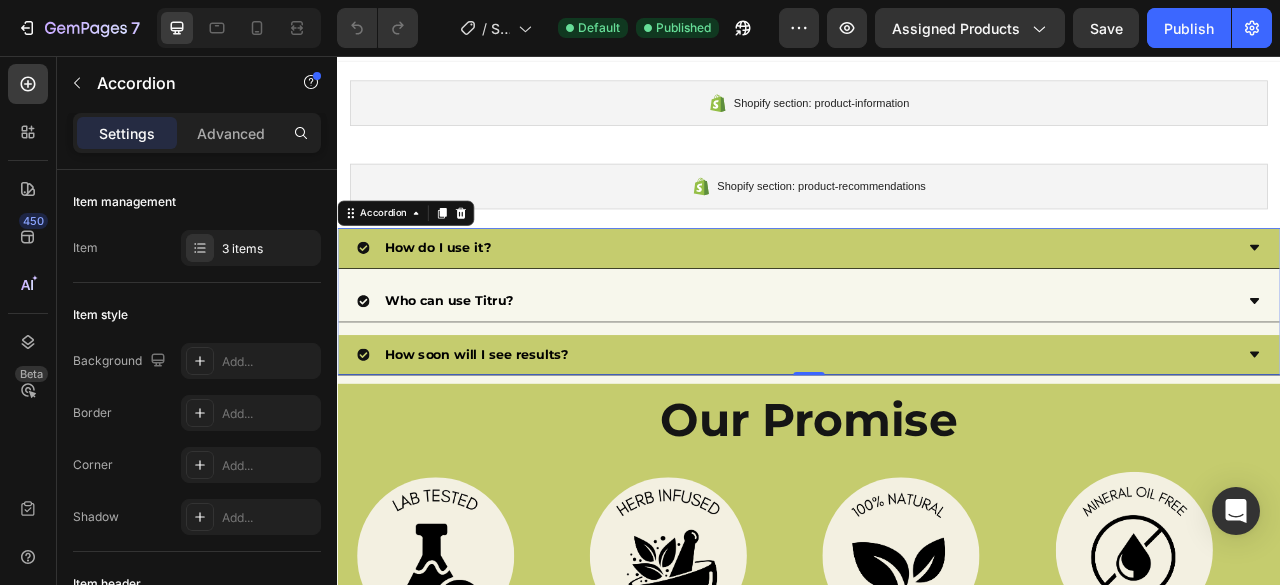scroll, scrollTop: 33, scrollLeft: 0, axis: vertical 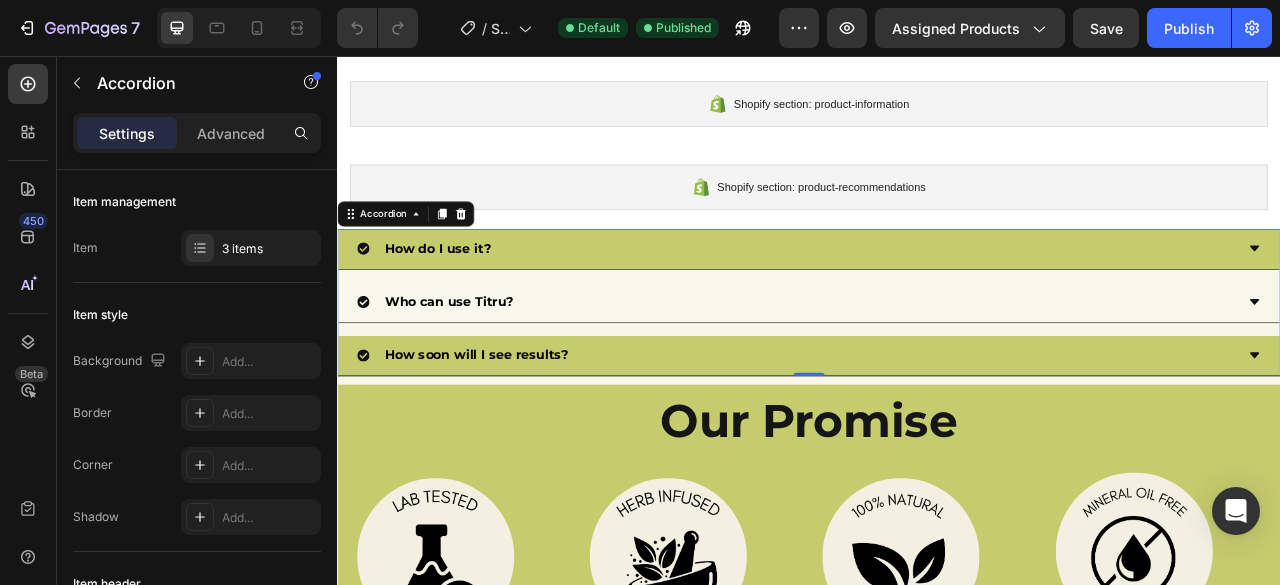 click on "Who can use Titru?" at bounding box center [921, 369] 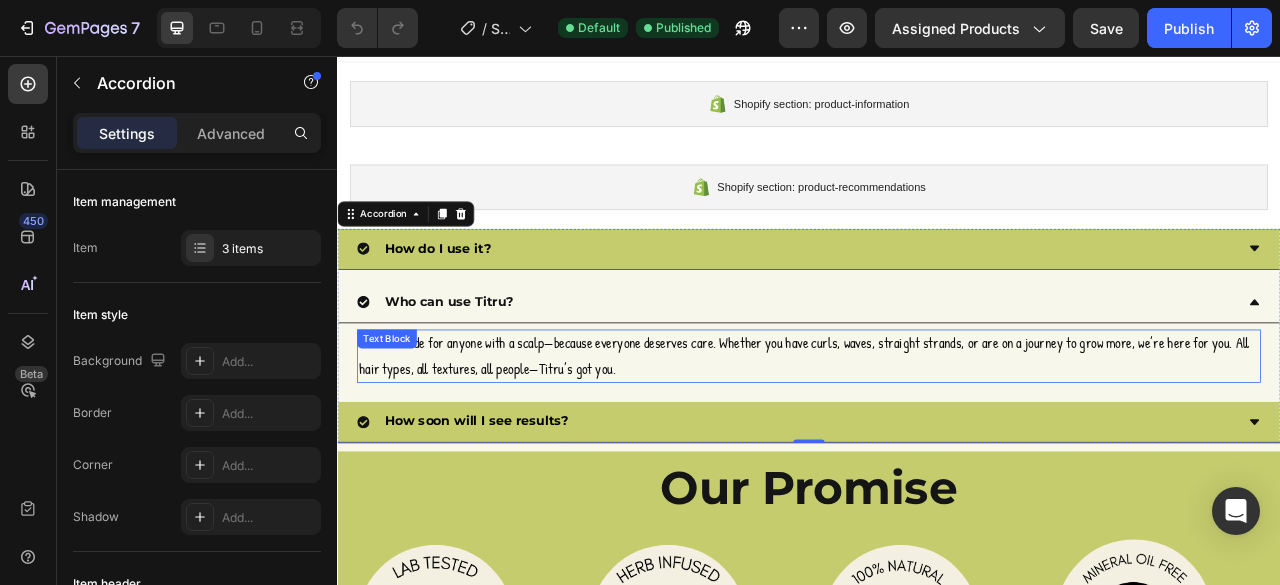 scroll, scrollTop: 83, scrollLeft: 0, axis: vertical 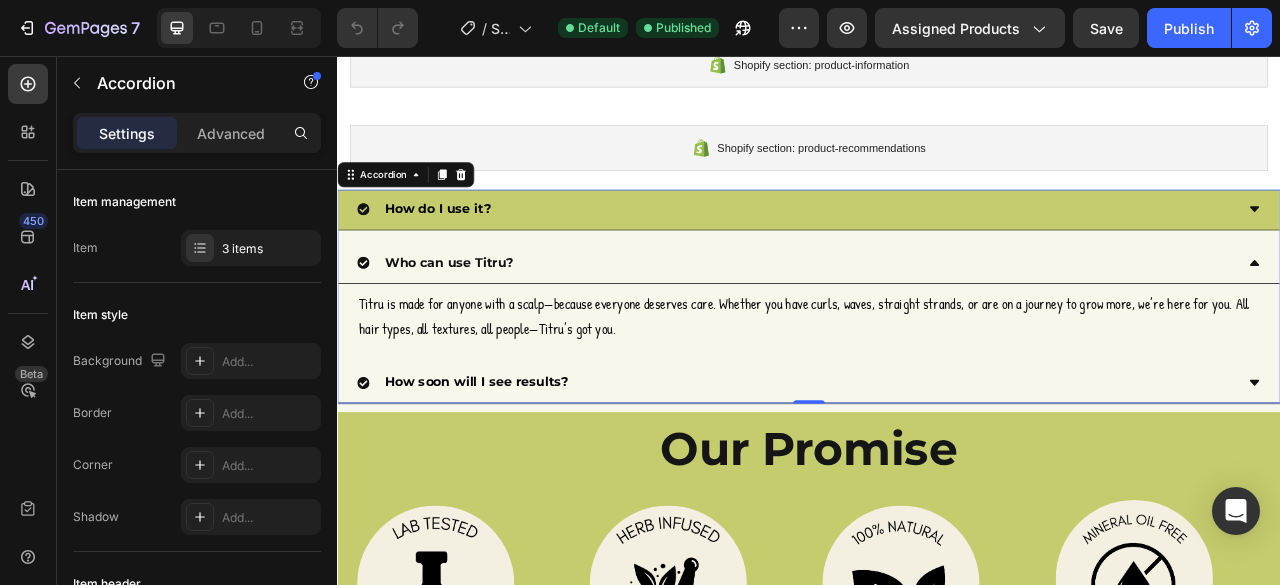 click on "How soon will I see results?" at bounding box center (921, 471) 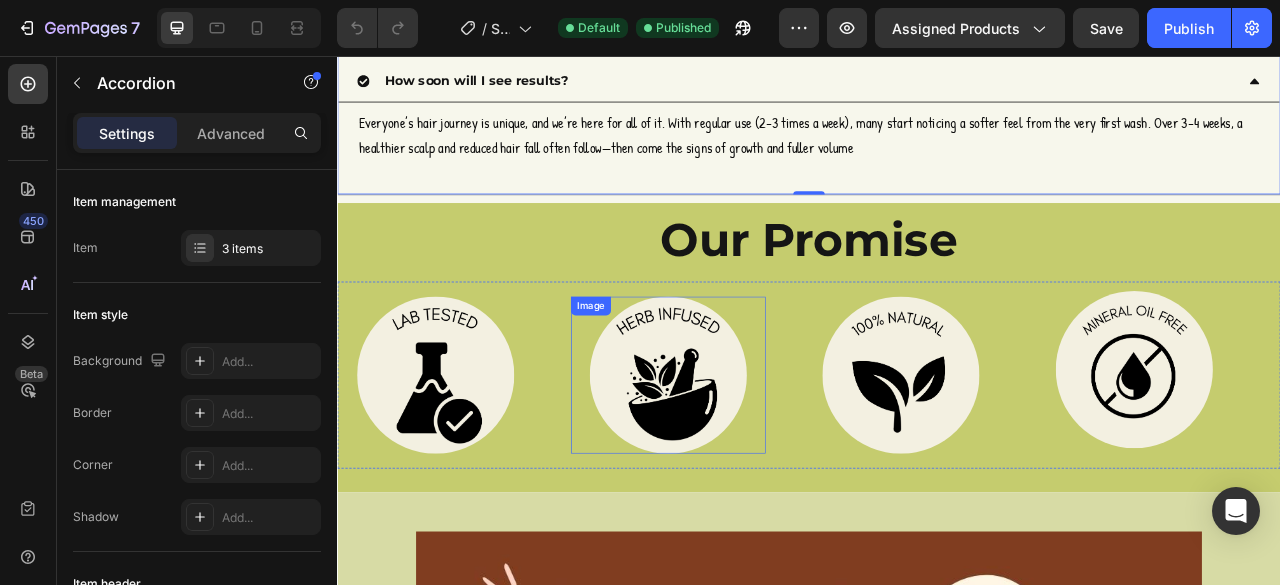 scroll, scrollTop: 468, scrollLeft: 0, axis: vertical 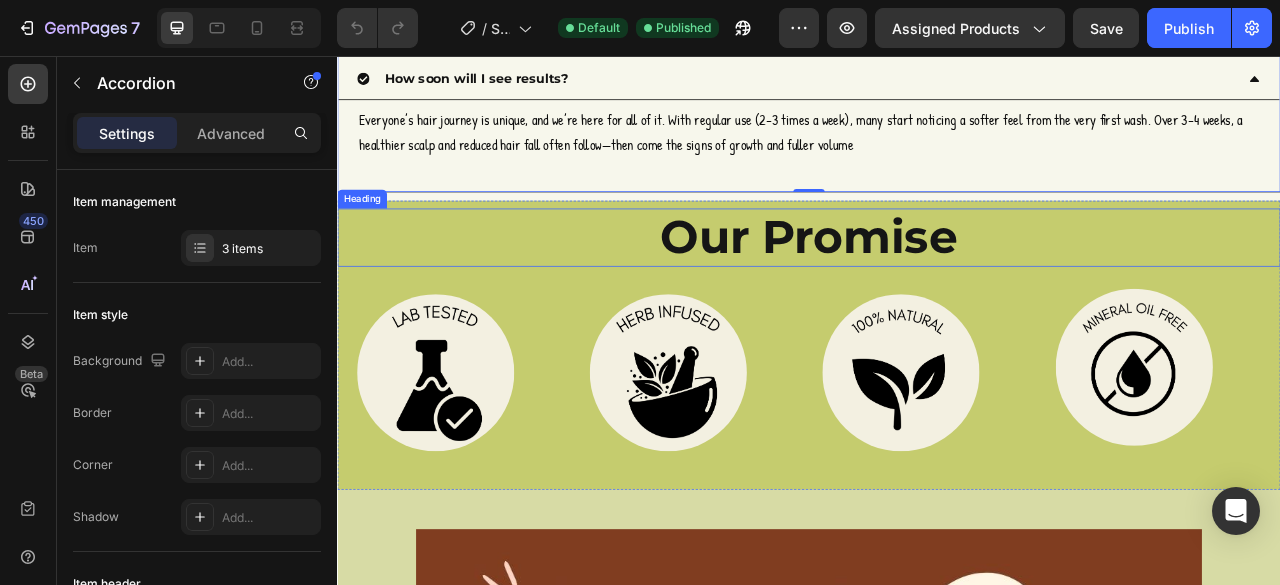 click on "our promise" at bounding box center [937, 287] 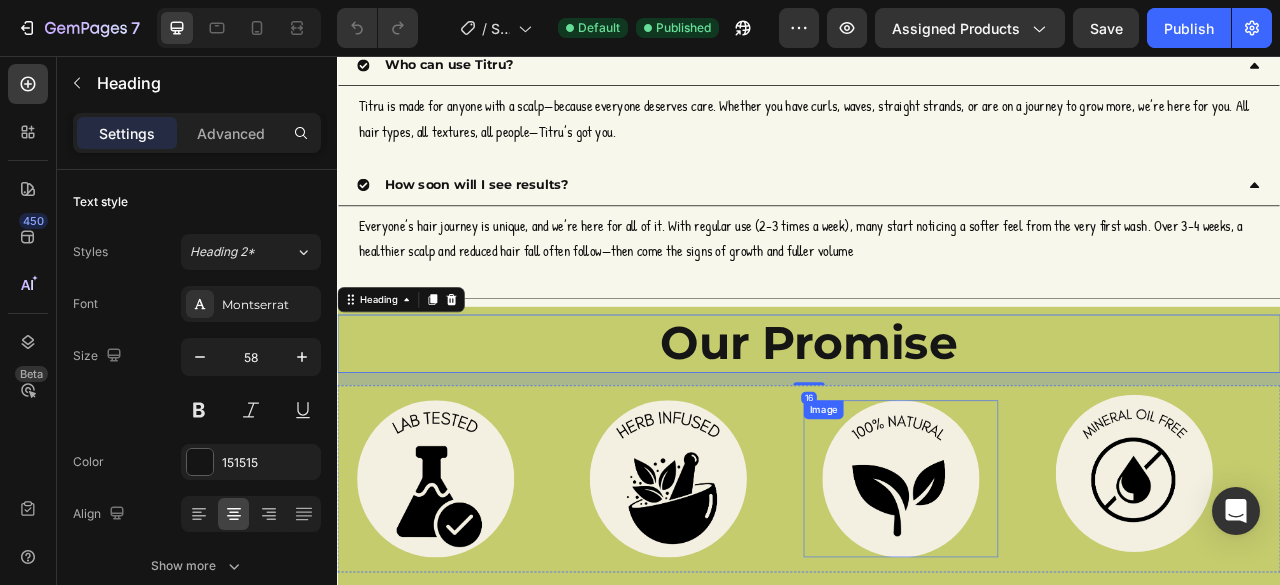 scroll, scrollTop: 320, scrollLeft: 0, axis: vertical 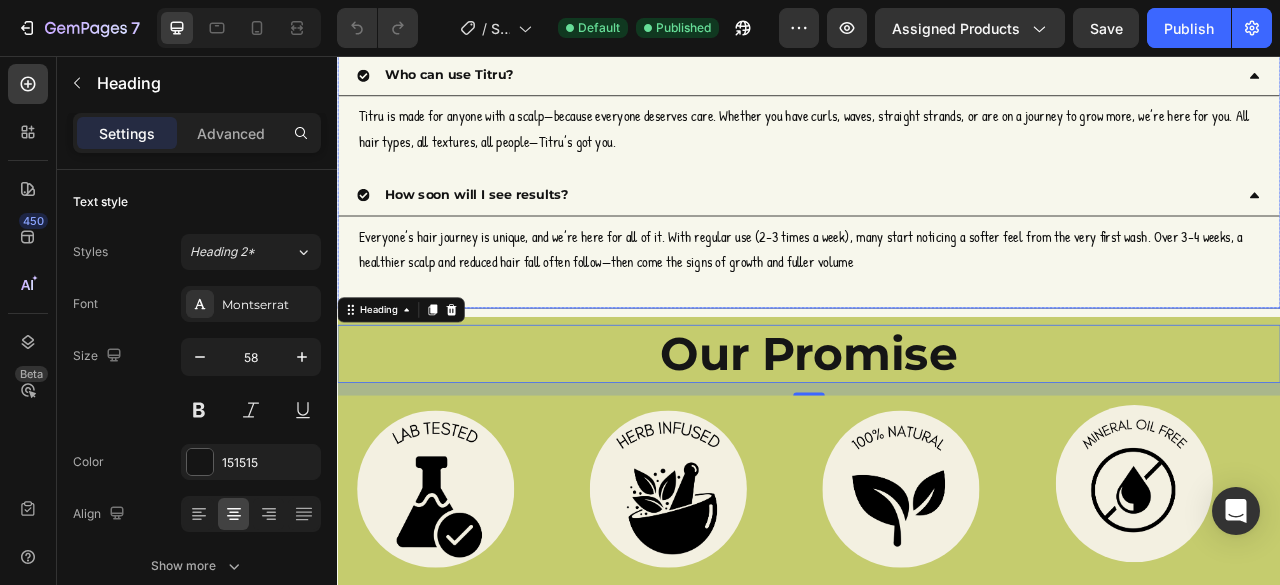 click on "How soon will I see results?" at bounding box center [921, 233] 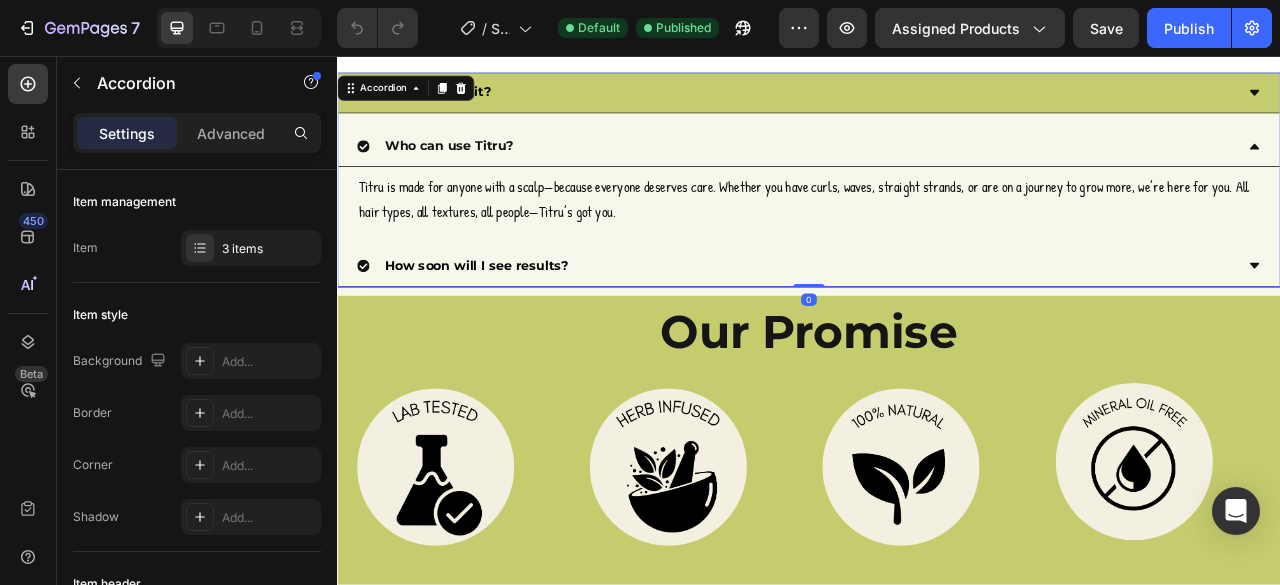 scroll, scrollTop: 229, scrollLeft: 0, axis: vertical 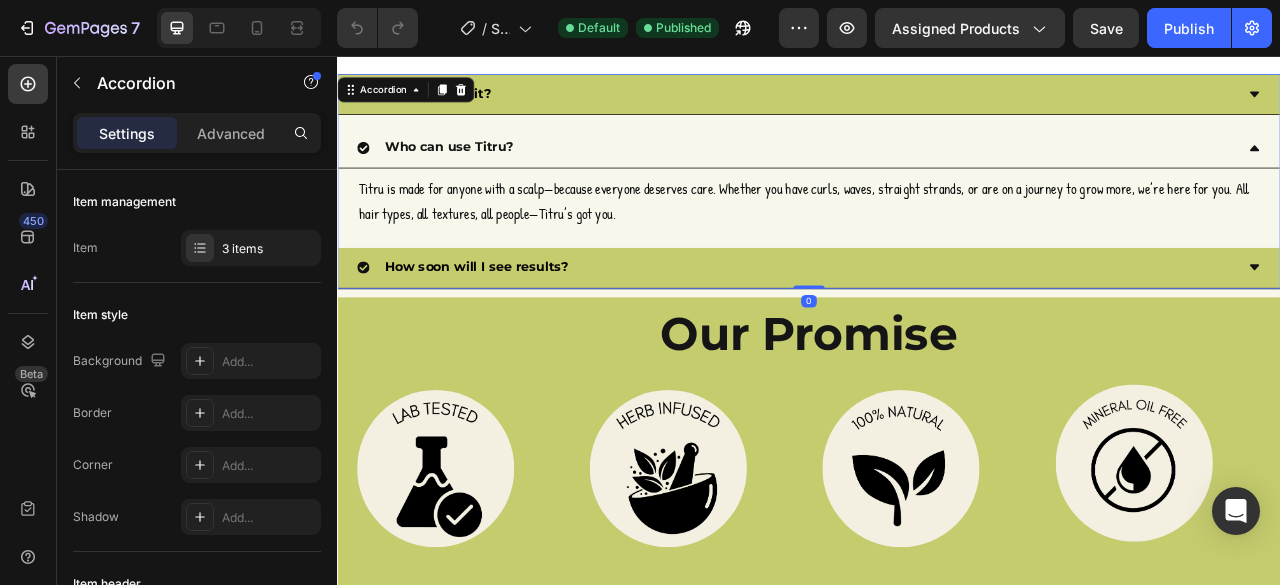 click on "Who can use Titru?" at bounding box center (921, 172) 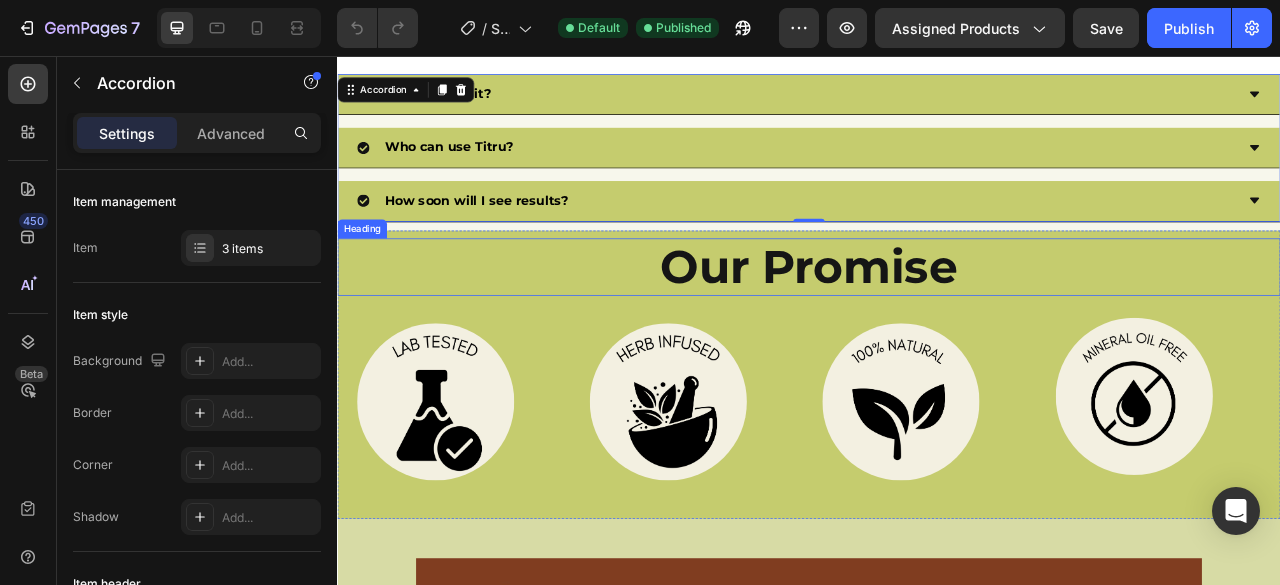 click on "our promise" at bounding box center (937, 325) 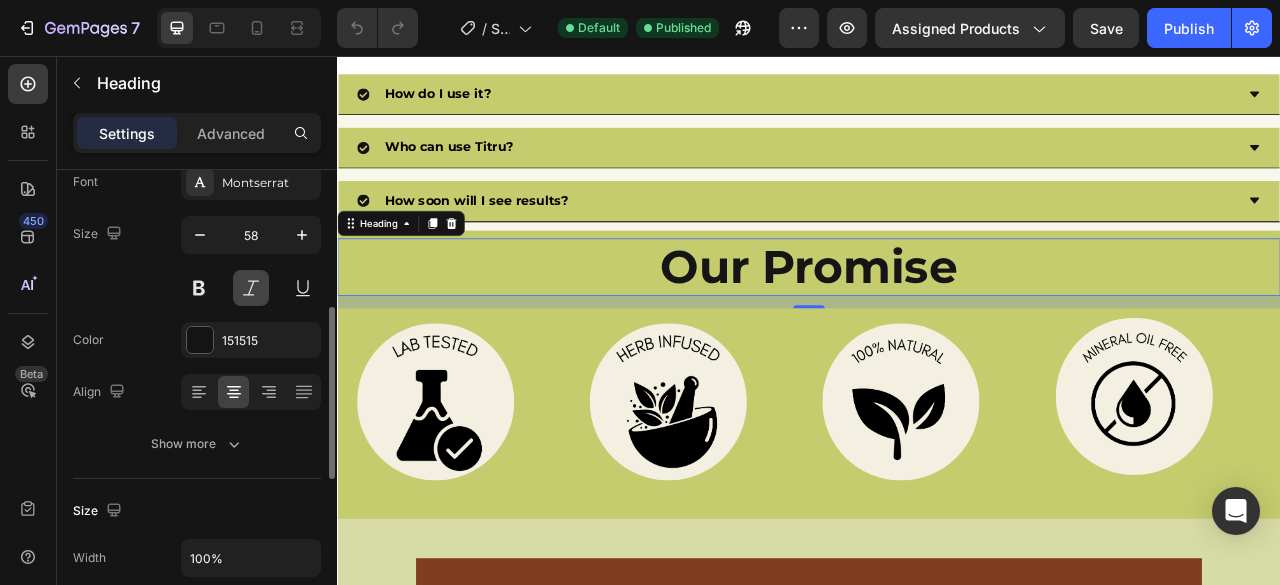 scroll, scrollTop: 108, scrollLeft: 0, axis: vertical 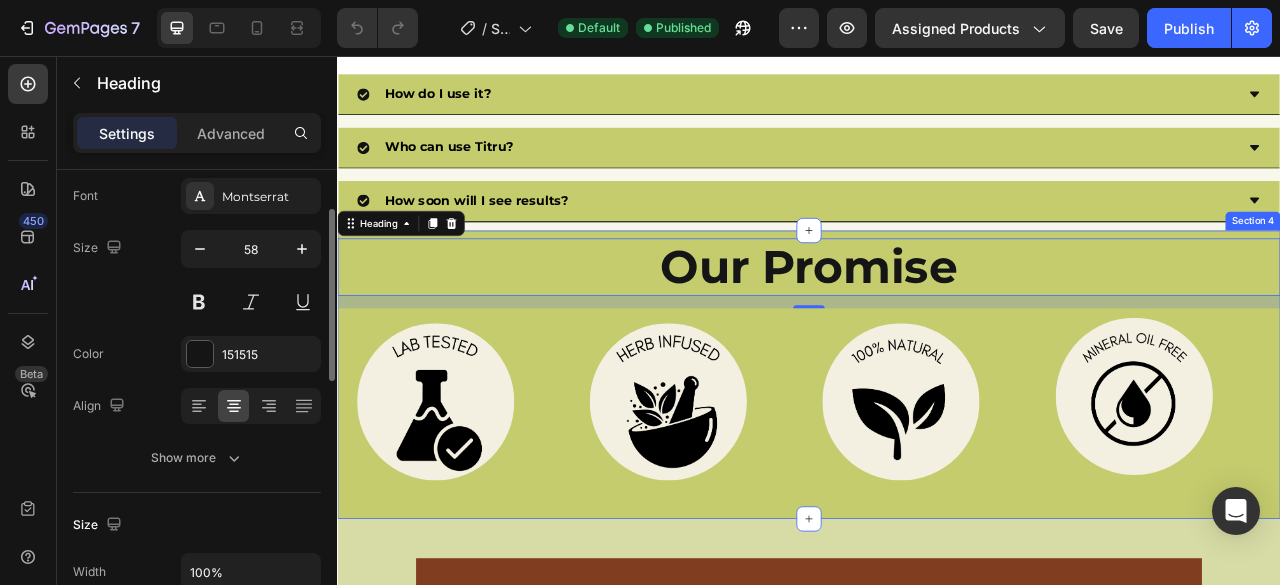 click on "our promise" at bounding box center (937, 325) 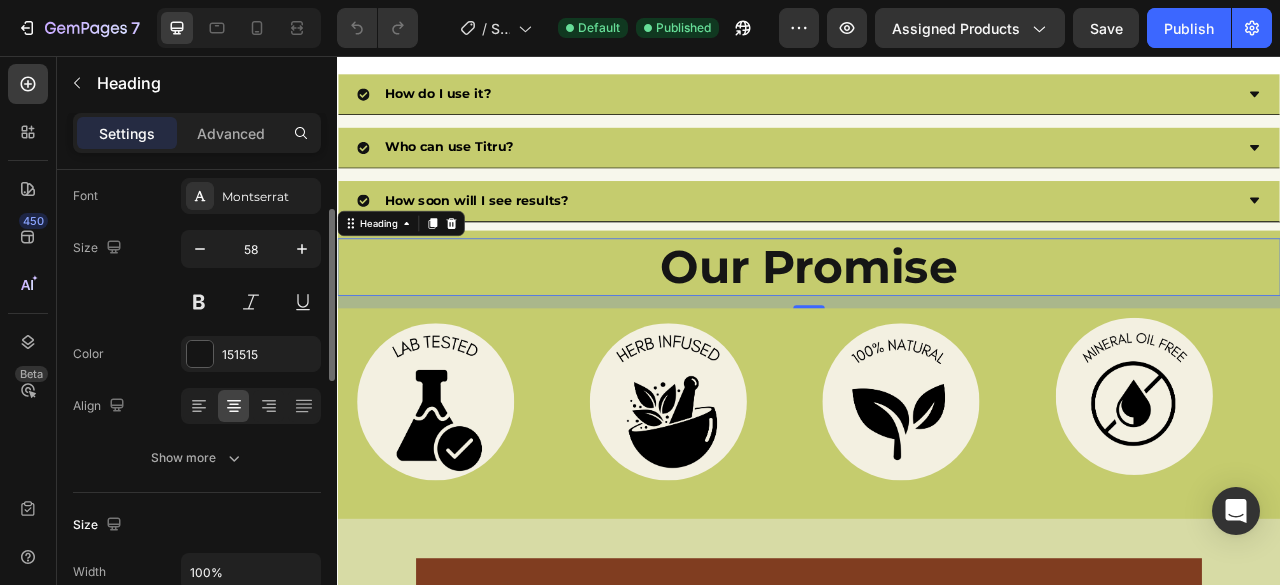 click on "our promise" at bounding box center (937, 325) 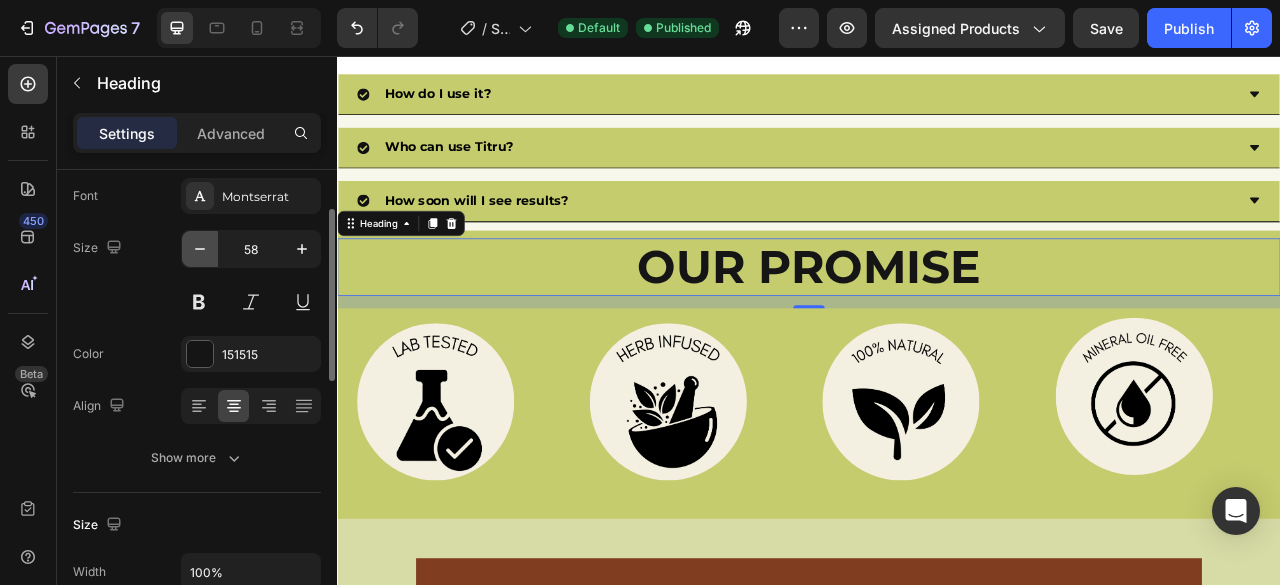 click 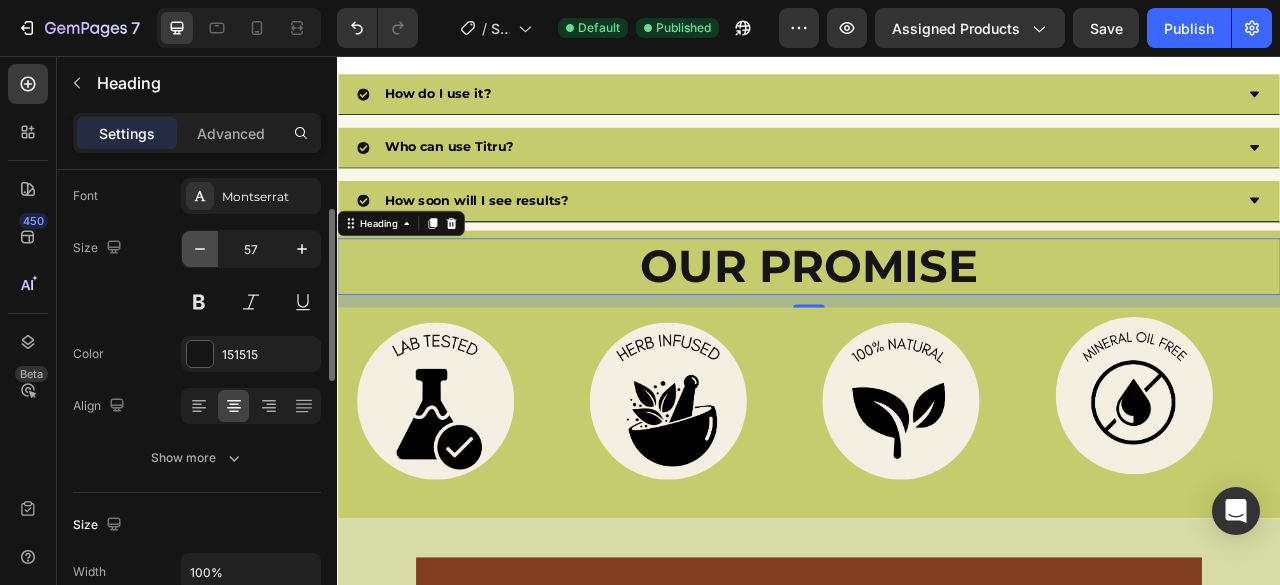 click 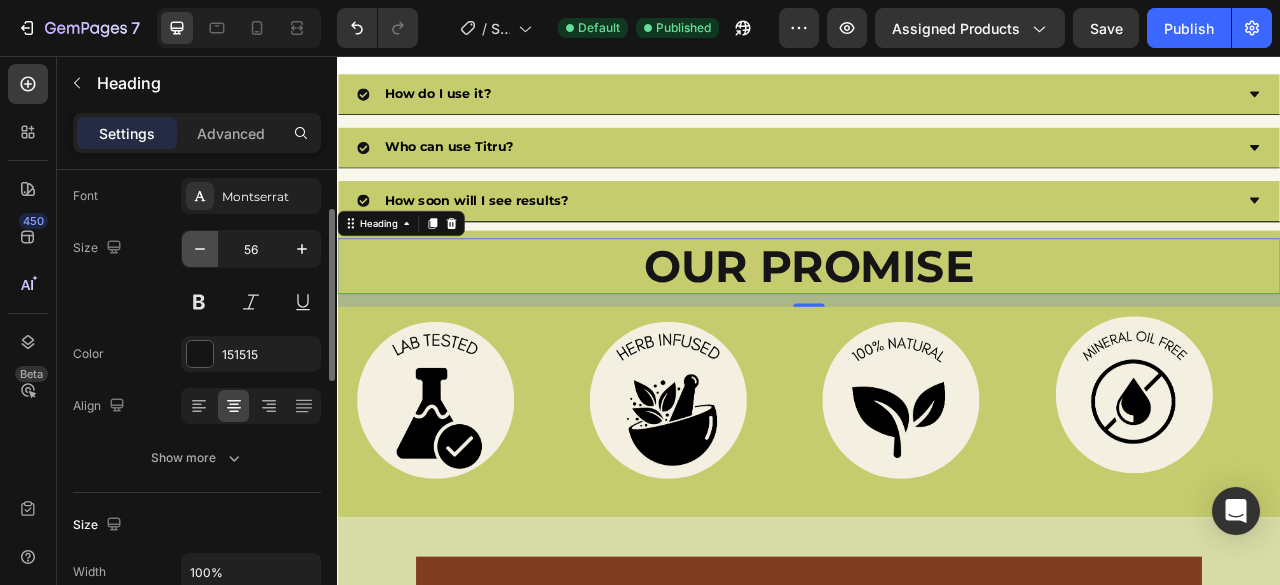 click 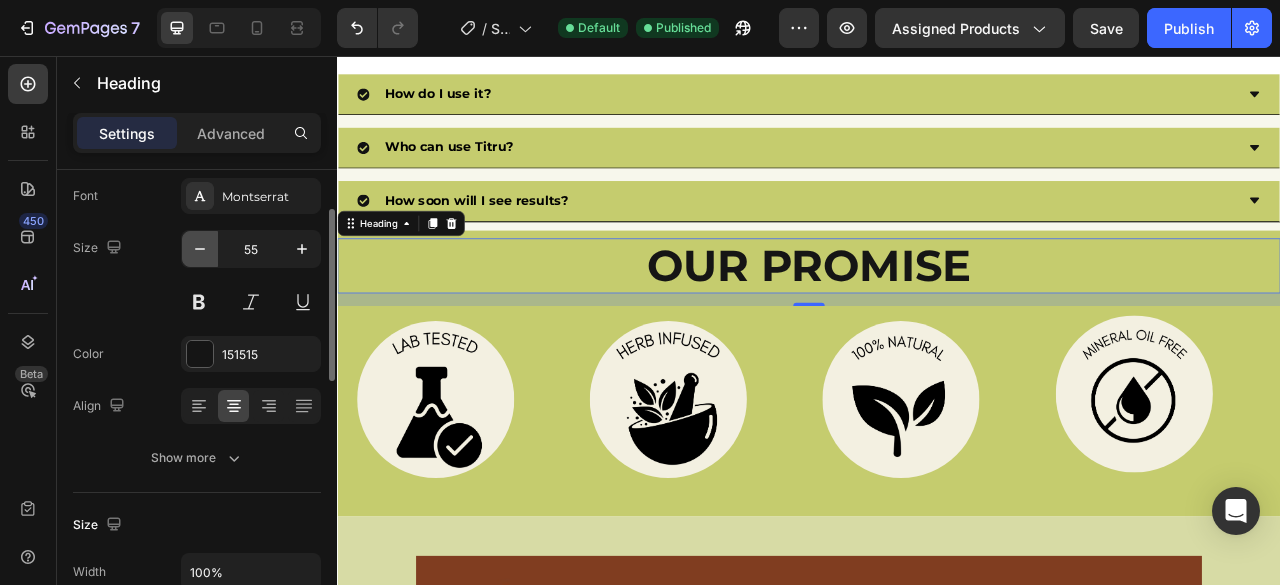 click 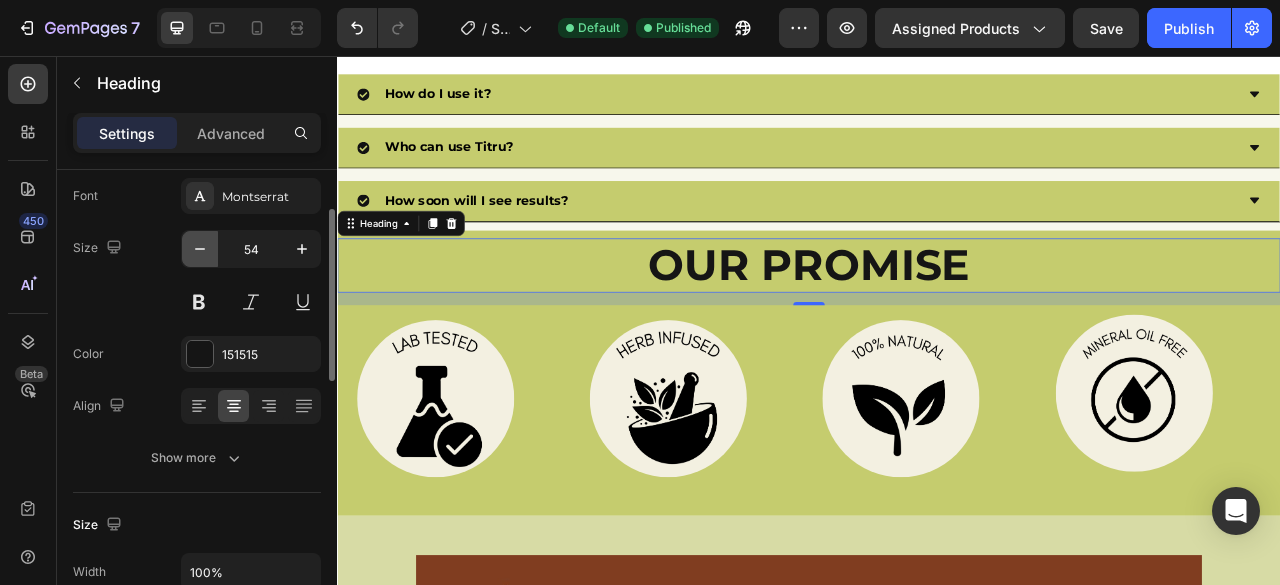 click 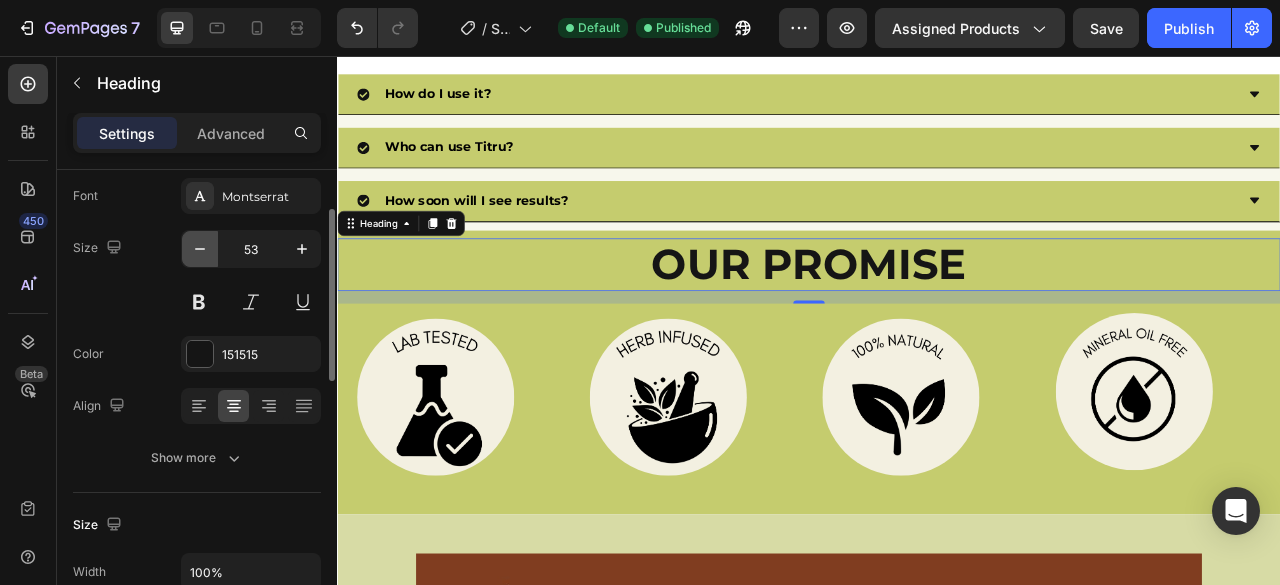 click 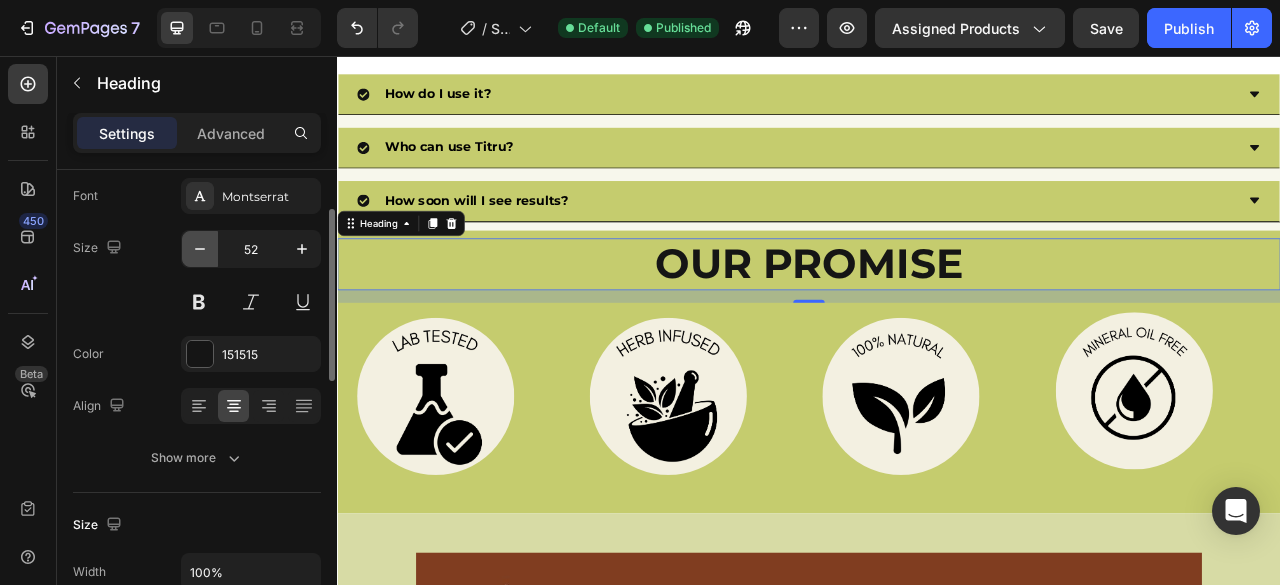 click 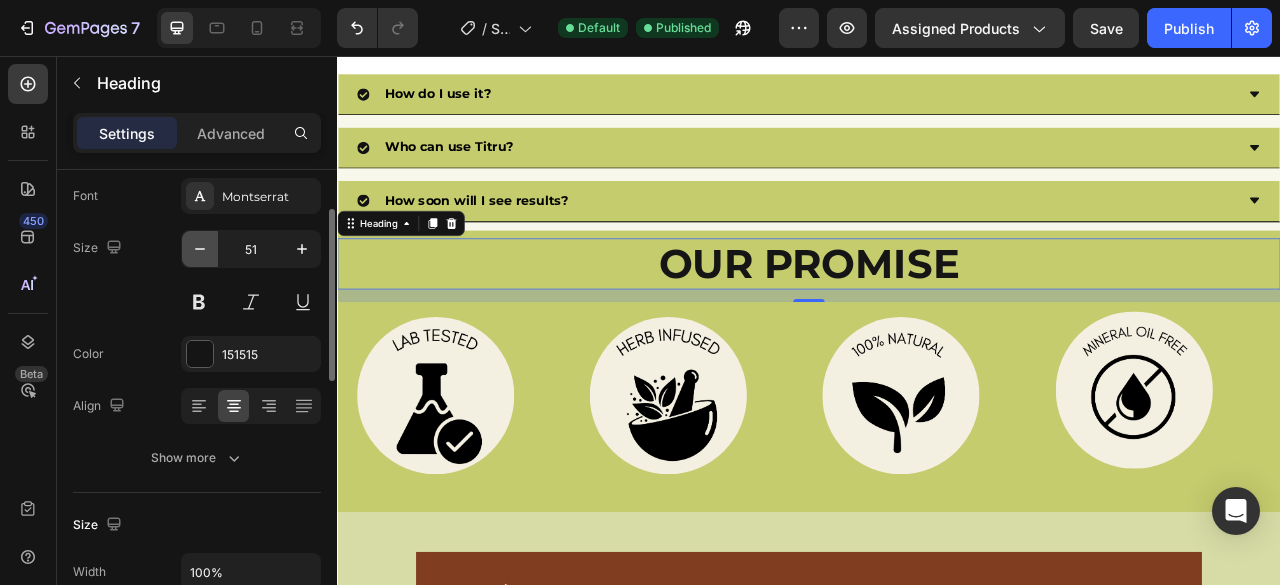 click 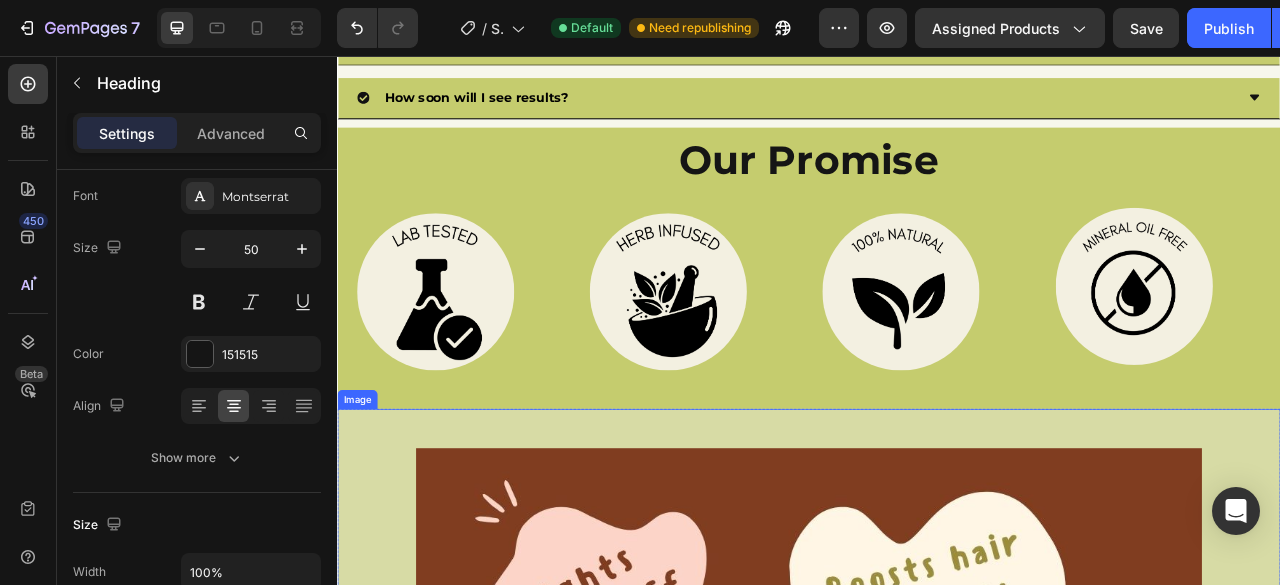 scroll, scrollTop: 541, scrollLeft: 0, axis: vertical 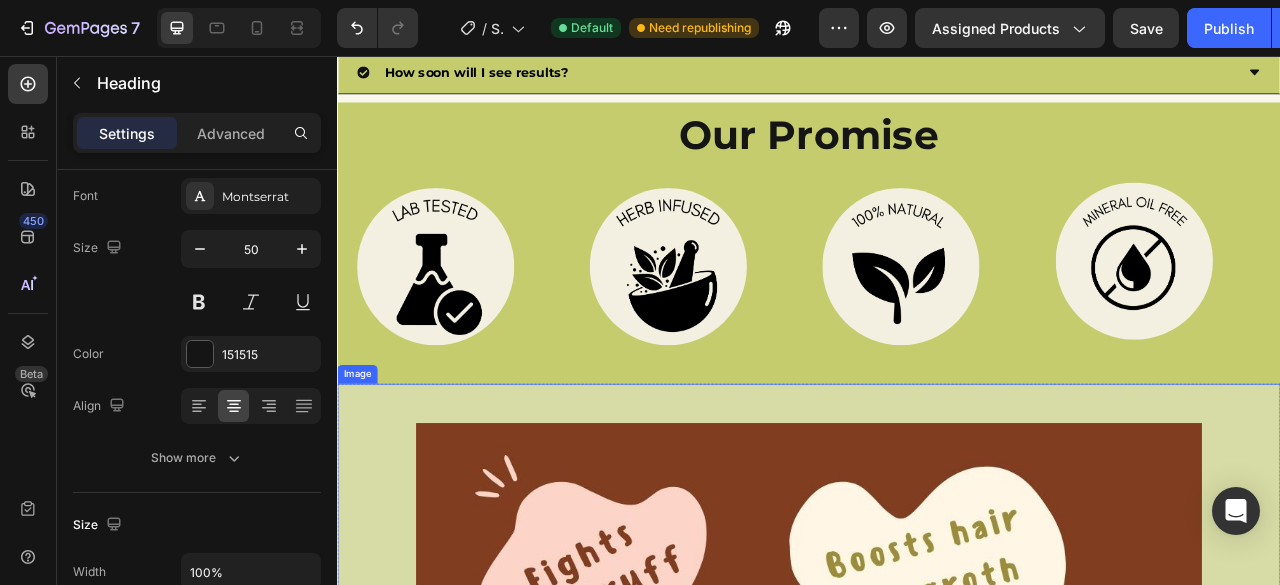 click on "Image" at bounding box center (937, 1023) 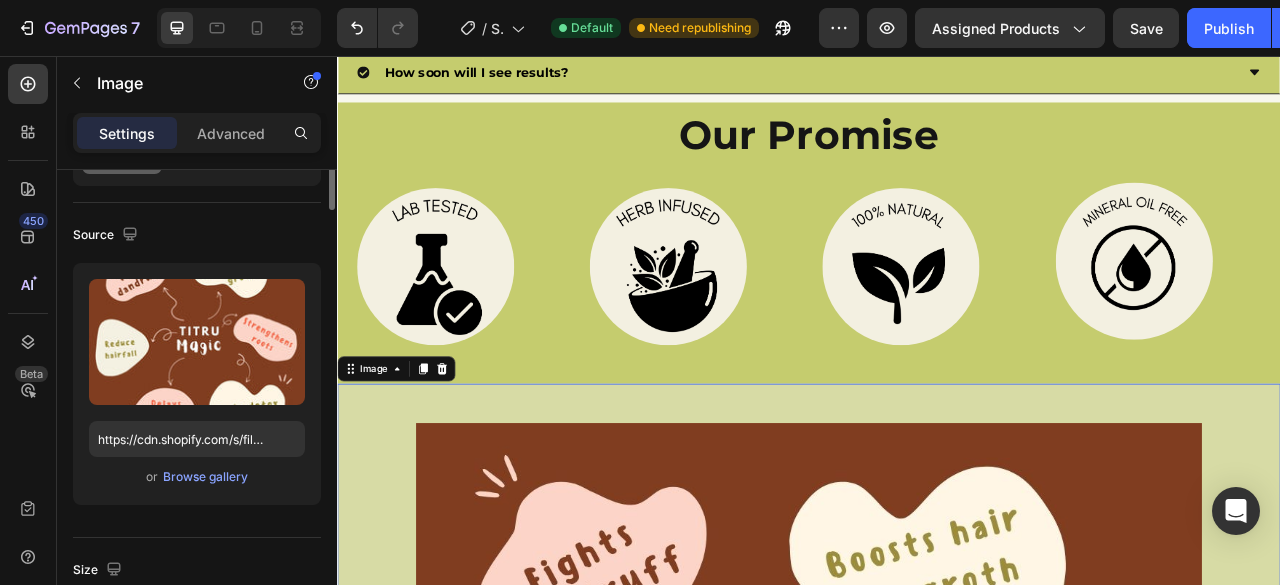 scroll, scrollTop: 0, scrollLeft: 0, axis: both 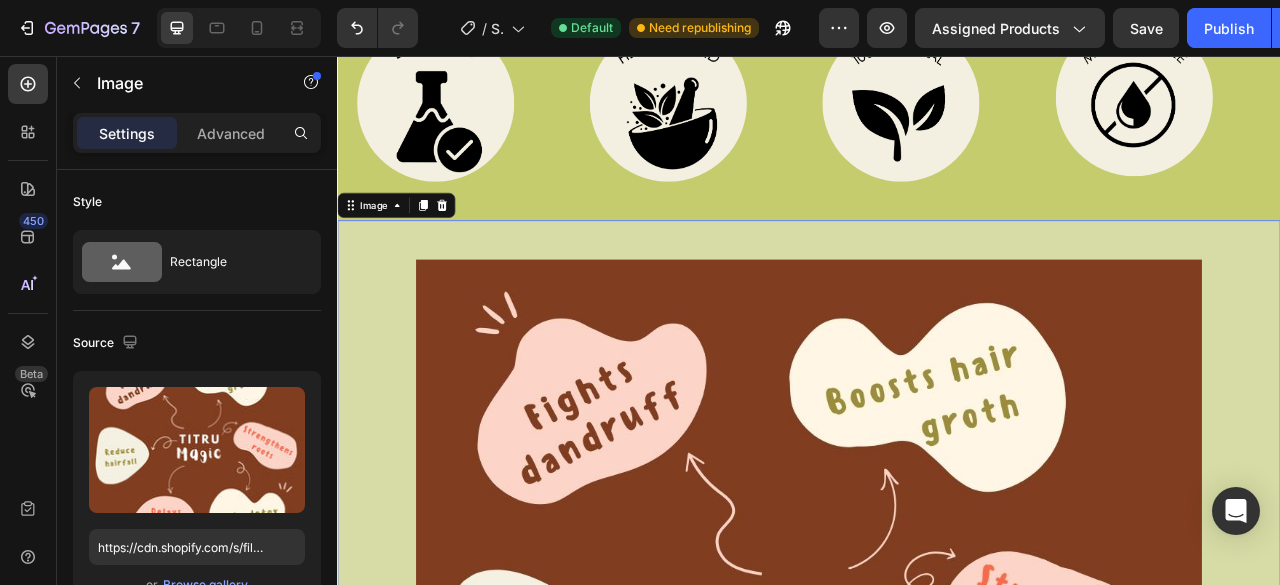 click on "Image   0" at bounding box center (937, 815) 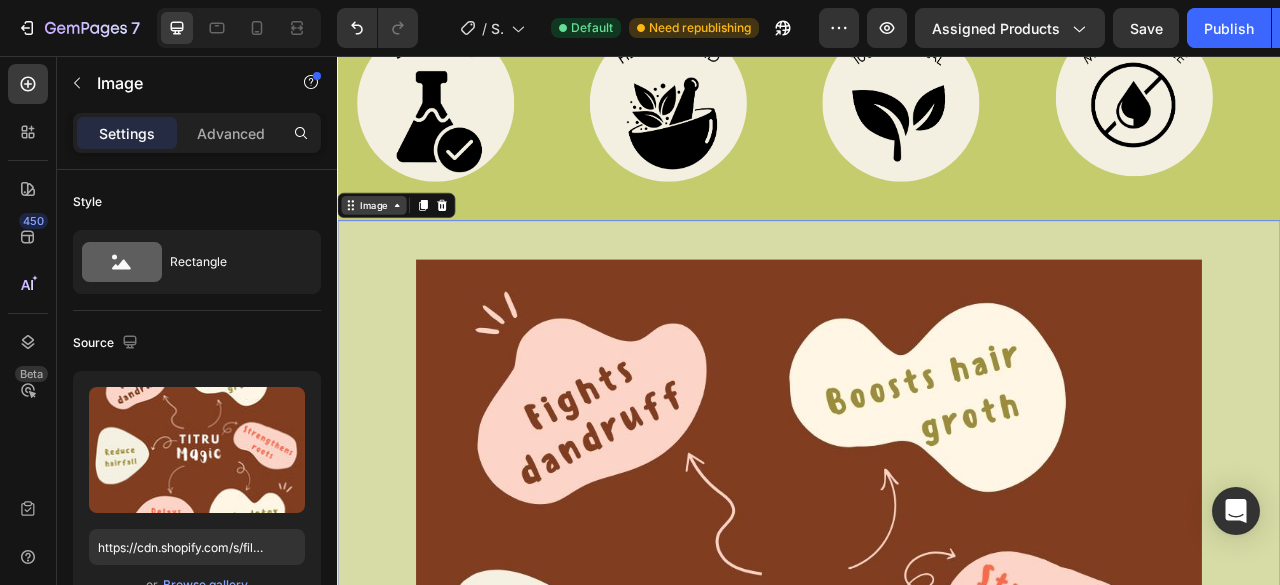 click on "Image" at bounding box center (383, 246) 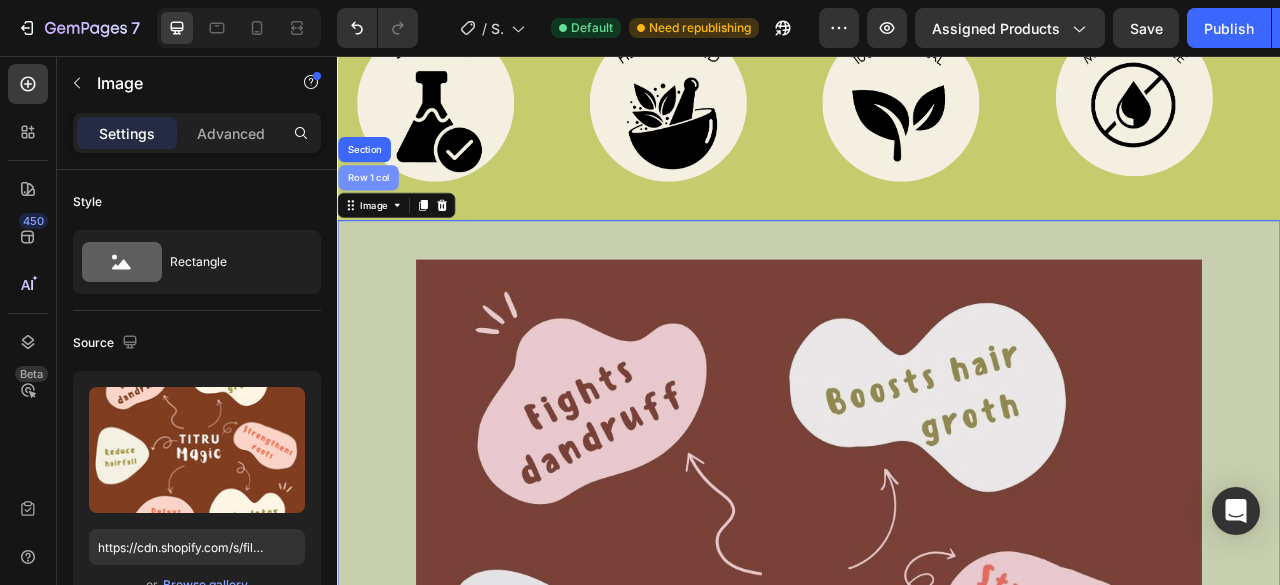 click on "Row 1 col" at bounding box center [376, 211] 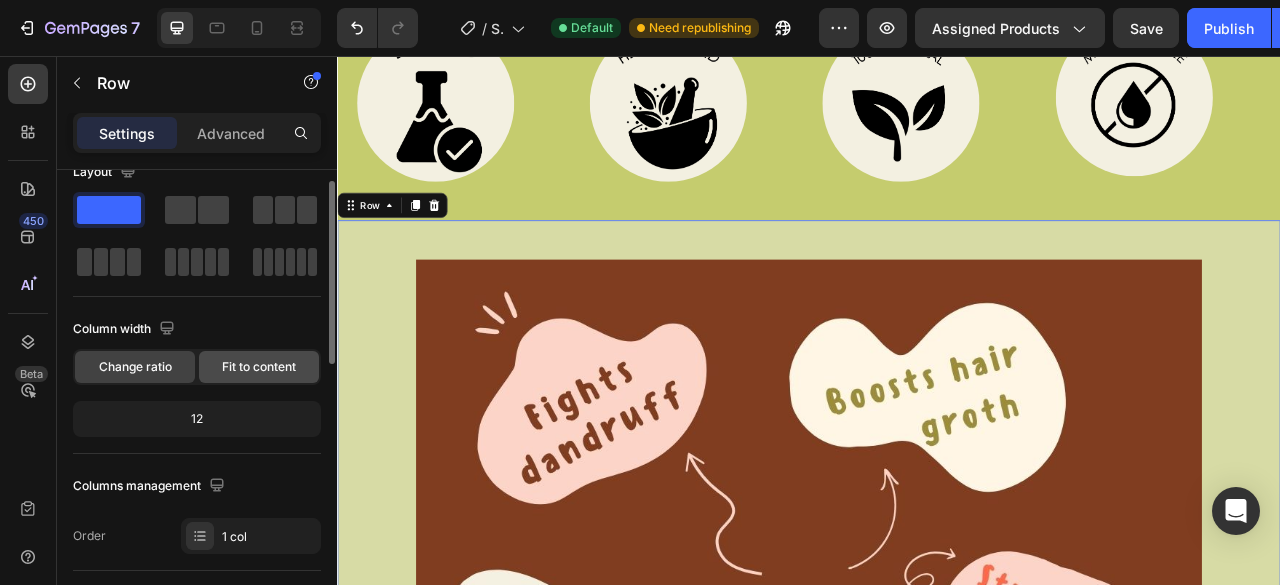 scroll, scrollTop: 30, scrollLeft: 0, axis: vertical 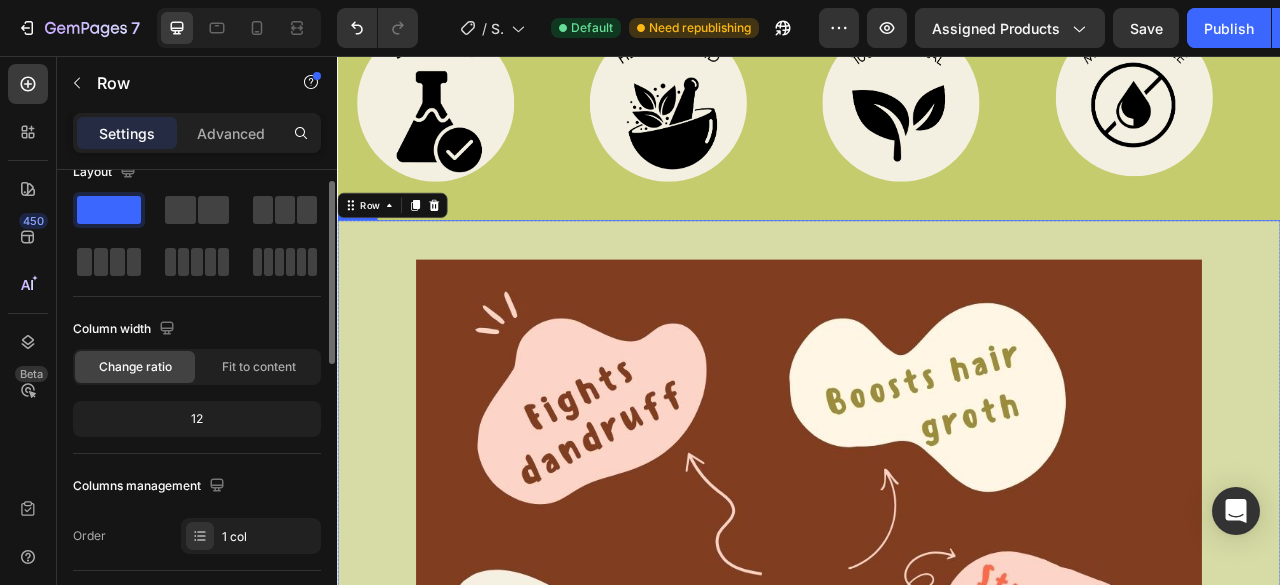 click on "Image" at bounding box center [937, 815] 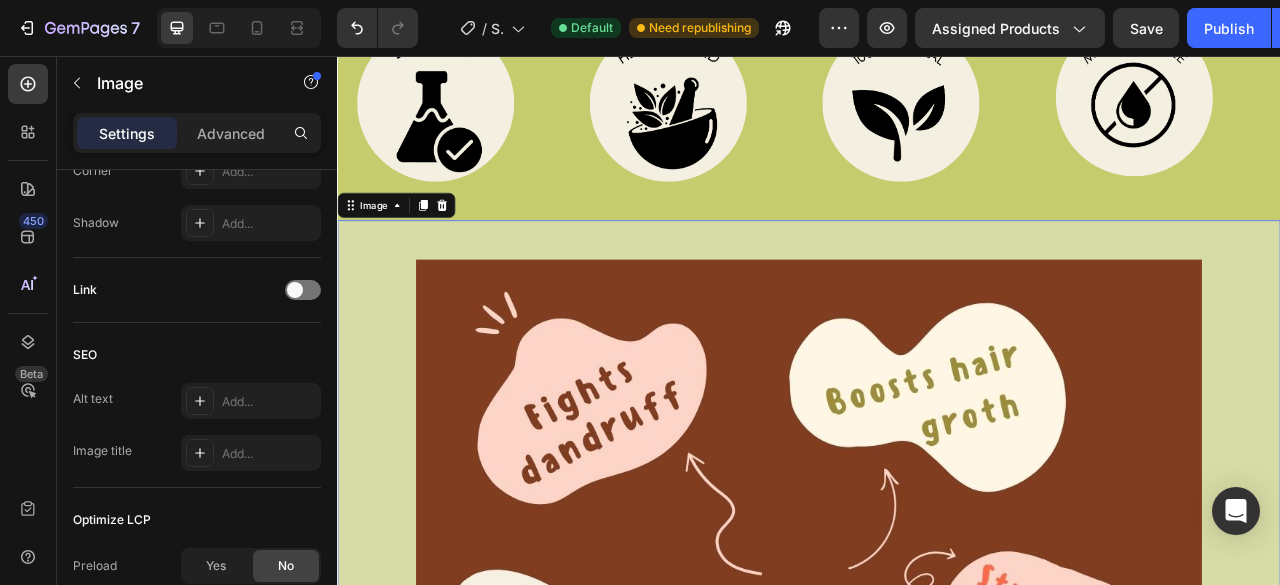 scroll, scrollTop: 1035, scrollLeft: 0, axis: vertical 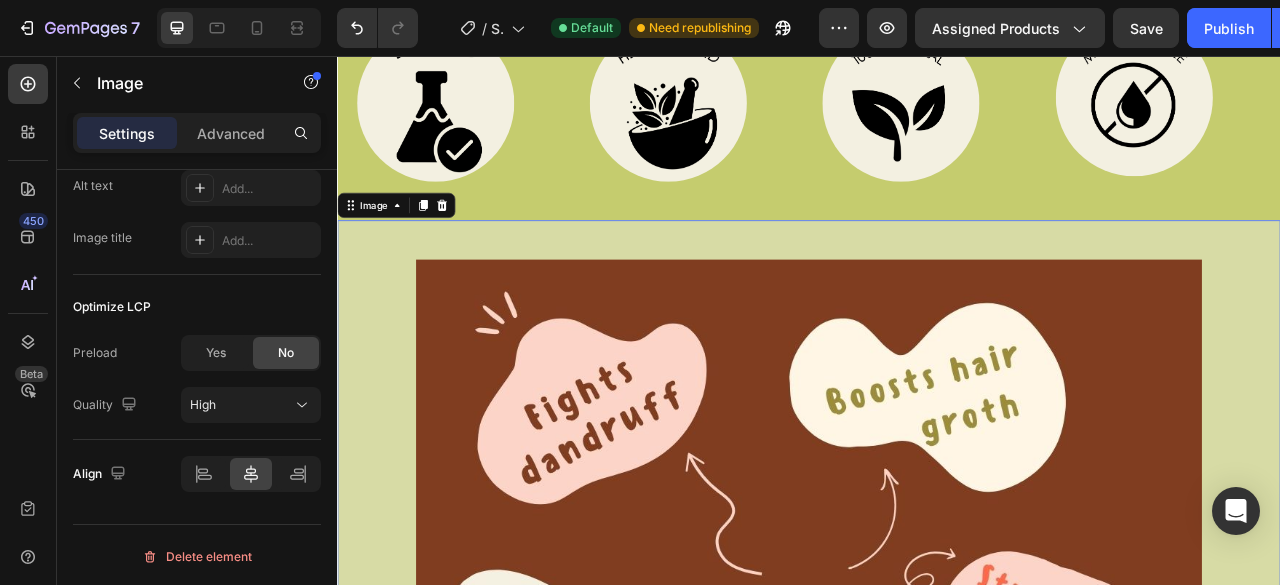 click on "Image   0" at bounding box center [937, 815] 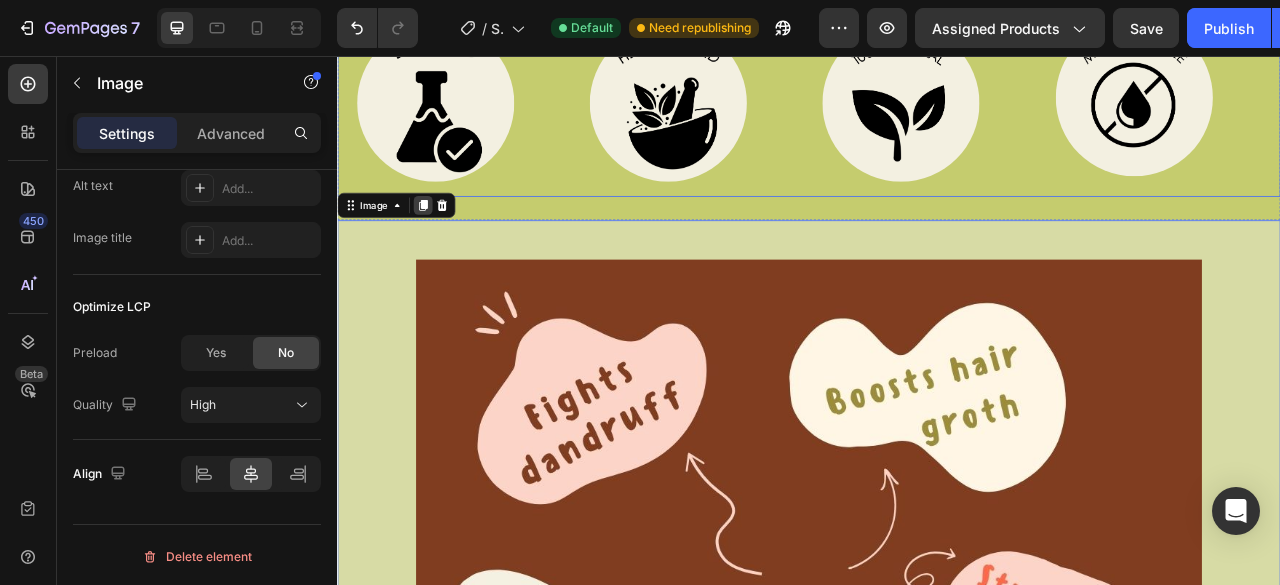 click 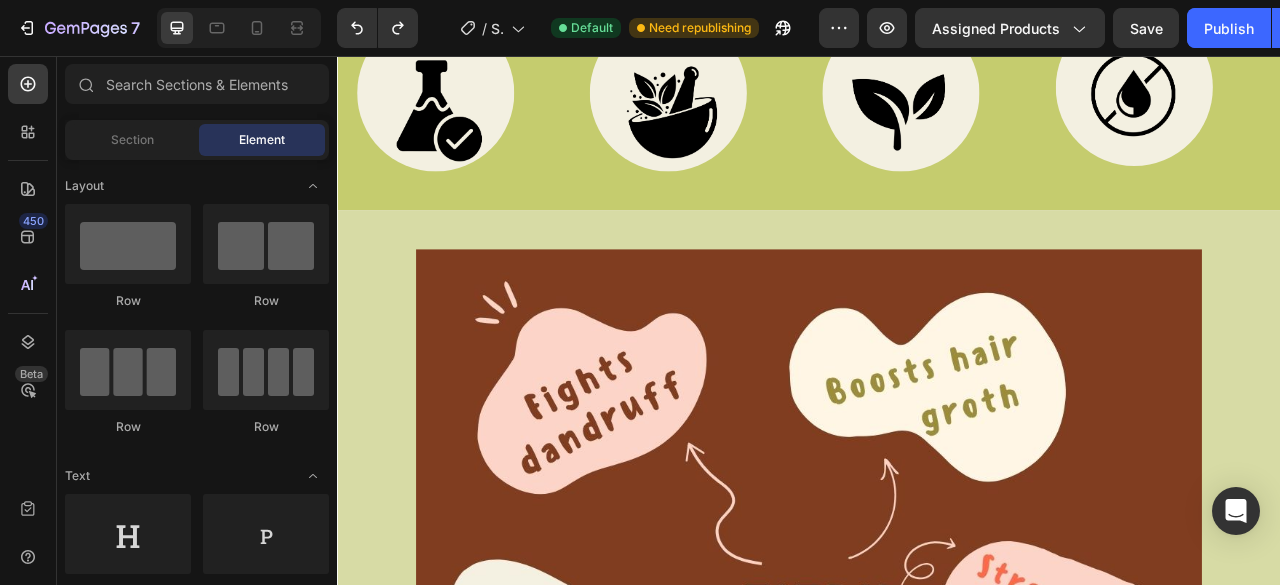 scroll, scrollTop: 726, scrollLeft: 0, axis: vertical 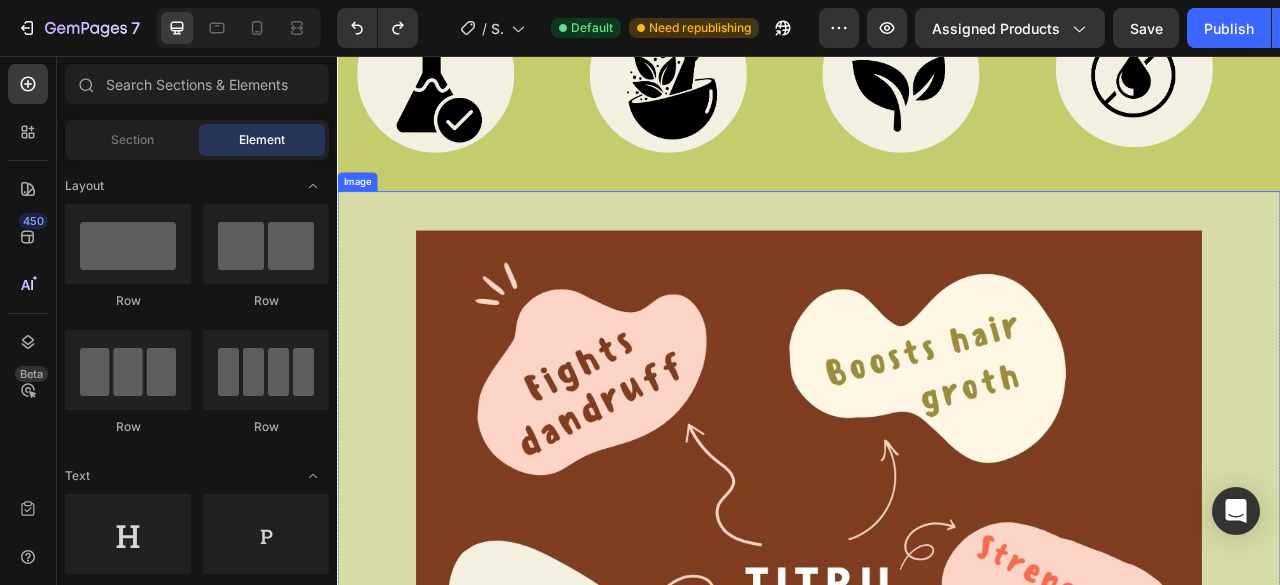 click on "Image" at bounding box center [937, 778] 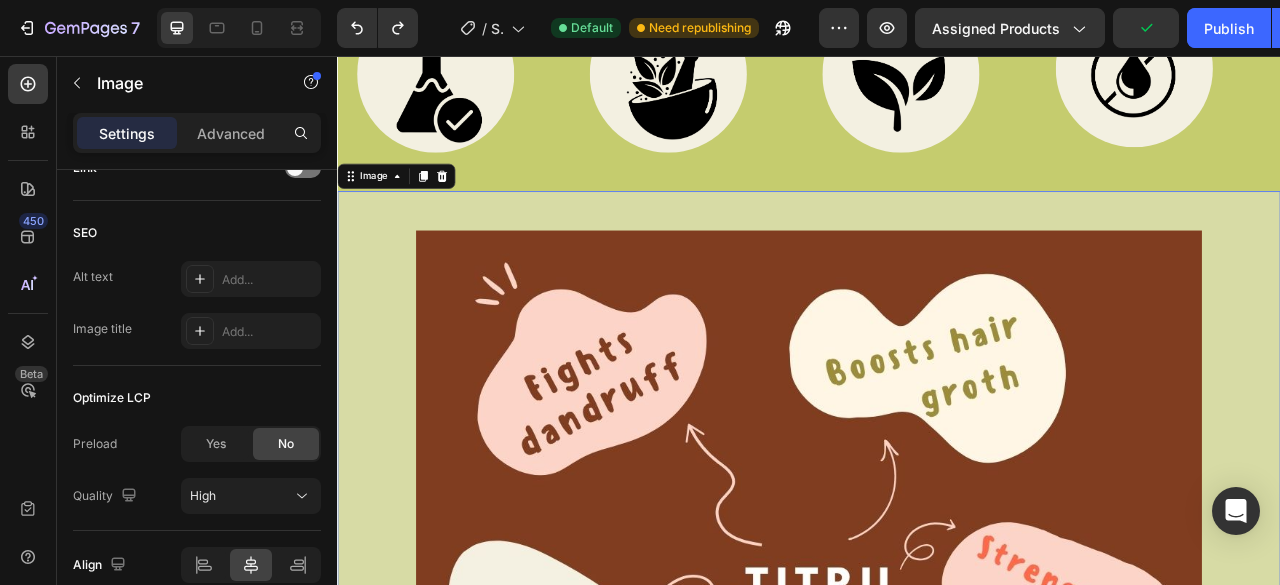scroll, scrollTop: 1035, scrollLeft: 0, axis: vertical 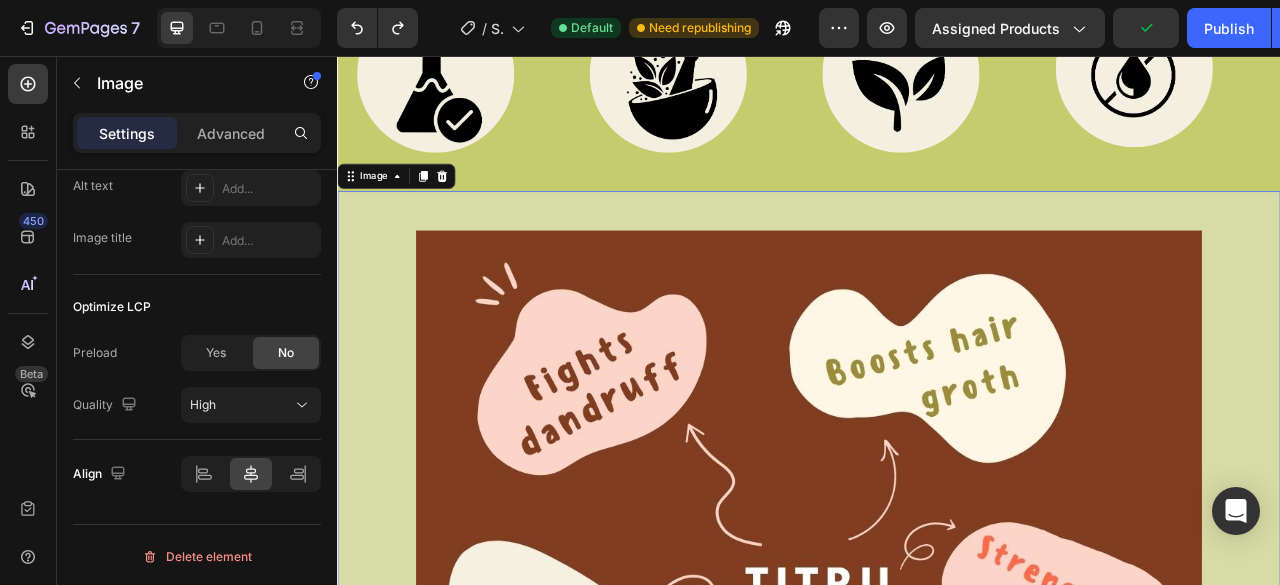 click on "Image   0" at bounding box center [937, 778] 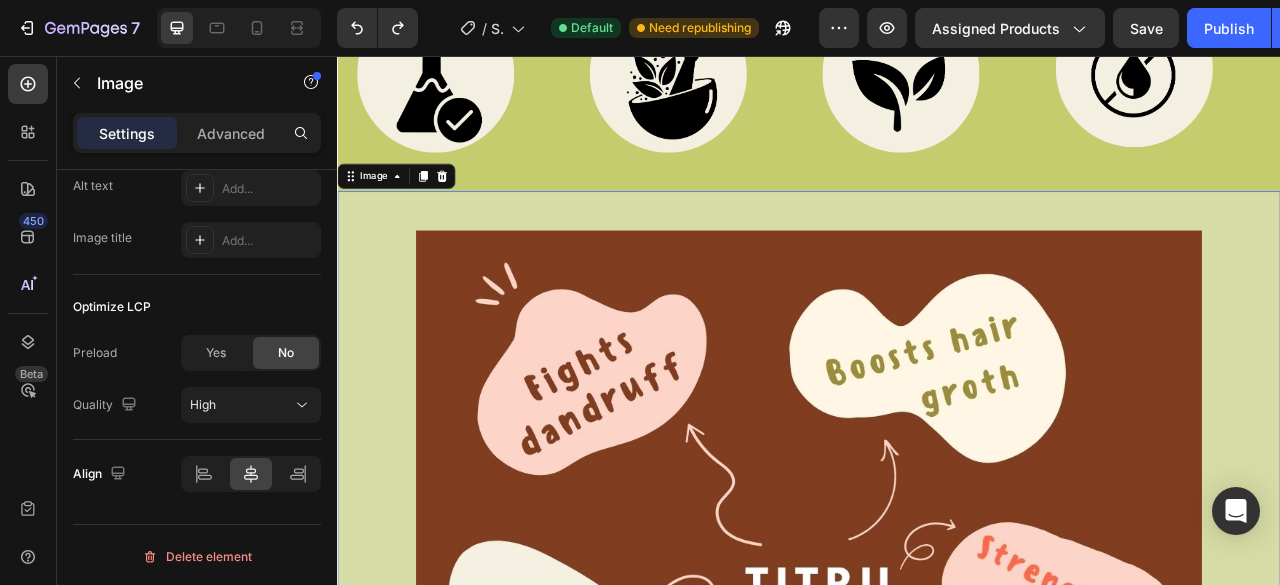 click on "Image   0" at bounding box center (937, 778) 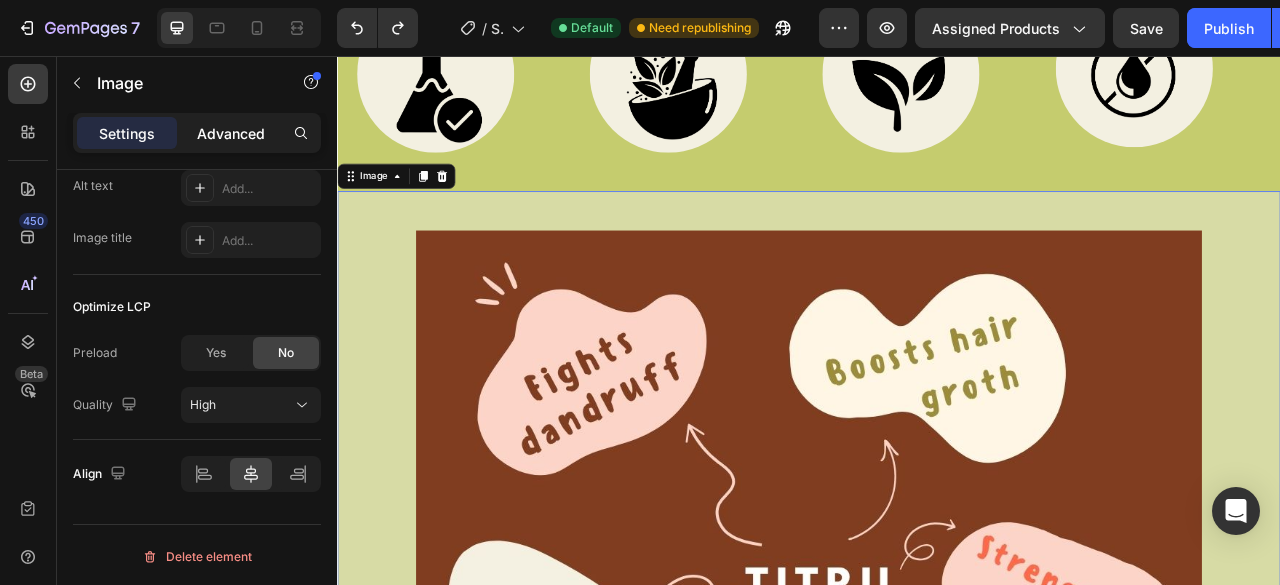 click on "Advanced" at bounding box center (231, 133) 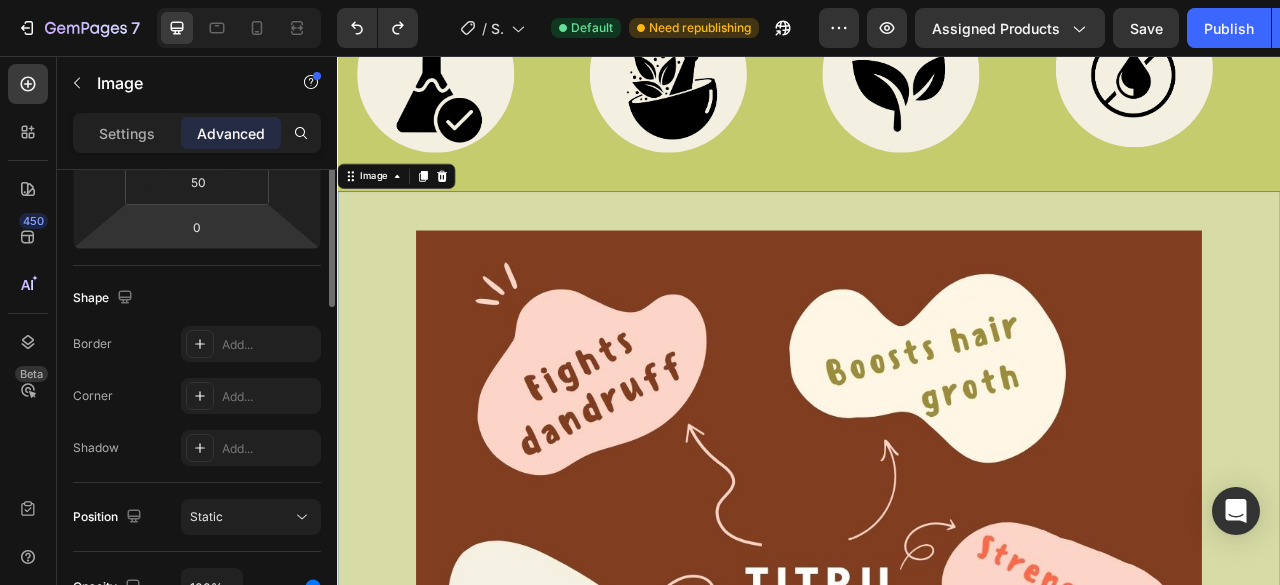 scroll, scrollTop: 0, scrollLeft: 0, axis: both 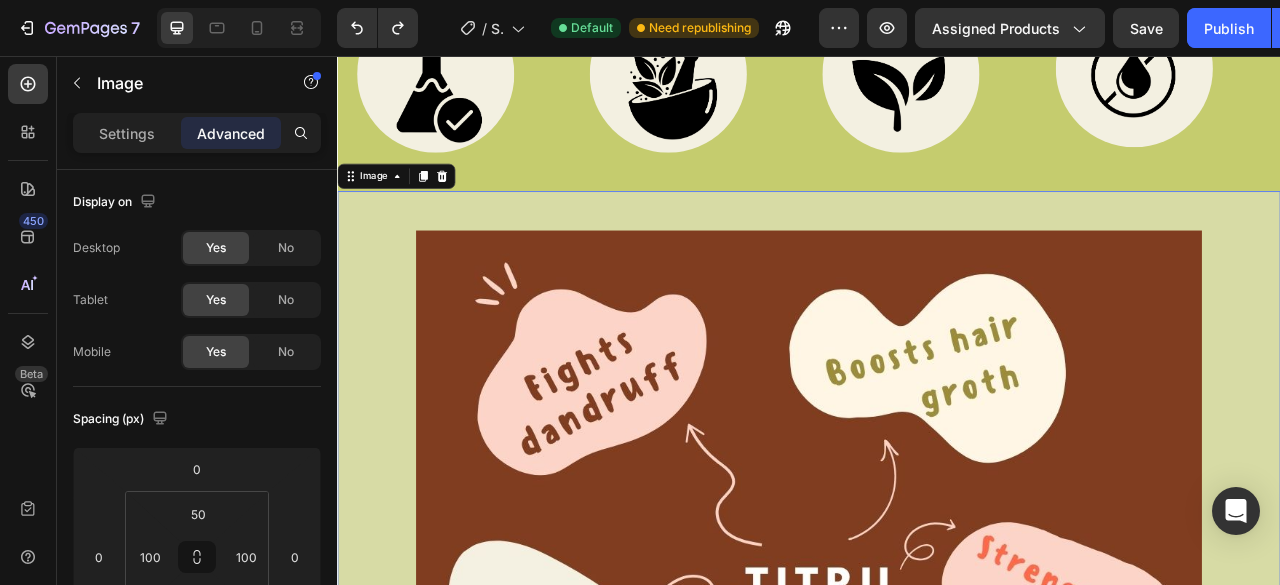 click on "Image   0" at bounding box center [937, 778] 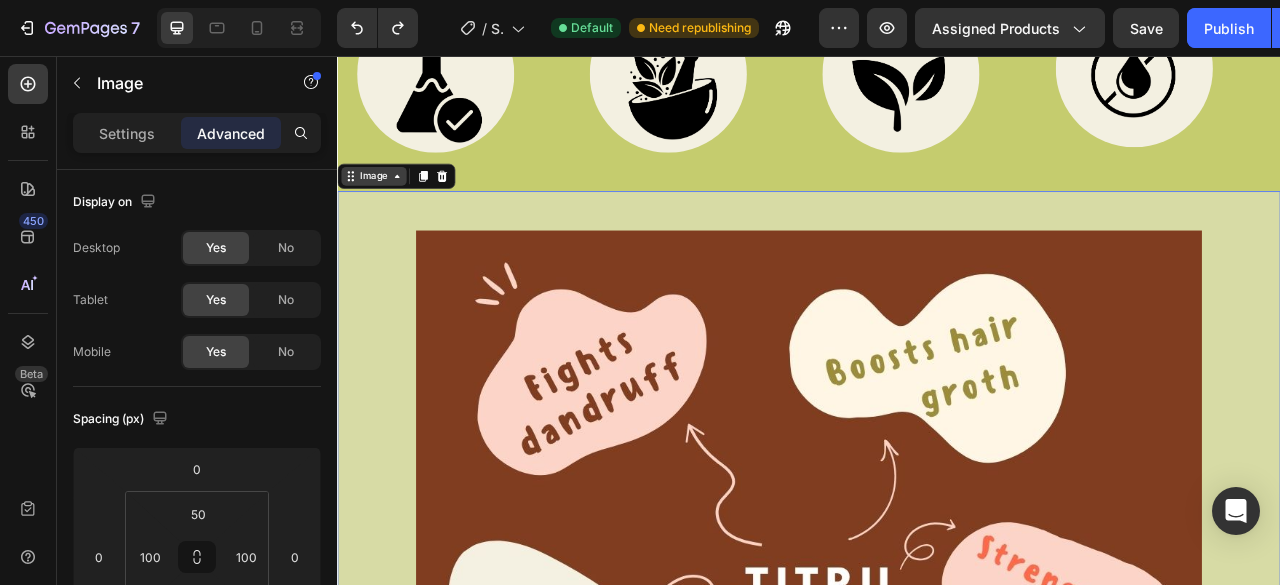 click 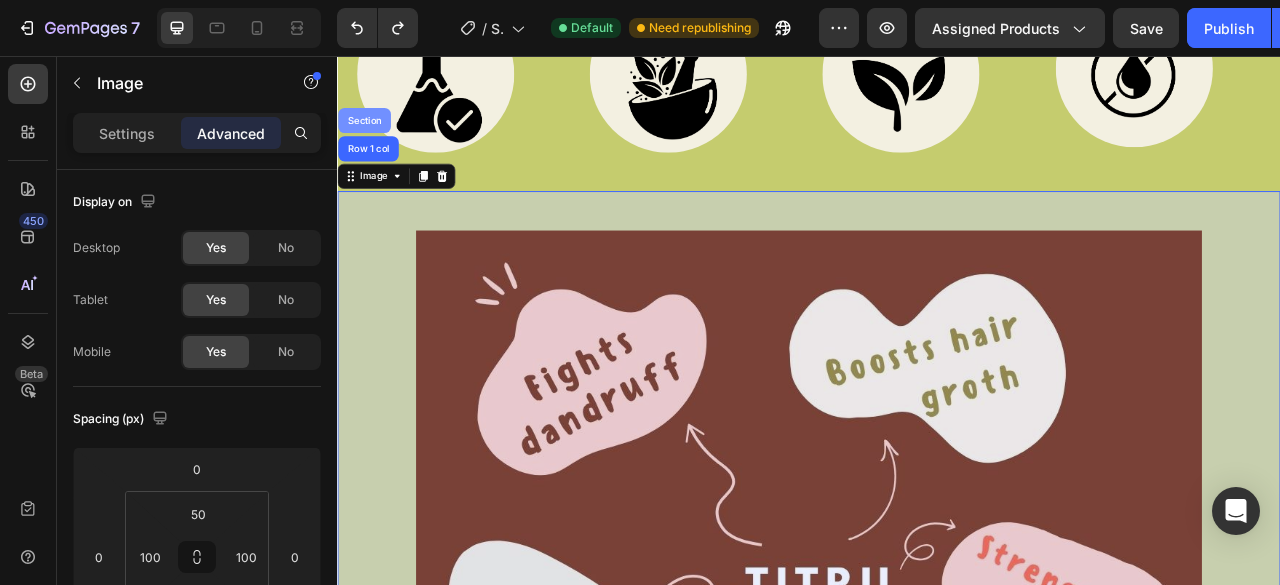 click on "Section" at bounding box center (371, 138) 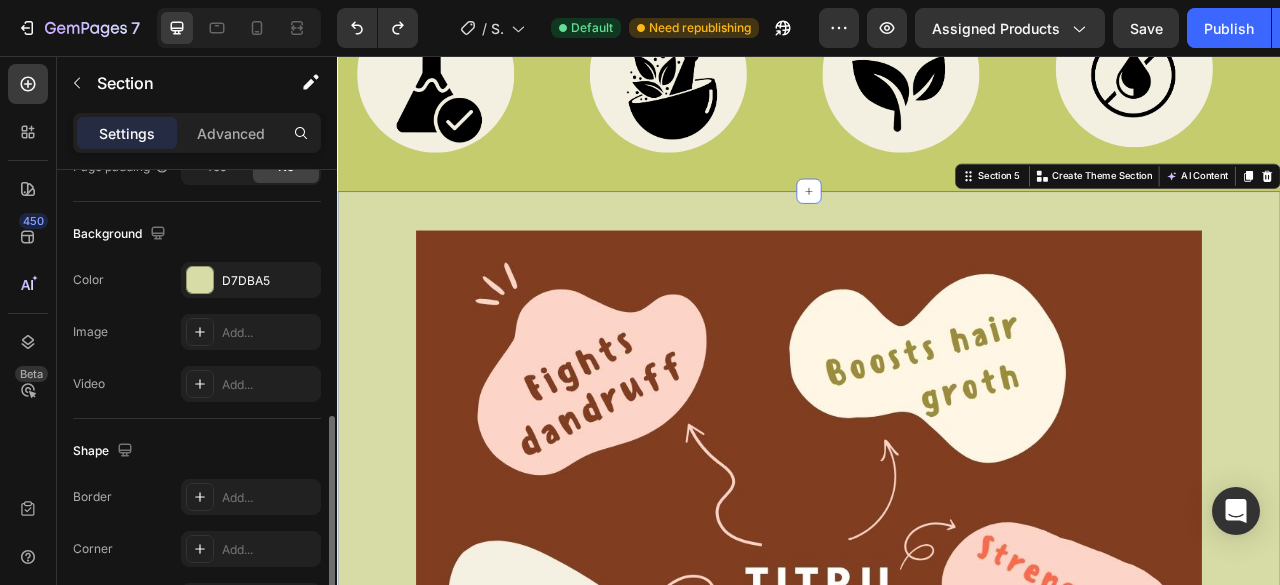 scroll, scrollTop: 622, scrollLeft: 0, axis: vertical 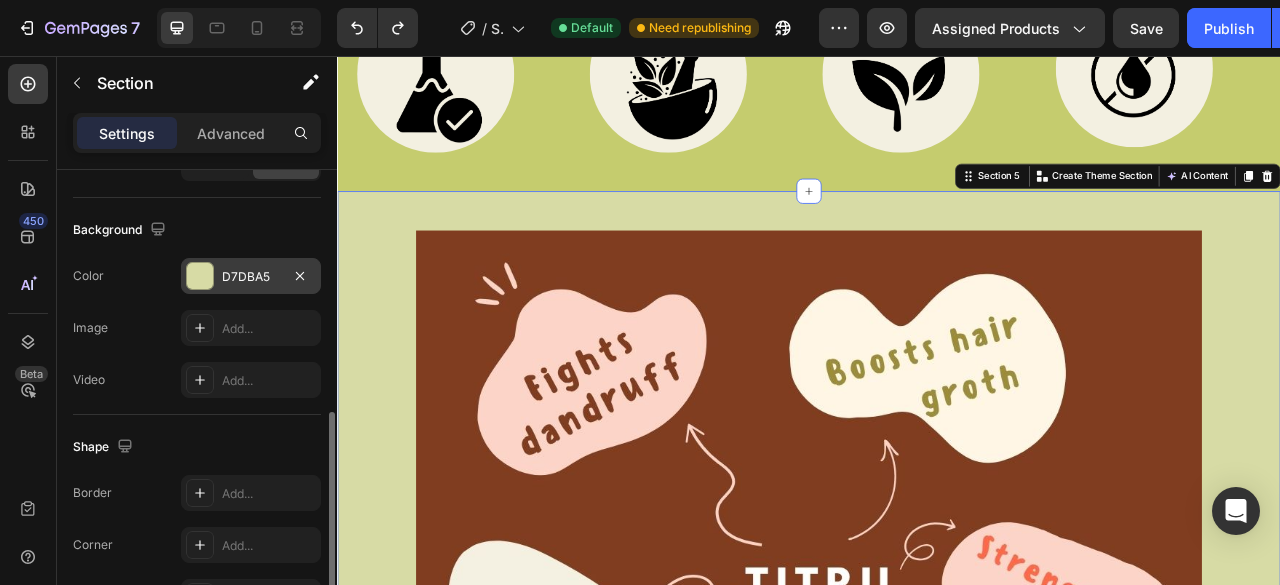 click on "D7DBA5" at bounding box center (251, 277) 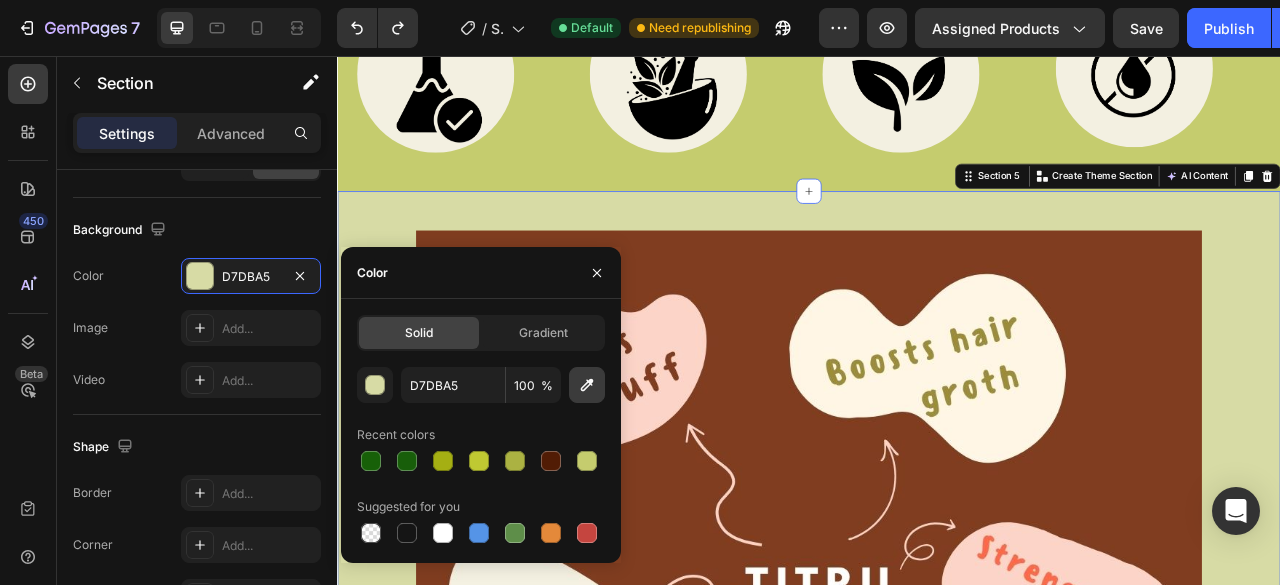 click 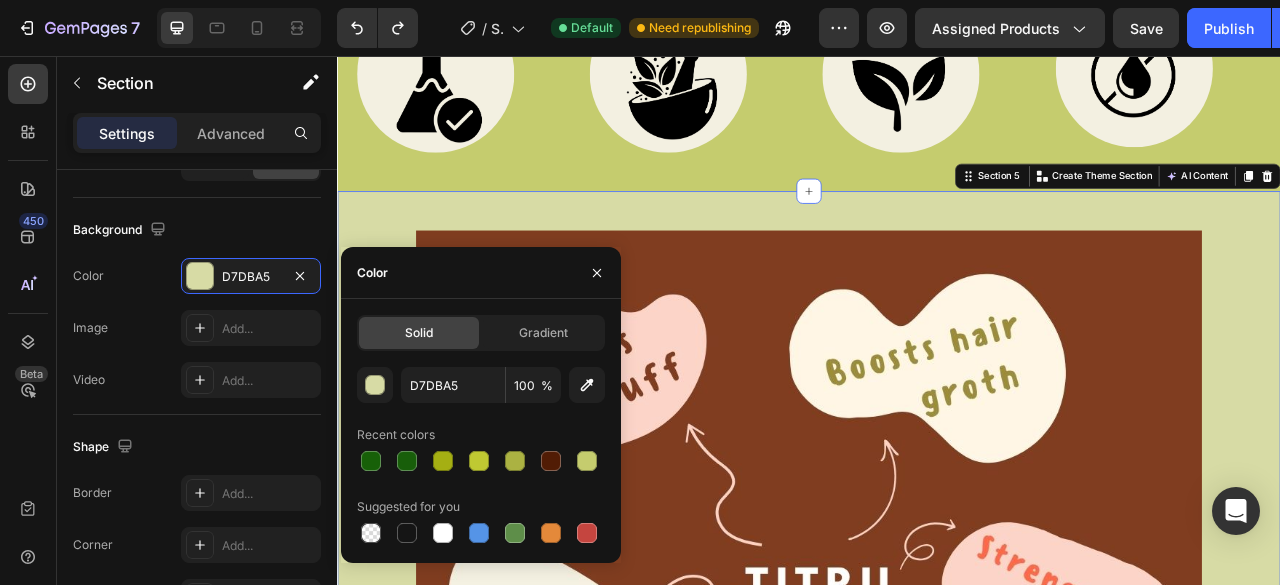 type on "813D20" 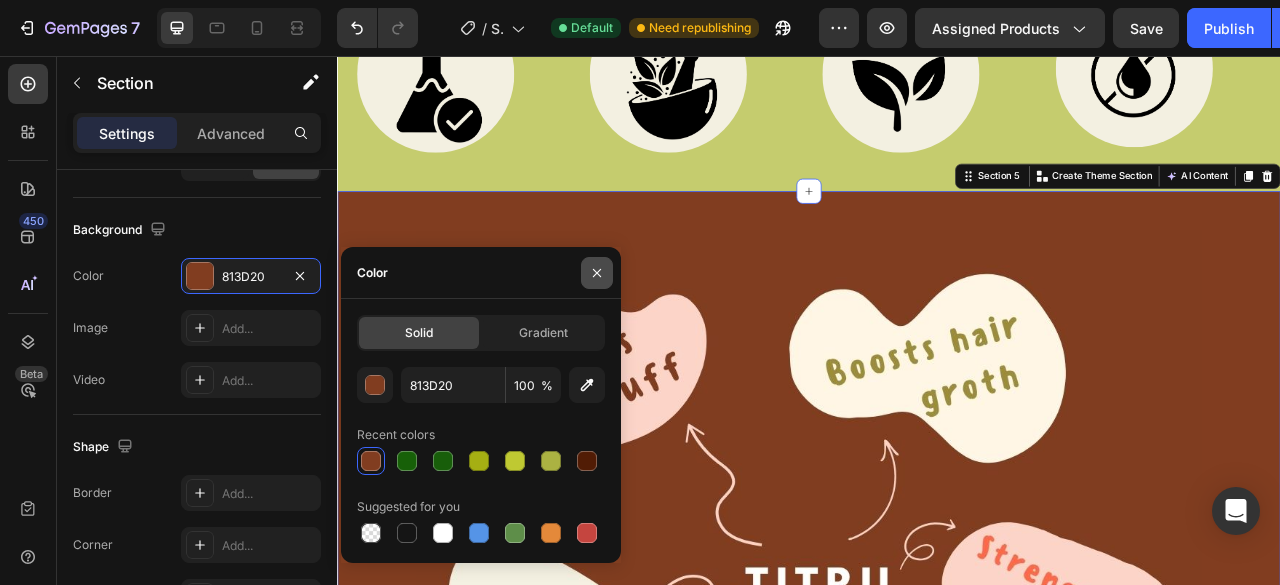 click at bounding box center [597, 273] 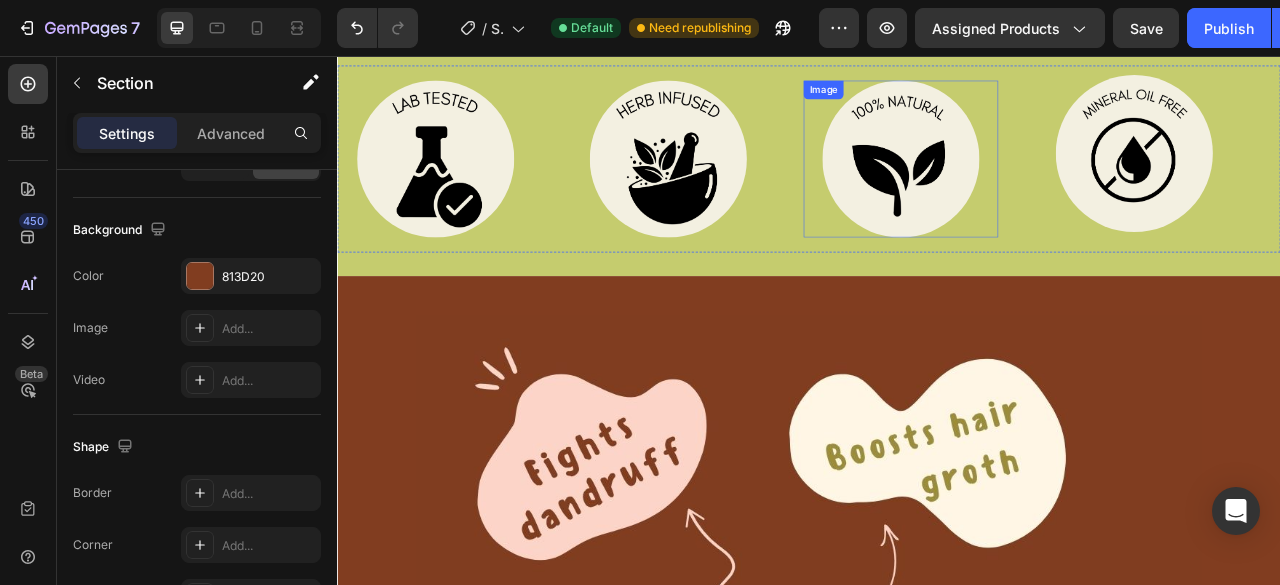 scroll, scrollTop: 724, scrollLeft: 0, axis: vertical 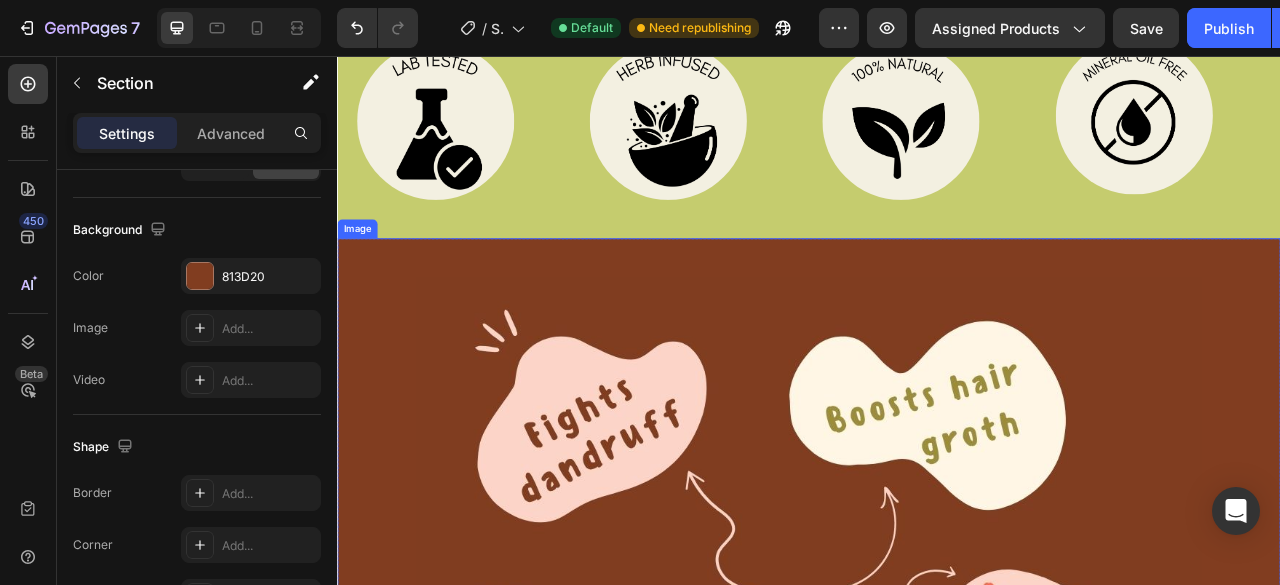 click at bounding box center [937, 838] 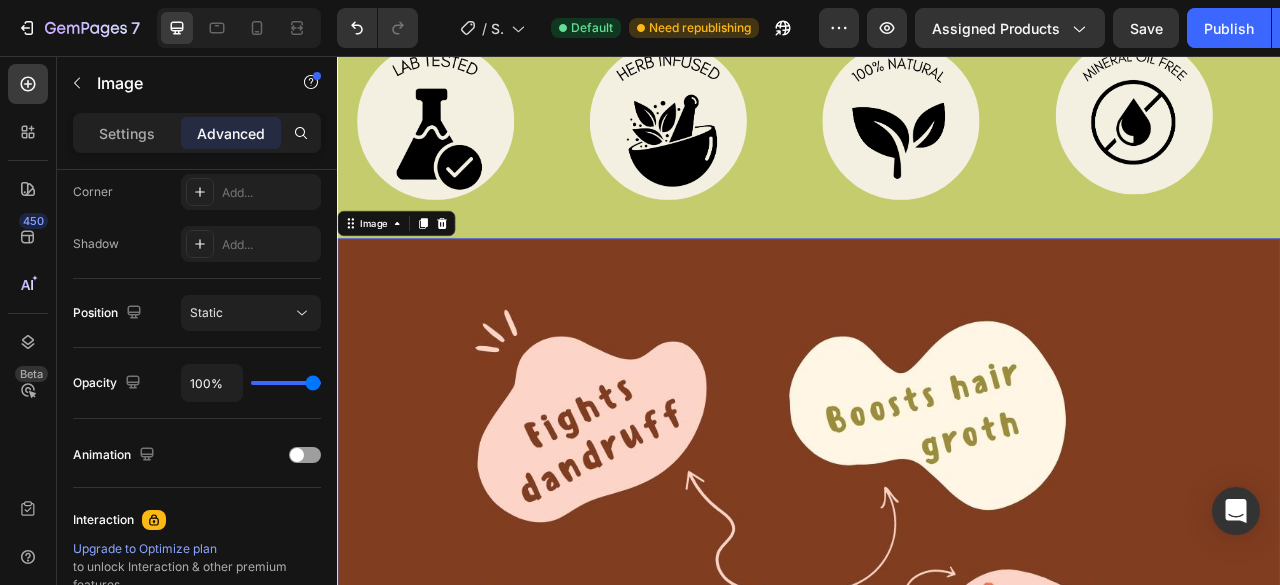 scroll, scrollTop: 0, scrollLeft: 0, axis: both 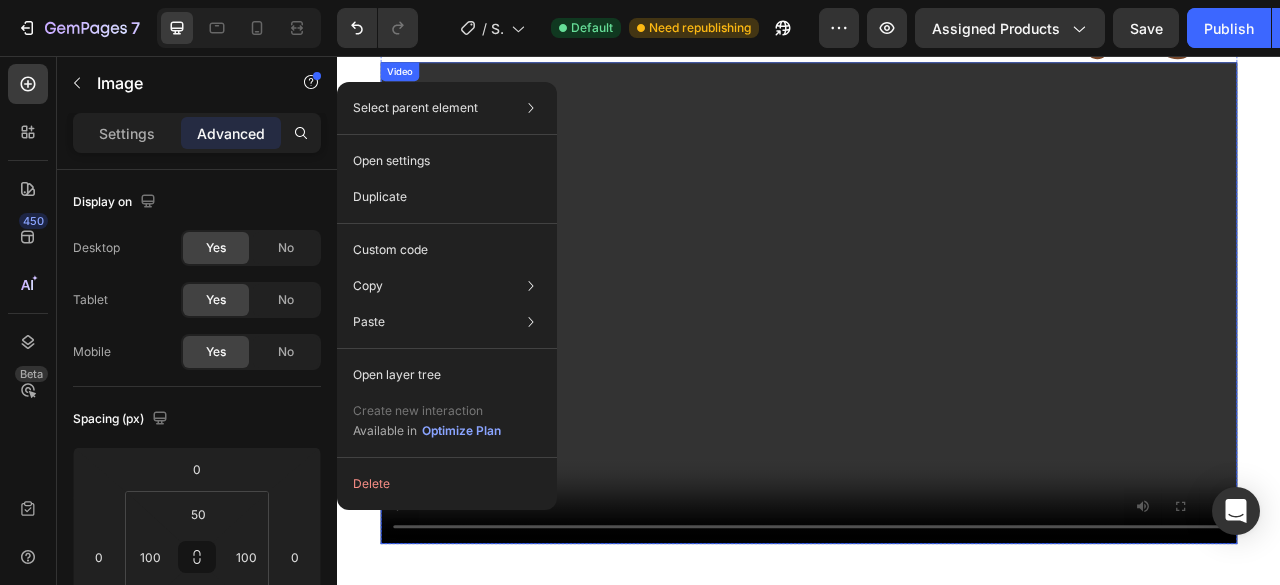 click at bounding box center [937, 370] 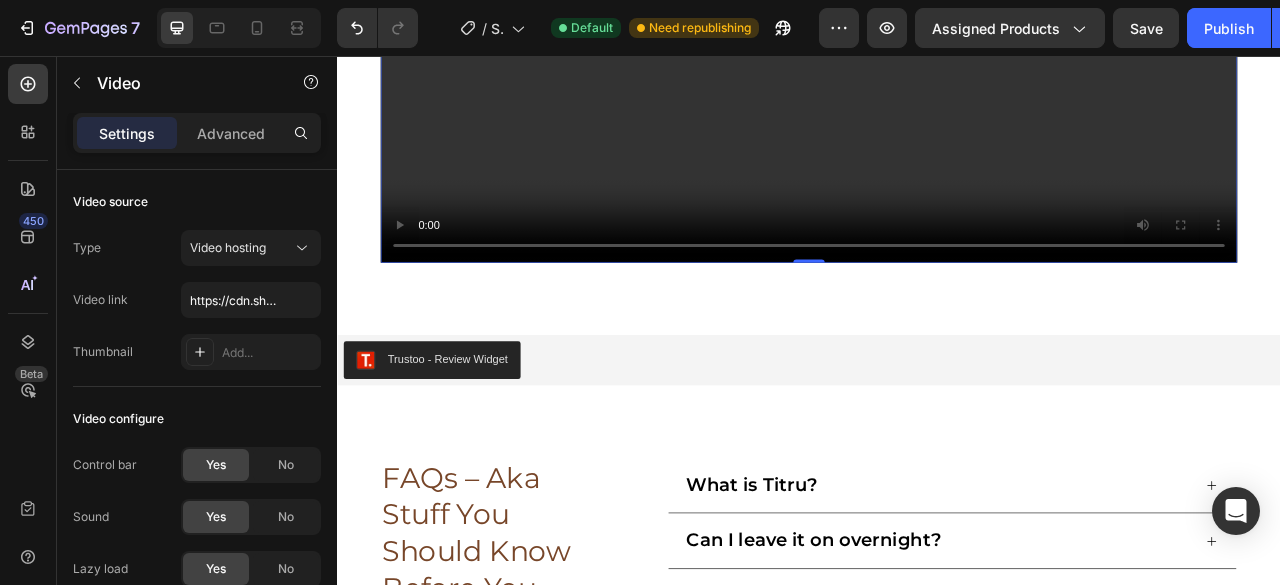 scroll, scrollTop: 3012, scrollLeft: 0, axis: vertical 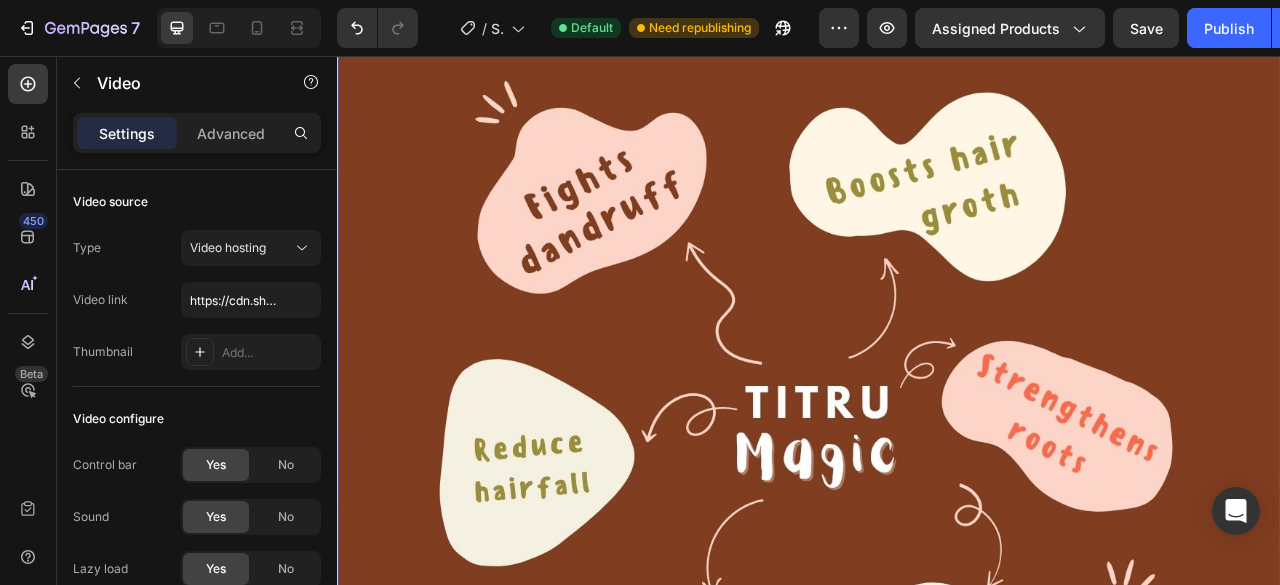 click at bounding box center [937, 547] 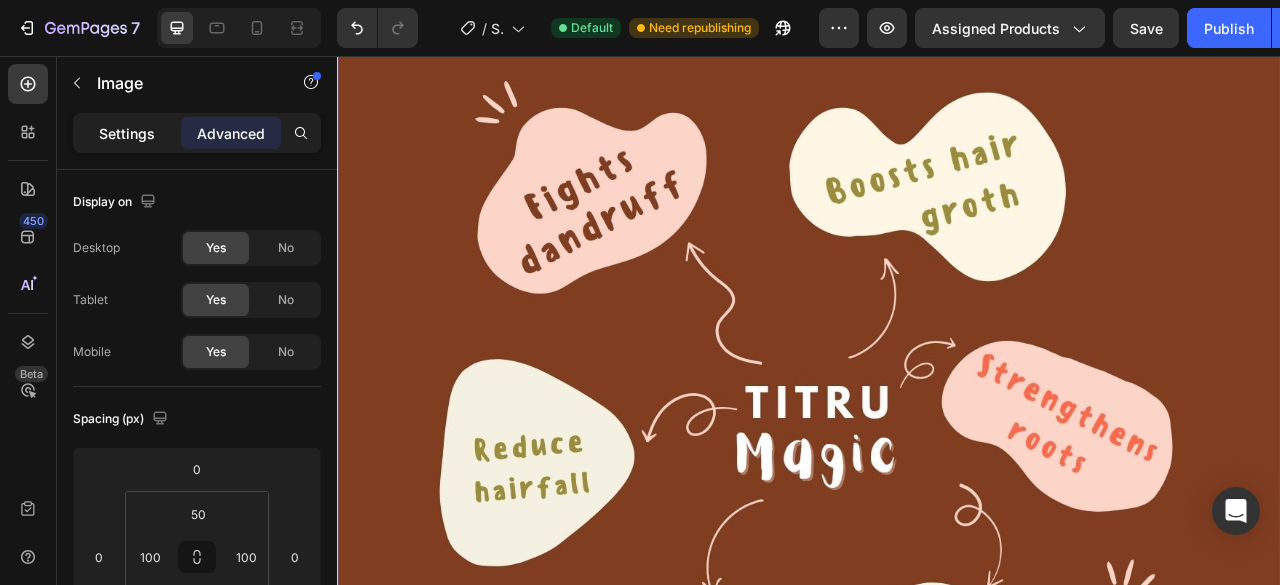 click on "Settings" 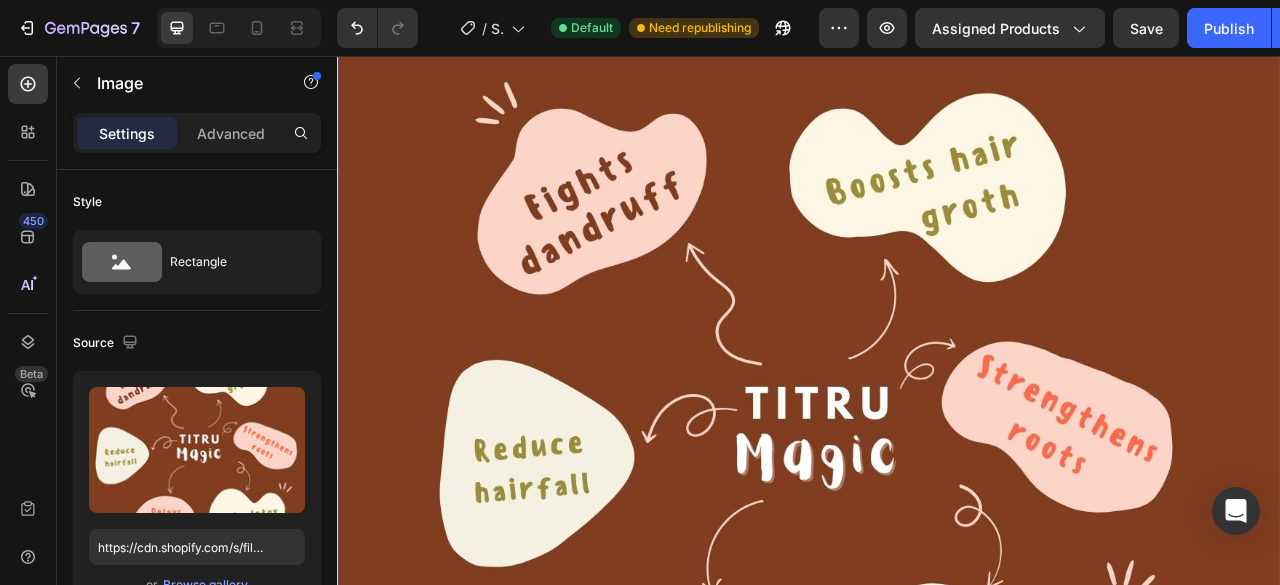 scroll, scrollTop: 804, scrollLeft: 0, axis: vertical 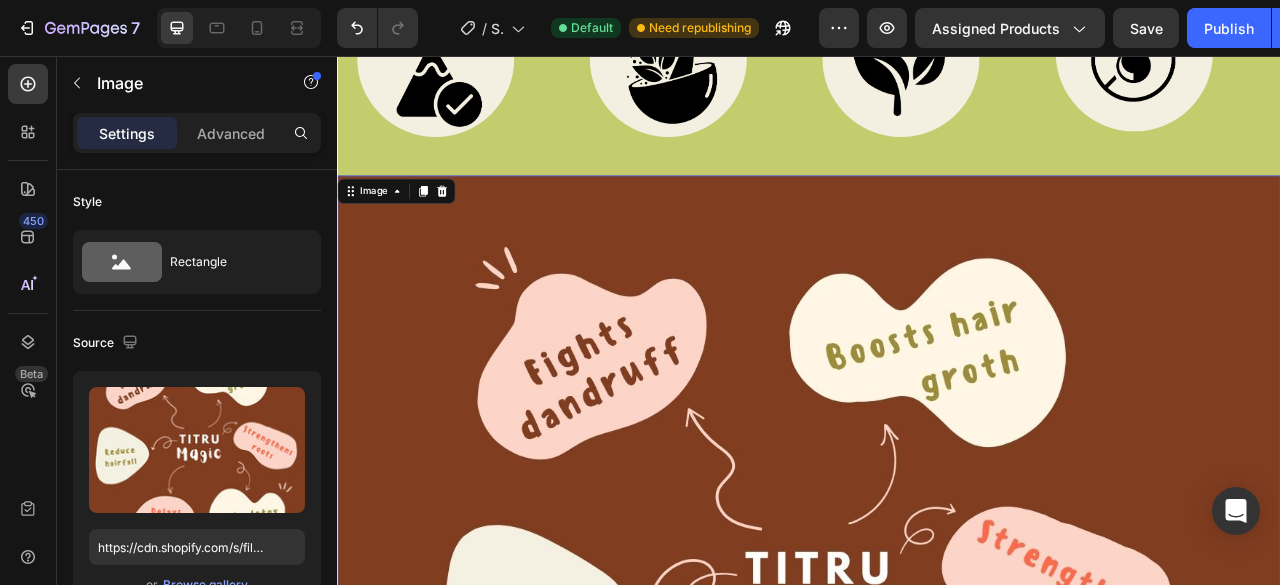 click on "Image   0" at bounding box center (937, 758) 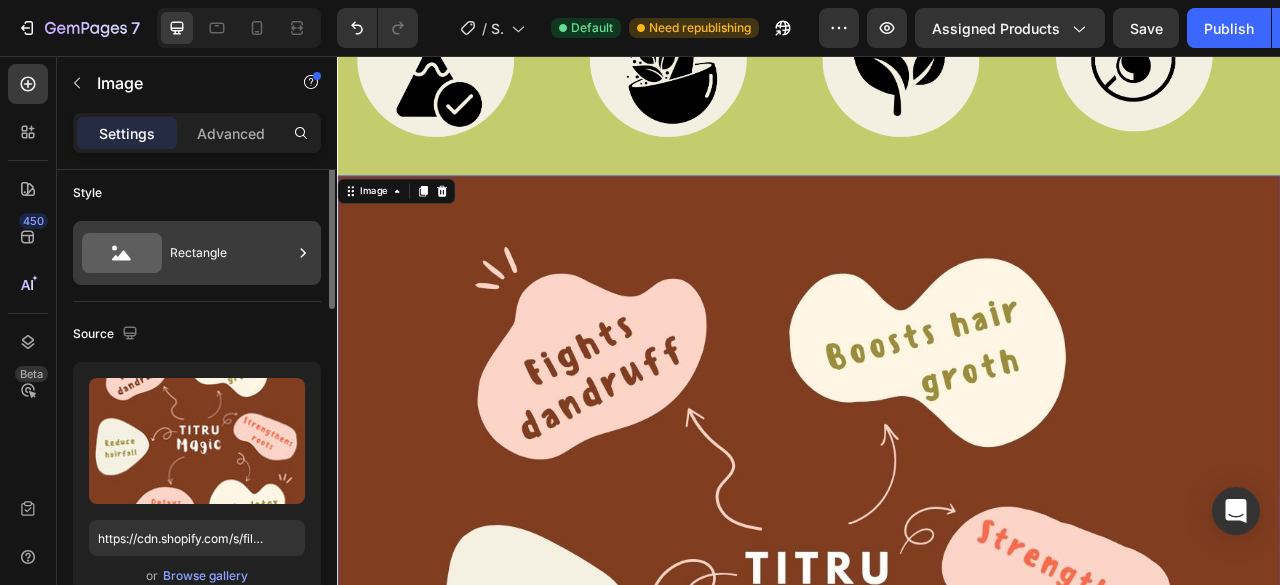 scroll, scrollTop: 0, scrollLeft: 0, axis: both 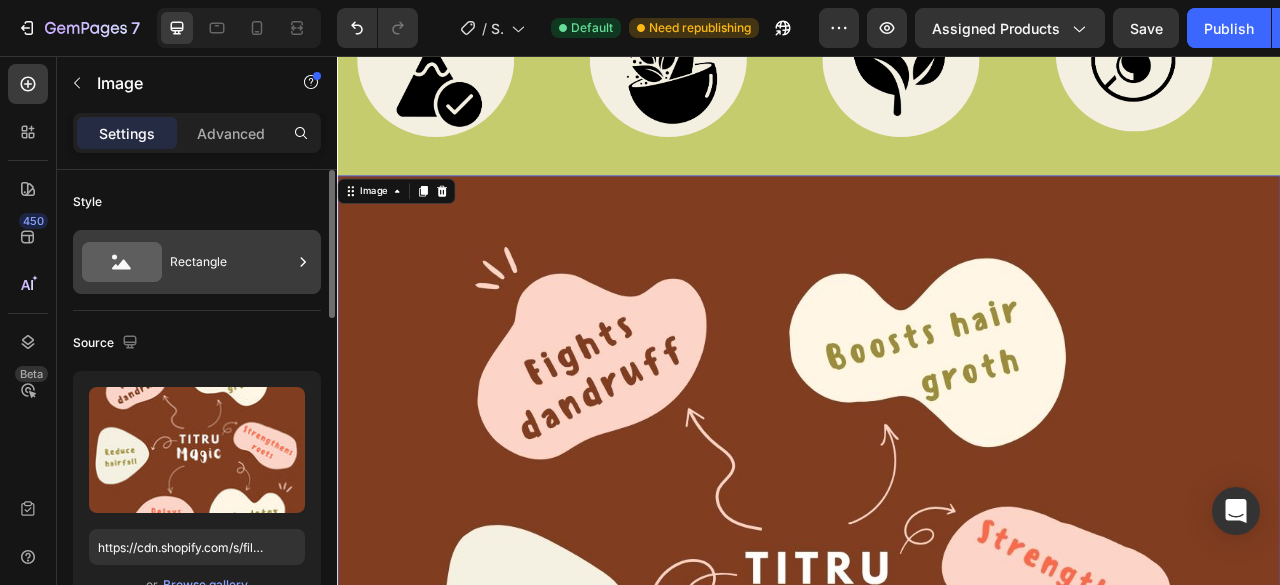 click on "Rectangle" at bounding box center [231, 262] 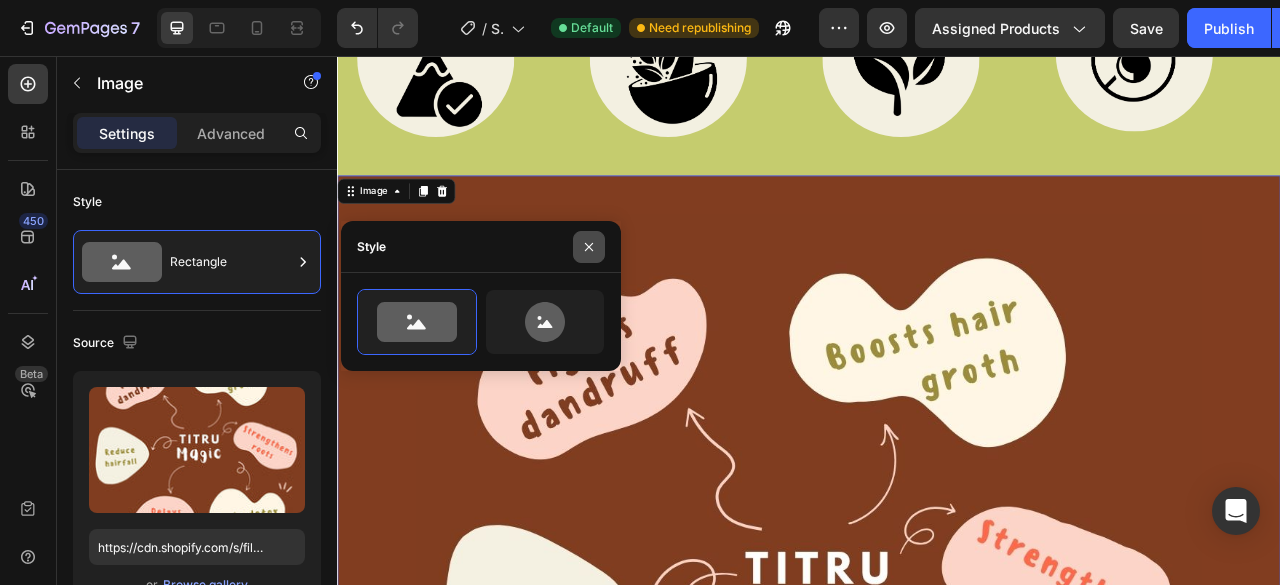 click at bounding box center (589, 247) 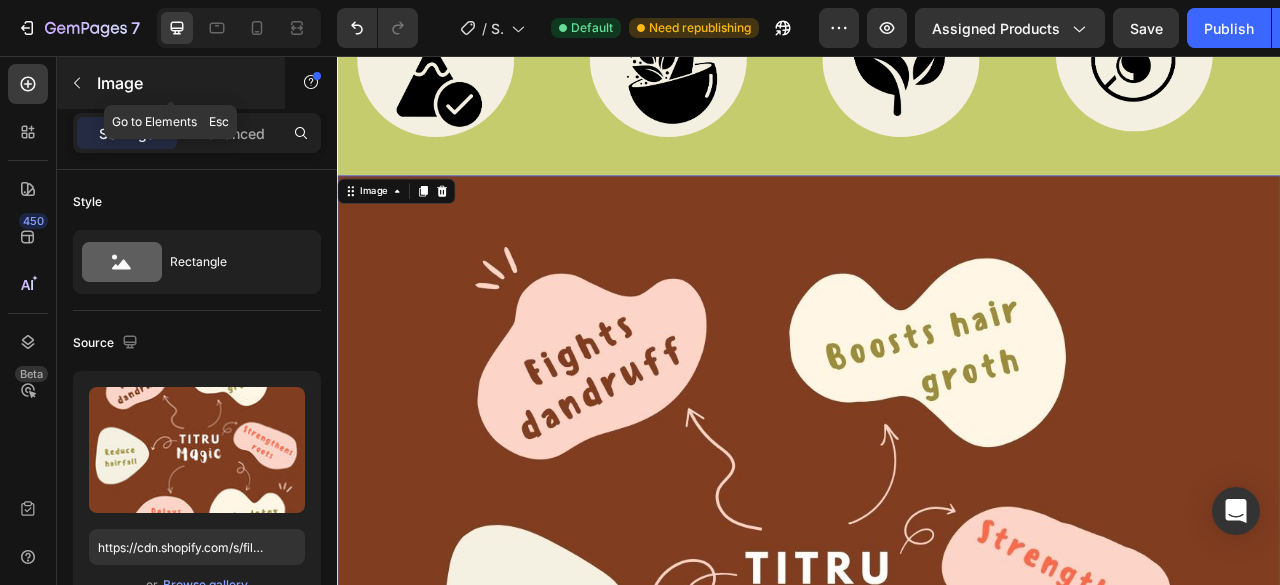 click at bounding box center (77, 83) 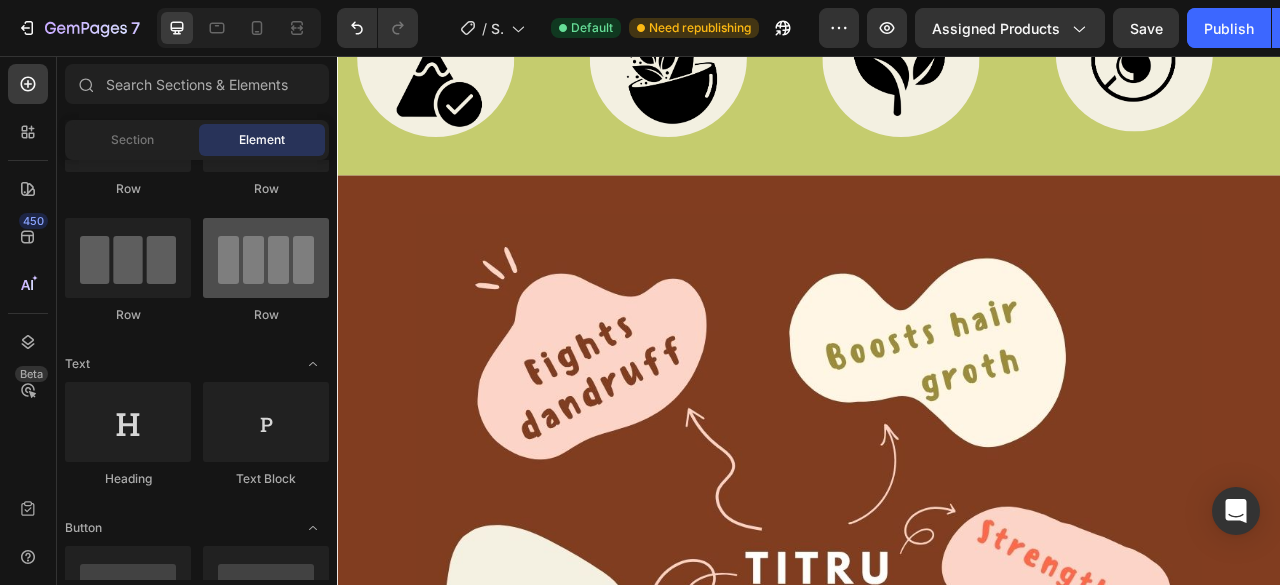 scroll, scrollTop: 6, scrollLeft: 0, axis: vertical 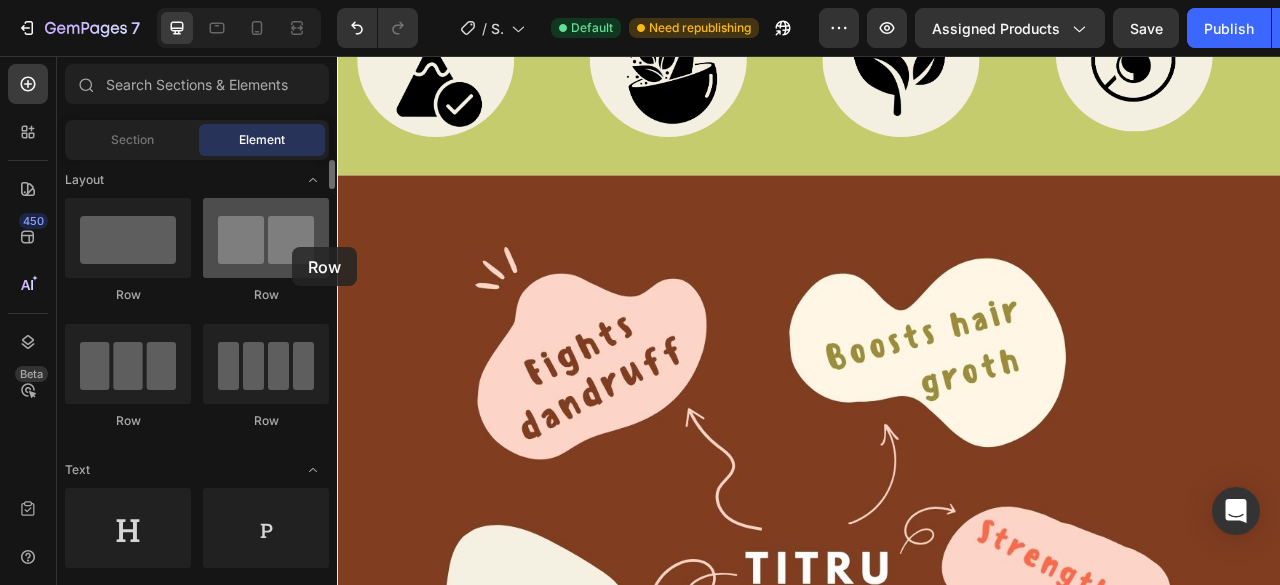 click at bounding box center (266, 238) 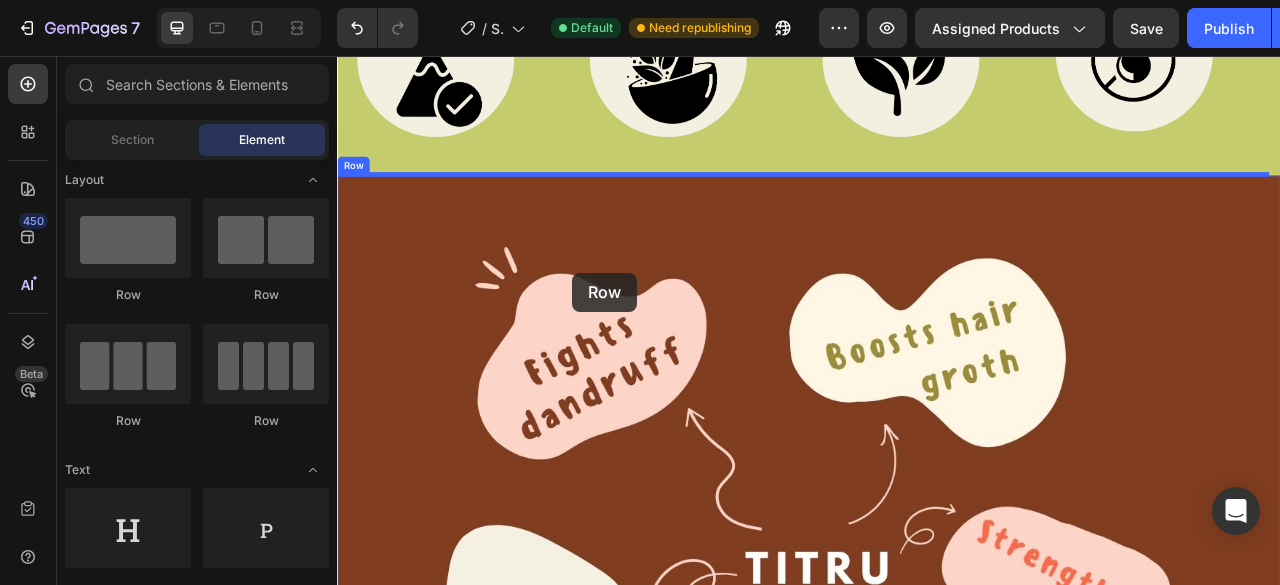 drag, startPoint x: 629, startPoint y: 303, endPoint x: 635, endPoint y: 330, distance: 27.658634 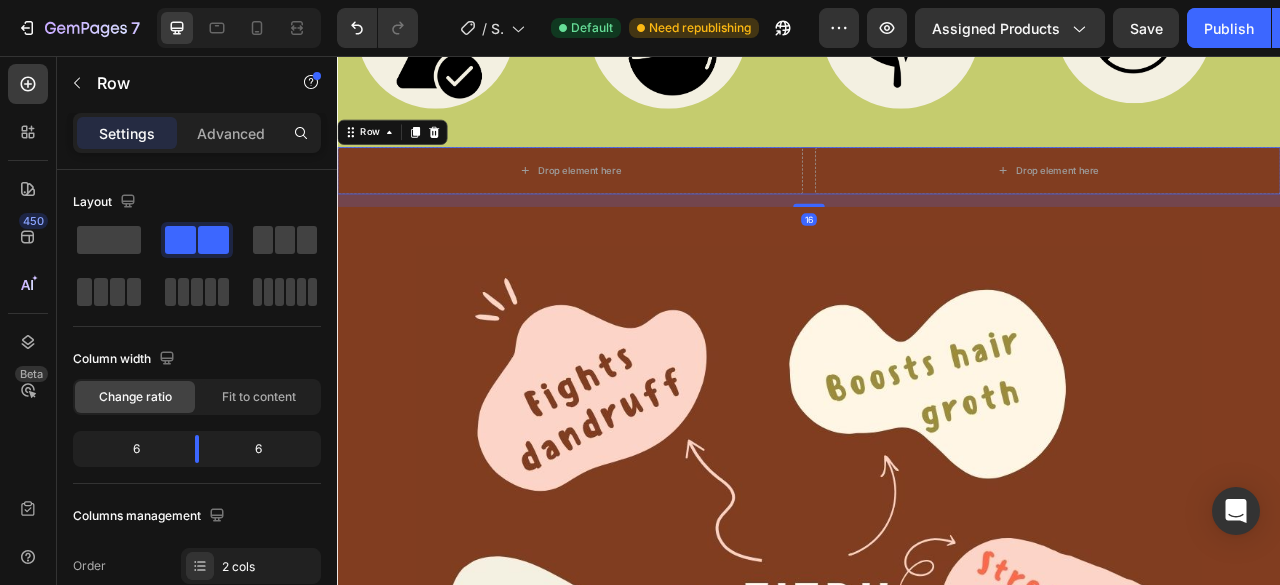 scroll, scrollTop: 838, scrollLeft: 0, axis: vertical 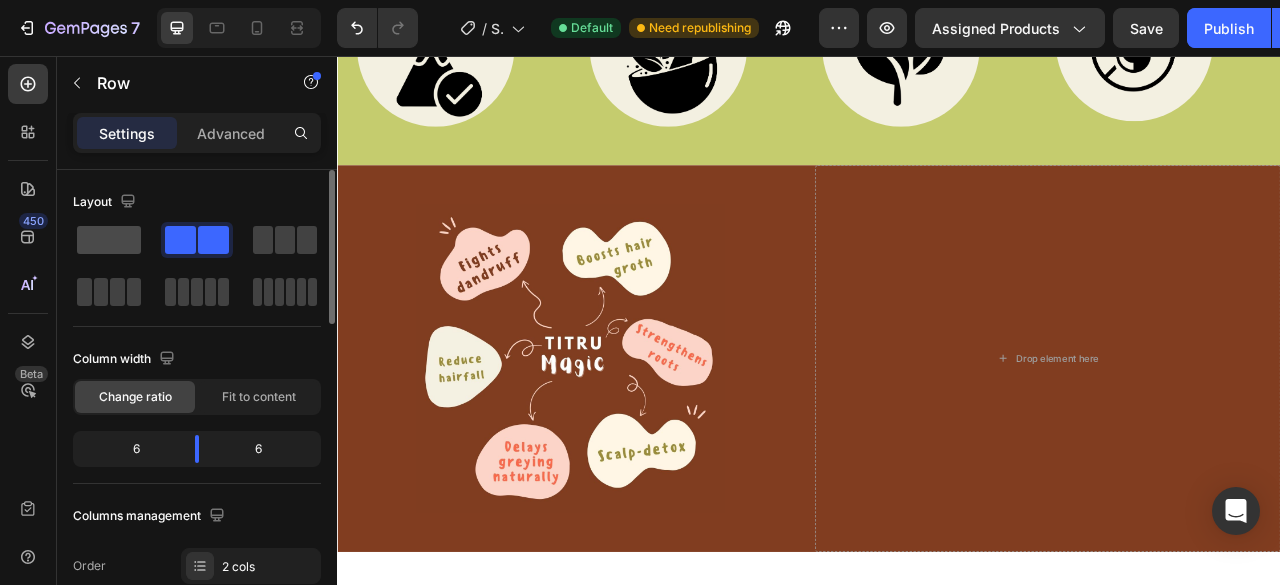 click 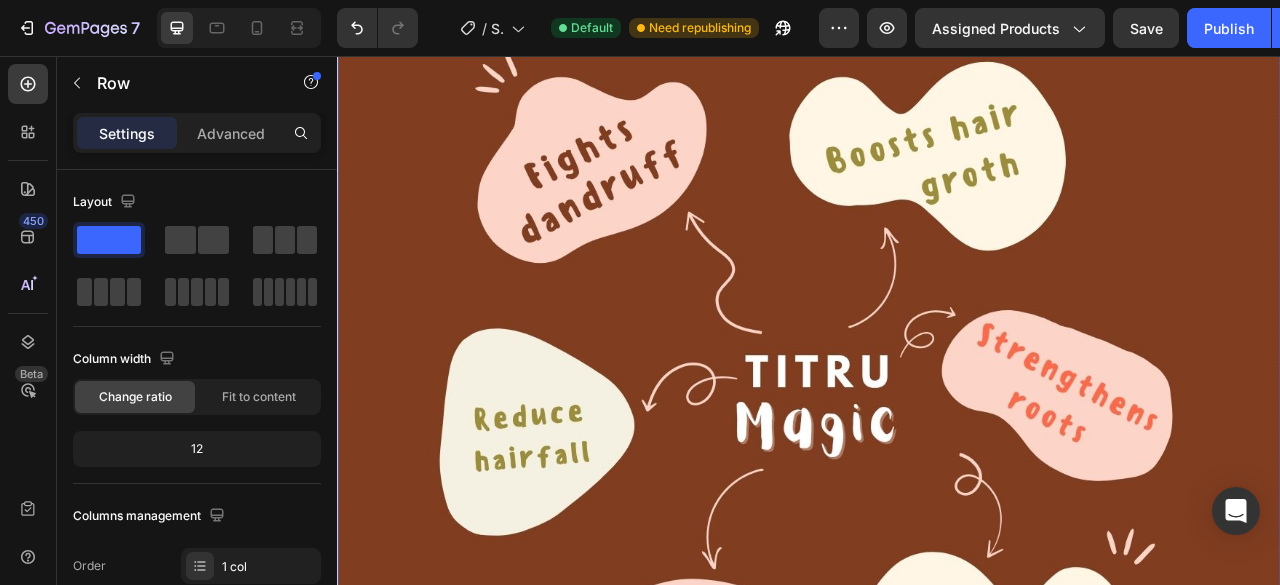 scroll, scrollTop: 1052, scrollLeft: 0, axis: vertical 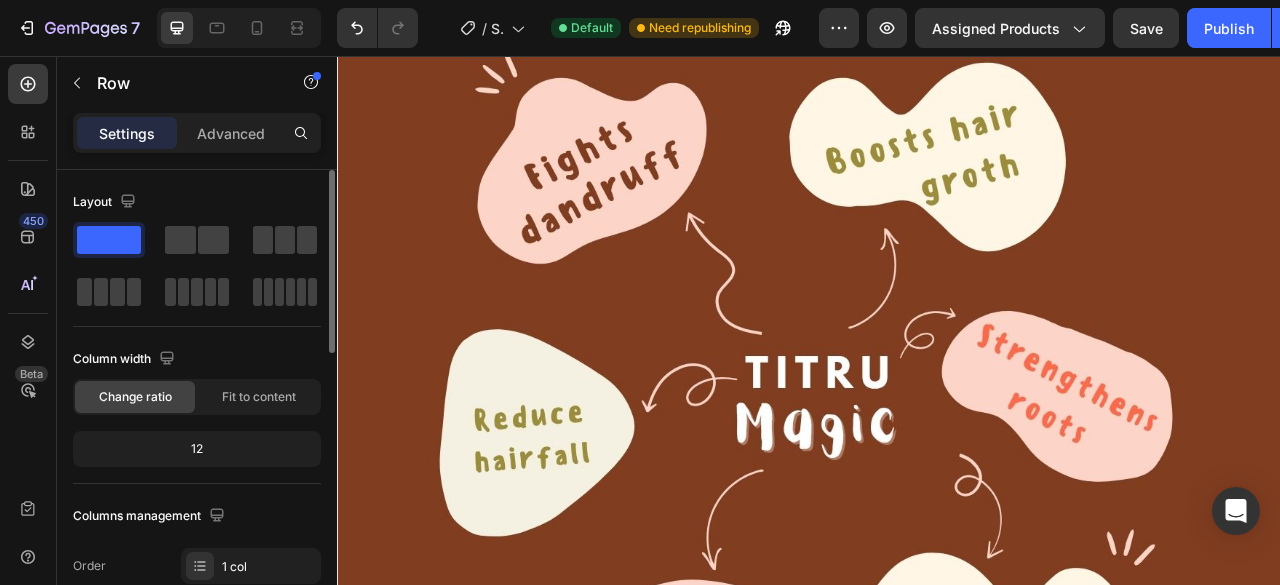 click on "12" at bounding box center [197, 449] 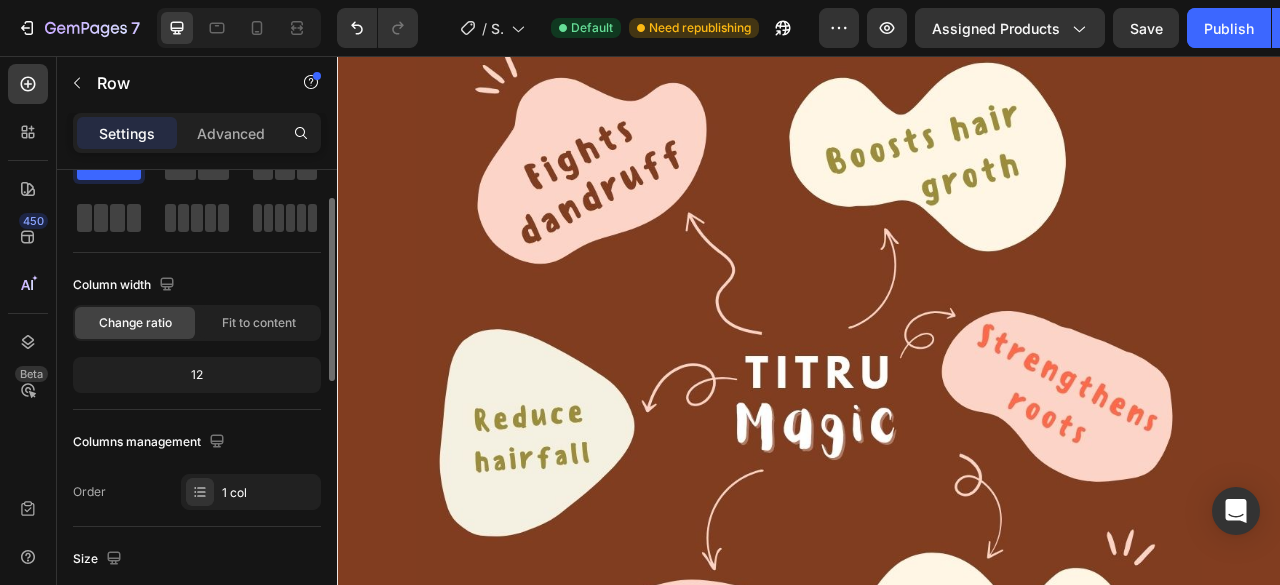 scroll, scrollTop: 74, scrollLeft: 0, axis: vertical 